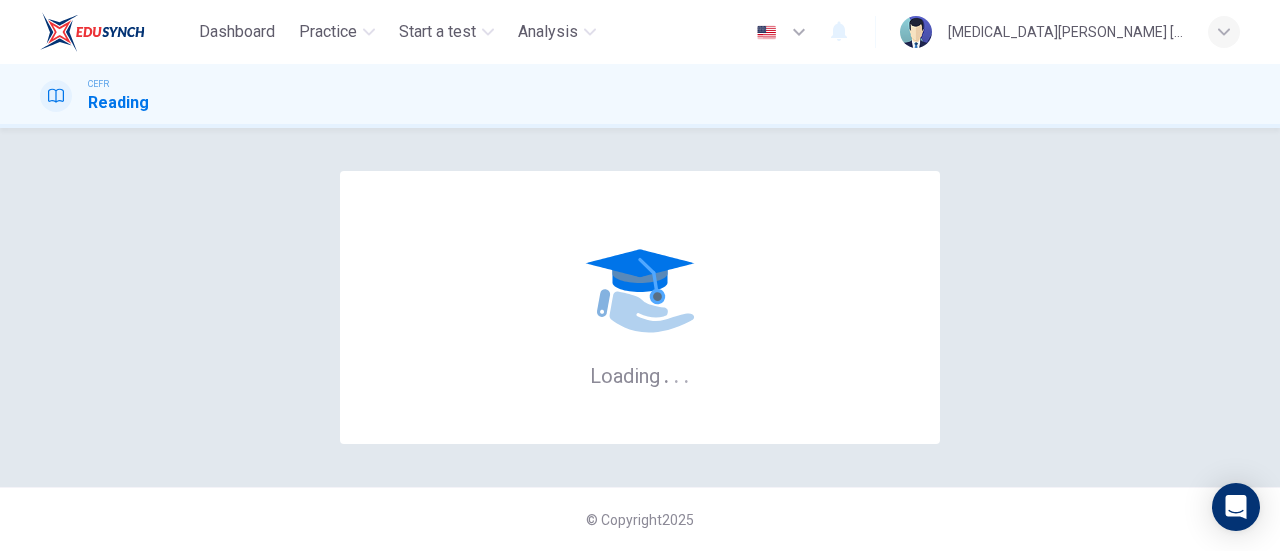 scroll, scrollTop: 0, scrollLeft: 0, axis: both 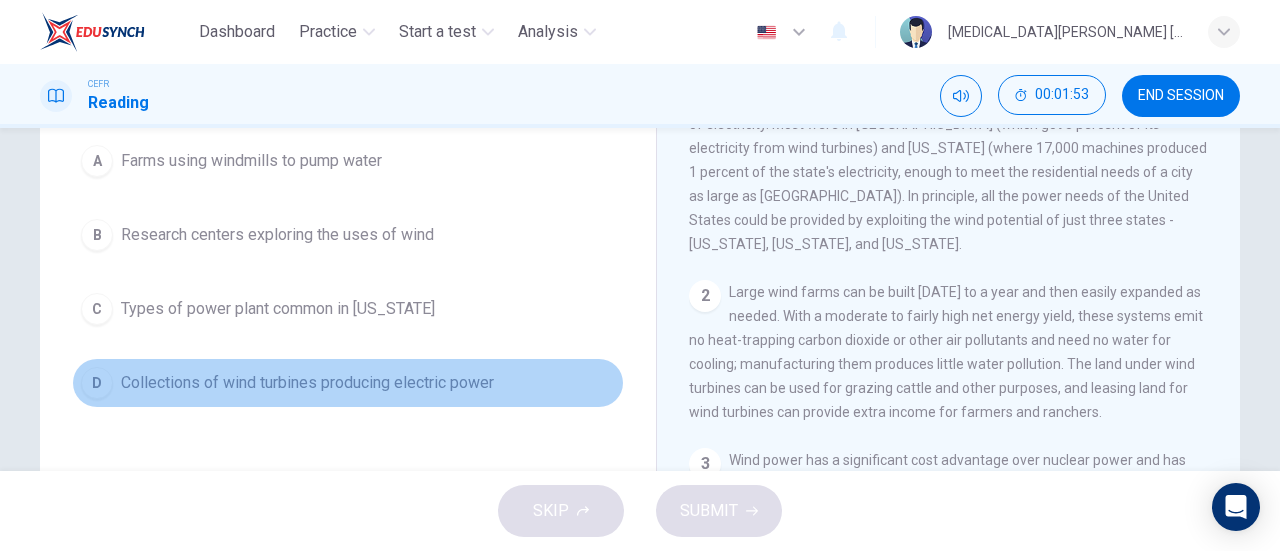 click on "D Collections of wind turbines producing electric power" at bounding box center [348, 383] 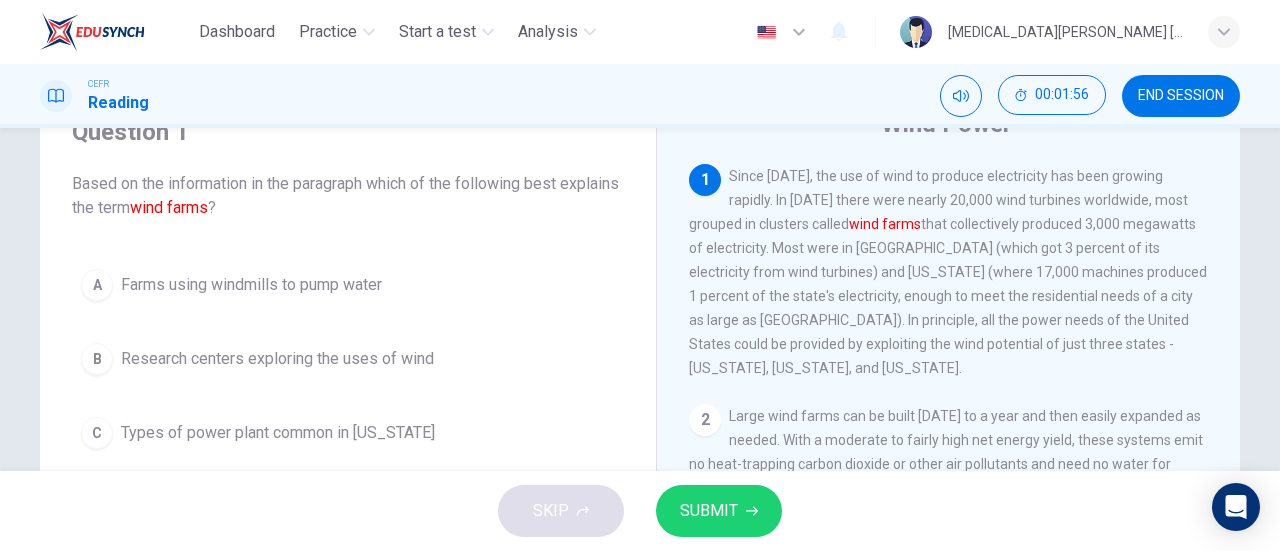 scroll, scrollTop: 102, scrollLeft: 0, axis: vertical 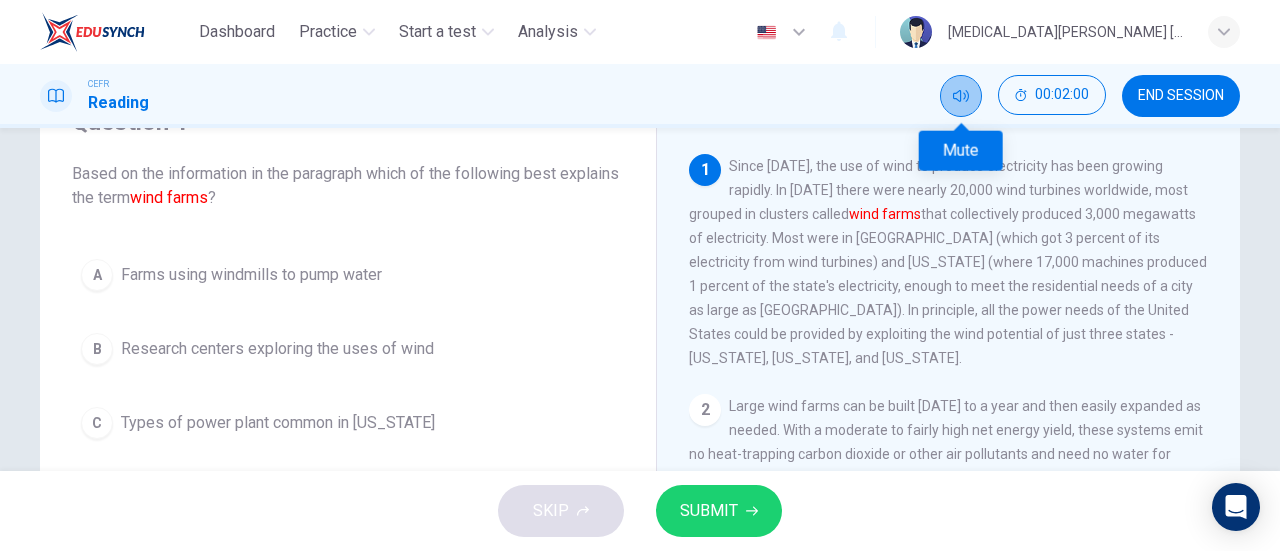 click at bounding box center [961, 96] 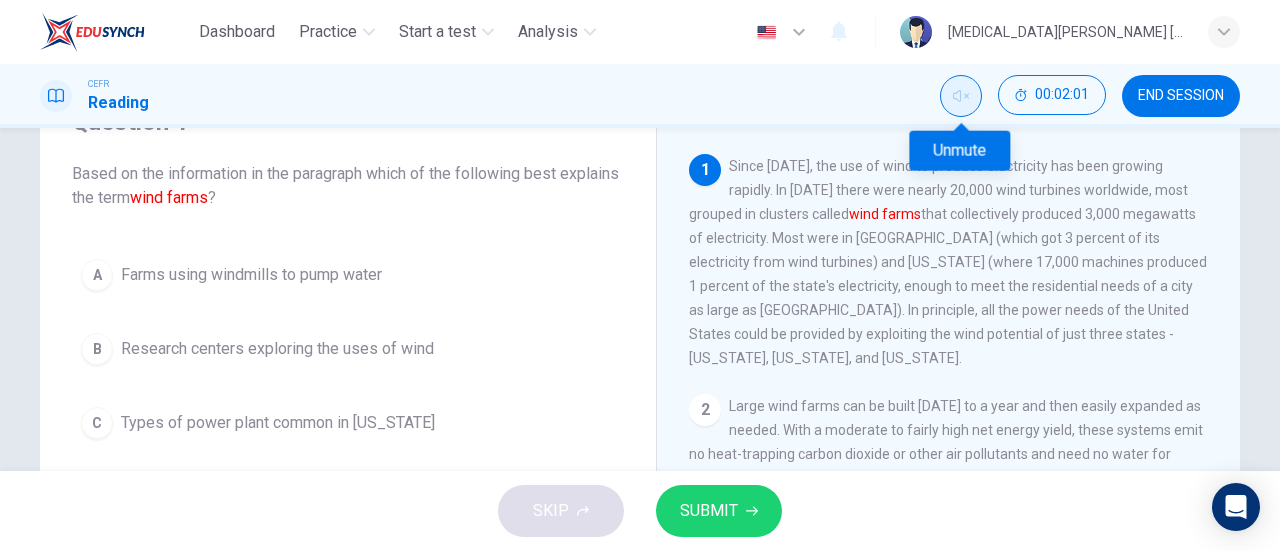 click at bounding box center (961, 96) 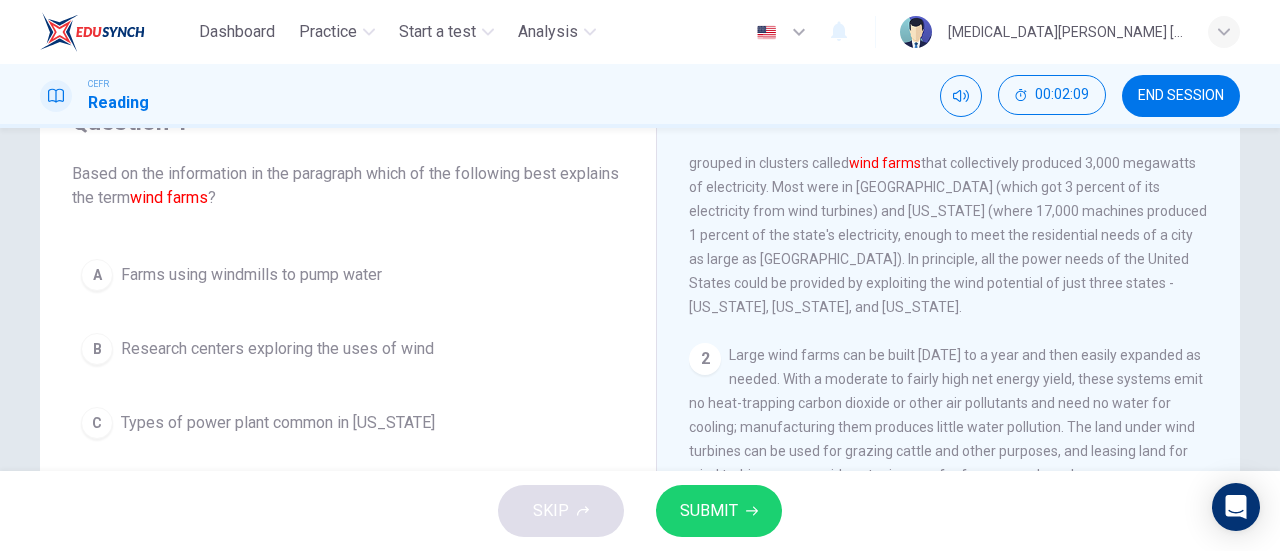 scroll, scrollTop: 53, scrollLeft: 0, axis: vertical 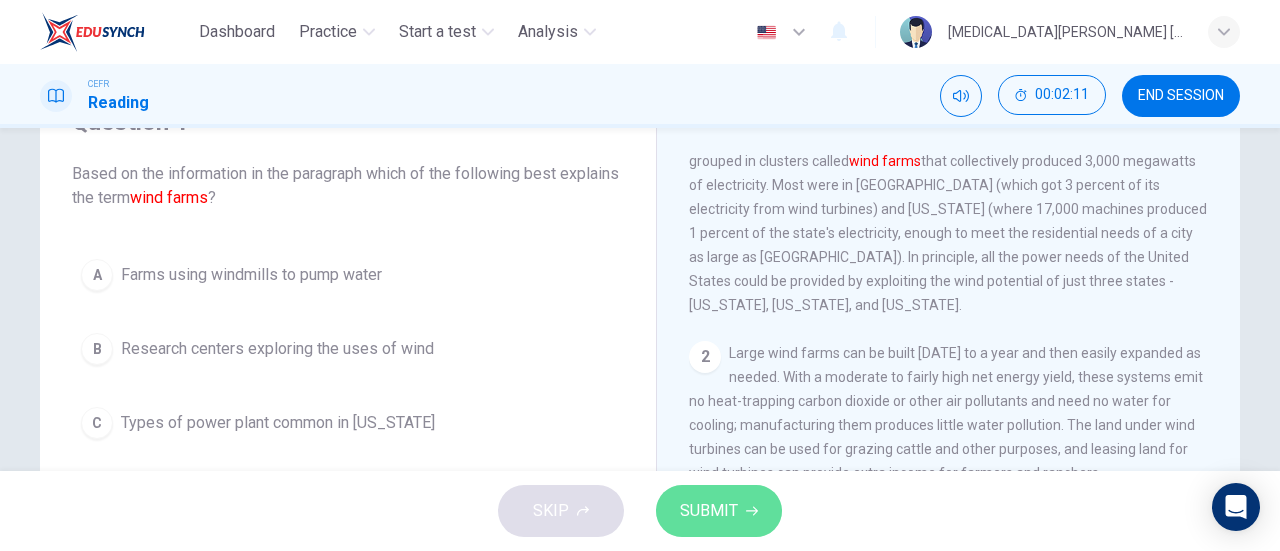 click on "SUBMIT" at bounding box center [719, 511] 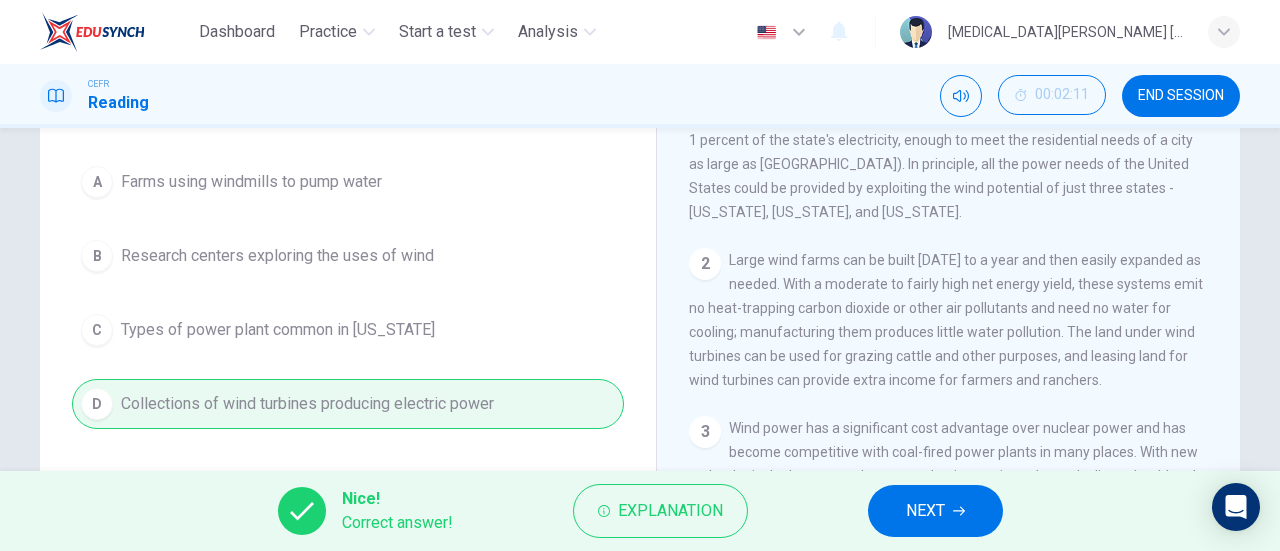 scroll, scrollTop: 199, scrollLeft: 0, axis: vertical 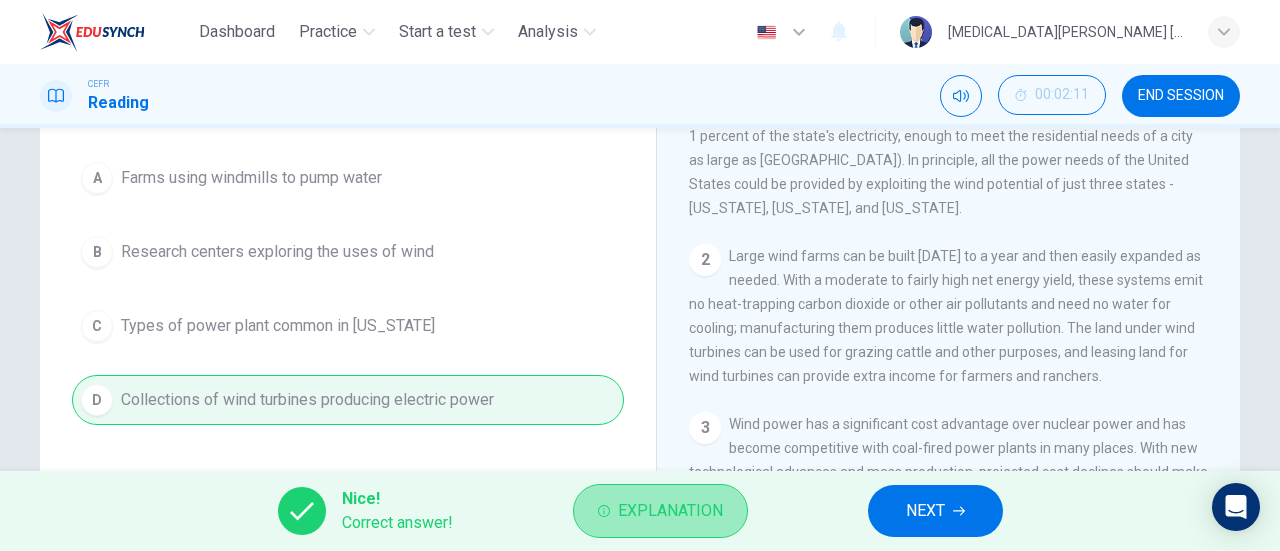 click on "Explanation" at bounding box center [660, 511] 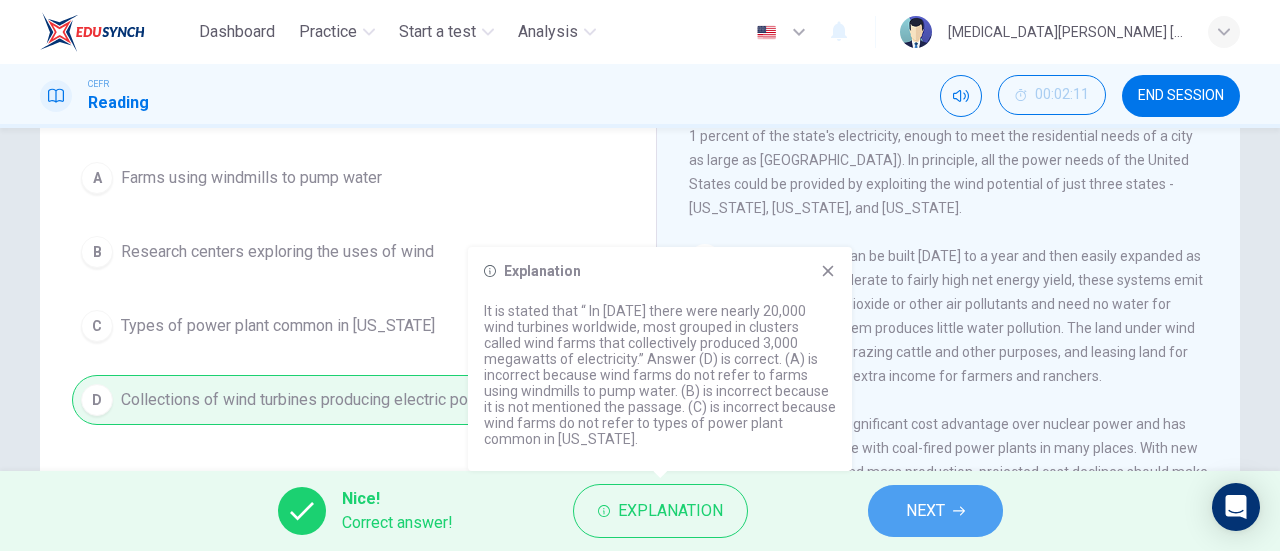 click on "NEXT" at bounding box center (935, 511) 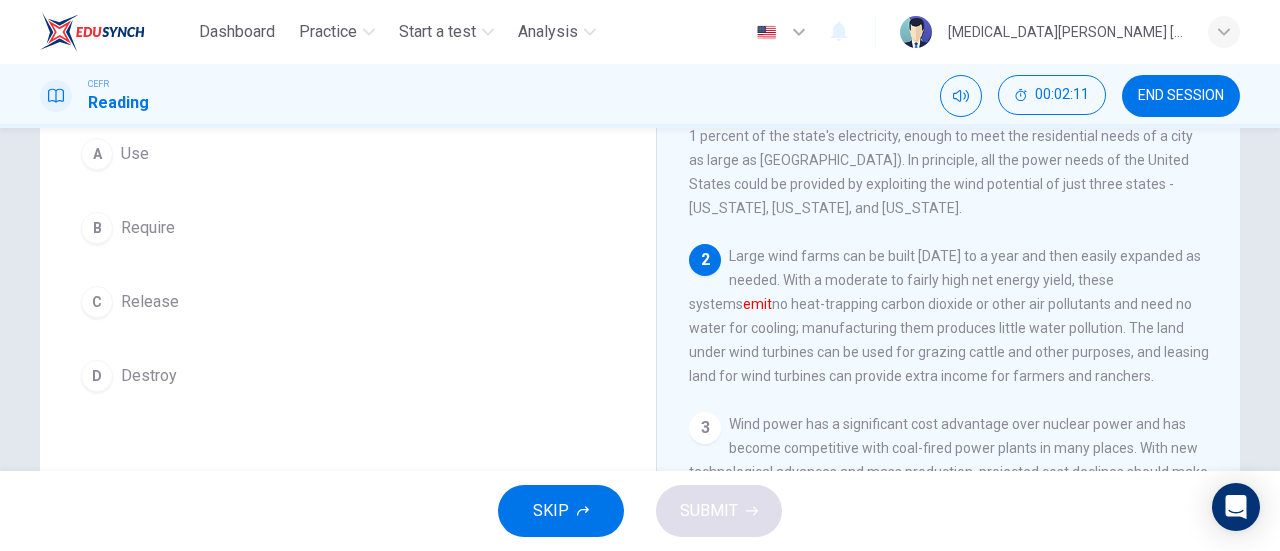 scroll, scrollTop: 175, scrollLeft: 0, axis: vertical 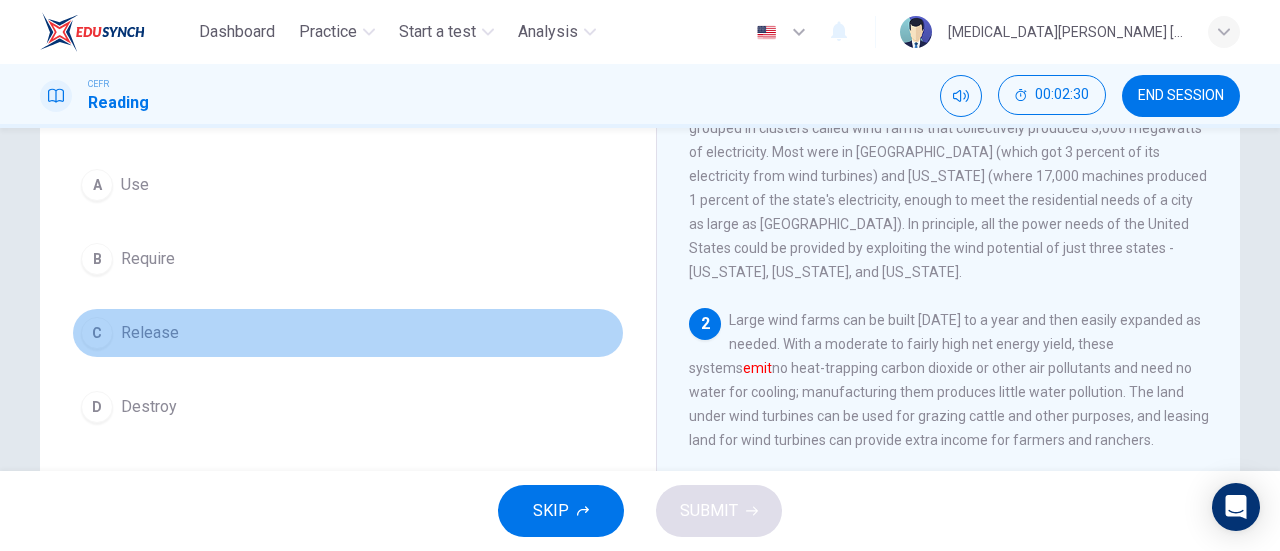 click on "C" at bounding box center (97, 333) 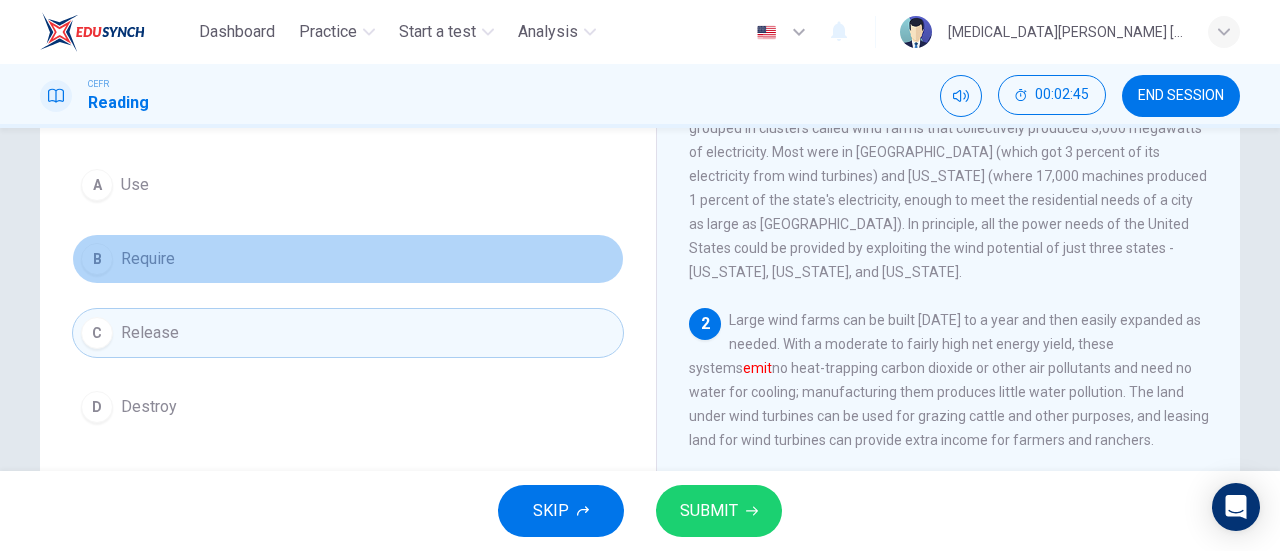 click on "B Require" at bounding box center [348, 259] 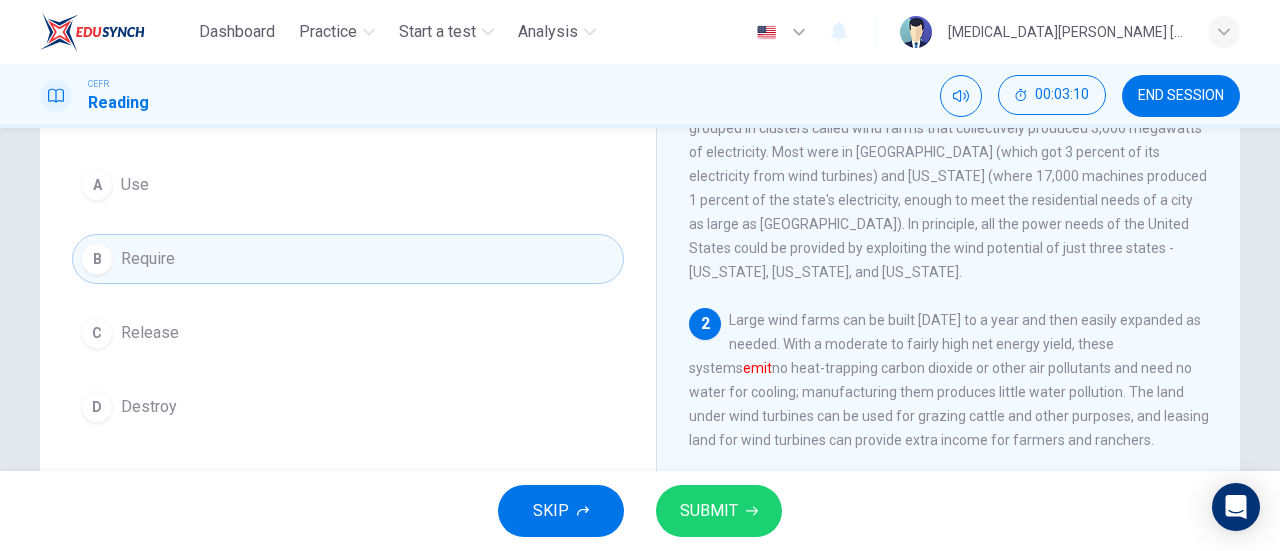click on "C Release" at bounding box center (348, 333) 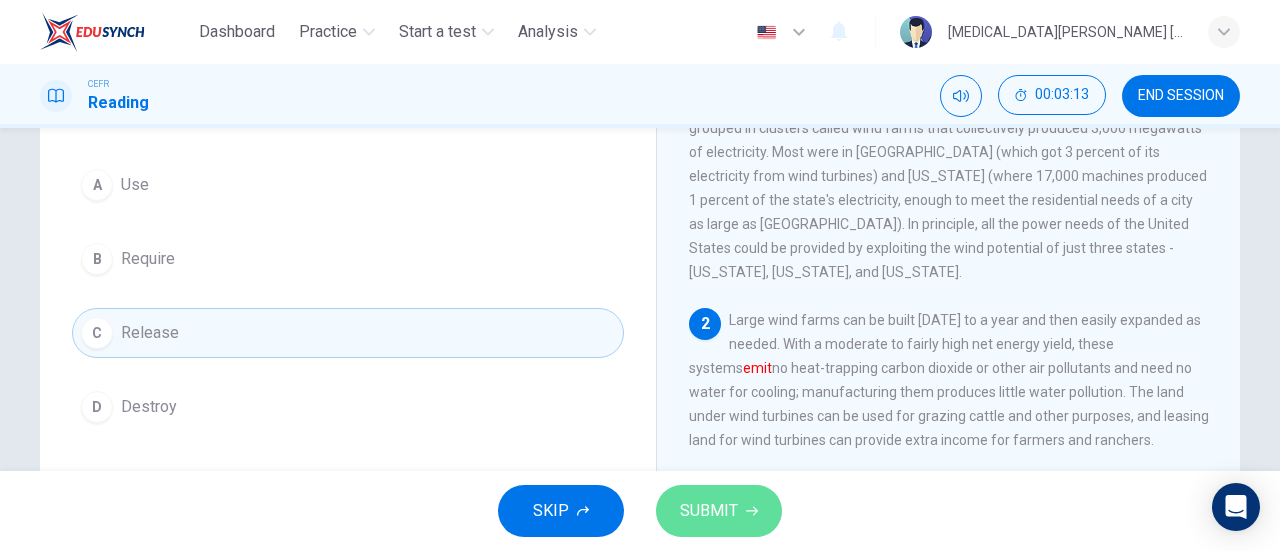 click on "SUBMIT" at bounding box center (709, 511) 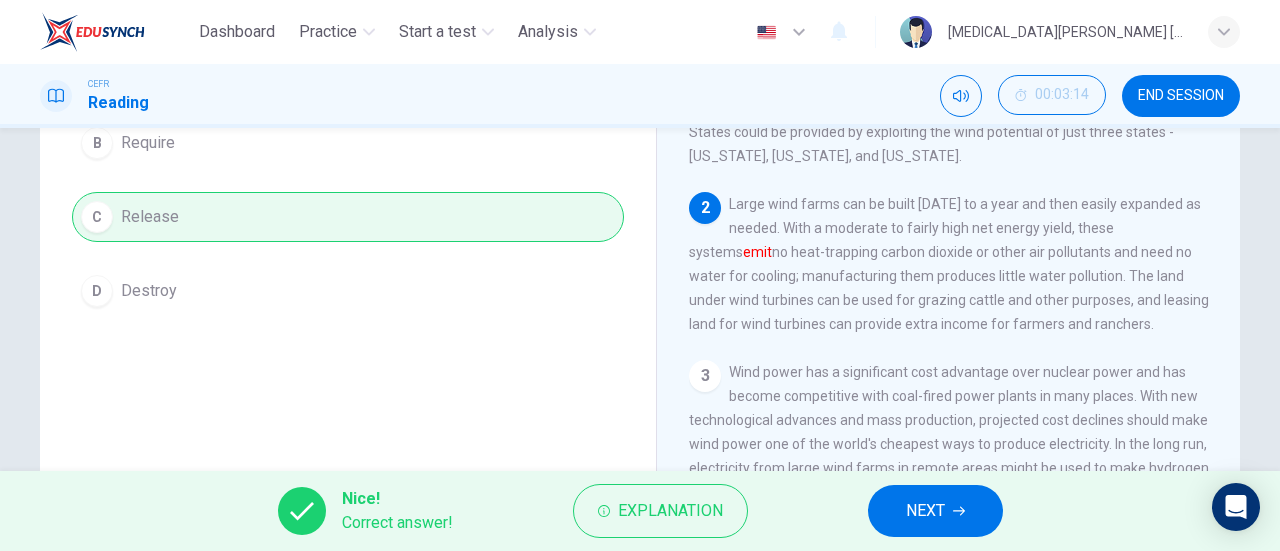 scroll, scrollTop: 285, scrollLeft: 0, axis: vertical 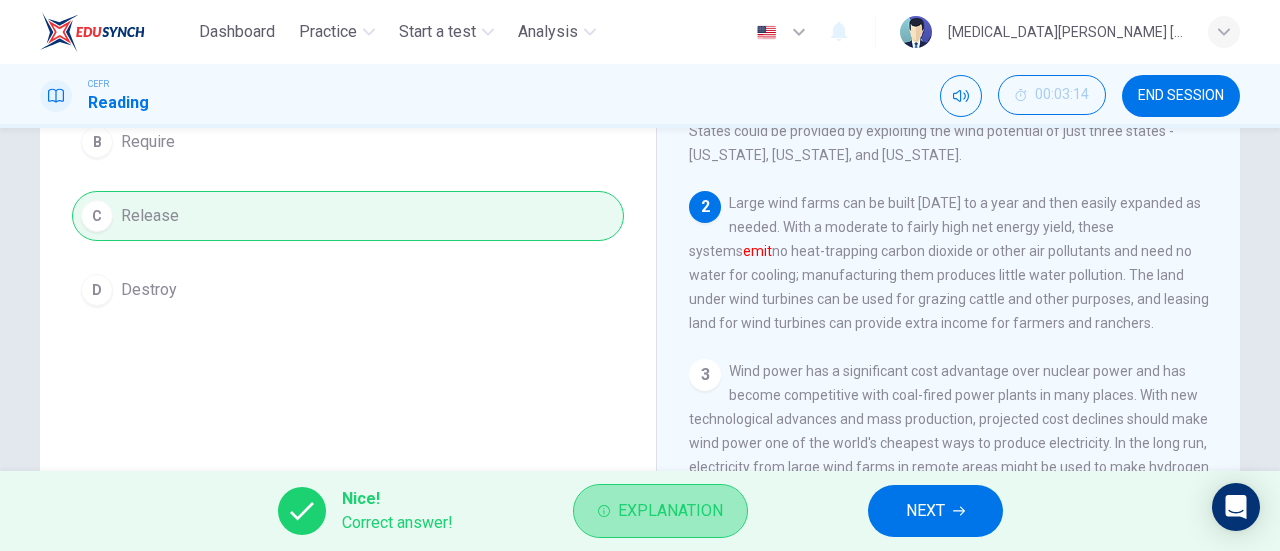 click on "Explanation" at bounding box center [670, 511] 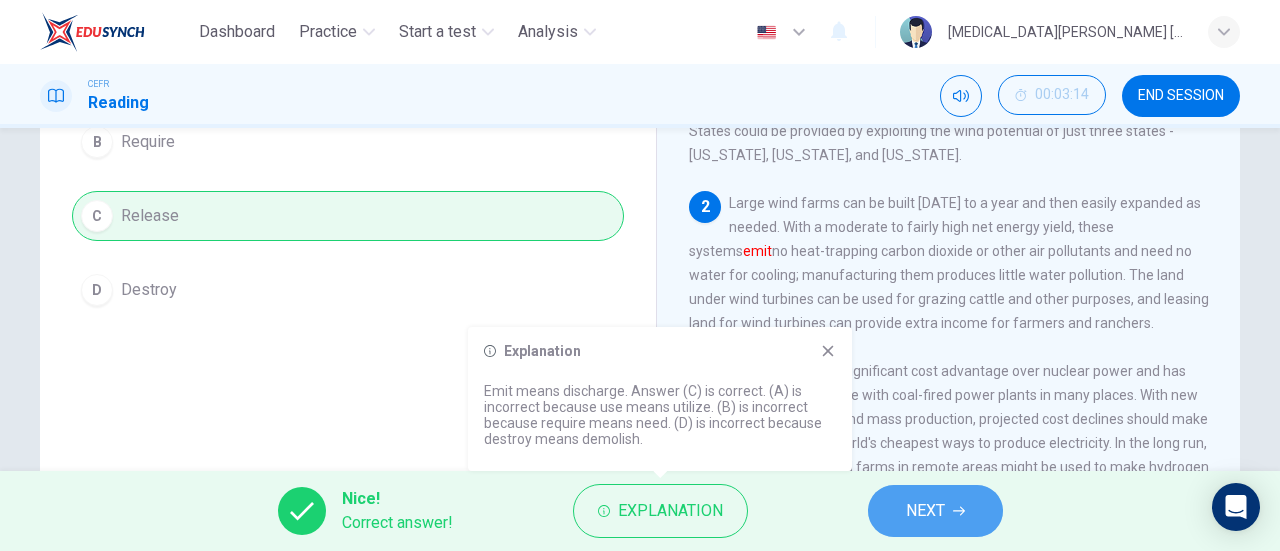 click on "NEXT" at bounding box center [935, 511] 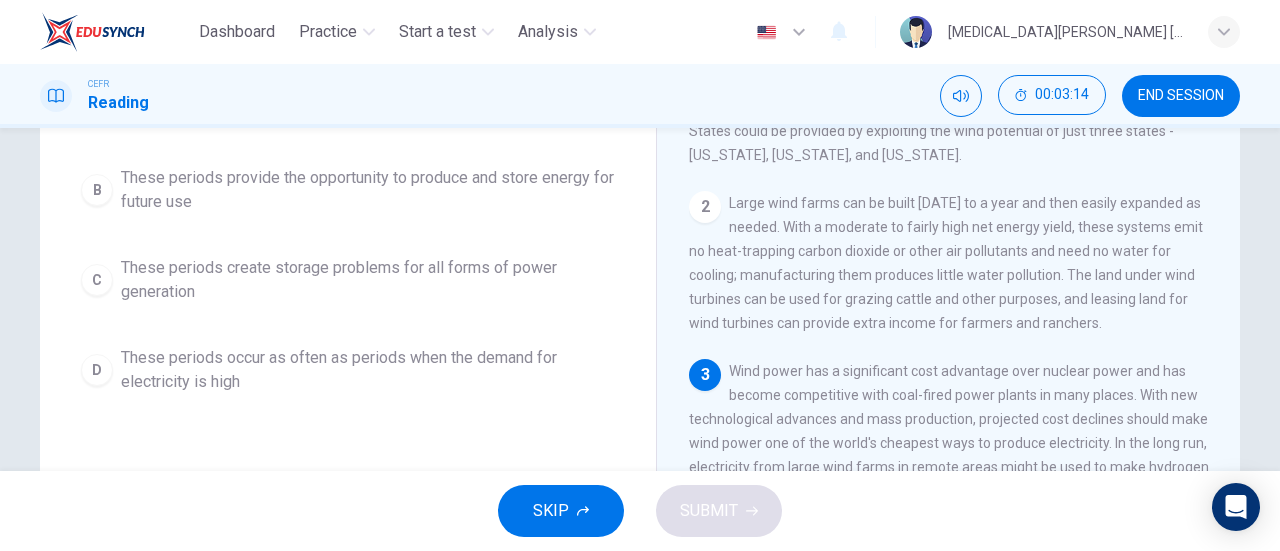 scroll, scrollTop: 309, scrollLeft: 0, axis: vertical 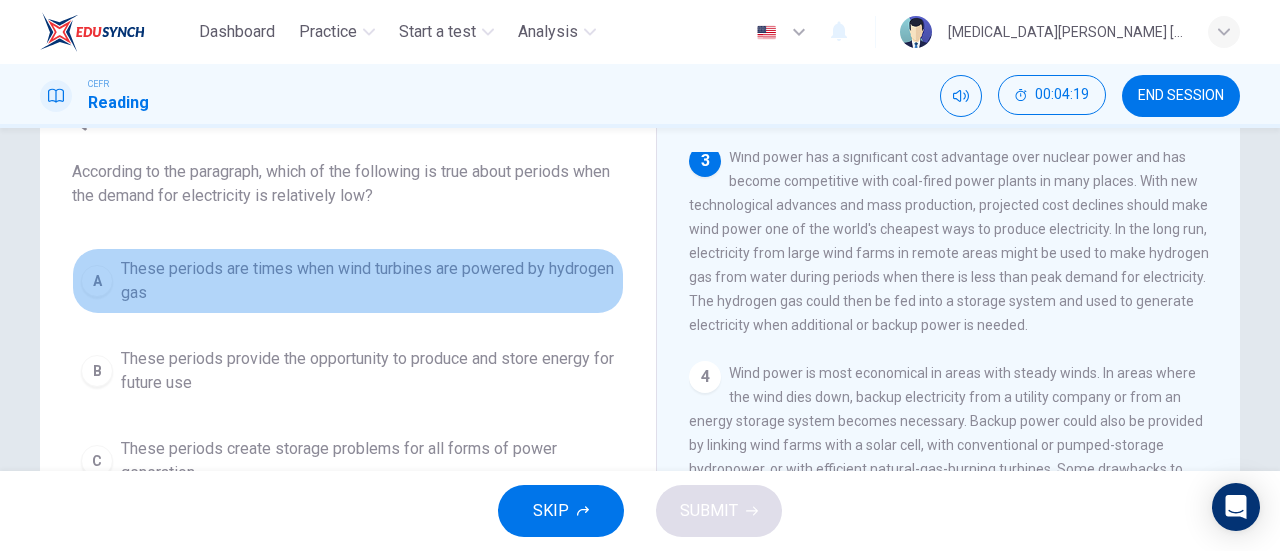 click on "A" at bounding box center (97, 281) 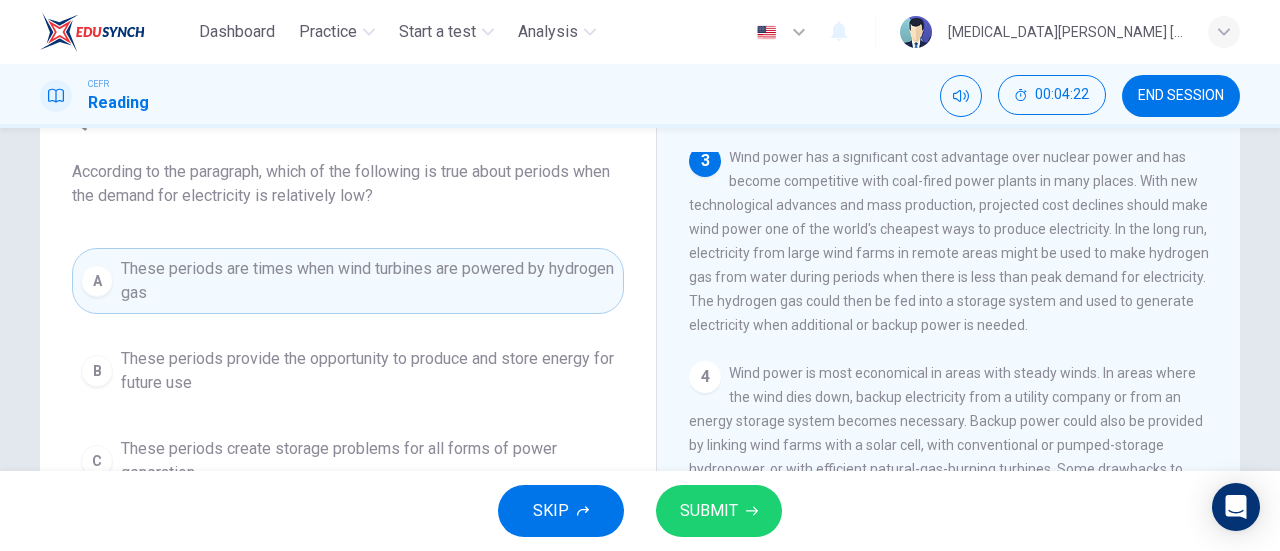 click on "SUBMIT" at bounding box center (709, 511) 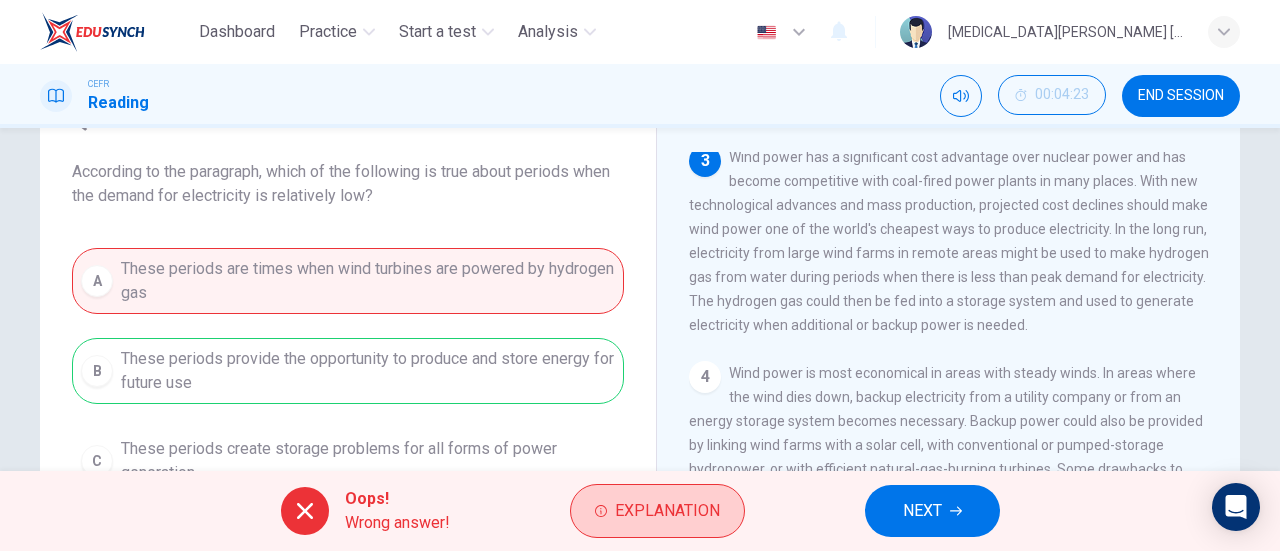 click on "Explanation" at bounding box center [667, 511] 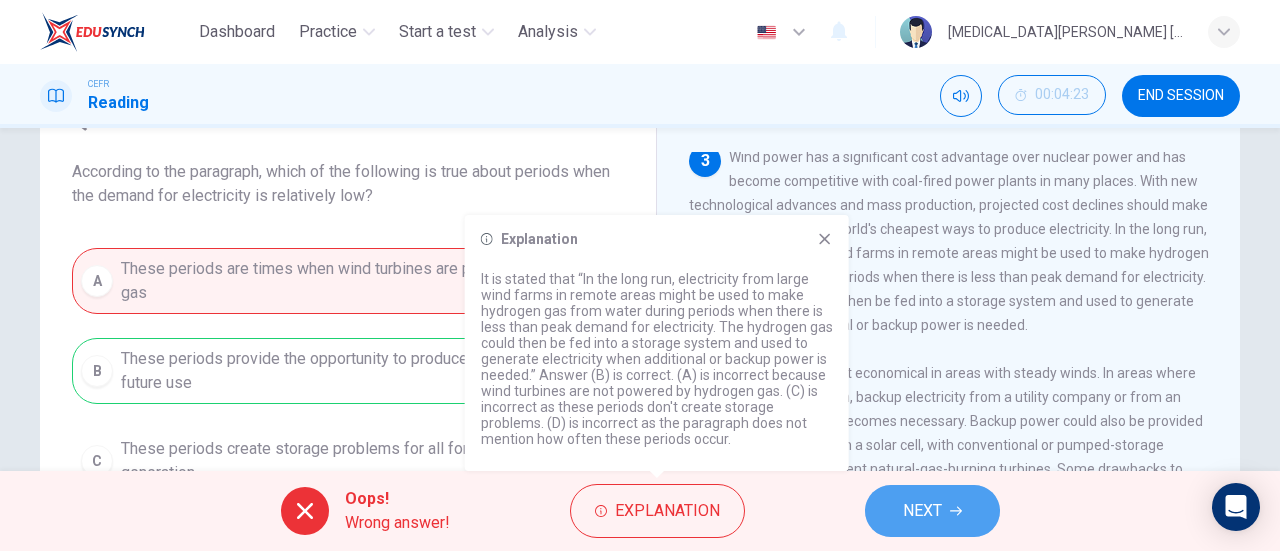 click on "NEXT" at bounding box center (932, 511) 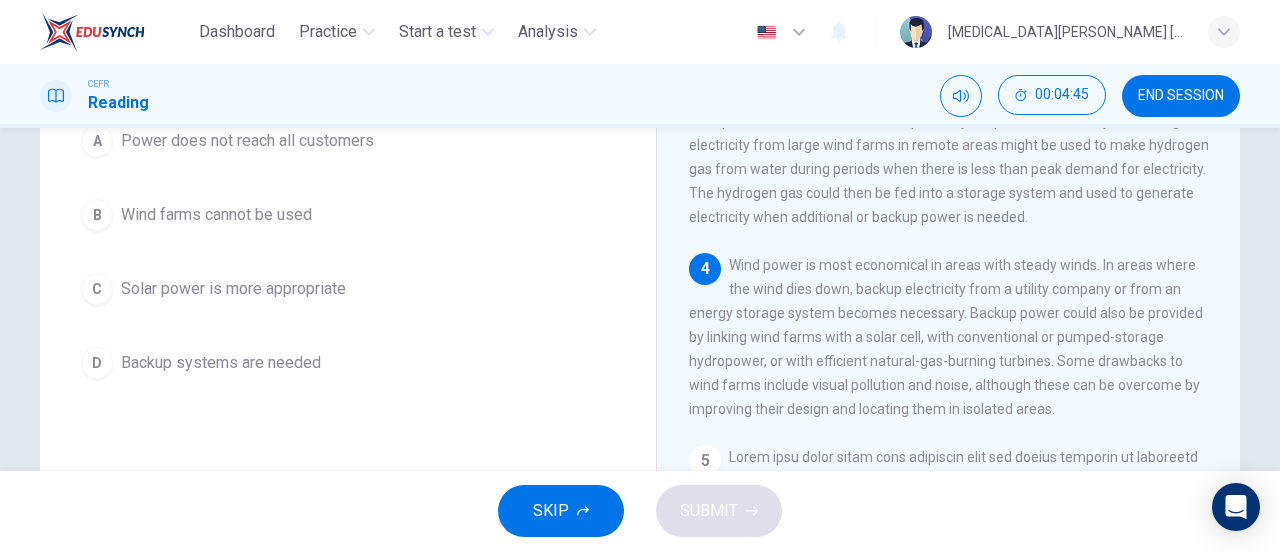 scroll, scrollTop: 212, scrollLeft: 0, axis: vertical 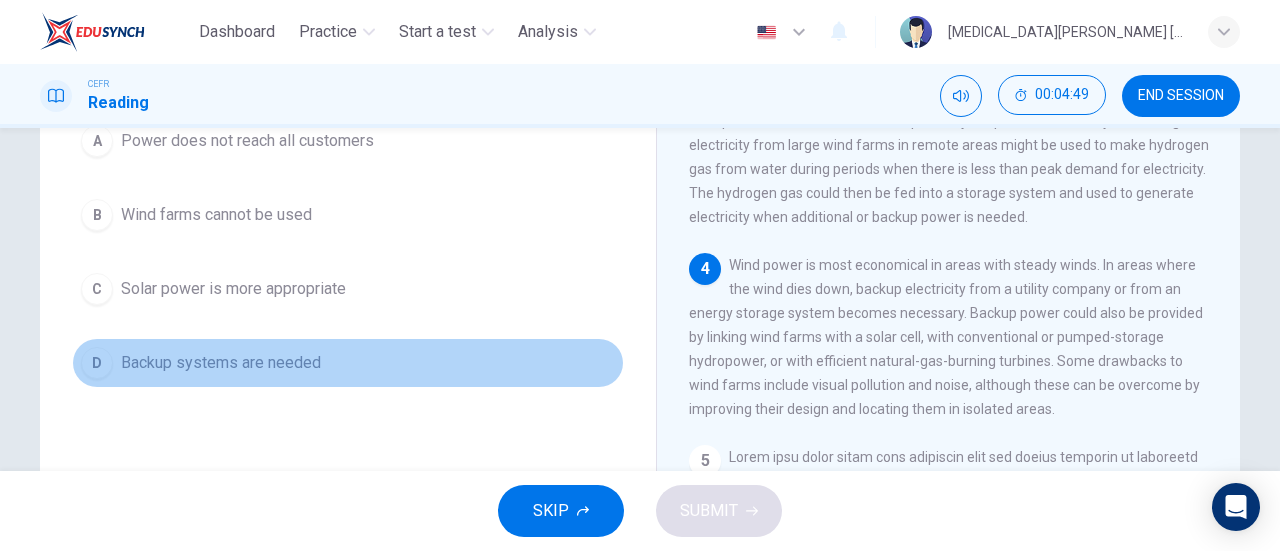 click on "Backup systems are needed" at bounding box center [221, 363] 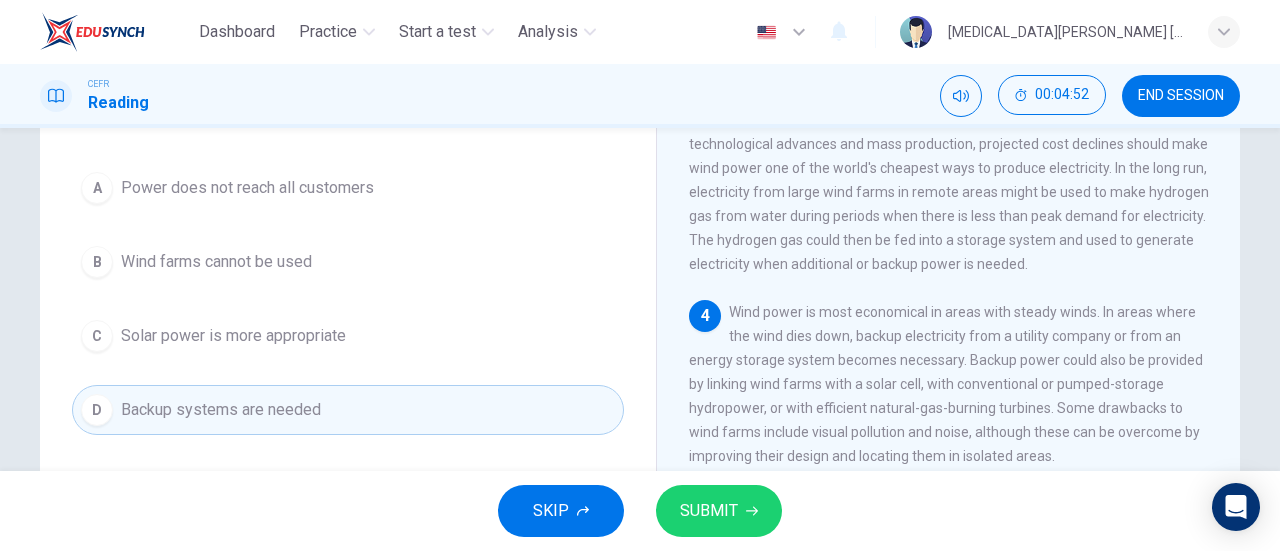 scroll, scrollTop: 250, scrollLeft: 0, axis: vertical 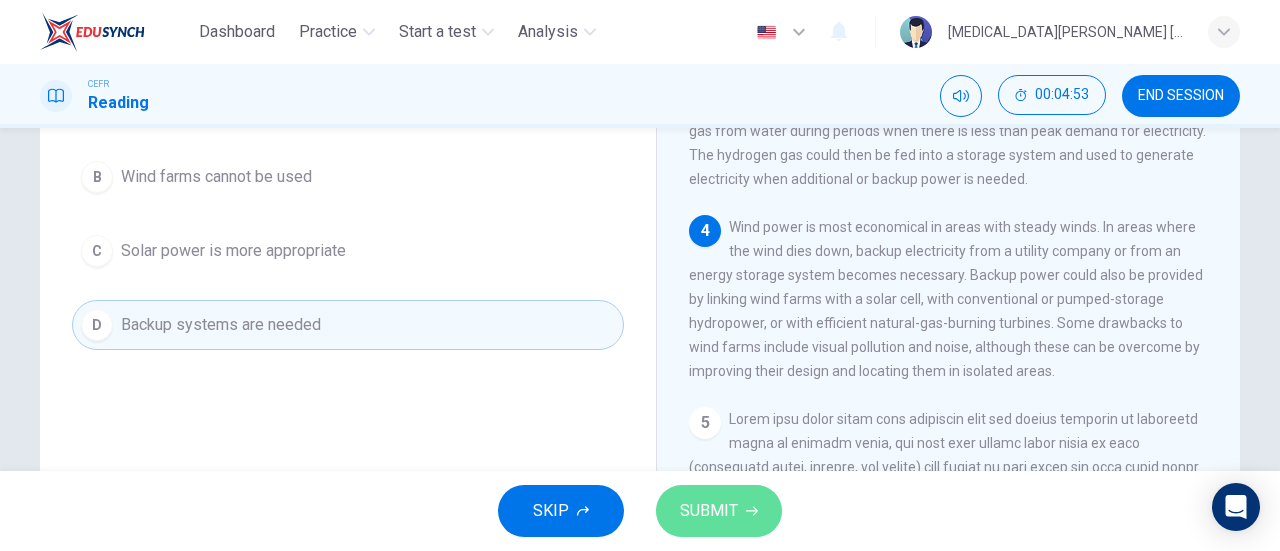 click on "SUBMIT" at bounding box center (709, 511) 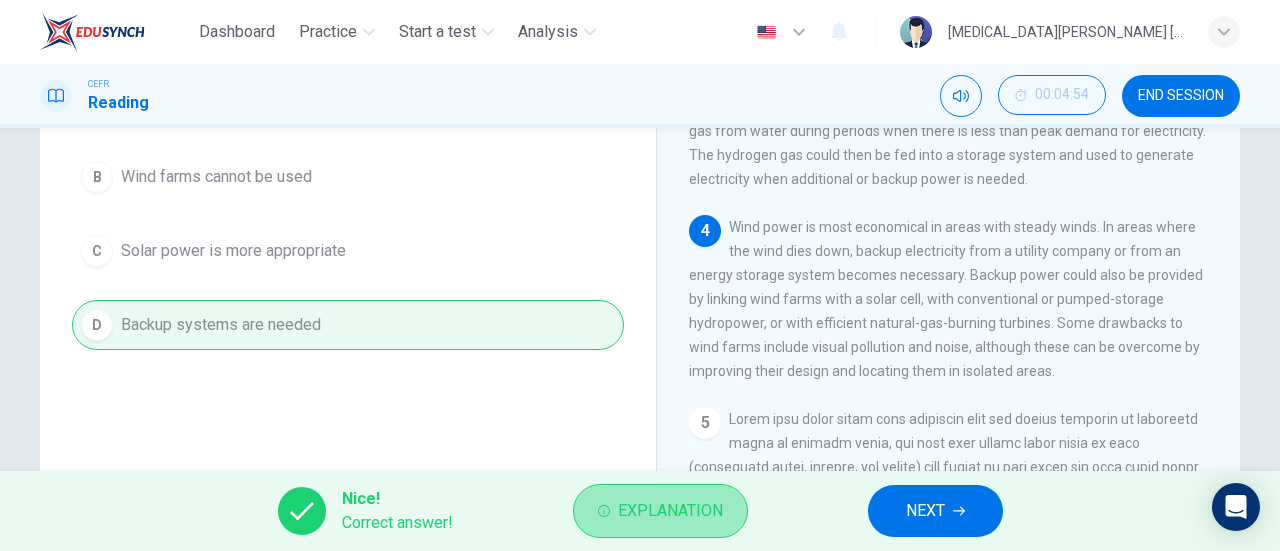 click on "Explanation" at bounding box center (670, 511) 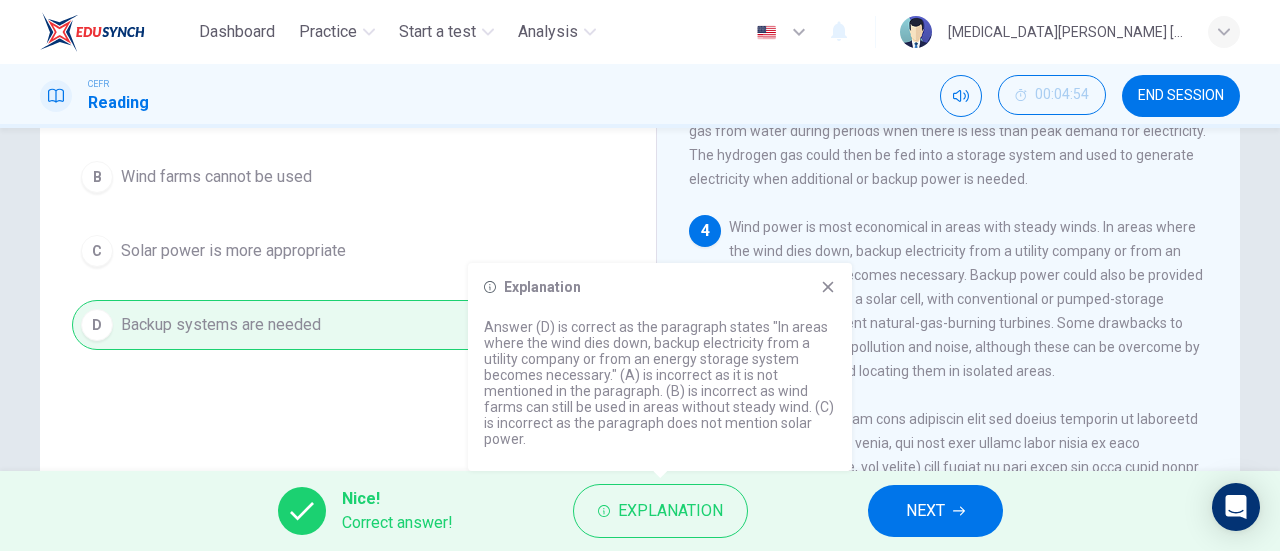 click 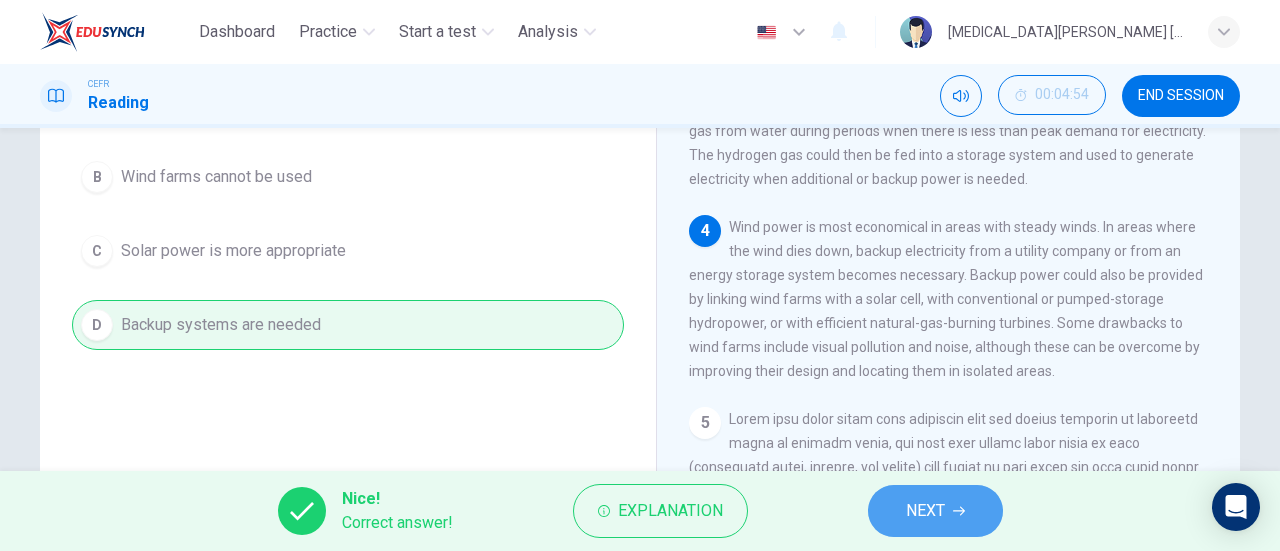 click on "NEXT" at bounding box center (935, 511) 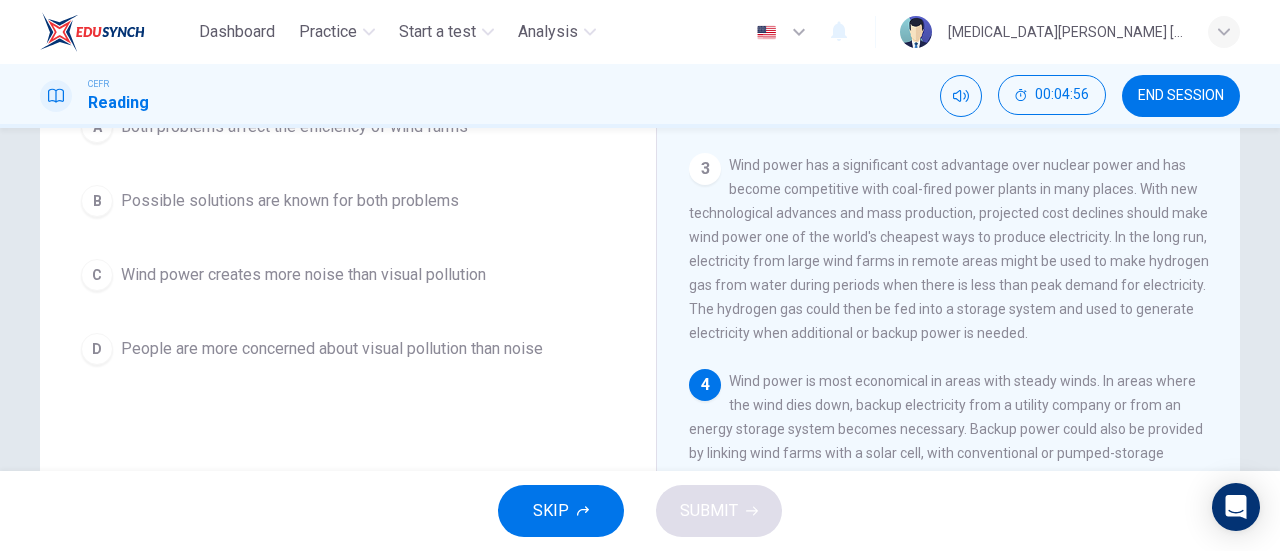 scroll, scrollTop: 176, scrollLeft: 0, axis: vertical 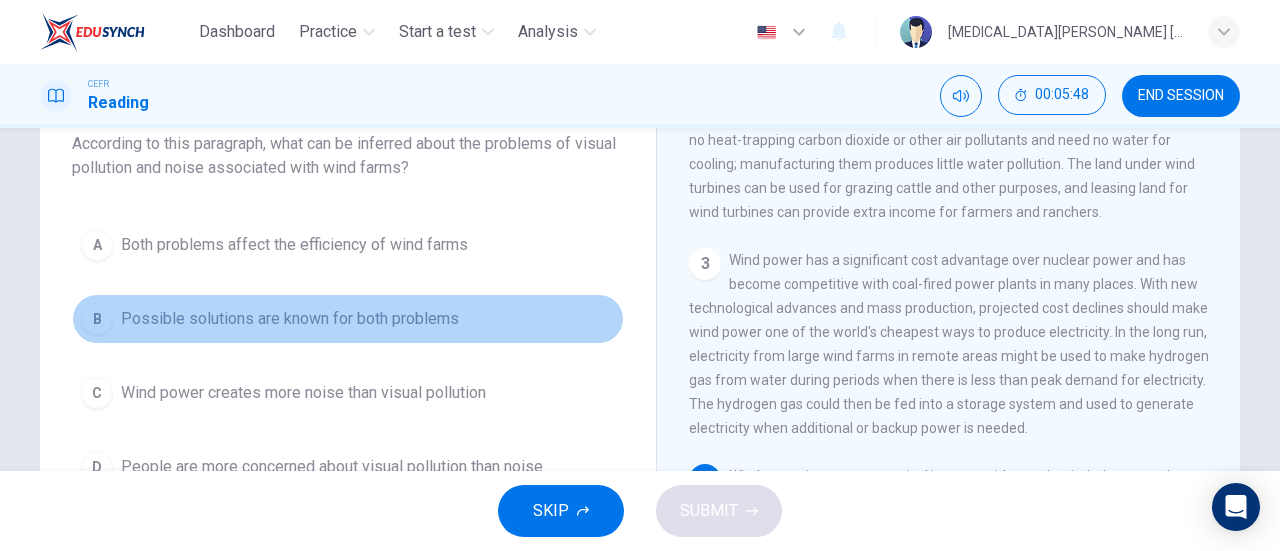click on "Possible solutions are known for both problems" at bounding box center [290, 319] 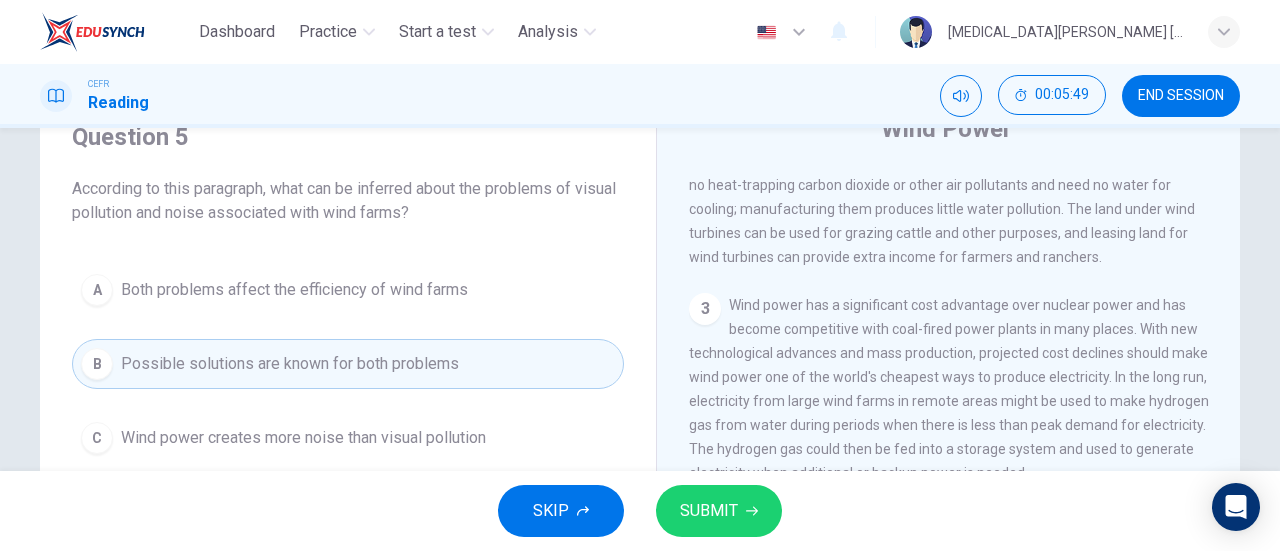 scroll, scrollTop: 86, scrollLeft: 0, axis: vertical 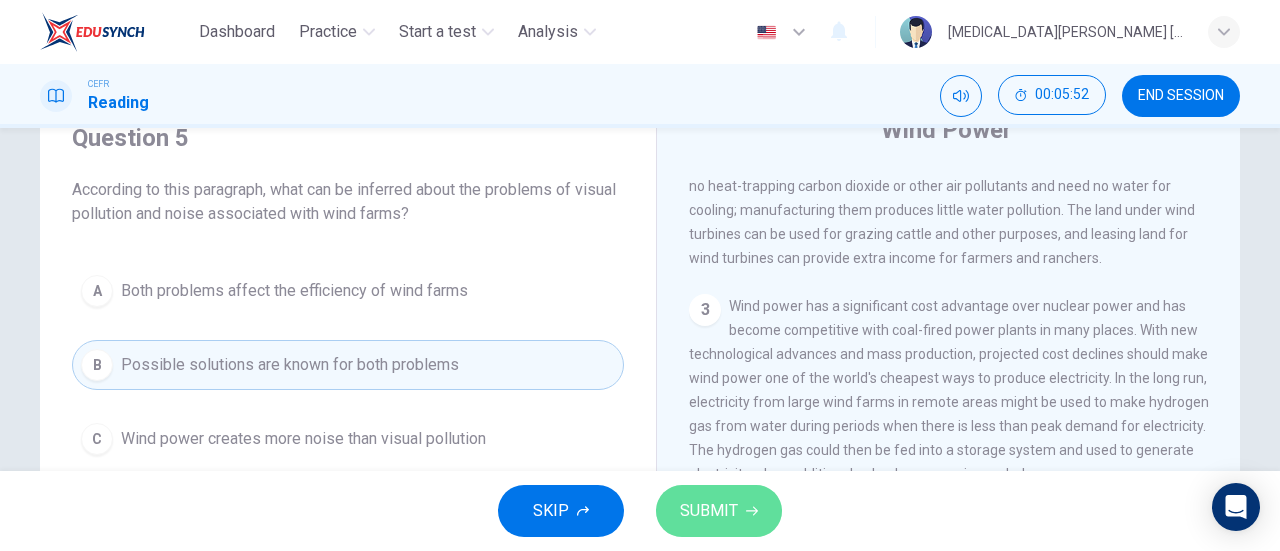 click on "SUBMIT" at bounding box center (719, 511) 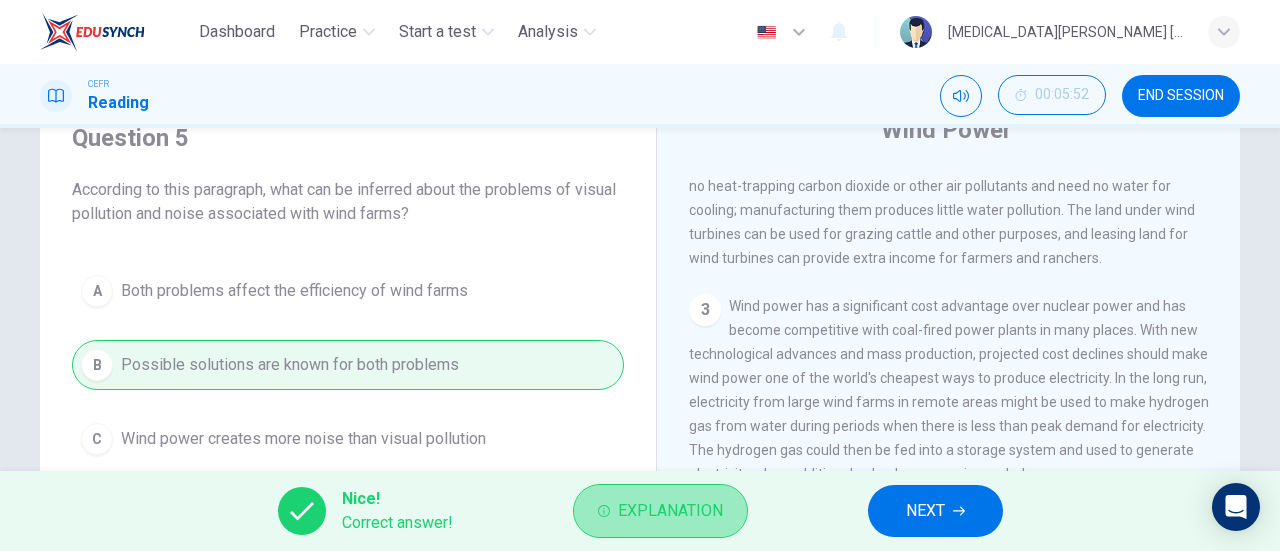 click on "Explanation" at bounding box center [670, 511] 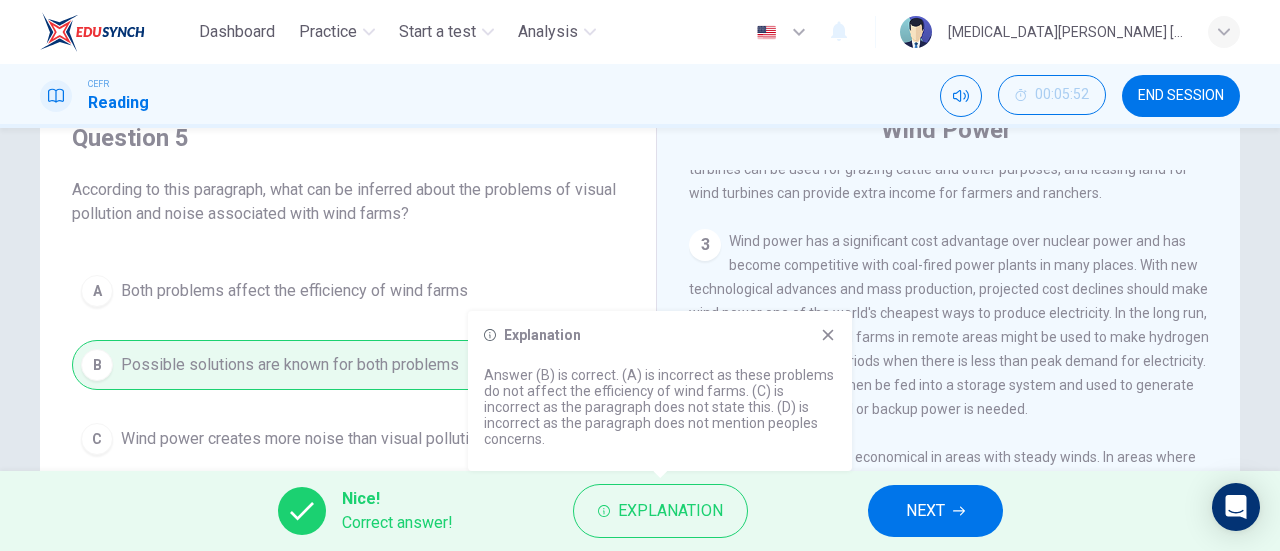 scroll, scrollTop: 350, scrollLeft: 0, axis: vertical 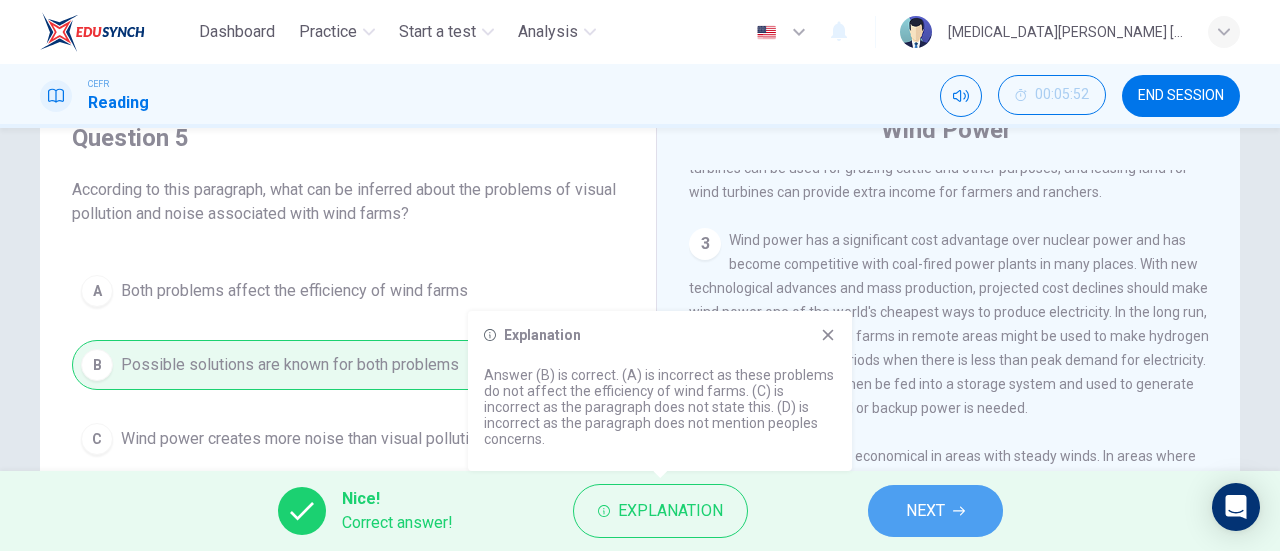 click on "NEXT" at bounding box center (925, 511) 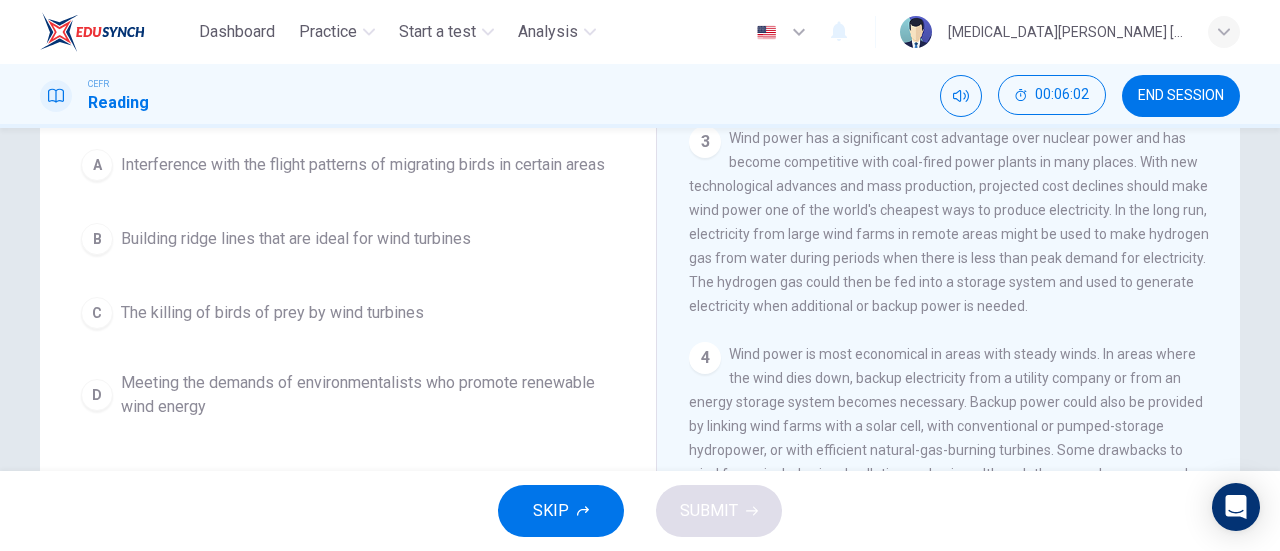 scroll, scrollTop: 204, scrollLeft: 0, axis: vertical 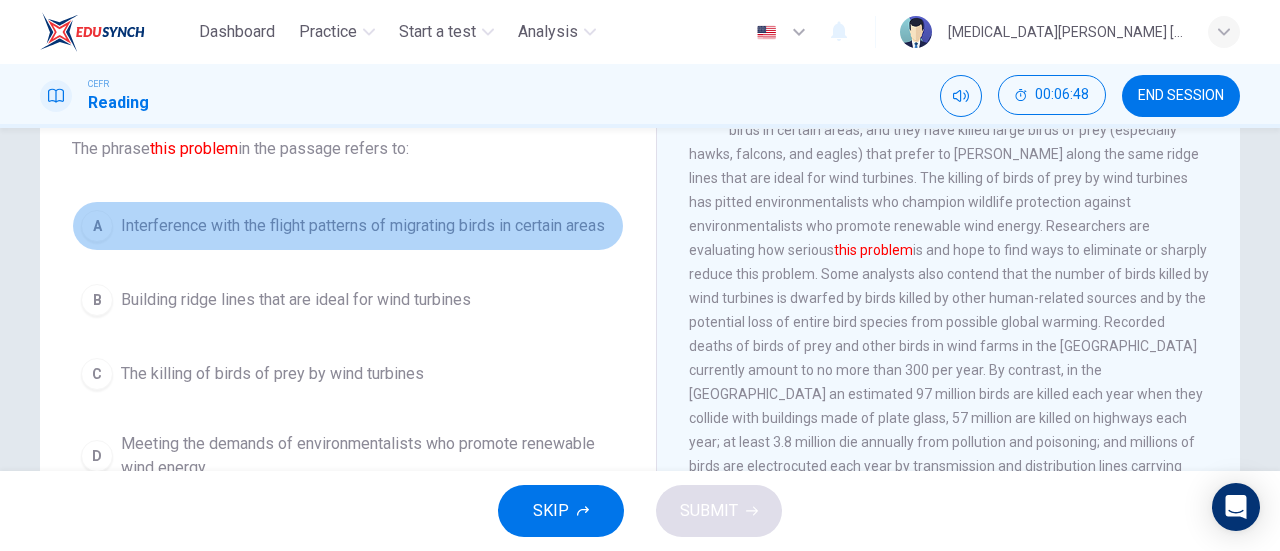 click on "A Interference with the flight patterns of migrating birds in certain areas" at bounding box center [348, 226] 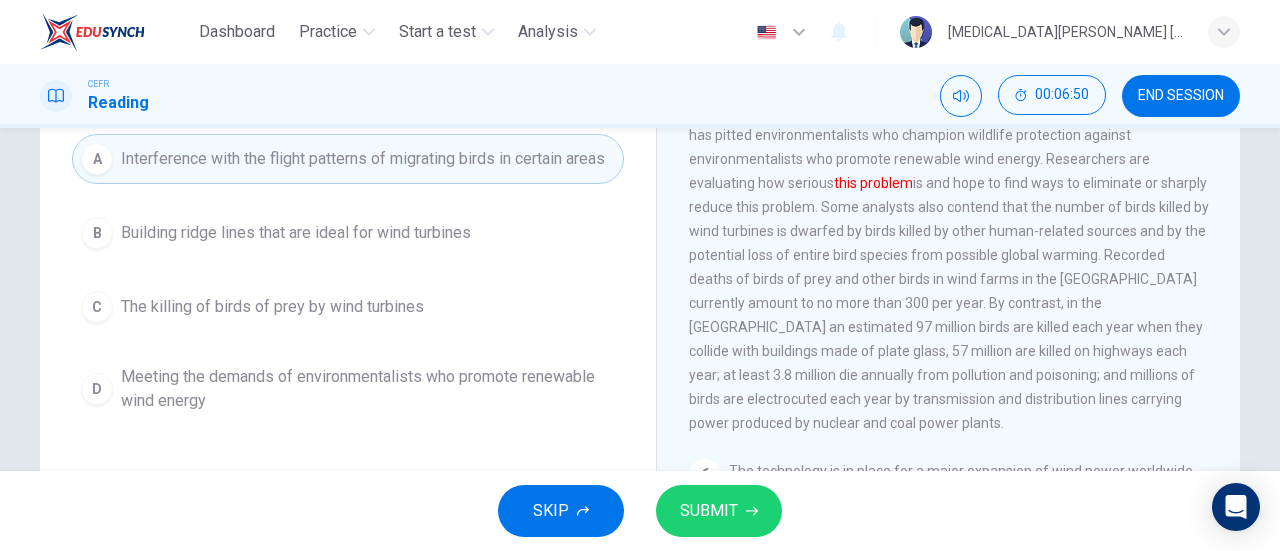 scroll, scrollTop: 195, scrollLeft: 0, axis: vertical 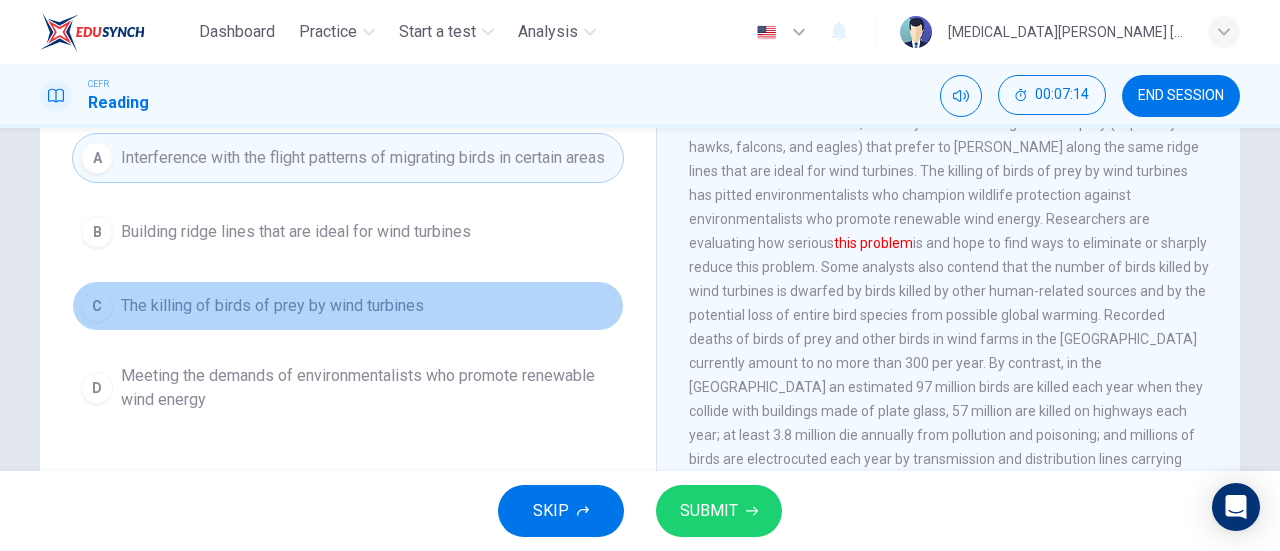 click on "C The killing of birds of prey by wind turbines" at bounding box center [348, 306] 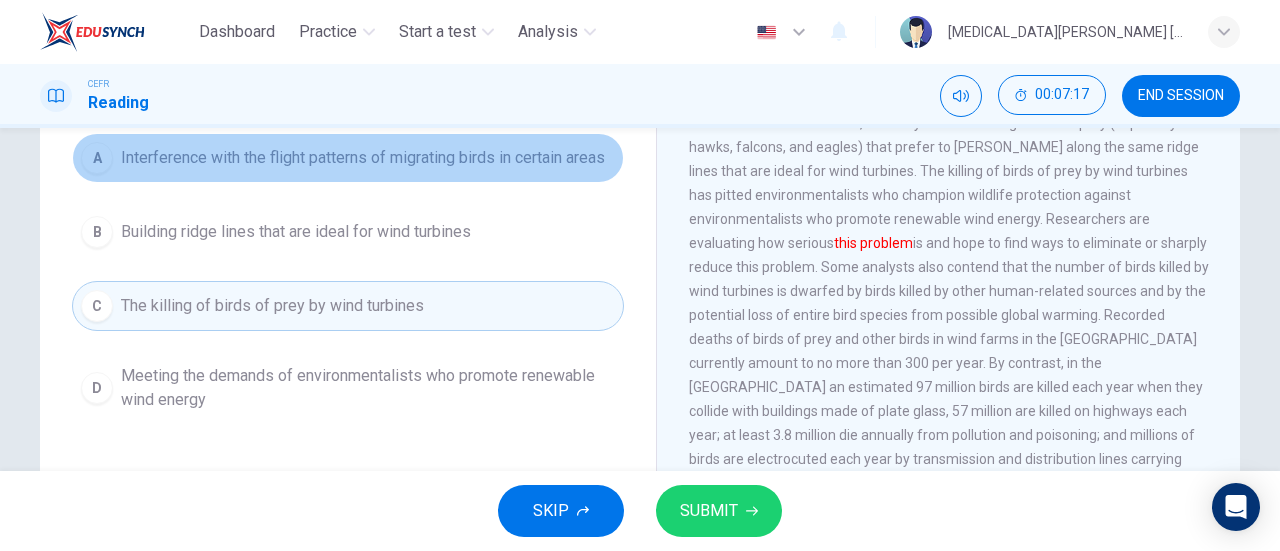 click on "Interference with the flight patterns of migrating birds in certain areas" at bounding box center (363, 158) 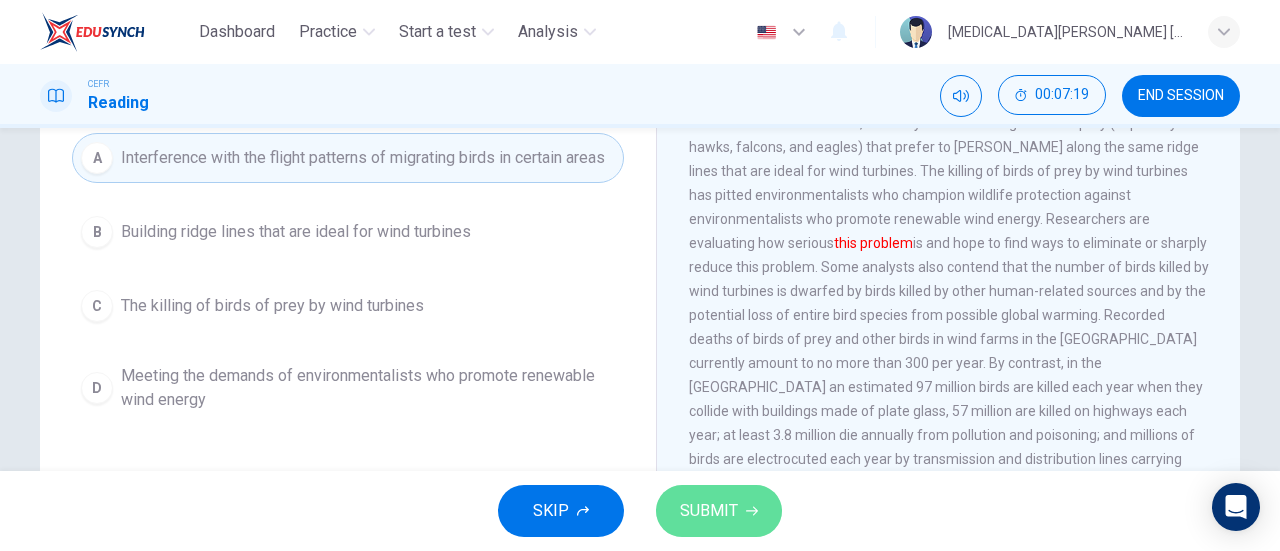 click on "SUBMIT" at bounding box center [709, 511] 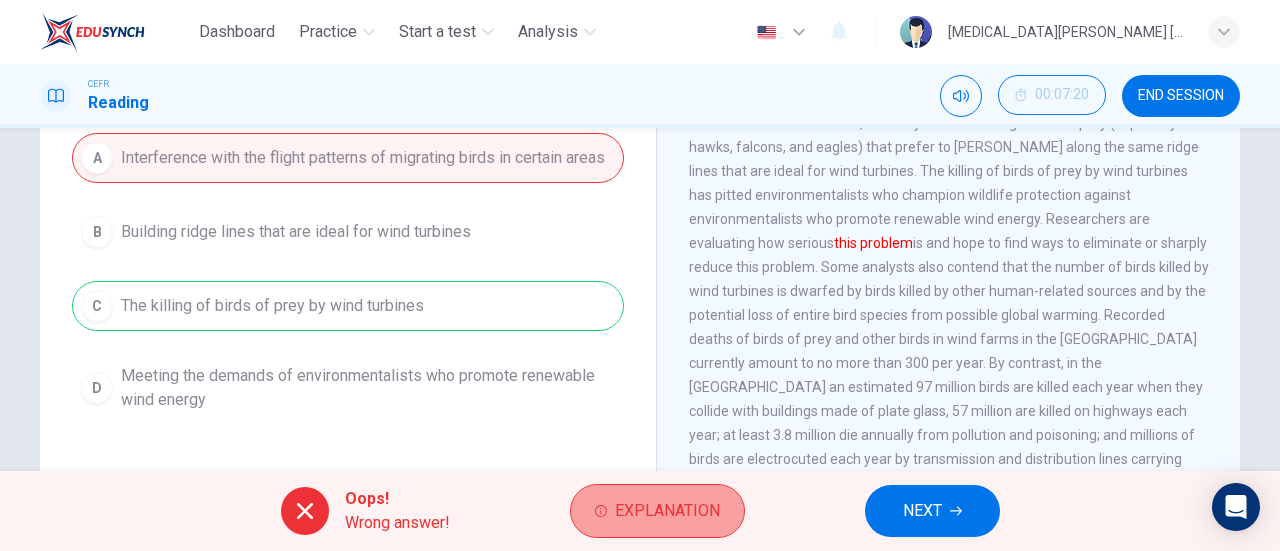 click on "Explanation" at bounding box center [667, 511] 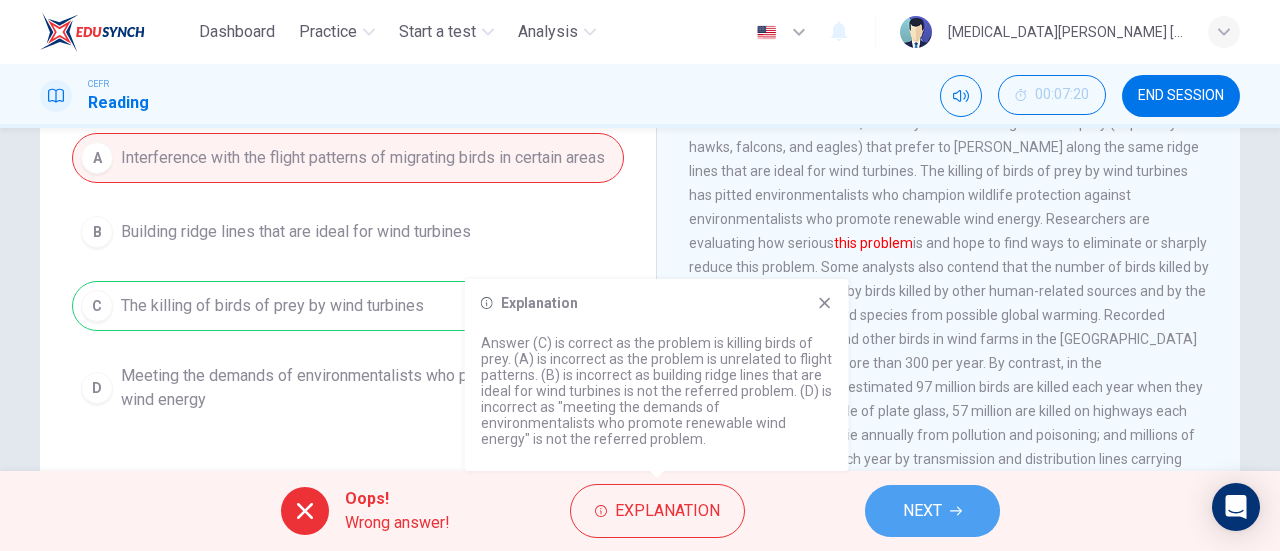 click 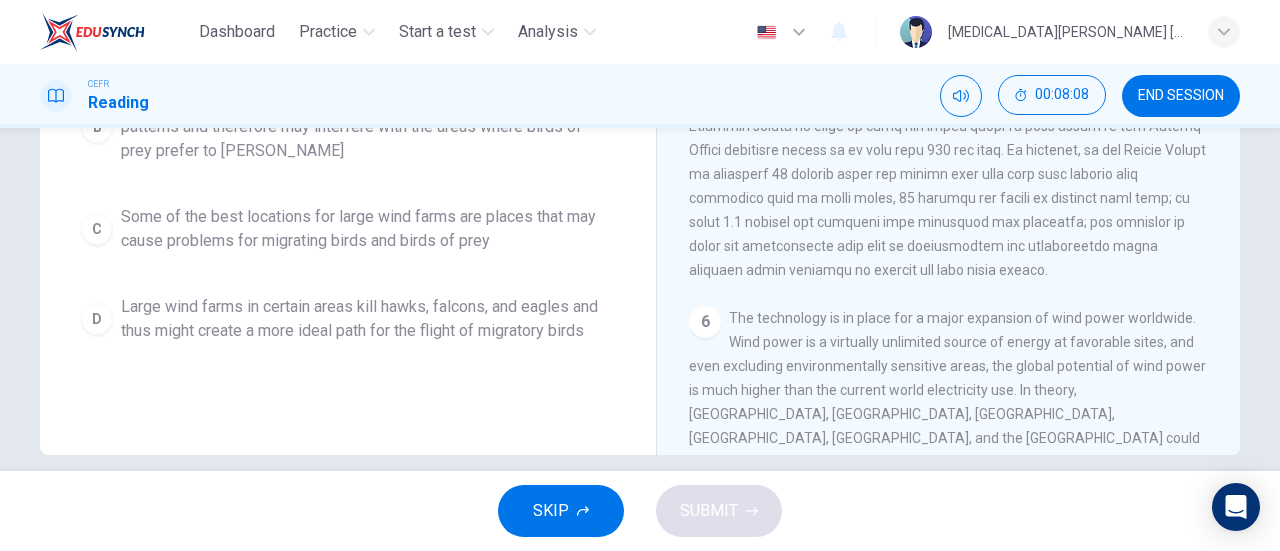 scroll, scrollTop: 409, scrollLeft: 0, axis: vertical 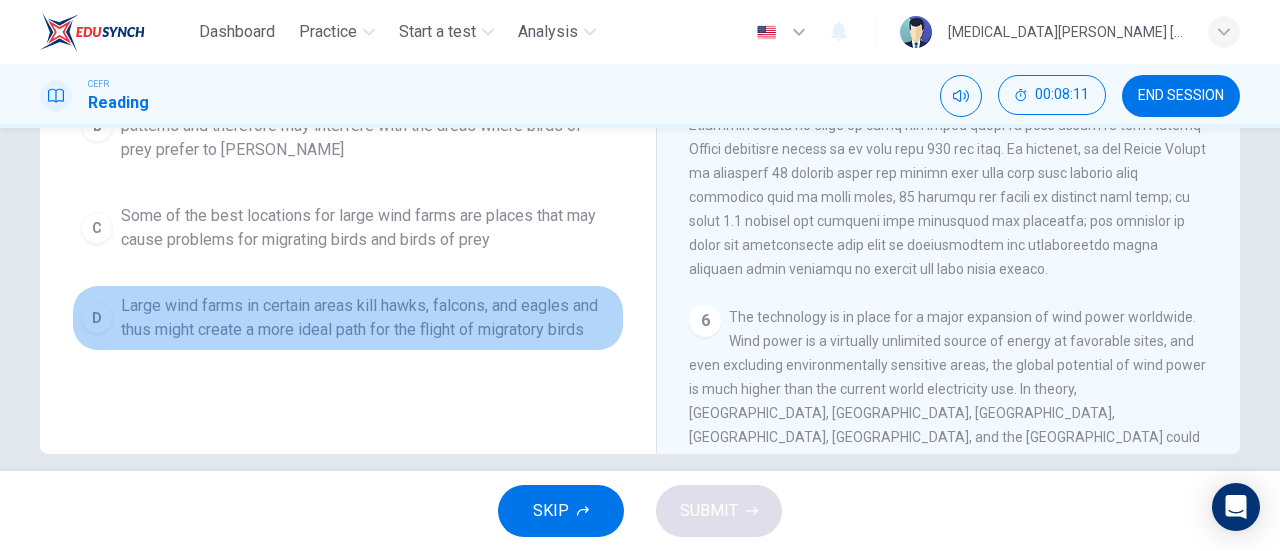click on "Large wind farms in certain areas kill hawks, falcons, and eagles and thus might create a more ideal path for the flight of migratory birds" at bounding box center [368, 318] 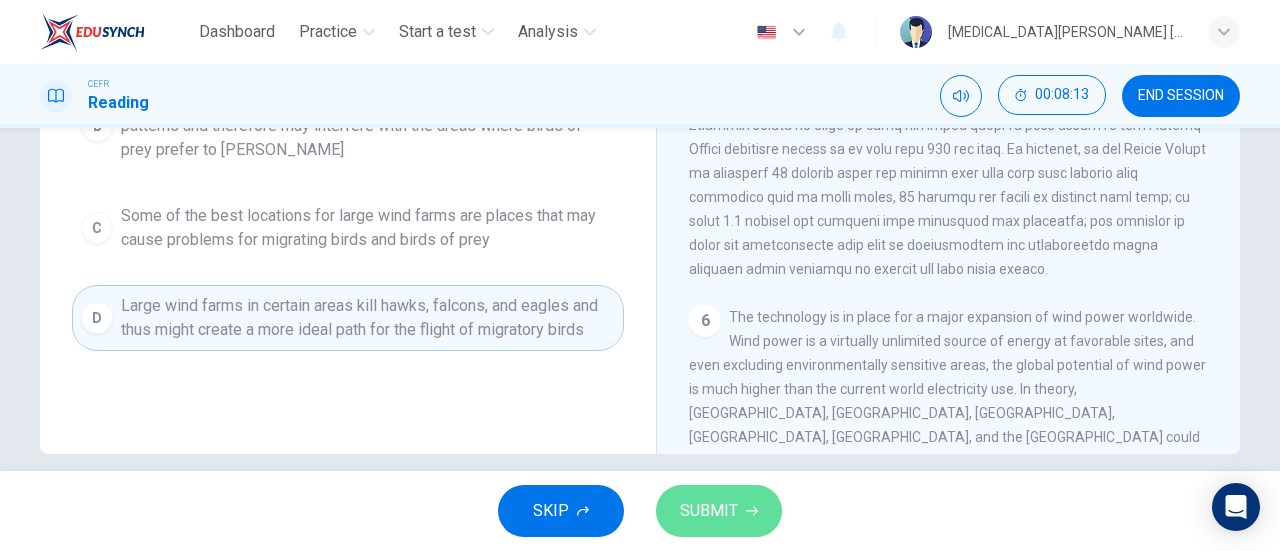 click on "SUBMIT" at bounding box center (709, 511) 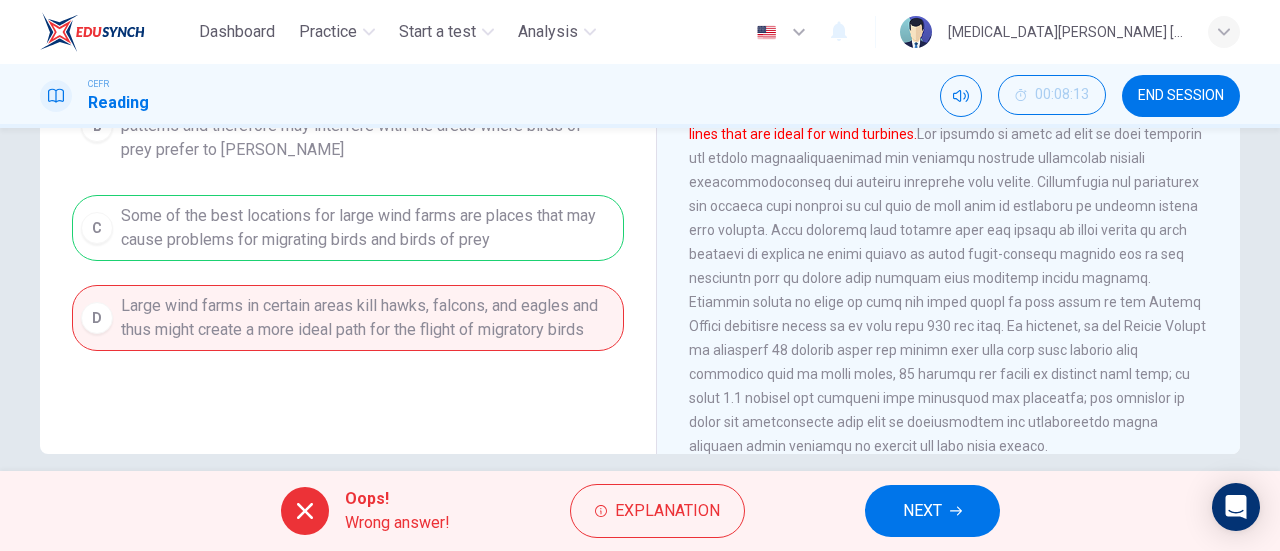 scroll, scrollTop: 610, scrollLeft: 0, axis: vertical 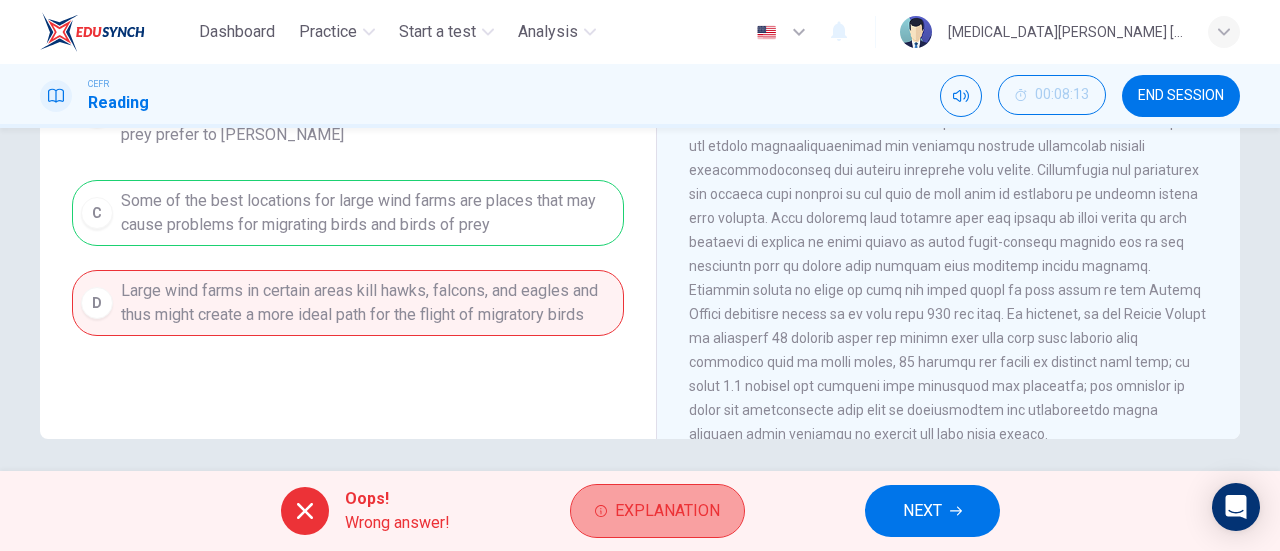 click on "Explanation" at bounding box center [667, 511] 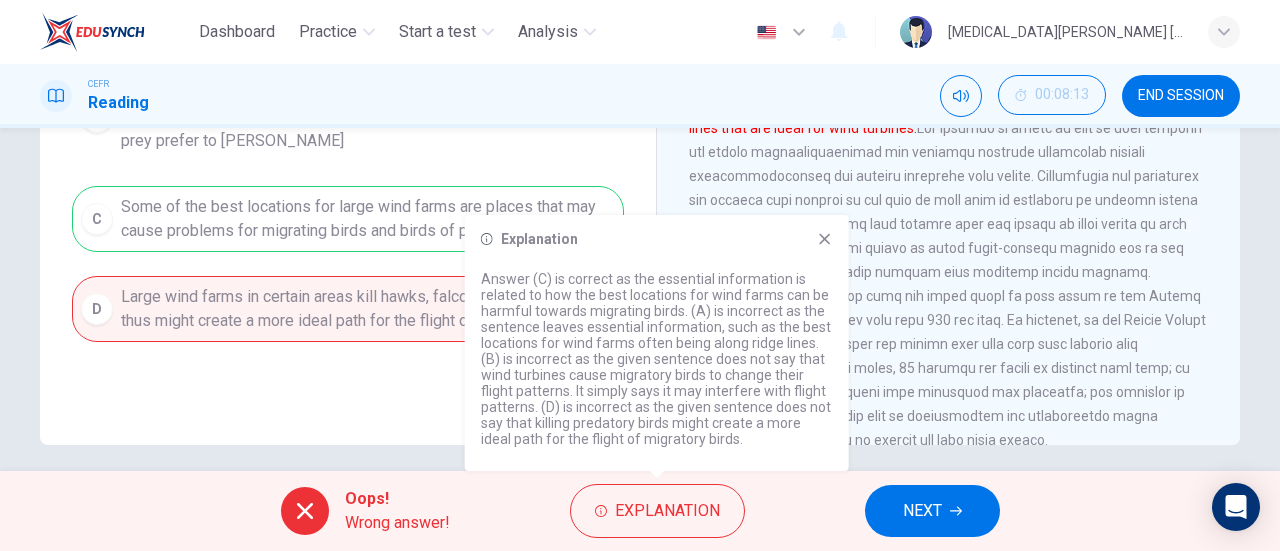 scroll, scrollTop: 419, scrollLeft: 0, axis: vertical 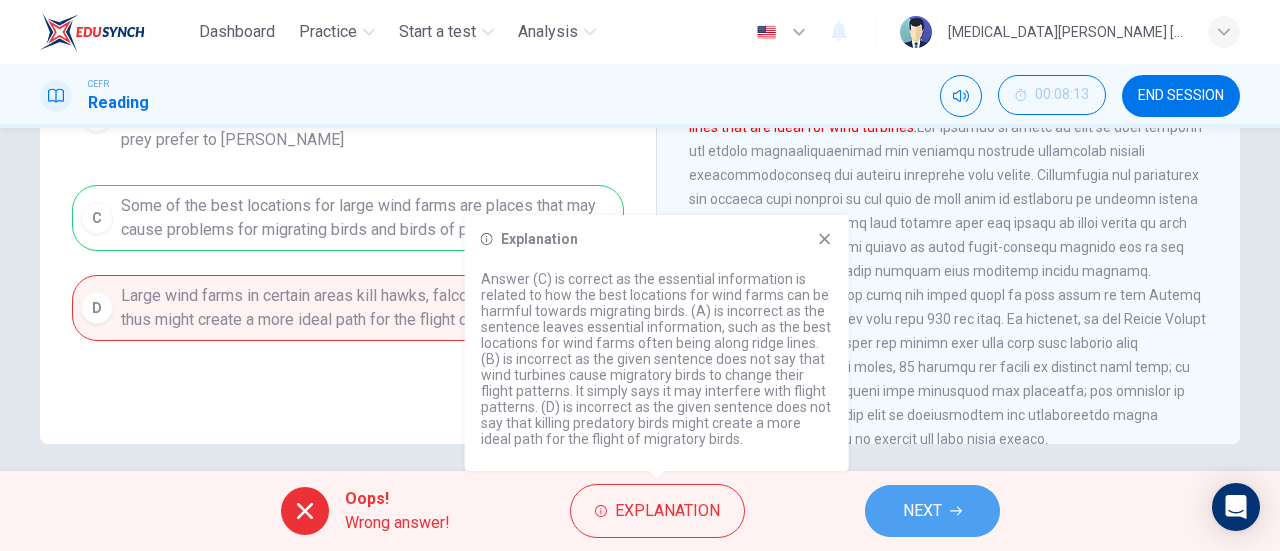 click on "NEXT" at bounding box center [932, 511] 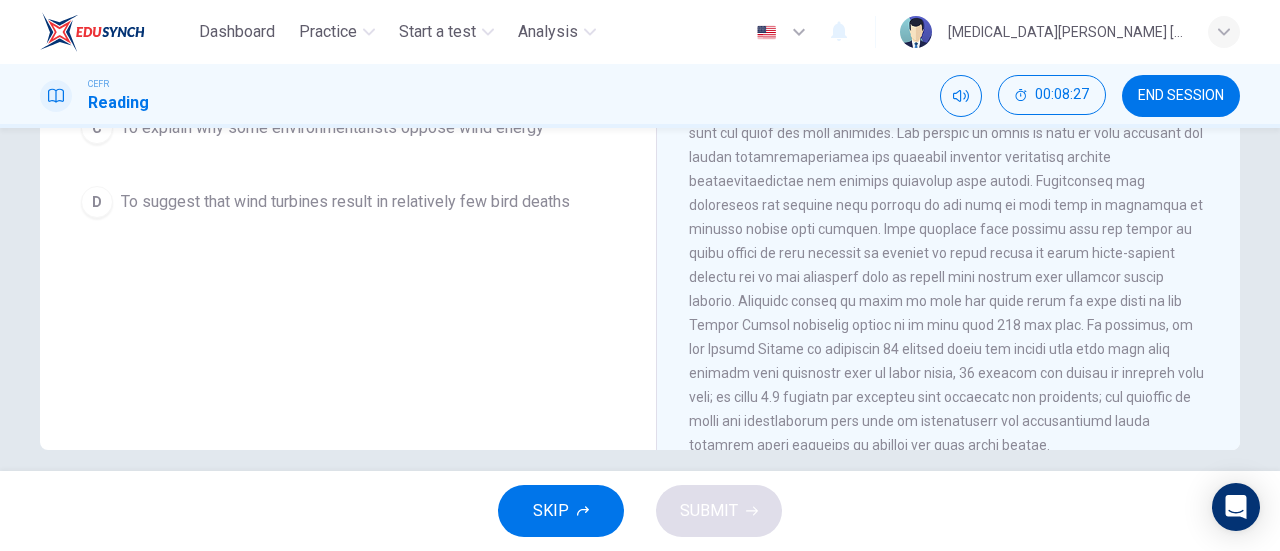 scroll, scrollTop: 420, scrollLeft: 0, axis: vertical 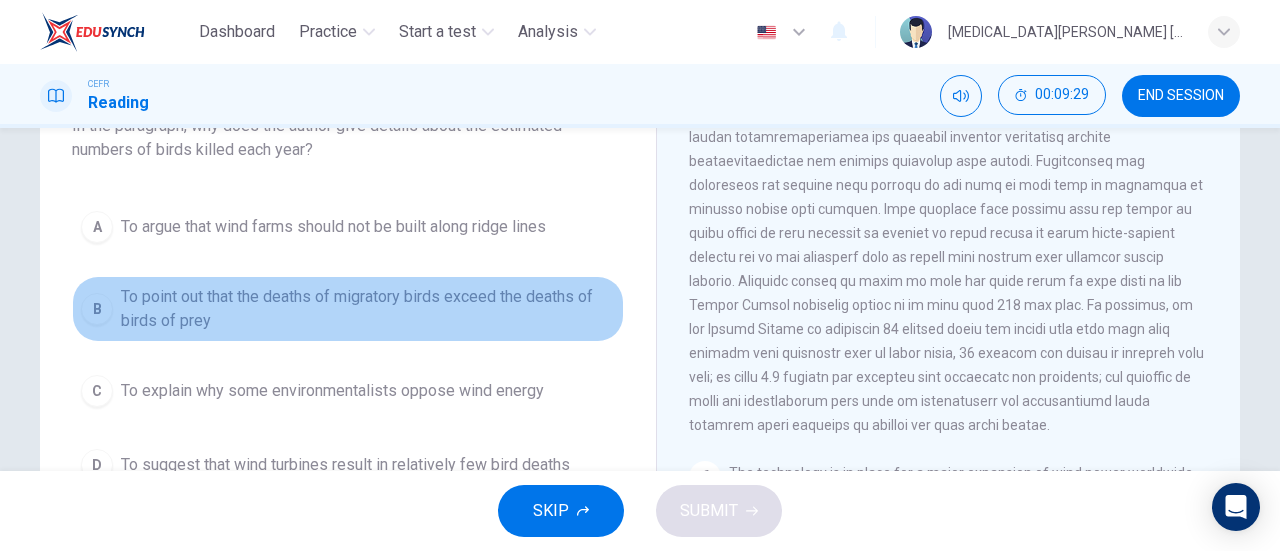 click on "To point out that the deaths of migratory birds exceed the deaths of birds of prey" at bounding box center [368, 309] 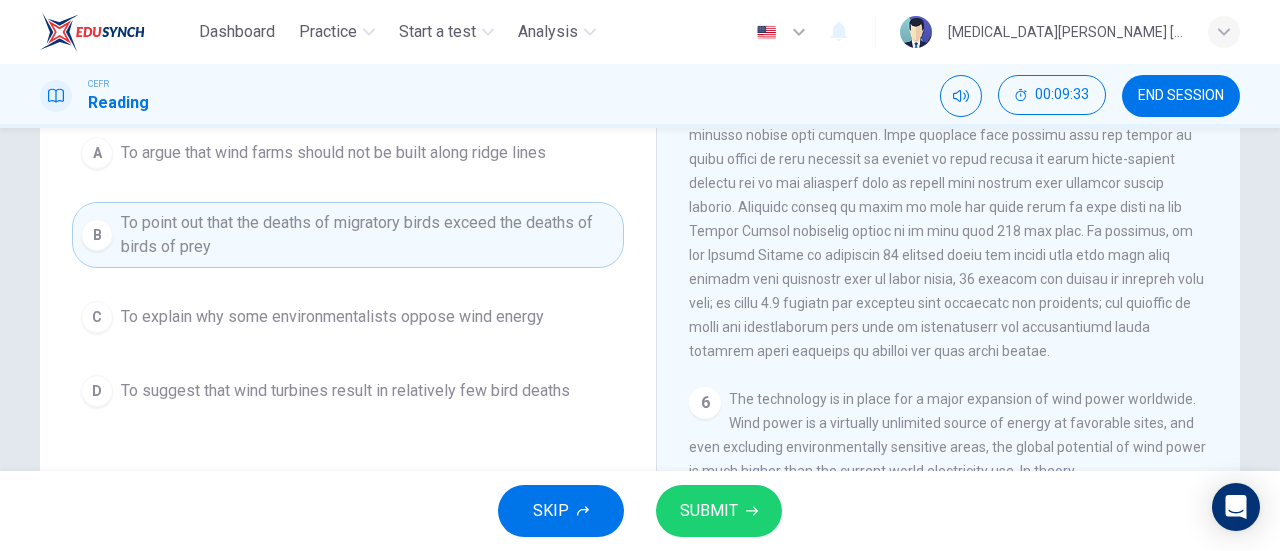 scroll, scrollTop: 224, scrollLeft: 0, axis: vertical 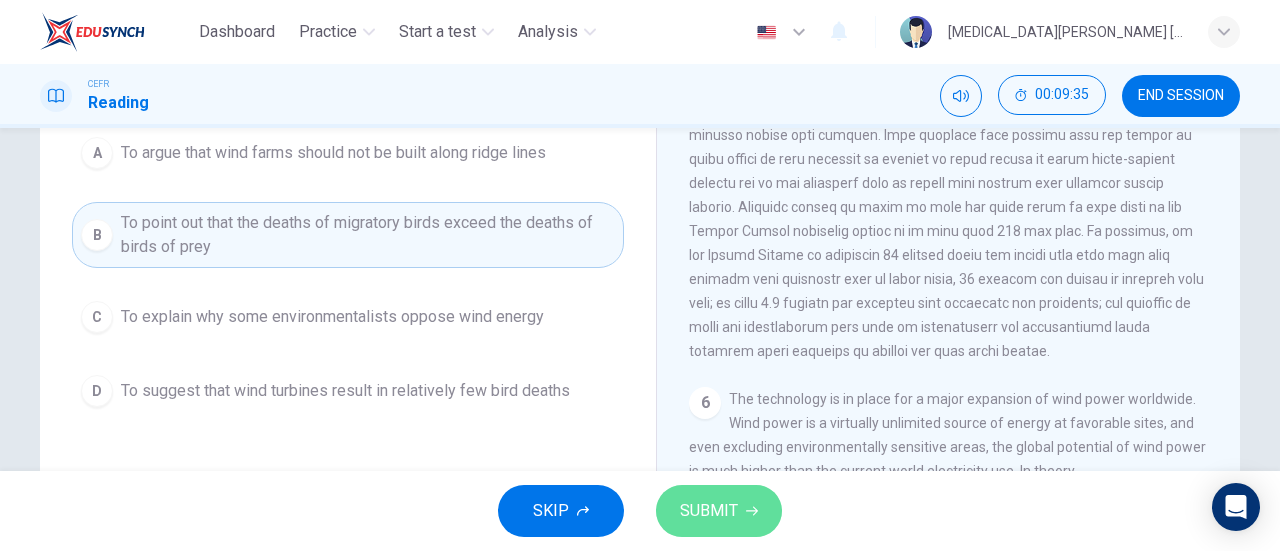 click on "SUBMIT" at bounding box center [709, 511] 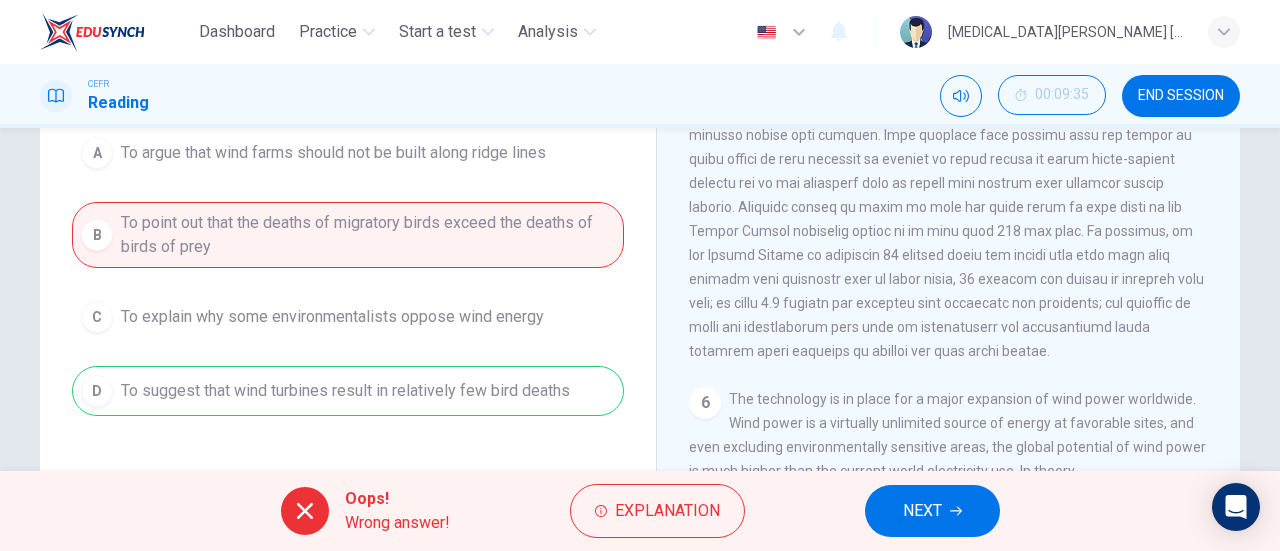 click on "NEXT" at bounding box center [932, 511] 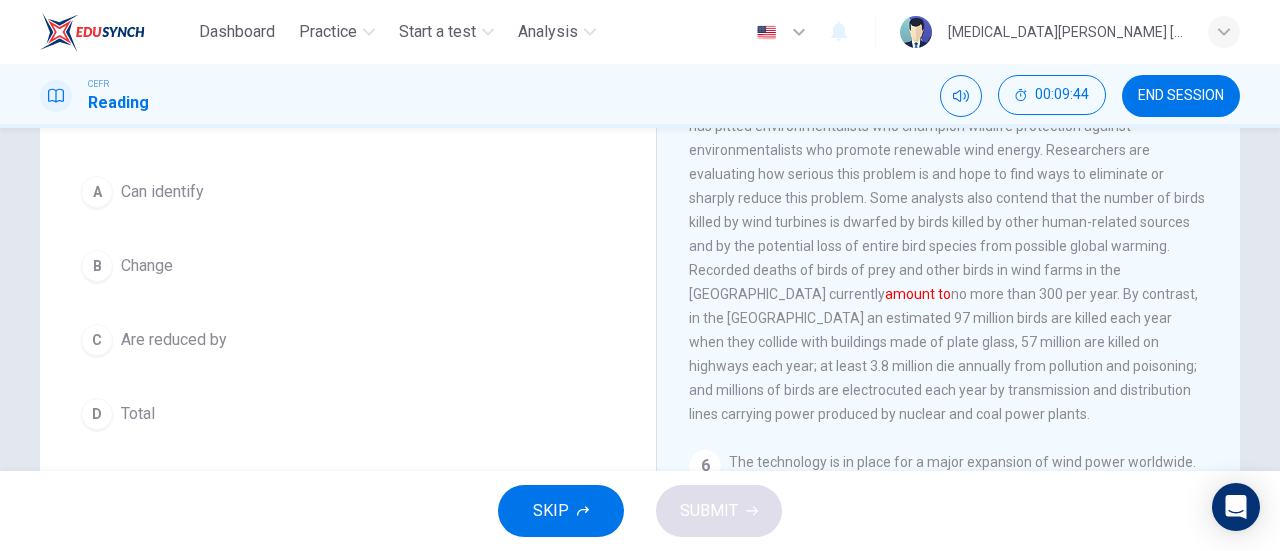 scroll, scrollTop: 159, scrollLeft: 0, axis: vertical 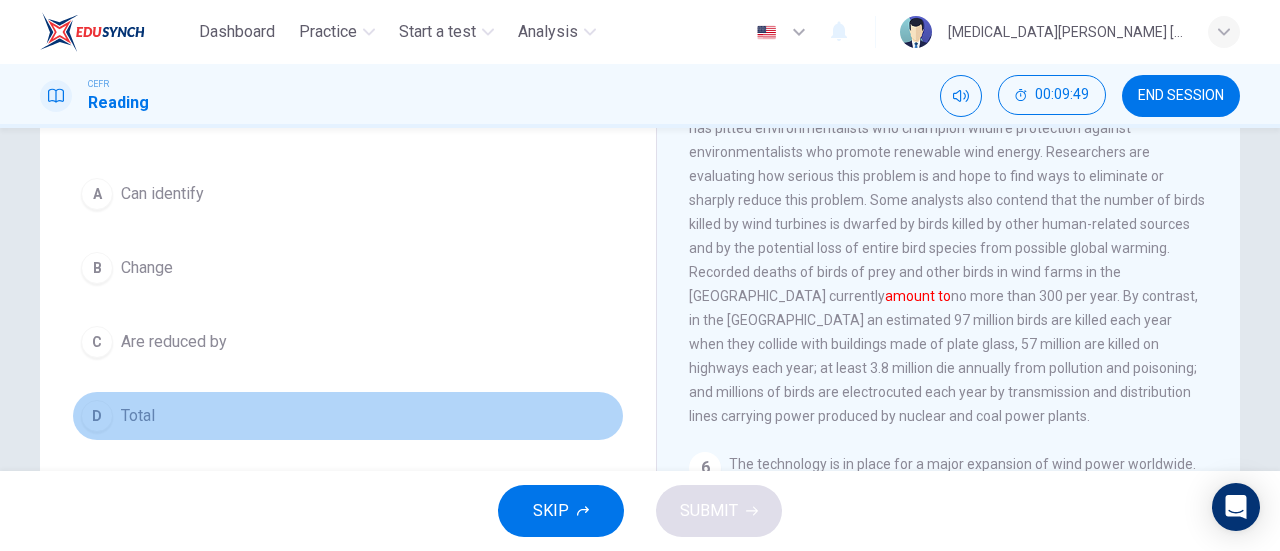 click on "D Total" at bounding box center [348, 416] 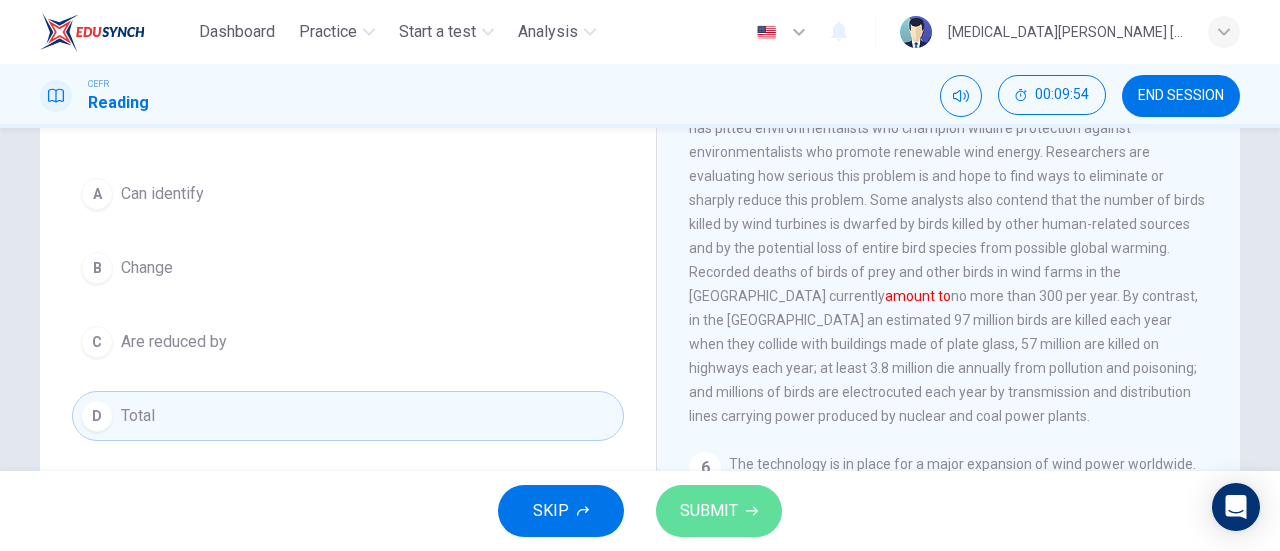 click on "SUBMIT" at bounding box center (709, 511) 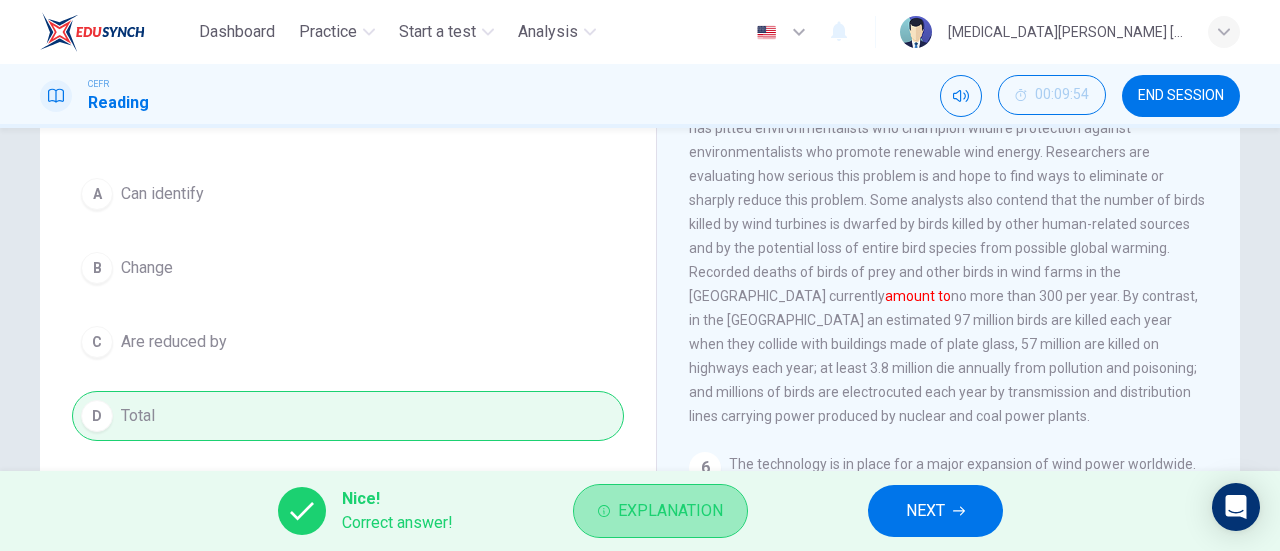 click on "Explanation" at bounding box center [670, 511] 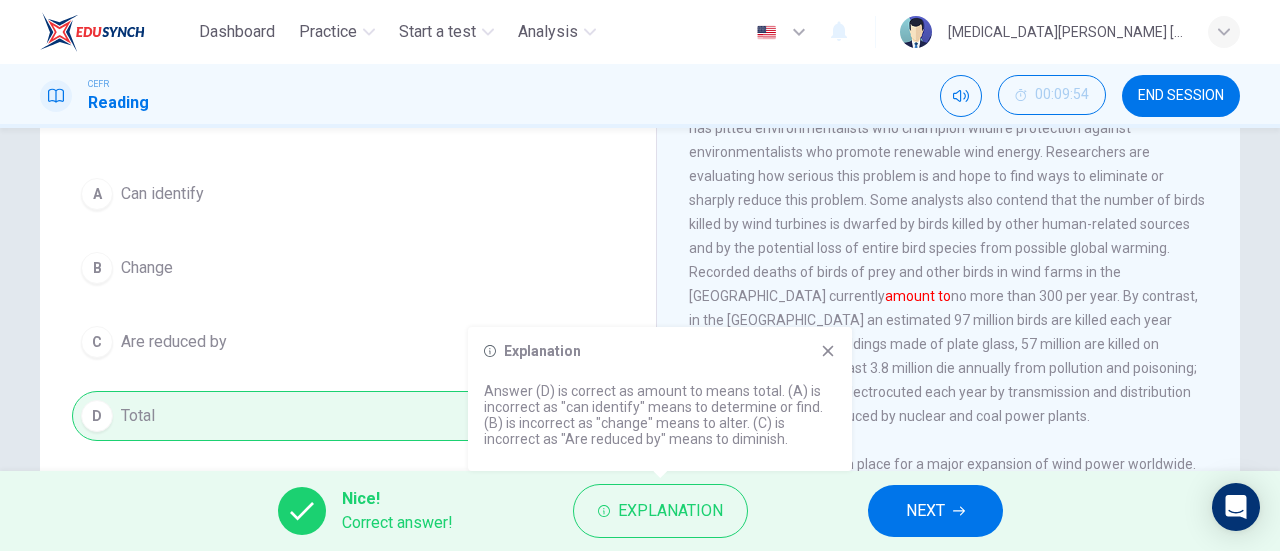 click 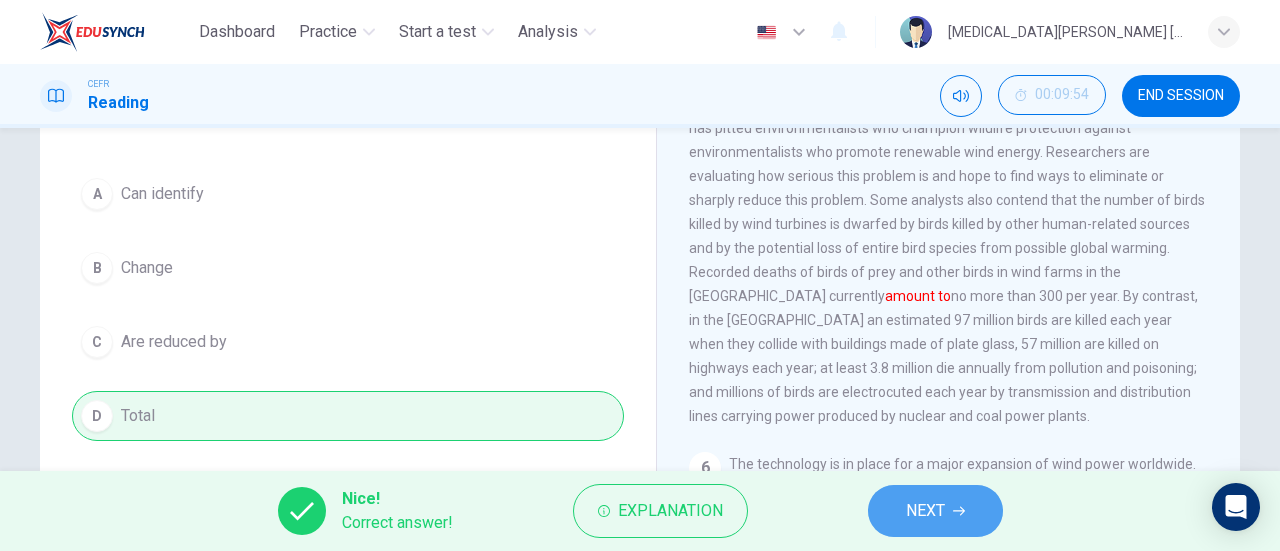 click 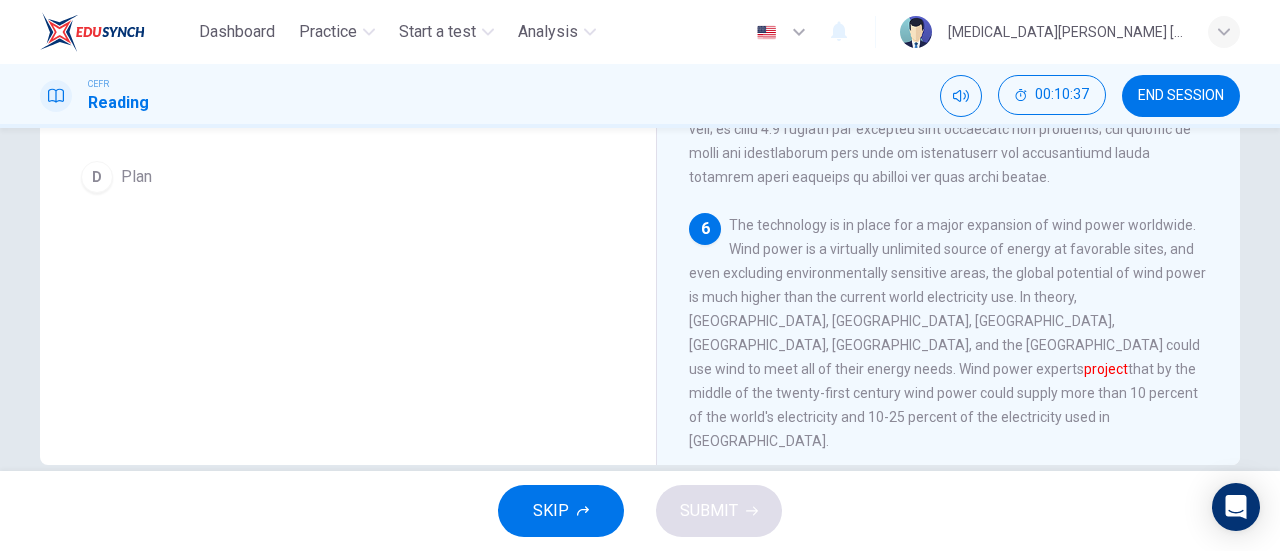 scroll, scrollTop: 160, scrollLeft: 0, axis: vertical 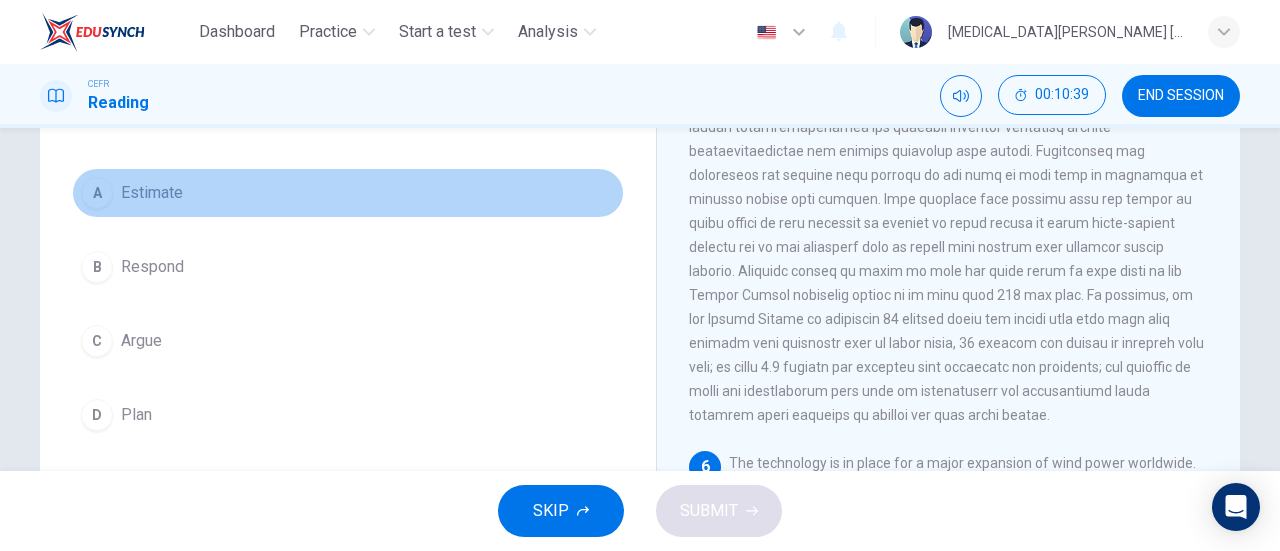 click on "Estimate" at bounding box center [152, 193] 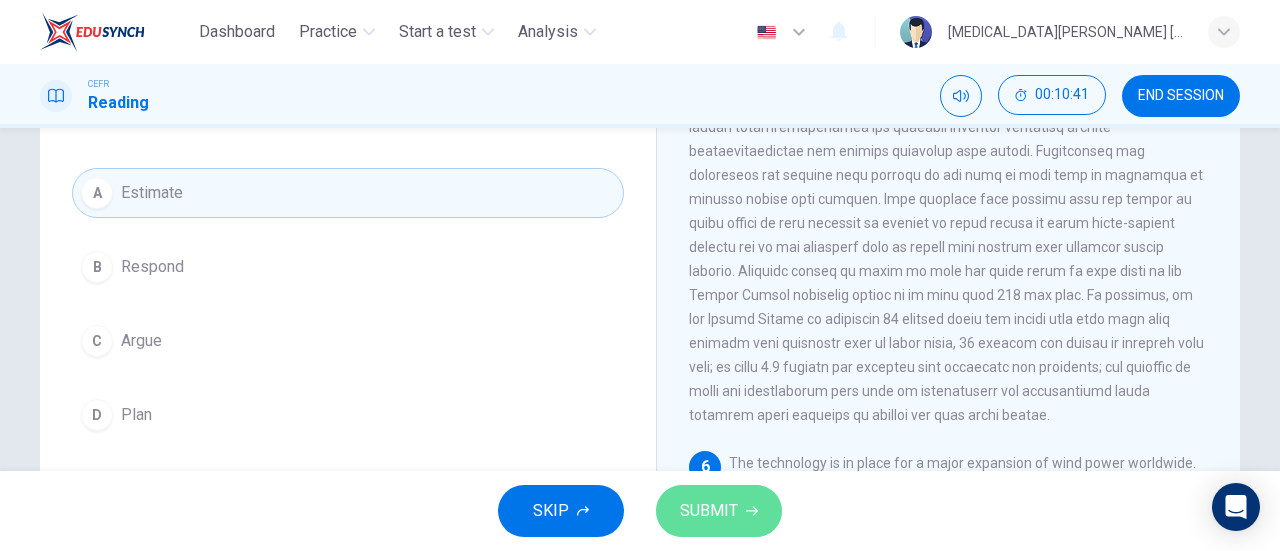 click on "SUBMIT" at bounding box center [709, 511] 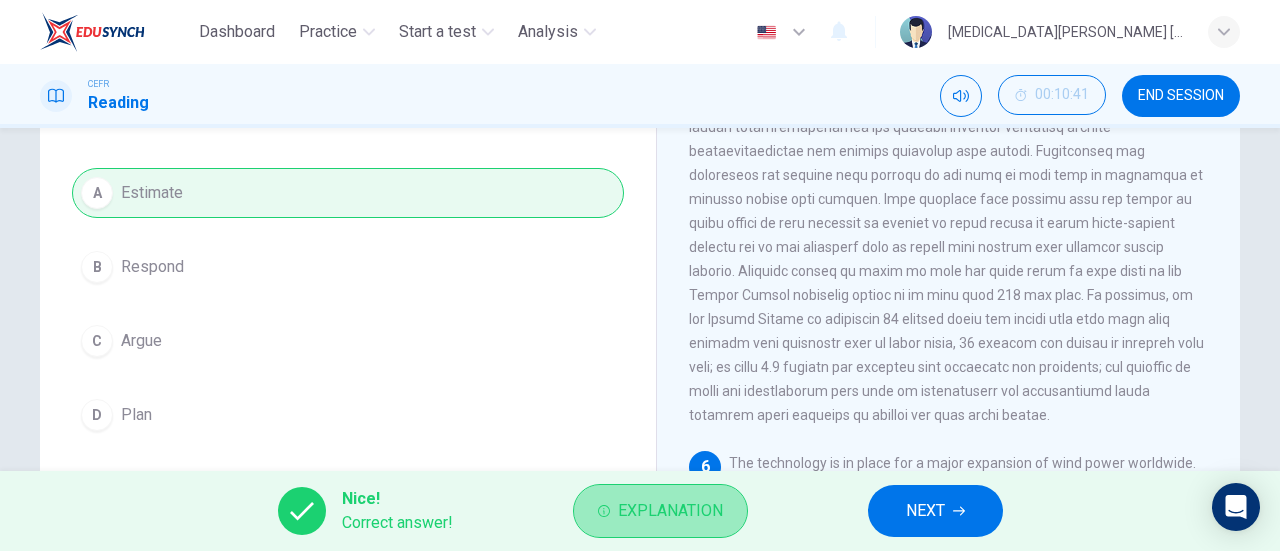 click on "Explanation" at bounding box center [670, 511] 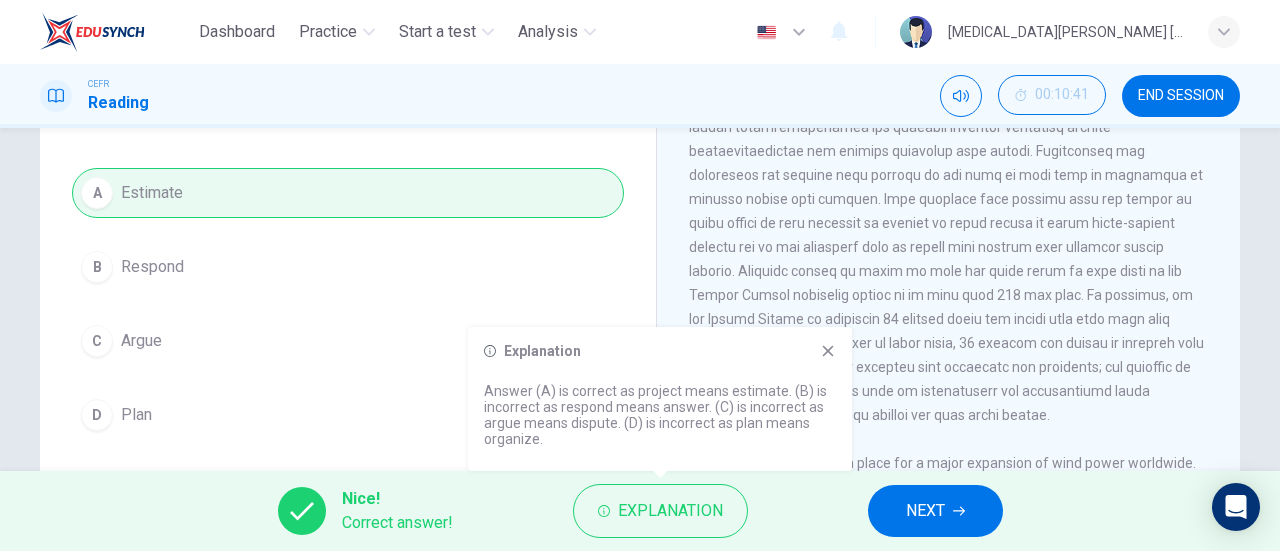 click 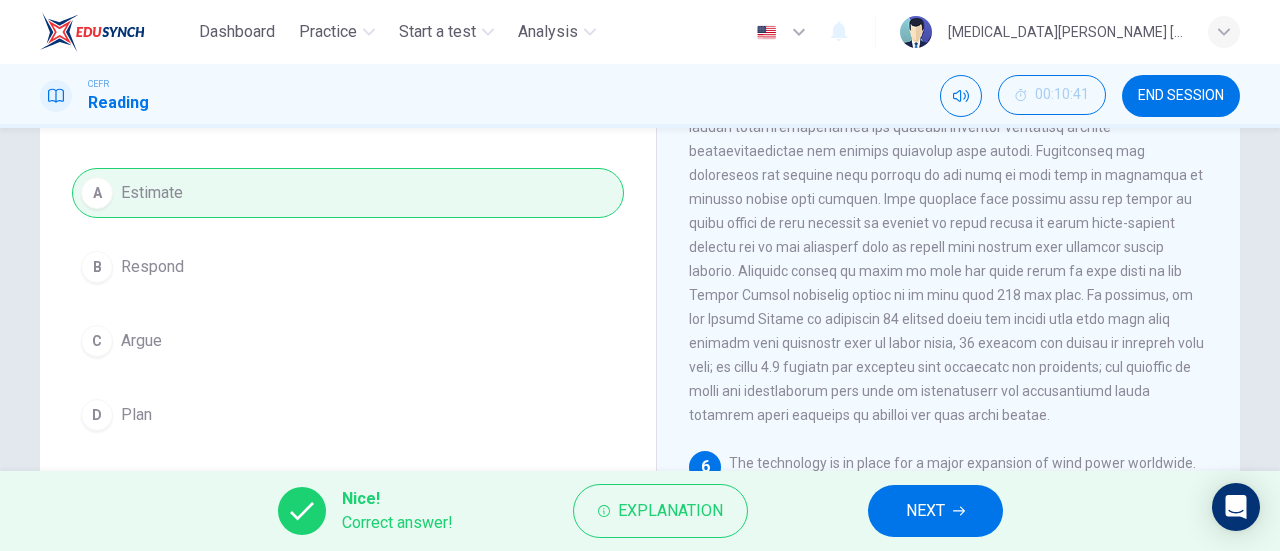 scroll, scrollTop: 0, scrollLeft: 0, axis: both 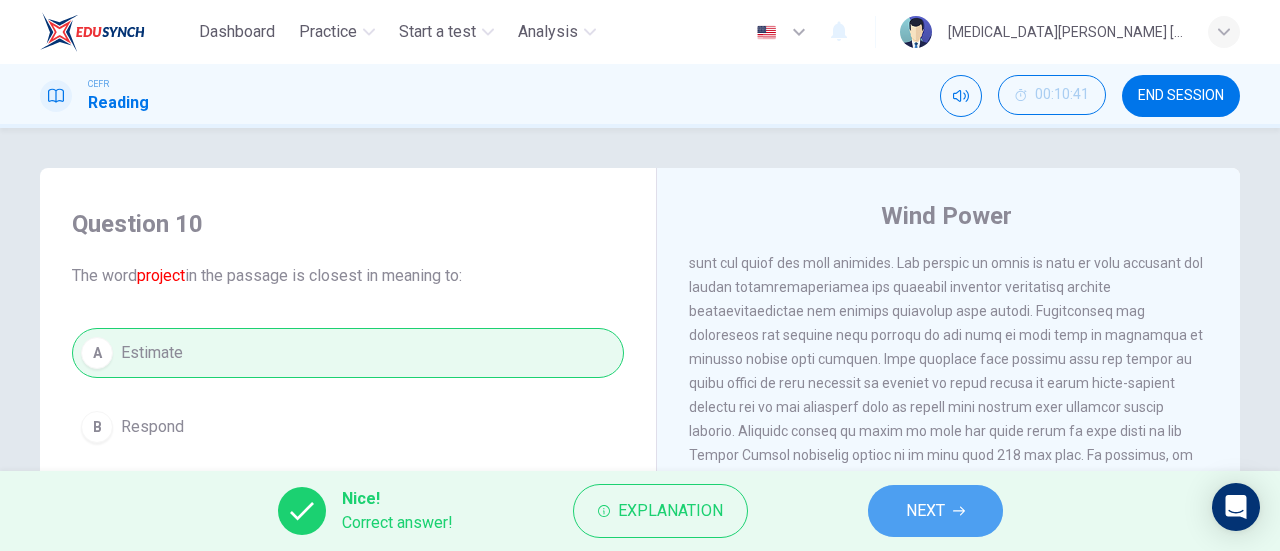 click 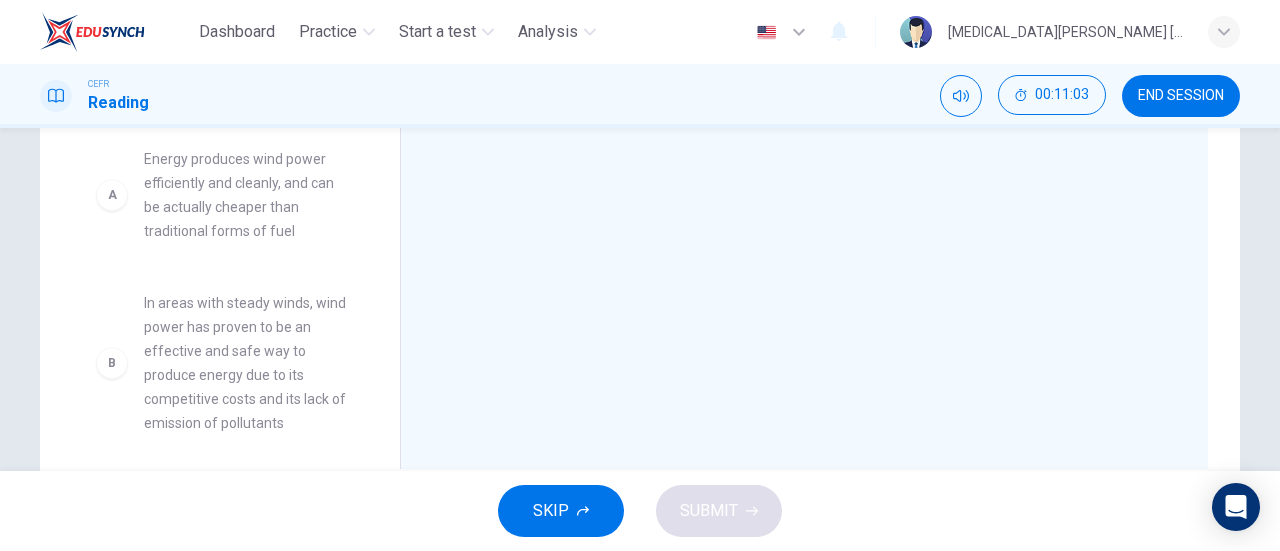 scroll, scrollTop: 362, scrollLeft: 0, axis: vertical 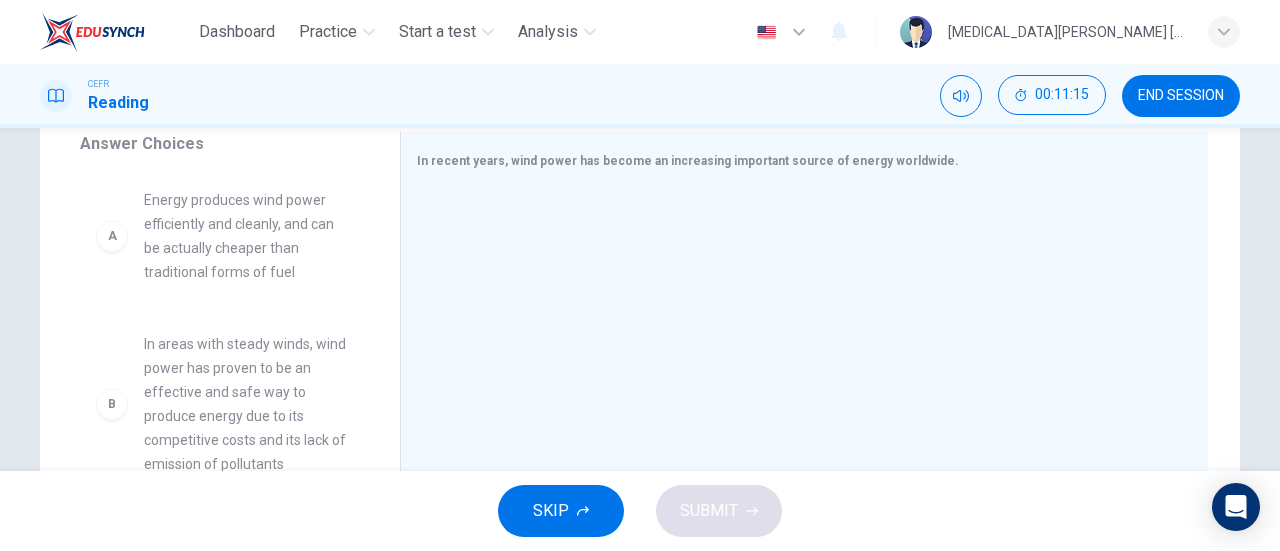 click on "Energy produces wind power efficiently and cleanly, and can be actually cheaper than traditional forms of fuel" at bounding box center [248, 236] 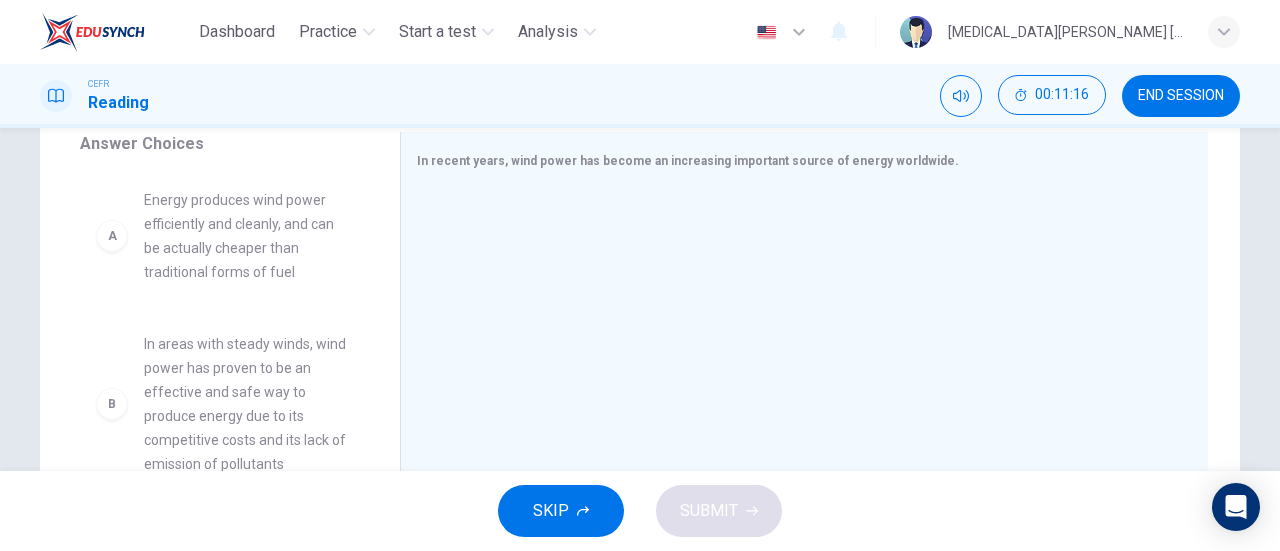 click on "A Energy produces wind power efficiently and cleanly, and can be actually cheaper than traditional forms of fuel" at bounding box center (224, 236) 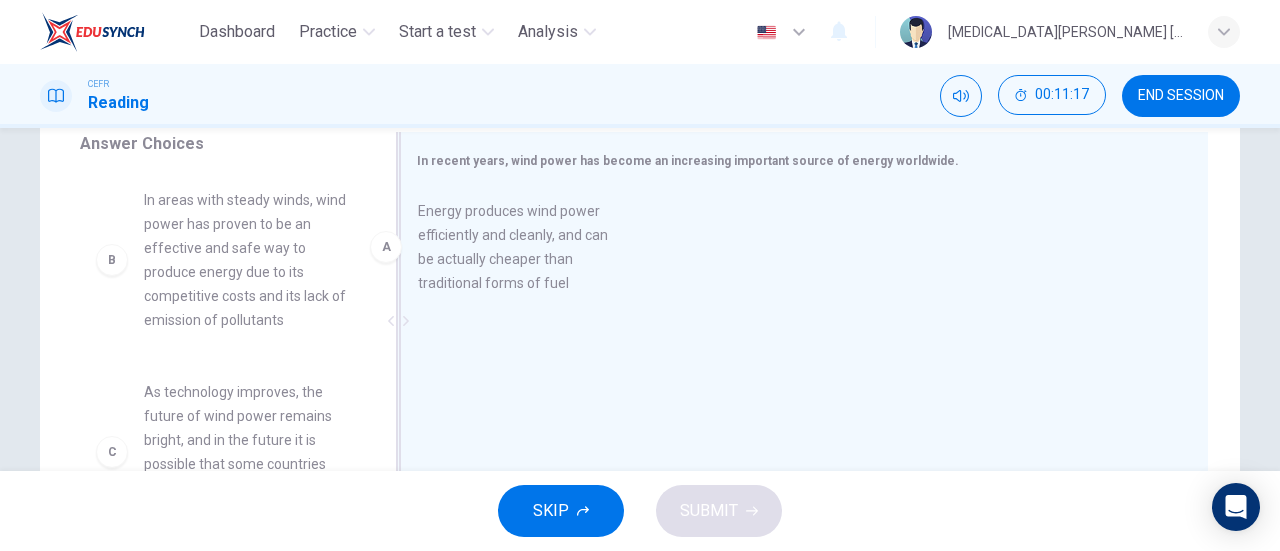 drag, startPoint x: 132, startPoint y: 251, endPoint x: 426, endPoint y: 265, distance: 294.33313 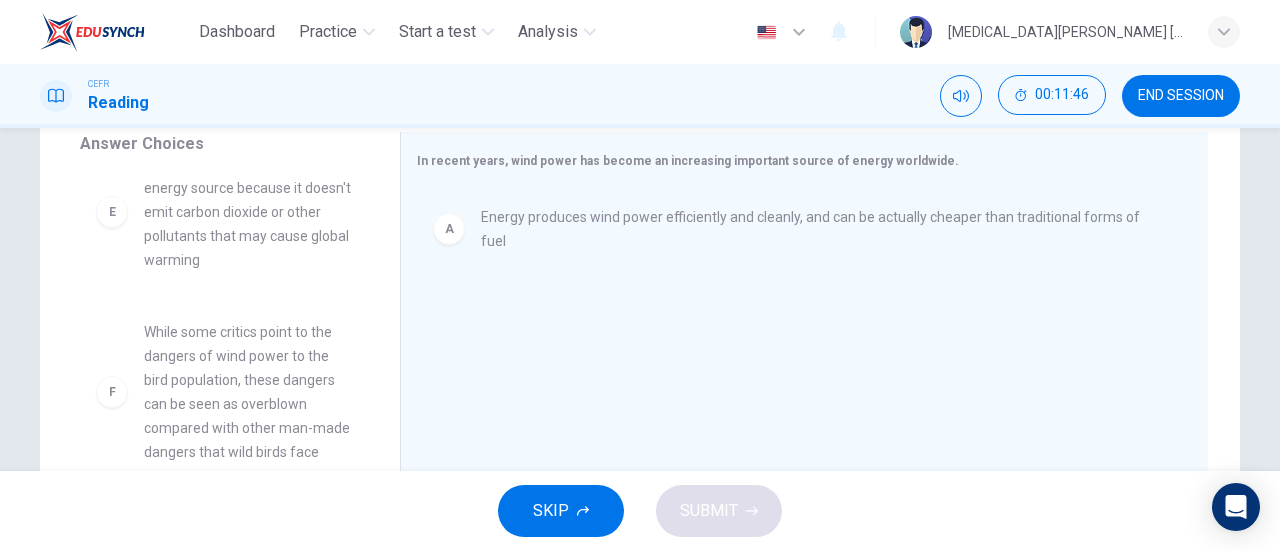 scroll, scrollTop: 0, scrollLeft: 0, axis: both 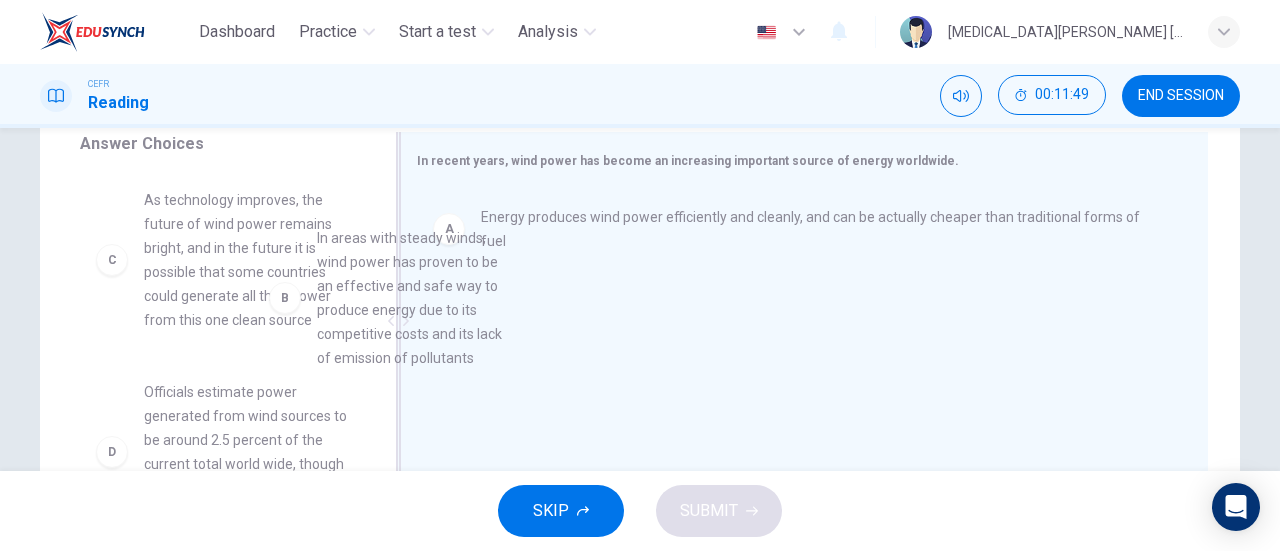drag, startPoint x: 266, startPoint y: 270, endPoint x: 505, endPoint y: 325, distance: 245.24681 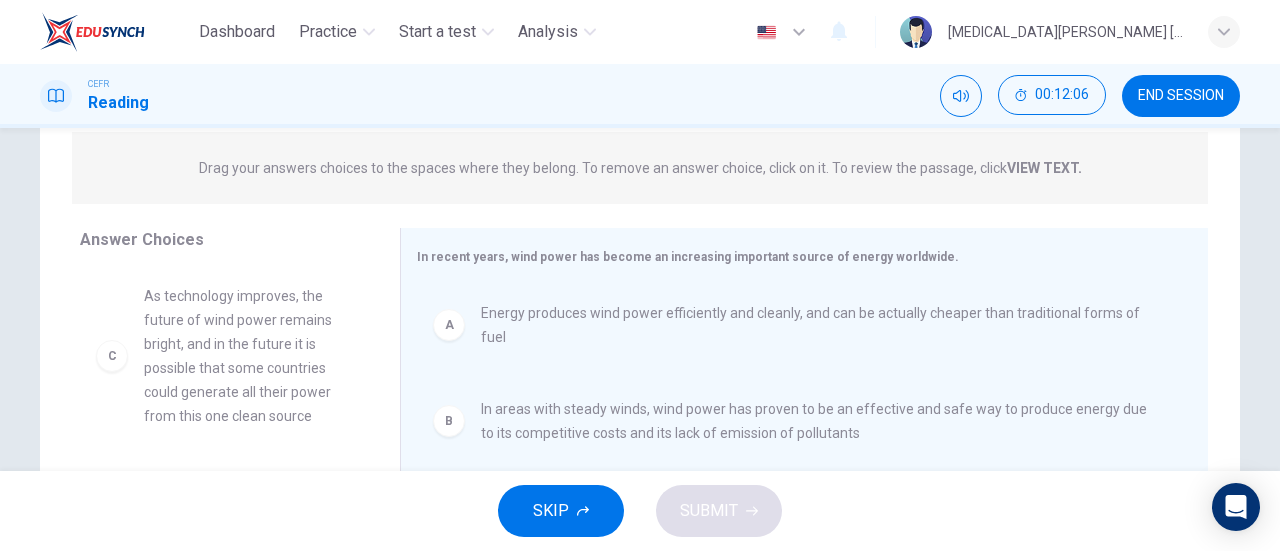 scroll, scrollTop: 173, scrollLeft: 0, axis: vertical 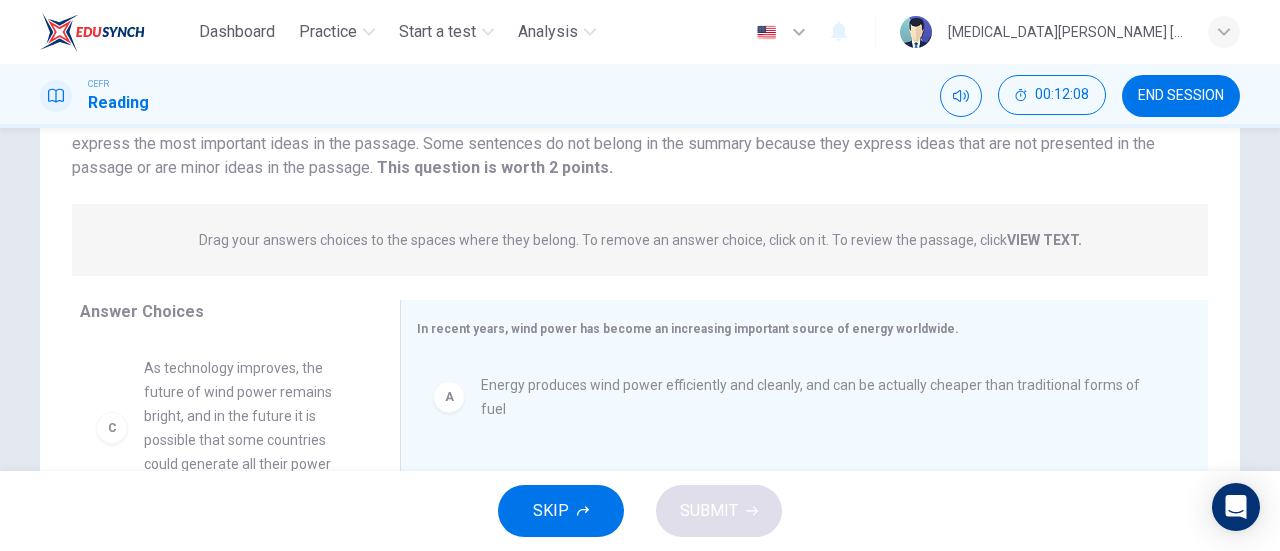 click on "VIEW TEXT." at bounding box center [1044, 240] 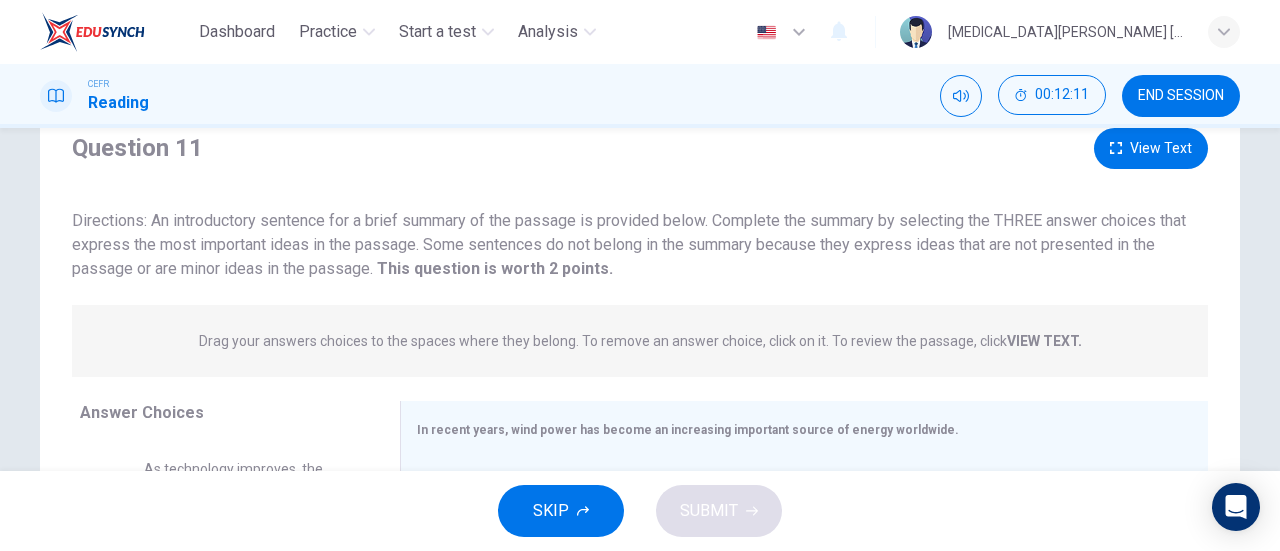 scroll, scrollTop: 0, scrollLeft: 0, axis: both 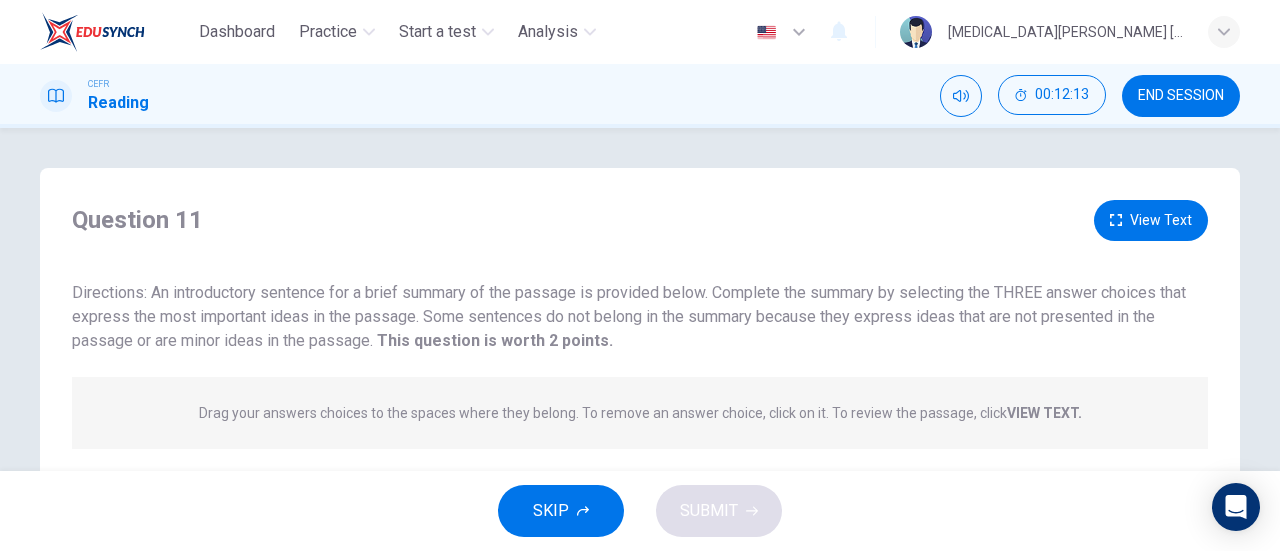click on "This question is worth 2 points." at bounding box center (493, 340) 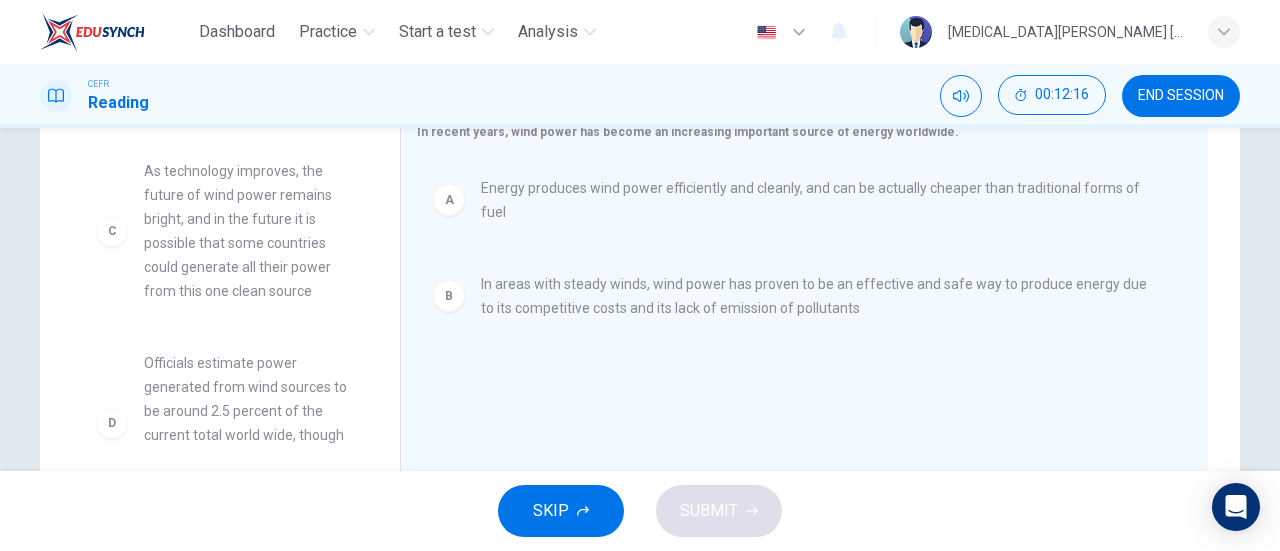 scroll, scrollTop: 369, scrollLeft: 0, axis: vertical 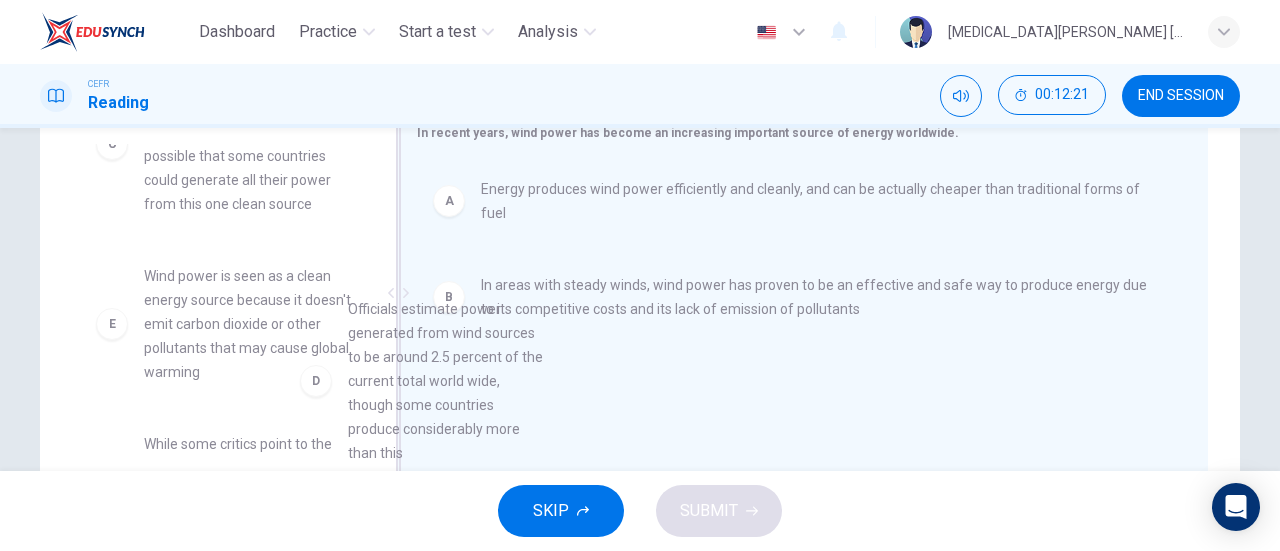 drag, startPoint x: 250, startPoint y: 335, endPoint x: 492, endPoint y: 381, distance: 246.33311 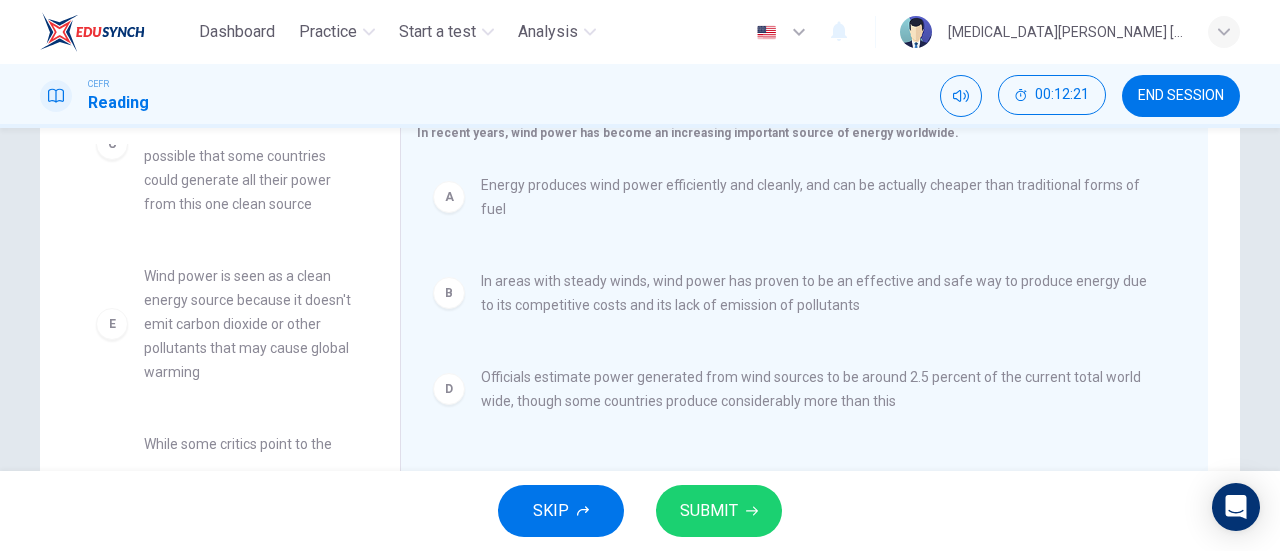 scroll, scrollTop: 4, scrollLeft: 0, axis: vertical 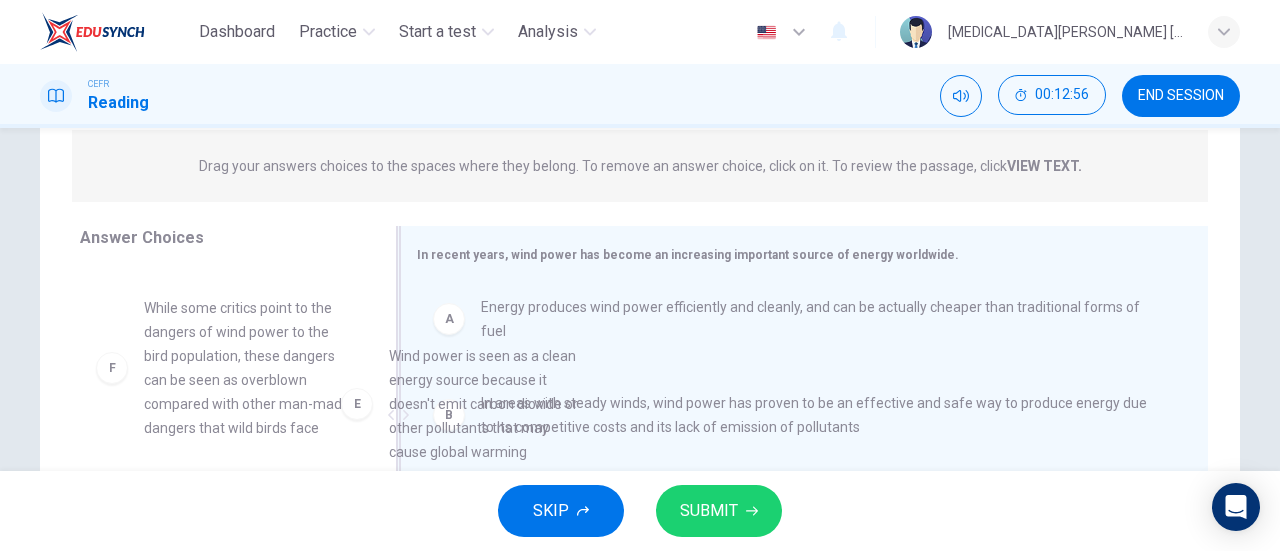 drag, startPoint x: 236, startPoint y: 383, endPoint x: 514, endPoint y: 437, distance: 283.19604 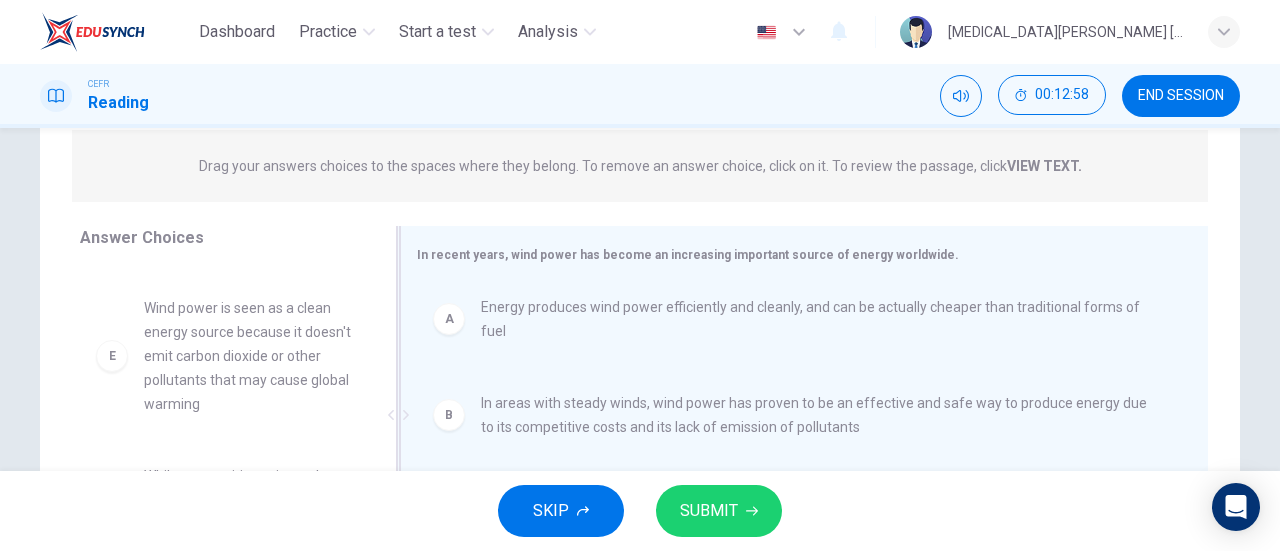 scroll, scrollTop: 432, scrollLeft: 0, axis: vertical 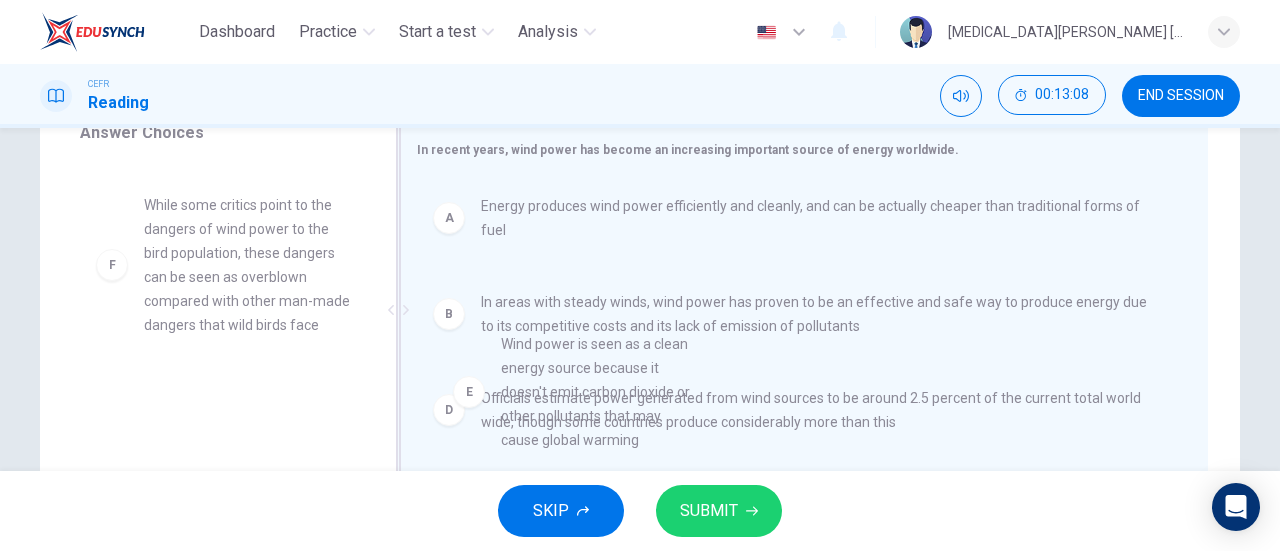 drag, startPoint x: 177, startPoint y: 255, endPoint x: 546, endPoint y: 397, distance: 395.37958 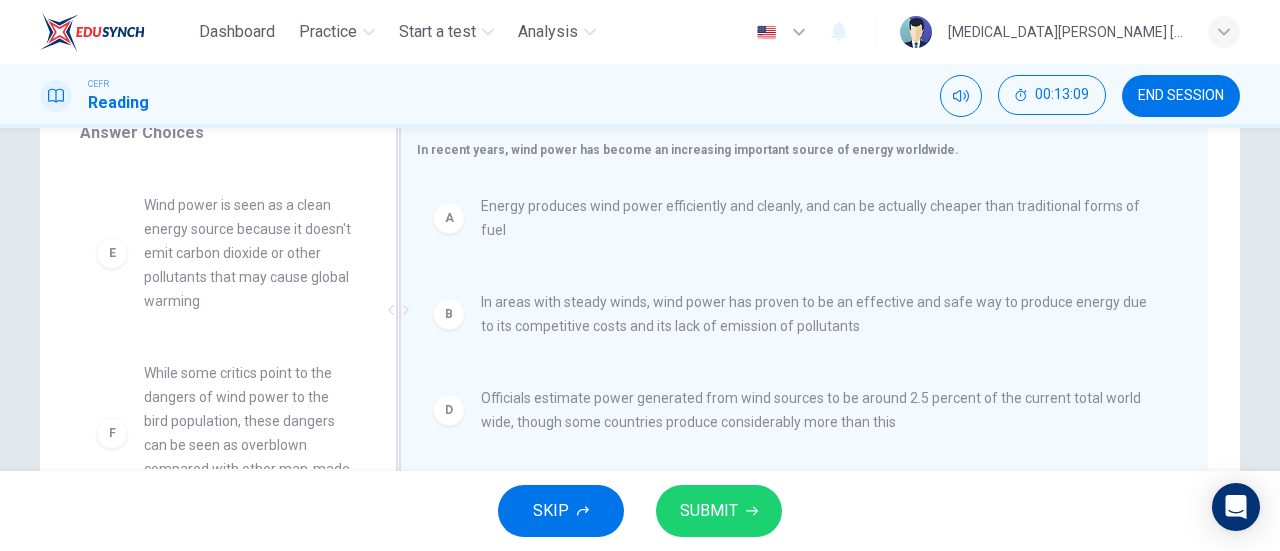 scroll, scrollTop: 4, scrollLeft: 0, axis: vertical 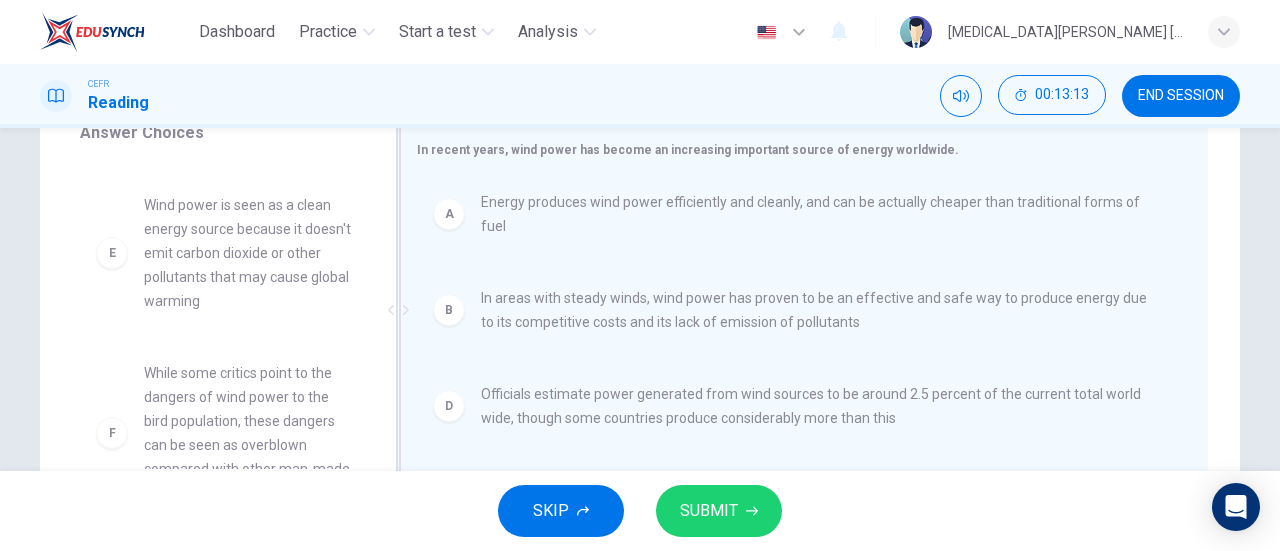 click on "Officials estimate power generated from wind sources to be around 2.5 percent of the current total world wide, though some countries produce considerably more than this" at bounding box center (820, 406) 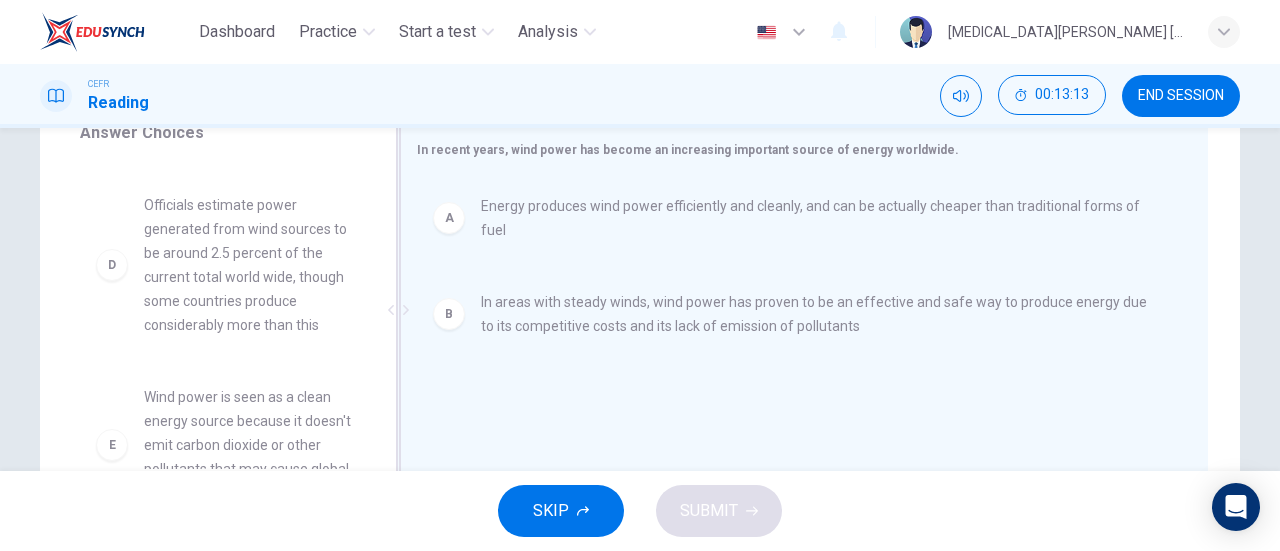 scroll, scrollTop: 0, scrollLeft: 0, axis: both 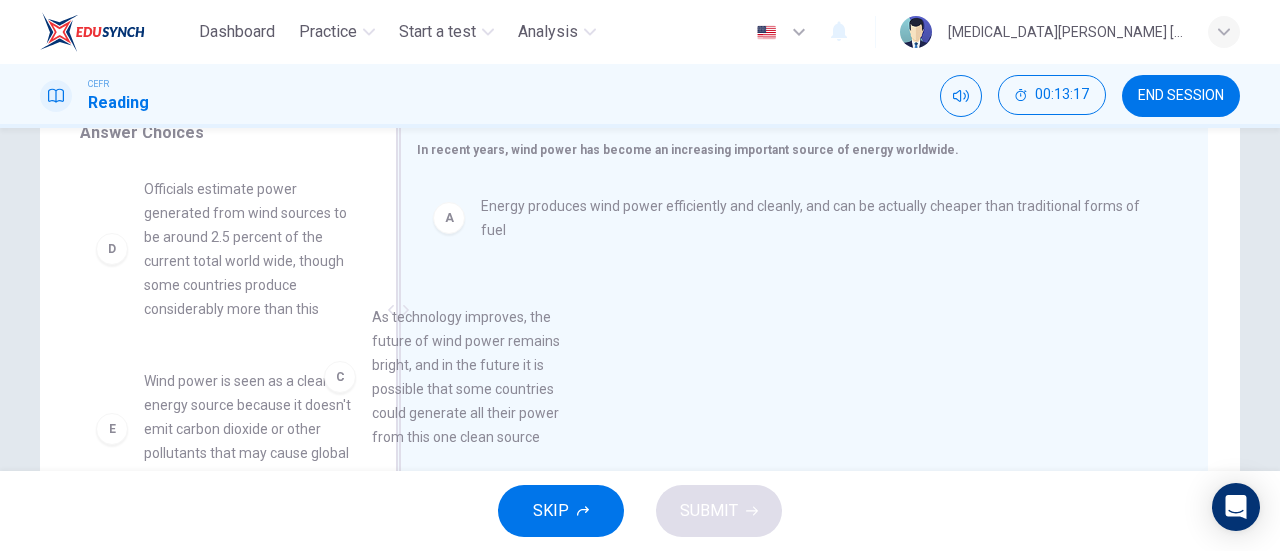 drag, startPoint x: 265, startPoint y: 249, endPoint x: 546, endPoint y: 403, distance: 320.43253 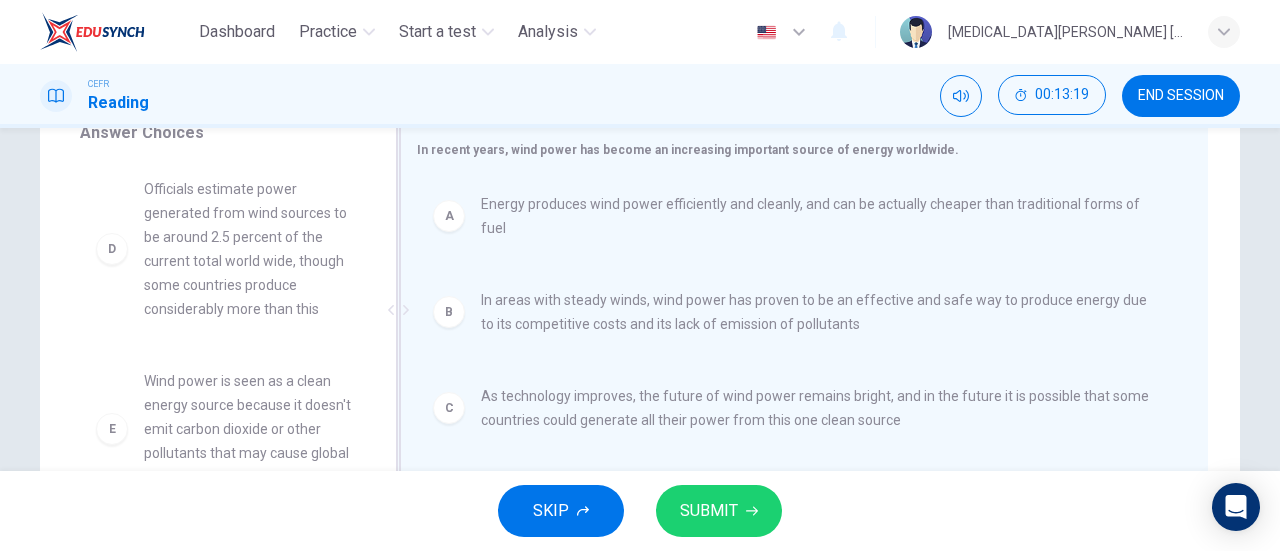 scroll, scrollTop: 0, scrollLeft: 0, axis: both 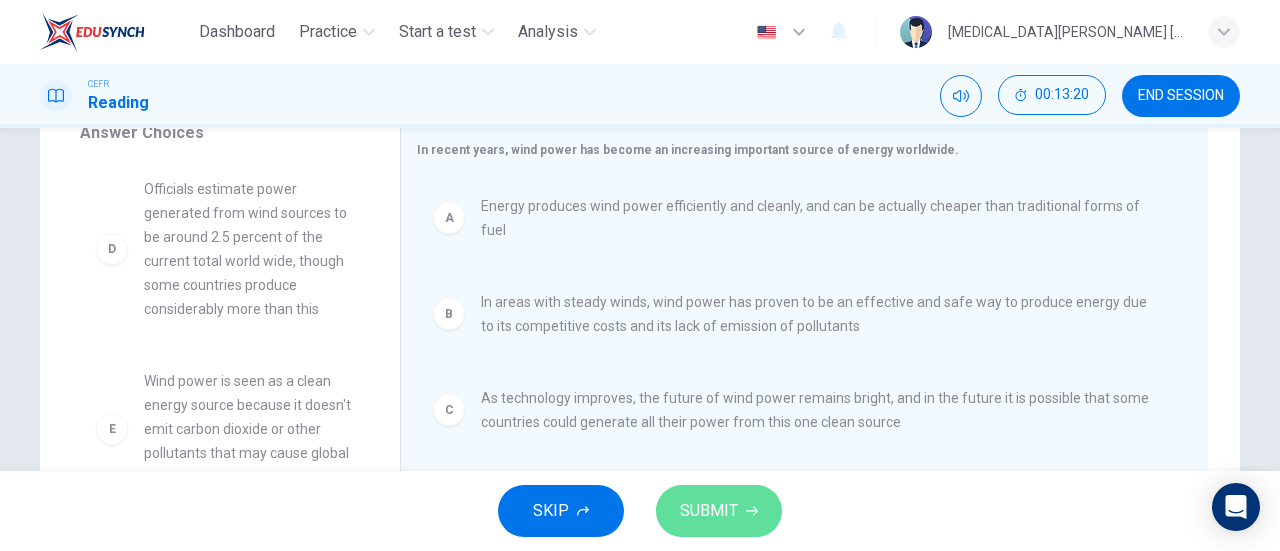 click on "SUBMIT" at bounding box center (719, 511) 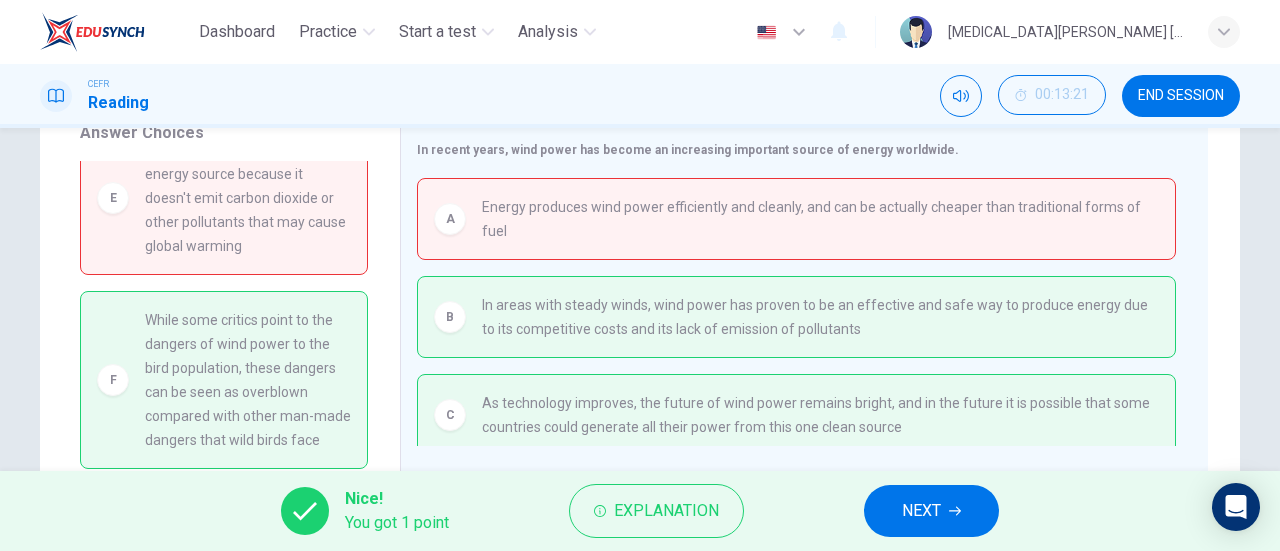 scroll, scrollTop: 256, scrollLeft: 0, axis: vertical 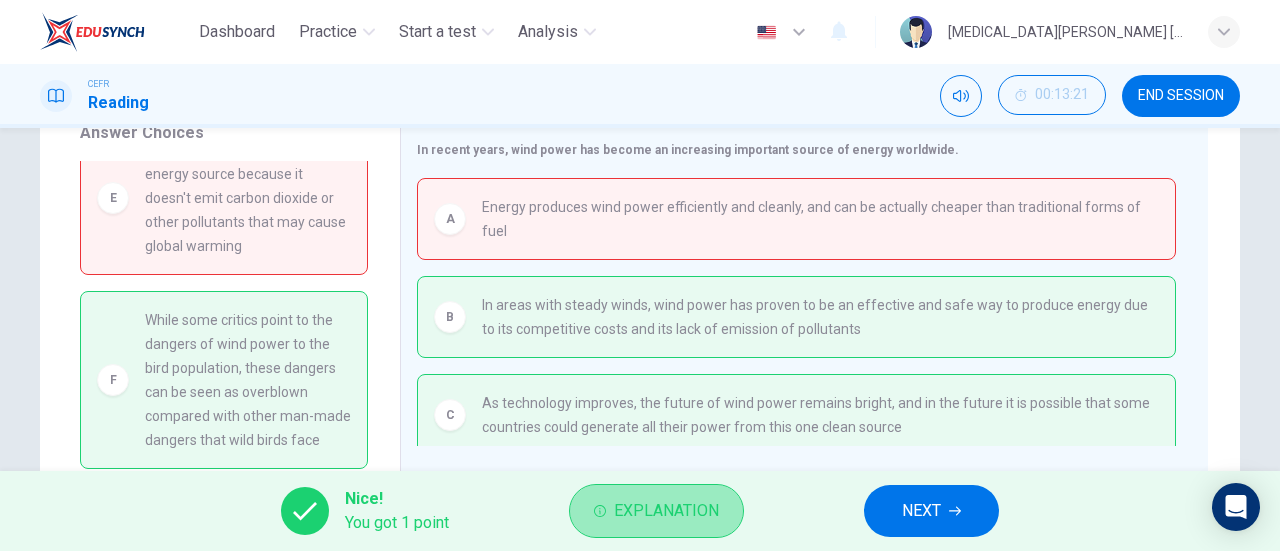 click on "Explanation" at bounding box center (666, 511) 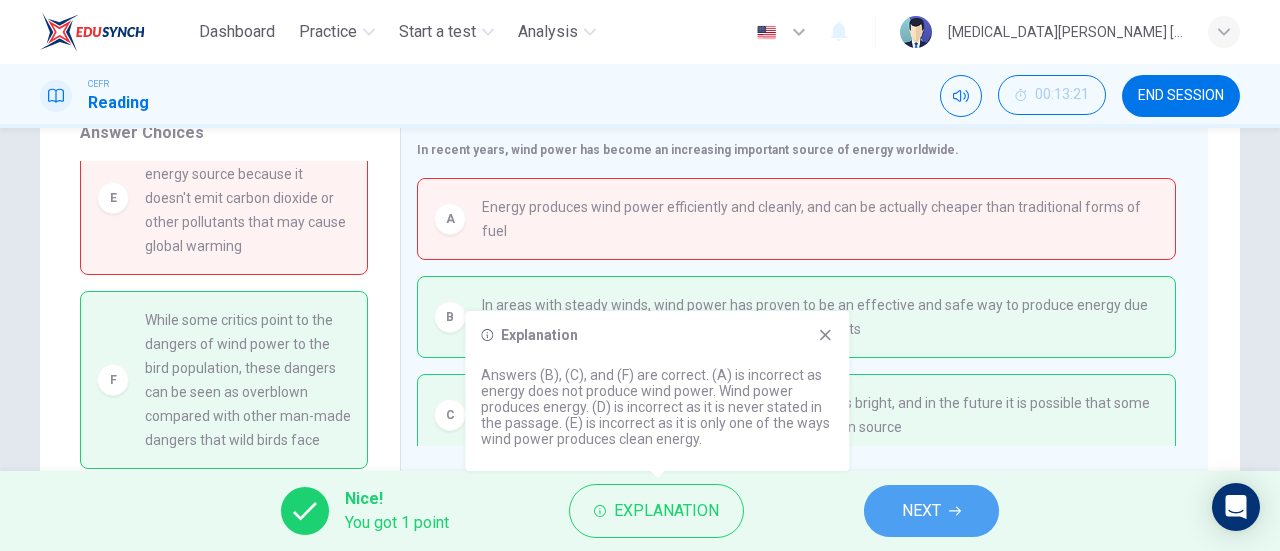 click on "NEXT" at bounding box center (921, 511) 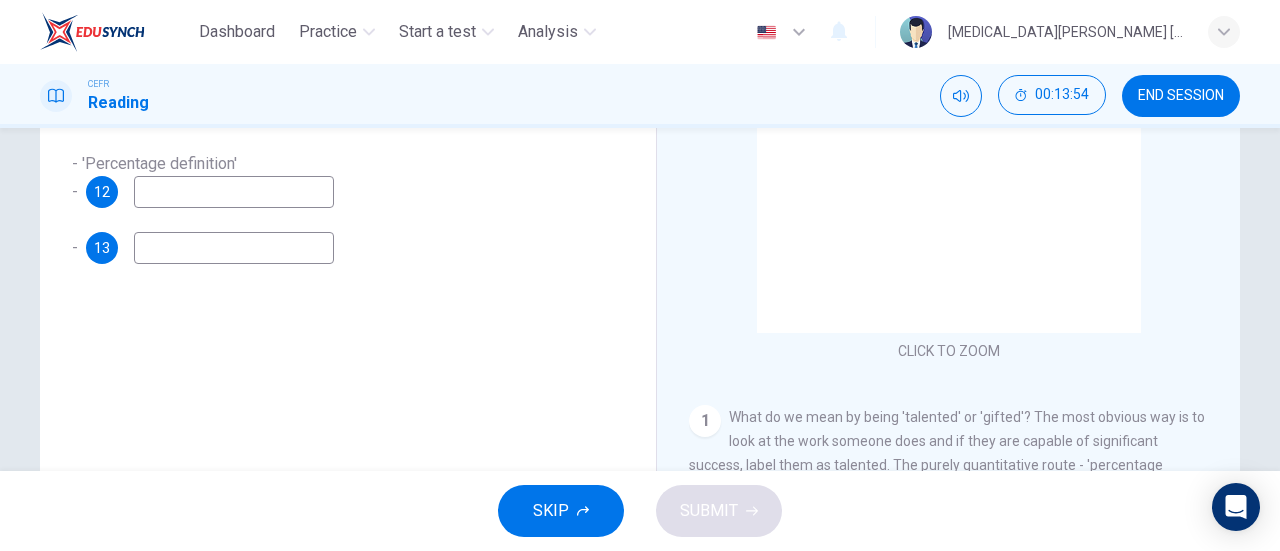 scroll, scrollTop: 432, scrollLeft: 0, axis: vertical 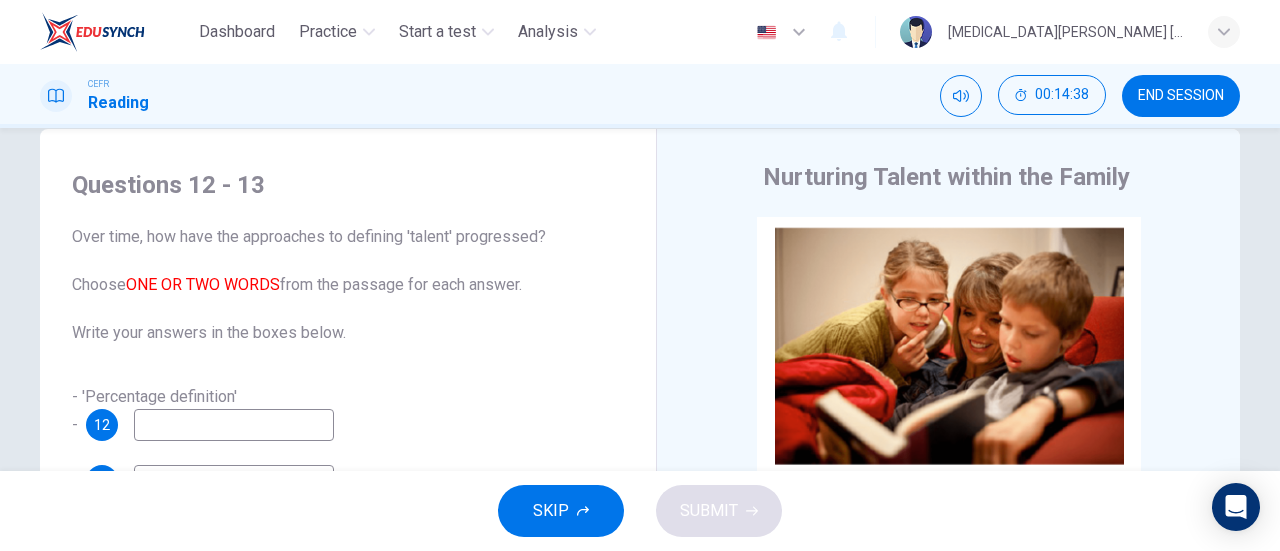click at bounding box center (234, 425) 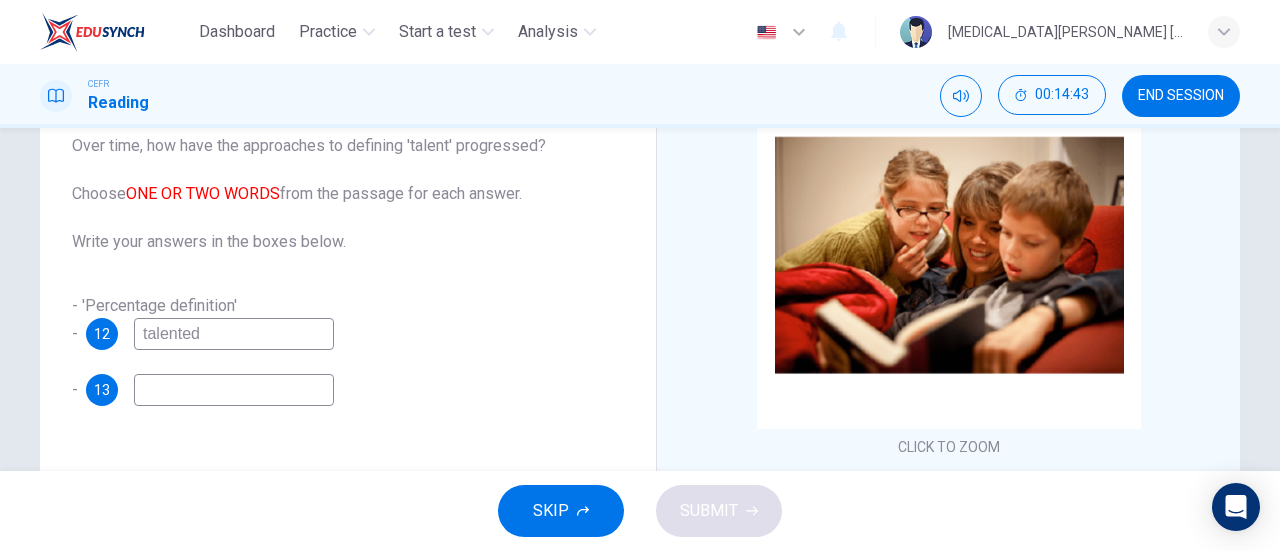 scroll, scrollTop: 141, scrollLeft: 0, axis: vertical 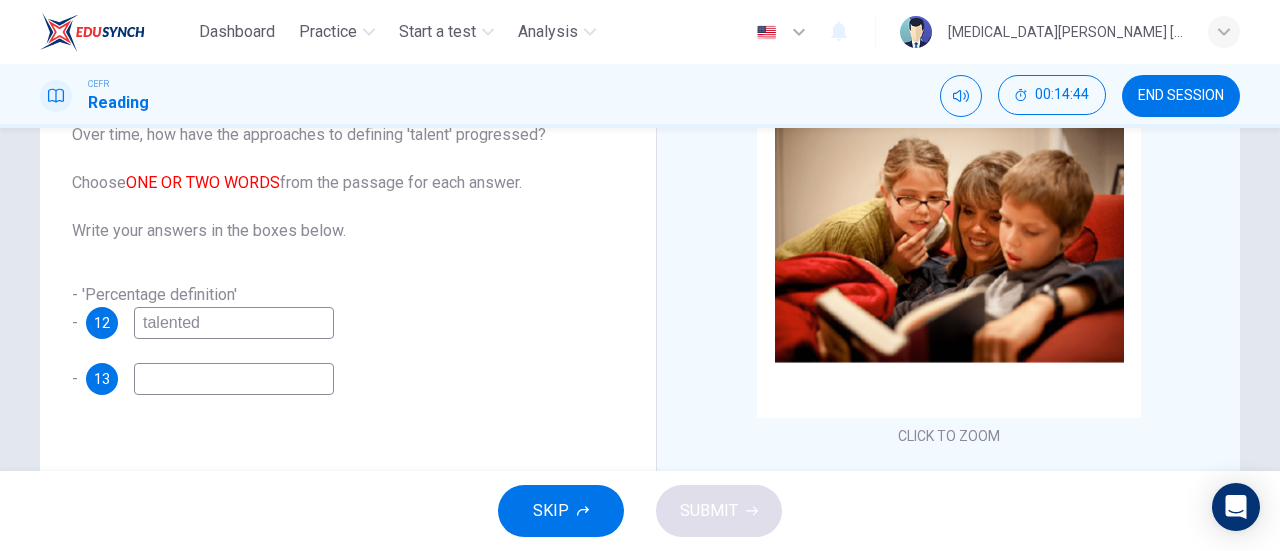 type on "talented" 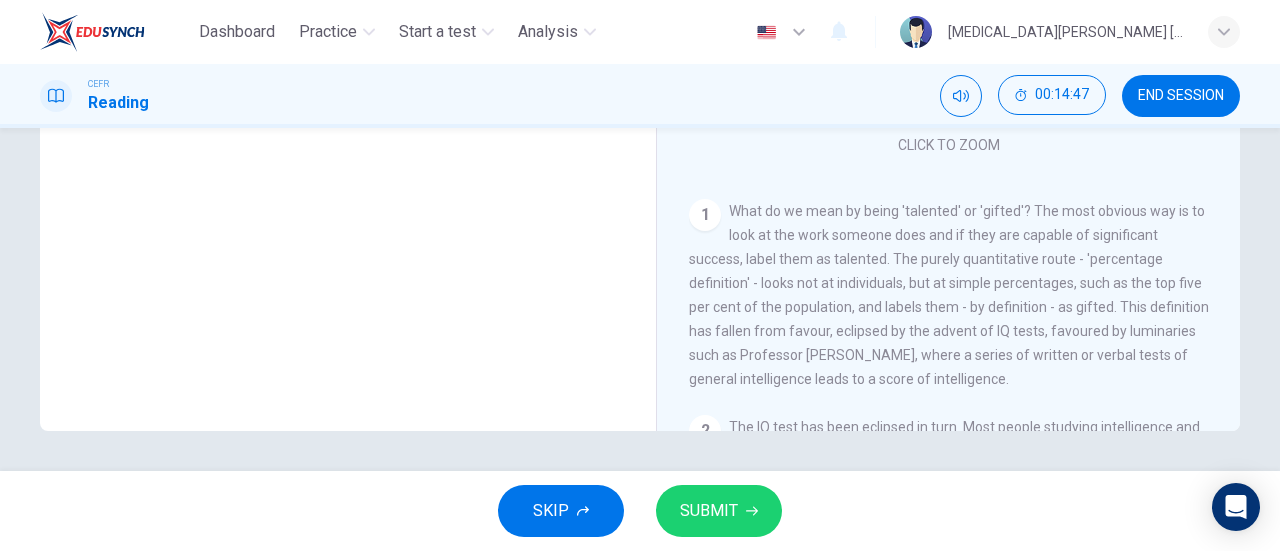 scroll, scrollTop: 432, scrollLeft: 0, axis: vertical 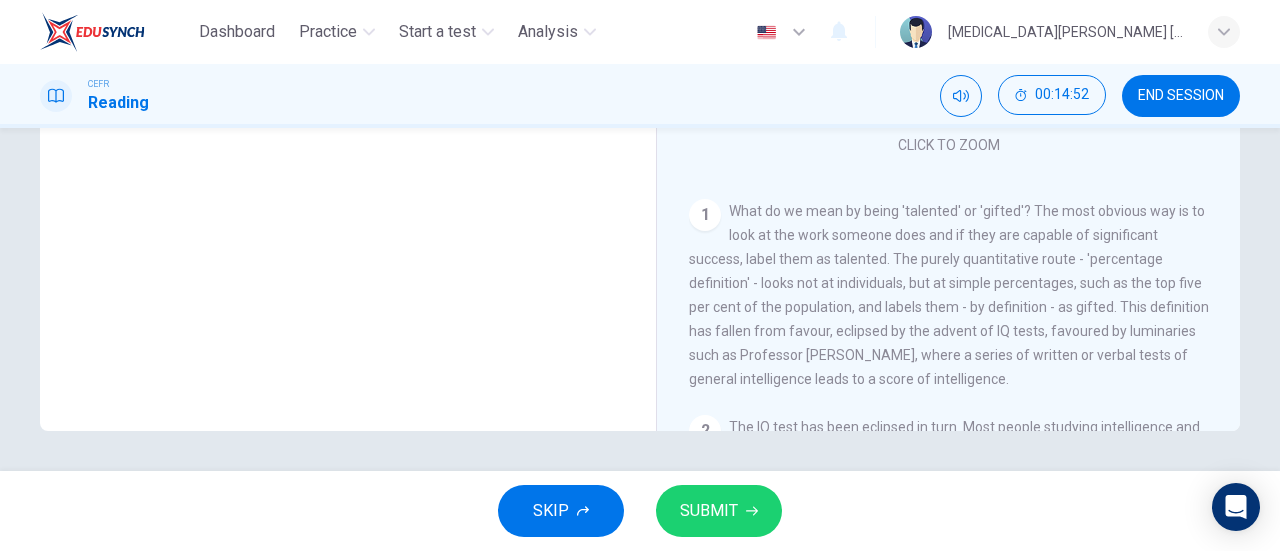 type on "gifted" 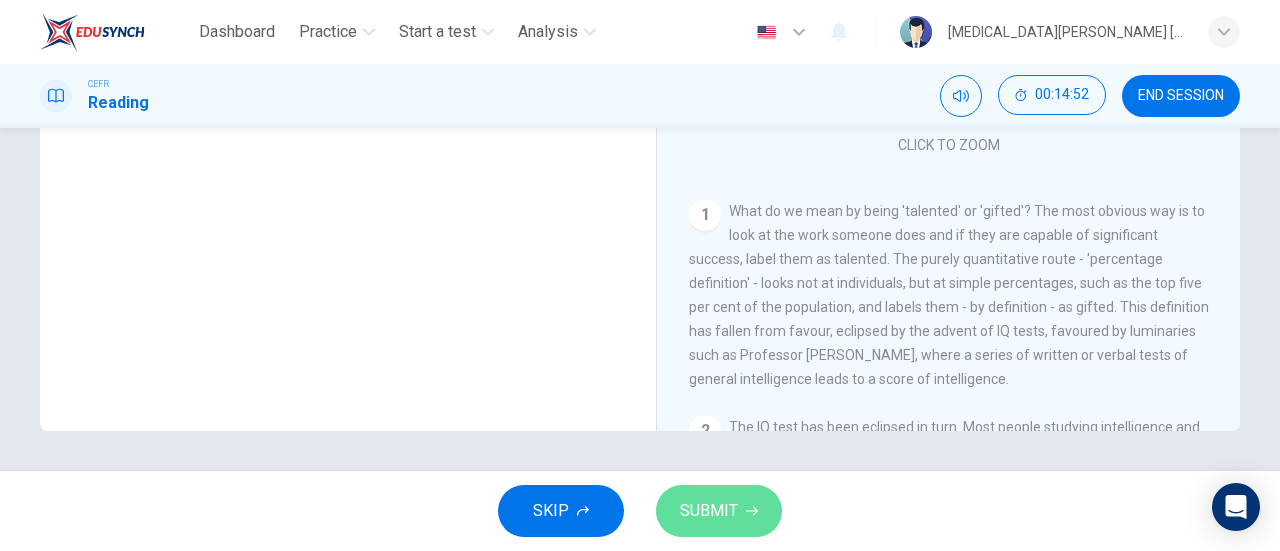 click on "SUBMIT" at bounding box center [719, 511] 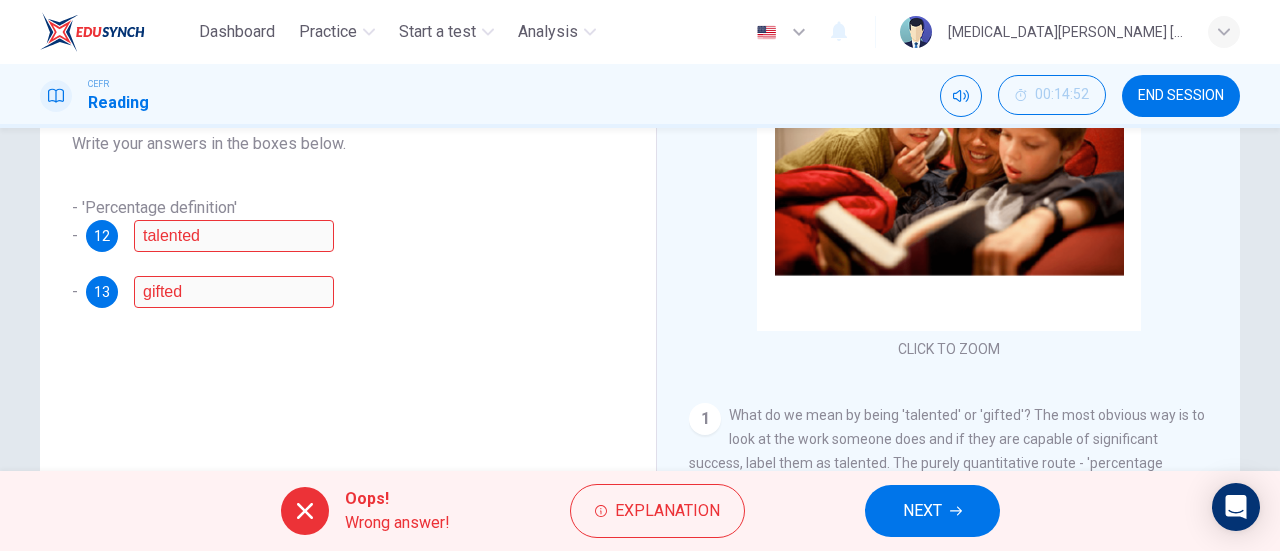 scroll, scrollTop: 189, scrollLeft: 0, axis: vertical 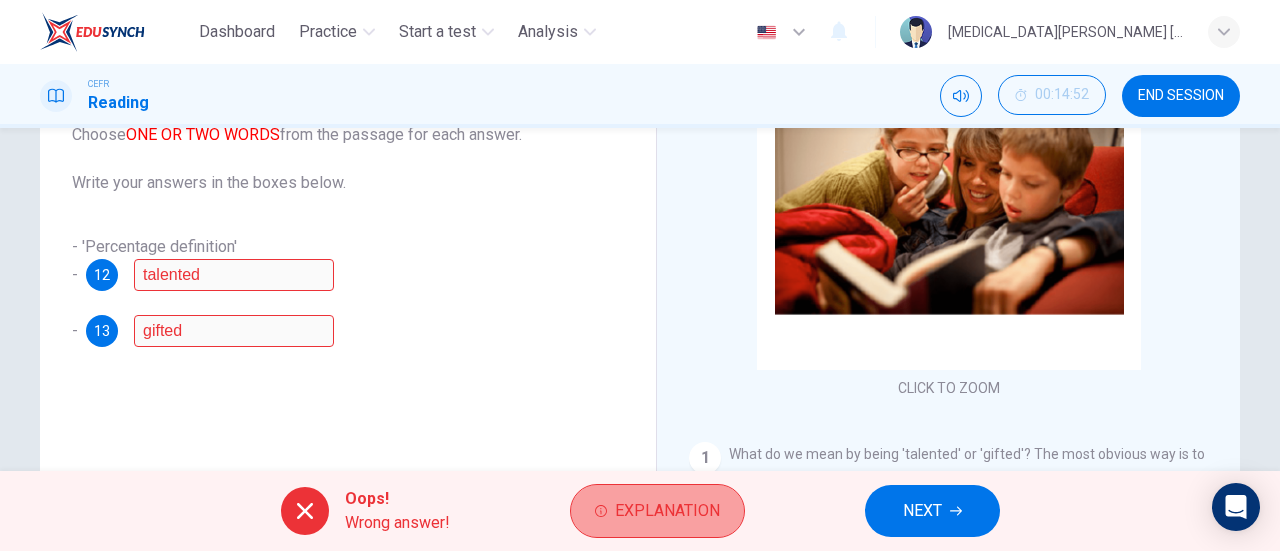 click on "Explanation" at bounding box center (667, 511) 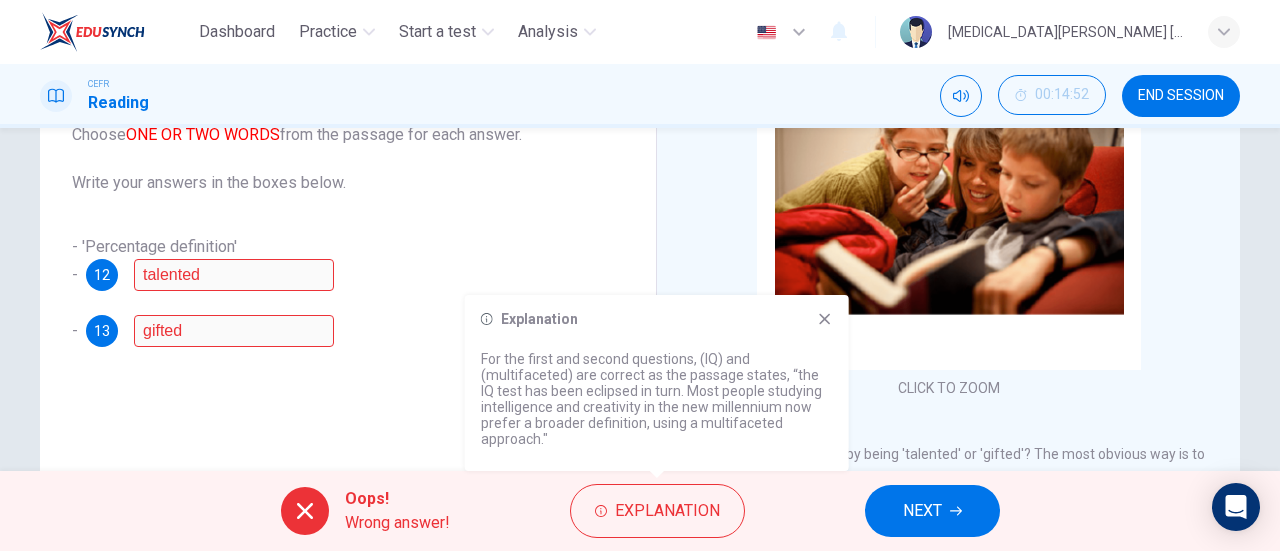 click on "Explanation For the first and second questions,  (IQ) and (multifaceted) are correct as the passage states, “the IQ test has been eclipsed in turn. Most people studying intelligence and creativity in the new millennium now prefer a broader definition, using a multifaceted approach."" at bounding box center [657, 383] 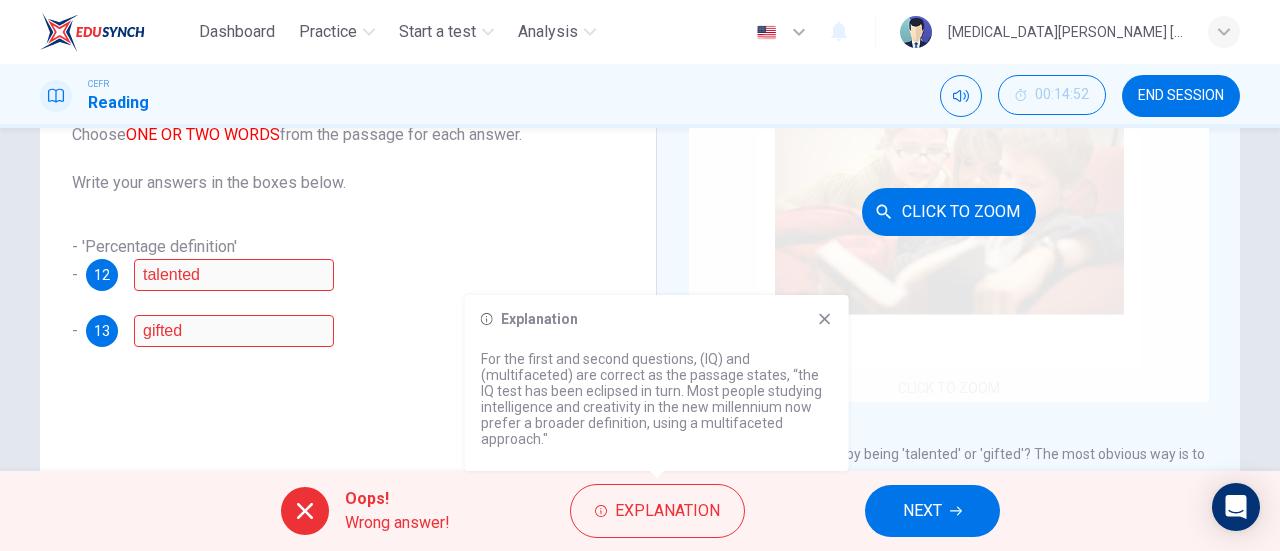 click on "Click to Zoom" at bounding box center [949, 211] 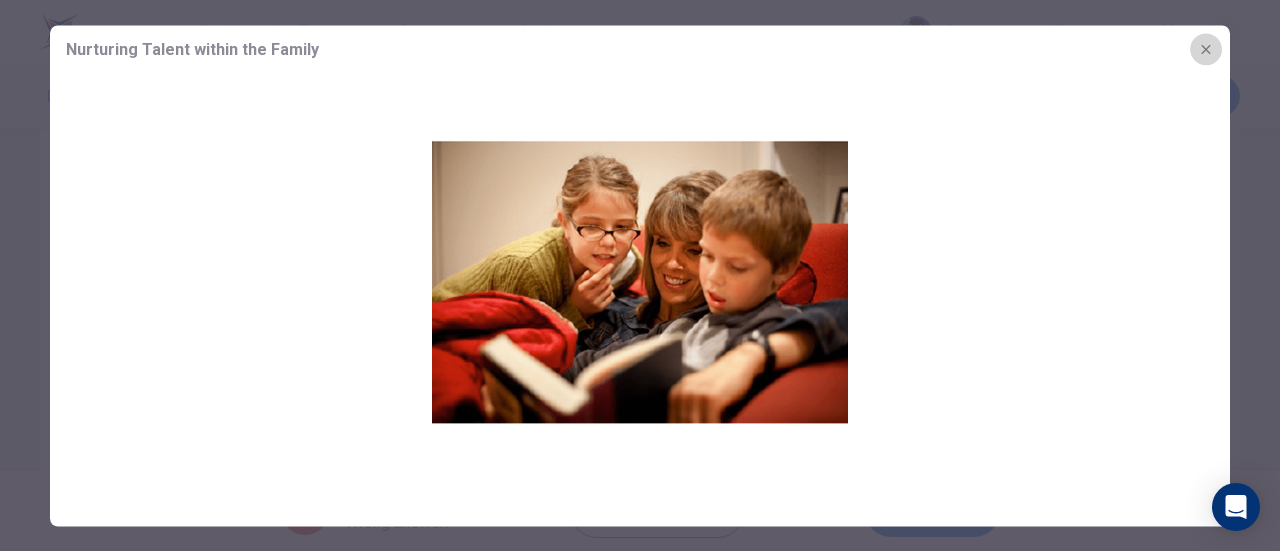 click at bounding box center [1206, 49] 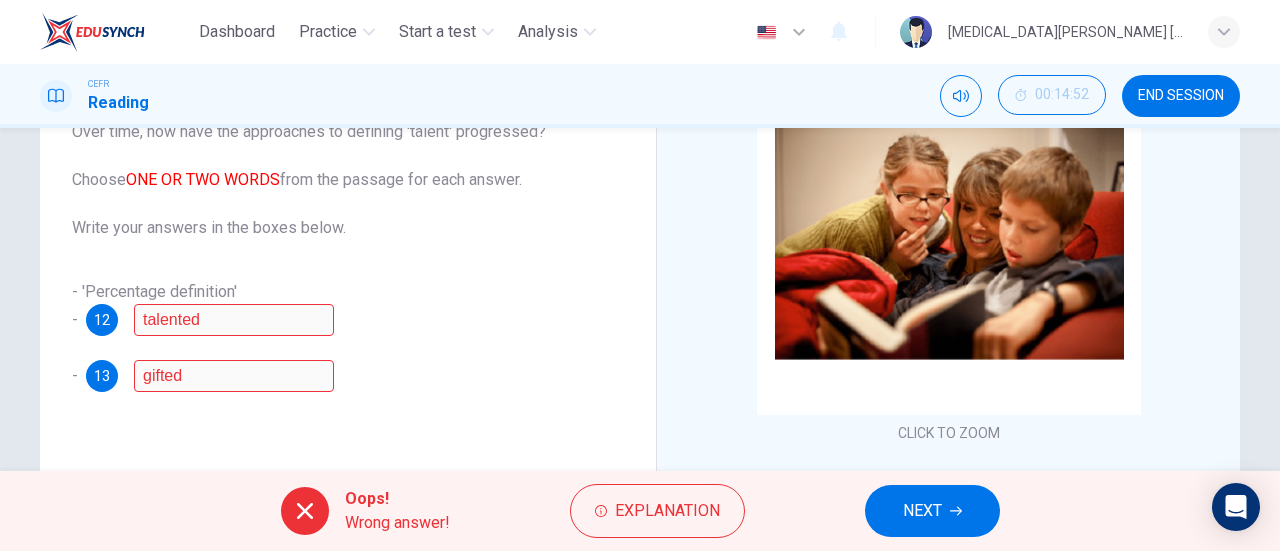 scroll, scrollTop: 432, scrollLeft: 0, axis: vertical 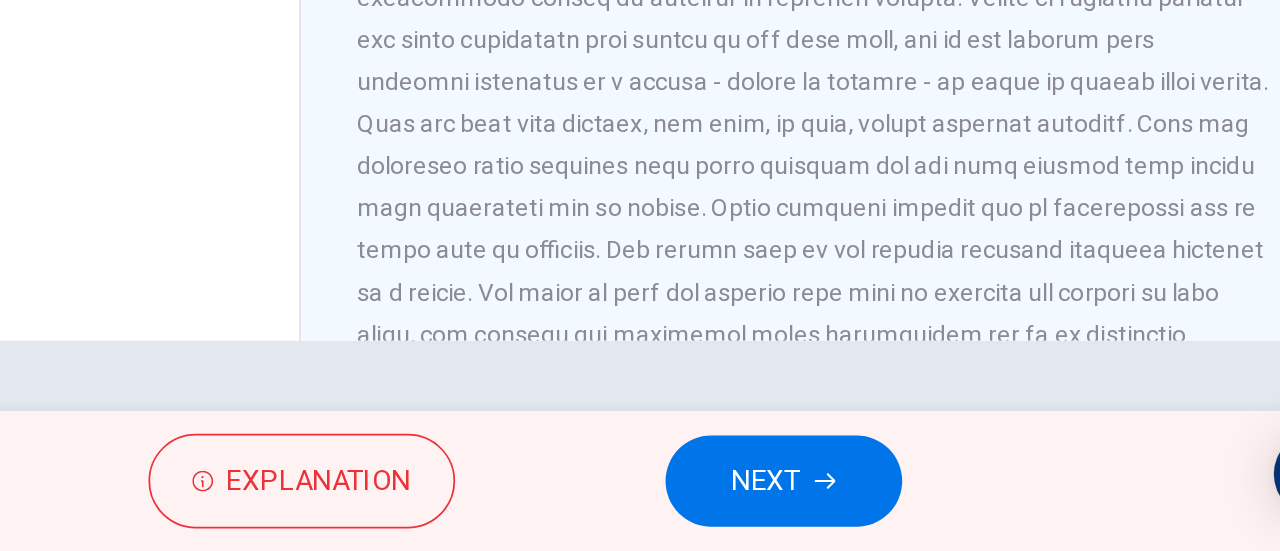 click on "4" at bounding box center (949, 379) 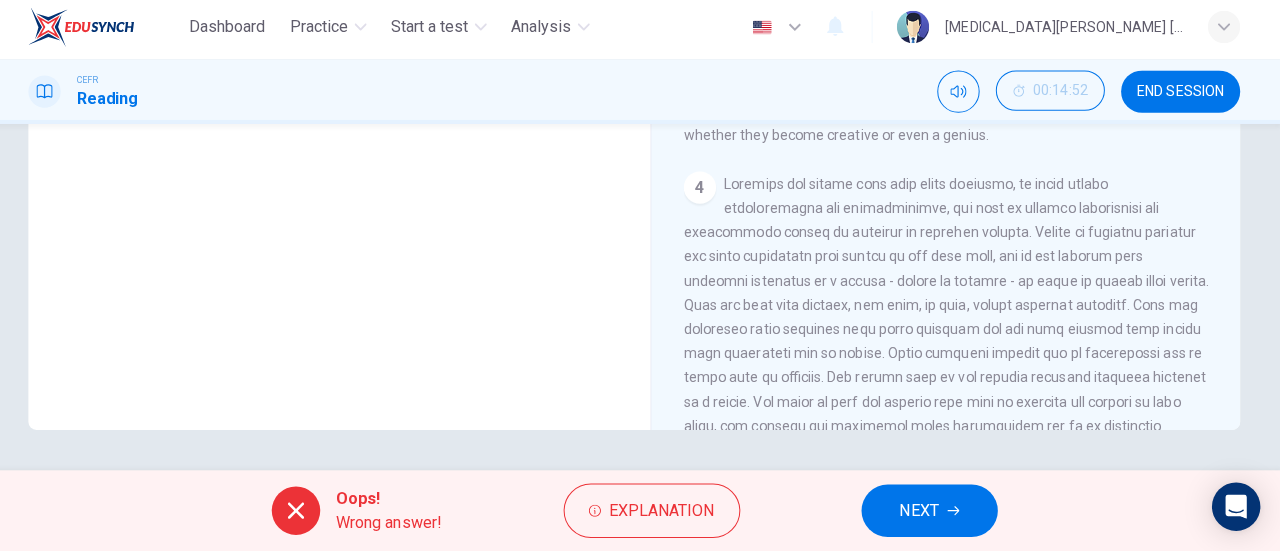 scroll, scrollTop: 0, scrollLeft: 0, axis: both 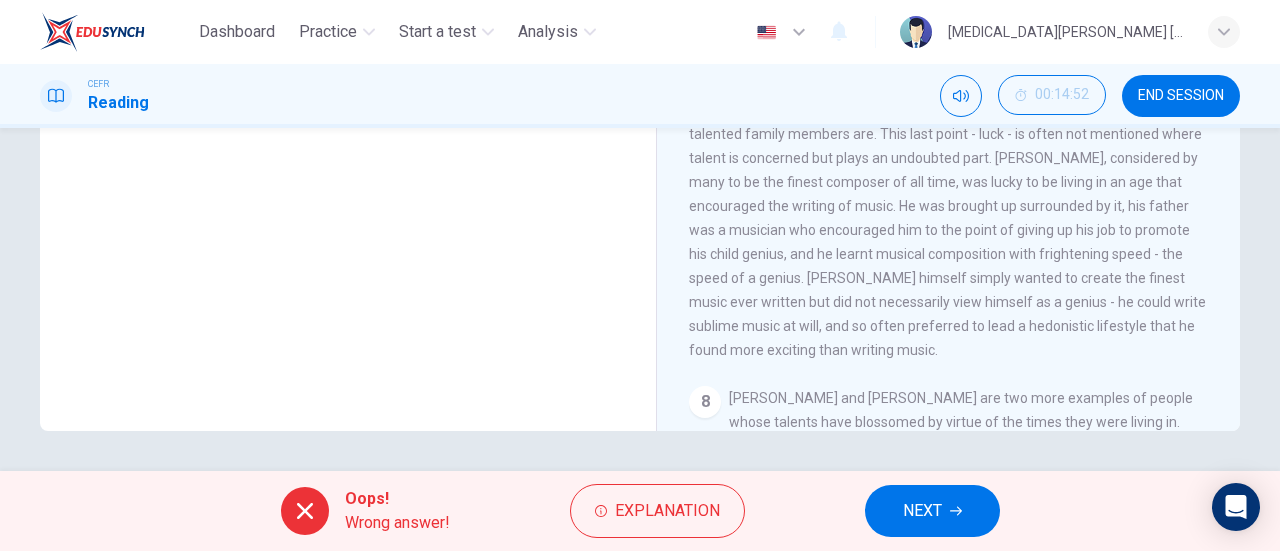 click on "The generation of creativity is complex: it is a mixture of genetics, the environment, parental teaching and luck that determines how successful or talented family members are. This last point - luck - is often not mentioned where talent is concerned but plays an undoubted part. [PERSON_NAME], considered by many to be the finest composer of all time, was lucky to be living in an age that encouraged the writing of music. He was brought up surrounded by it, his father was a musician who encouraged him to the point of giving up his job to promote his child genius, and he learnt musical composition with frightening speed - the speed of a genius. [PERSON_NAME] himself simply wanted to create the finest music ever written but did not necessarily view himself as a genius - he could write sublime music at will, and so often preferred to lead a hedonistic lifestyle that he found more exciting than writing music." at bounding box center [947, 218] 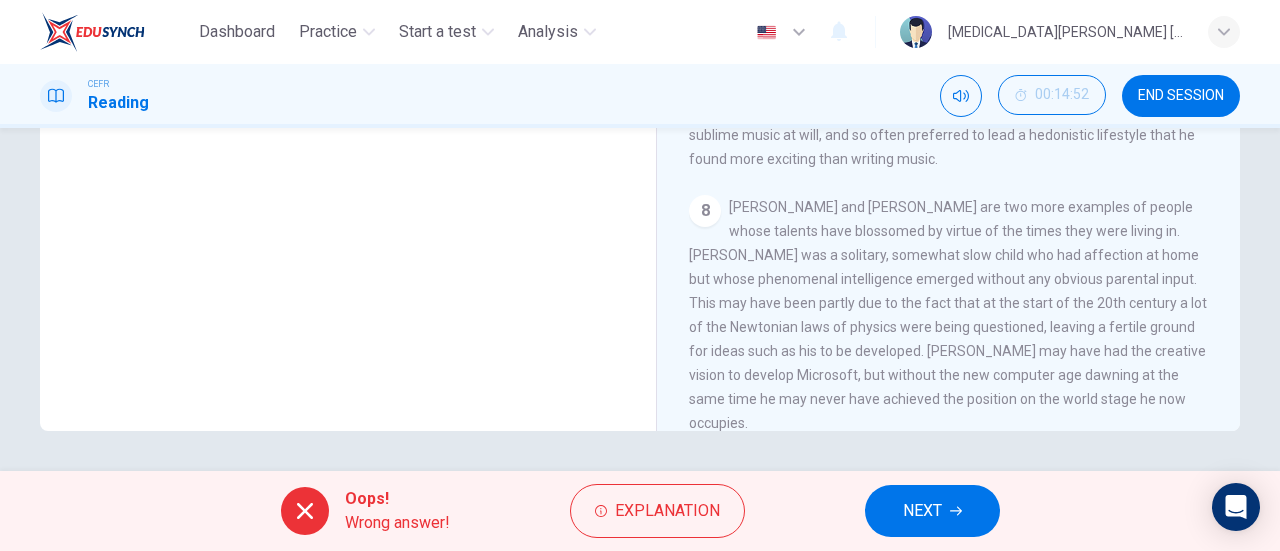 scroll, scrollTop: 2004, scrollLeft: 0, axis: vertical 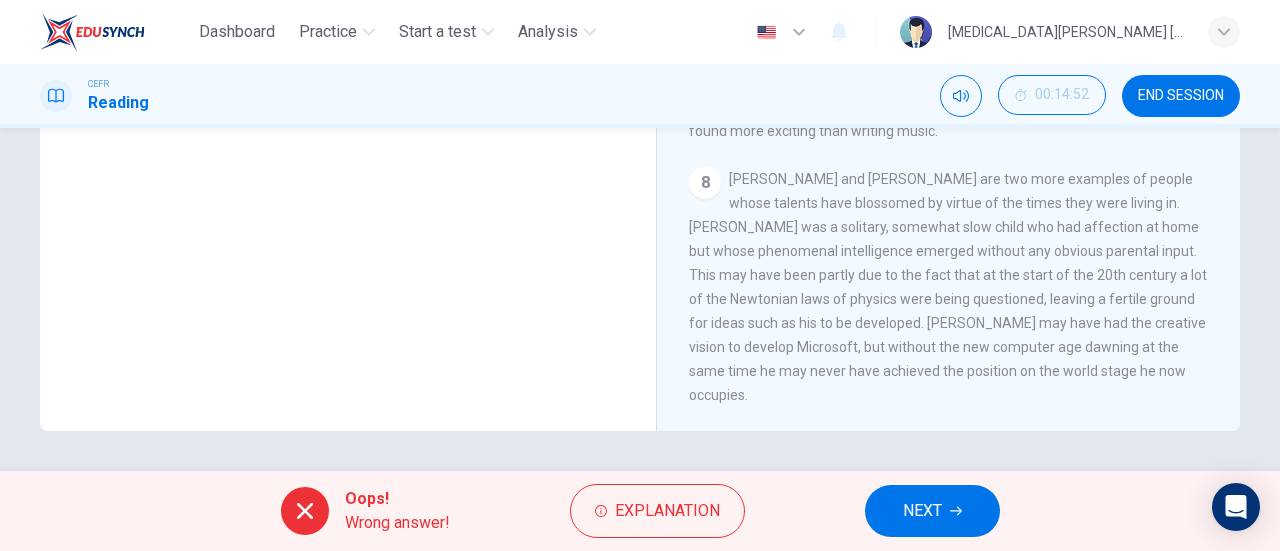 click on "[PERSON_NAME] and [PERSON_NAME] are two more examples of people whose talents have blossomed by virtue of the times they were living in. [PERSON_NAME] was a solitary, somewhat slow child who had affection at home but whose phenomenal intelligence emerged without any obvious parental input. This may have been partly due to the fact that at the start of the 20th century a lot of the Newtonian laws of physics were being questioned, leaving a fertile ground for ideas such as his to be developed. [PERSON_NAME] may have had the creative vision to develop Microsoft, but without the new computer age dawning at the same time he may never have achieved the position on the world stage he now occupies." at bounding box center [948, 287] 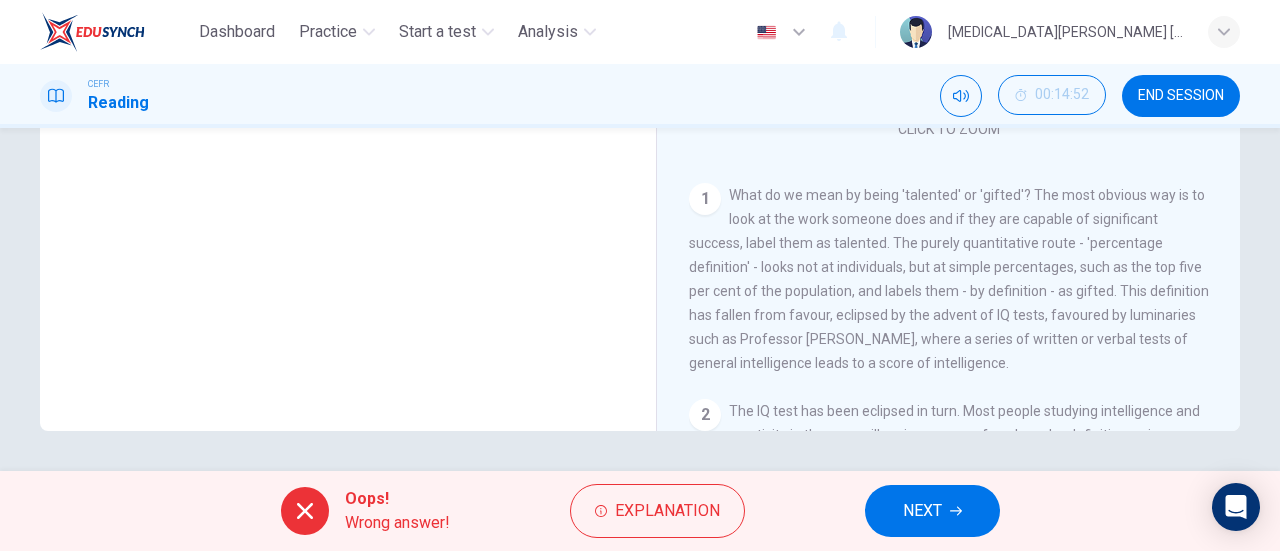 scroll, scrollTop: 0, scrollLeft: 0, axis: both 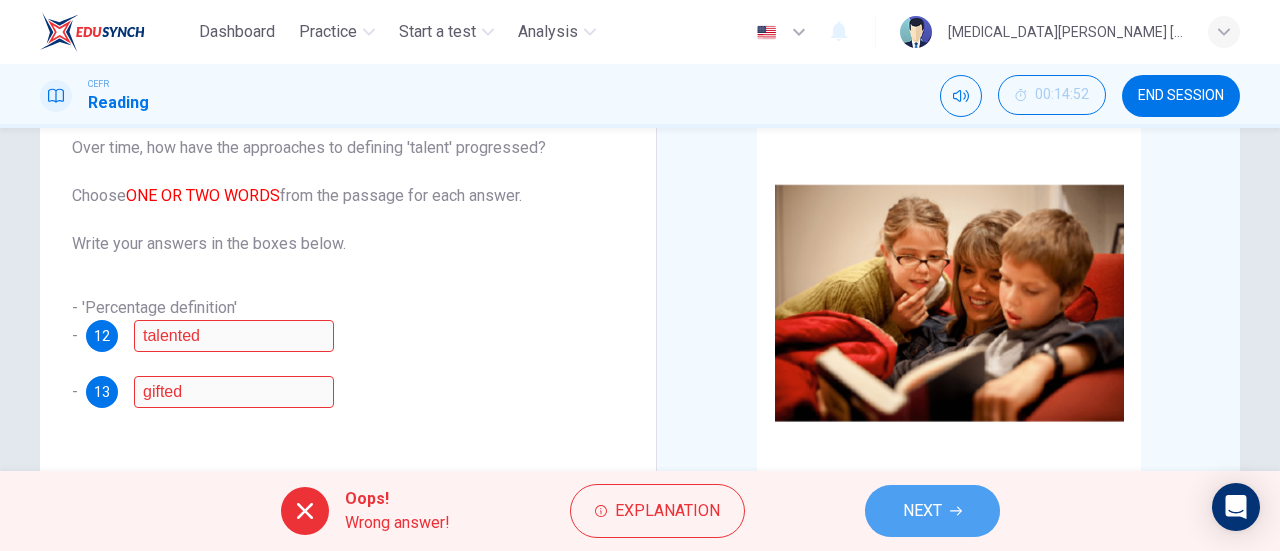 click on "NEXT" at bounding box center (922, 511) 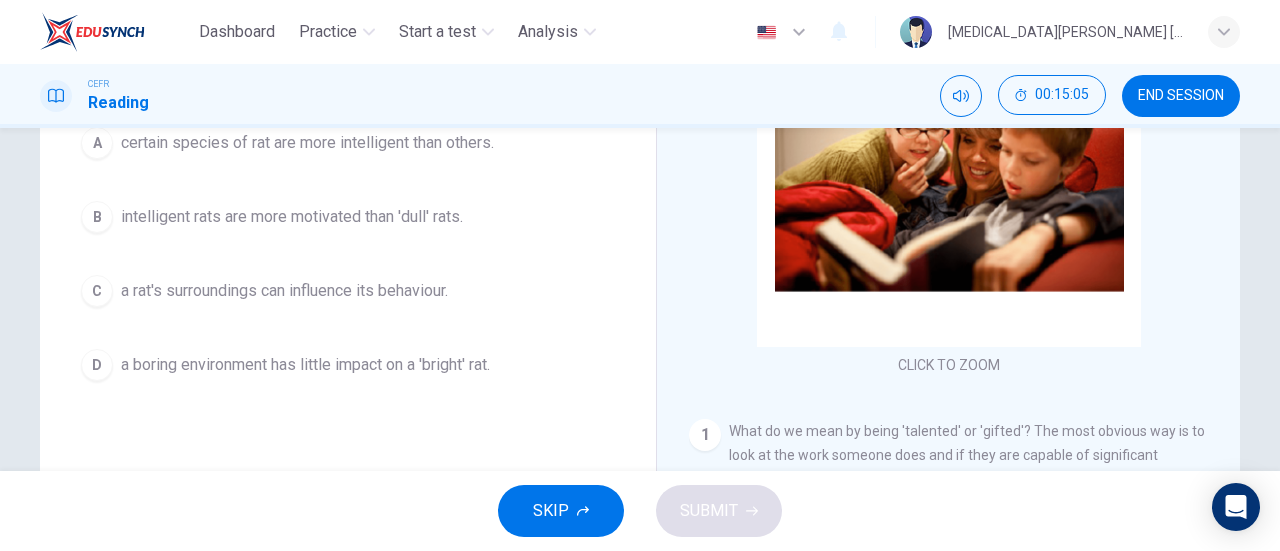 scroll, scrollTop: 432, scrollLeft: 0, axis: vertical 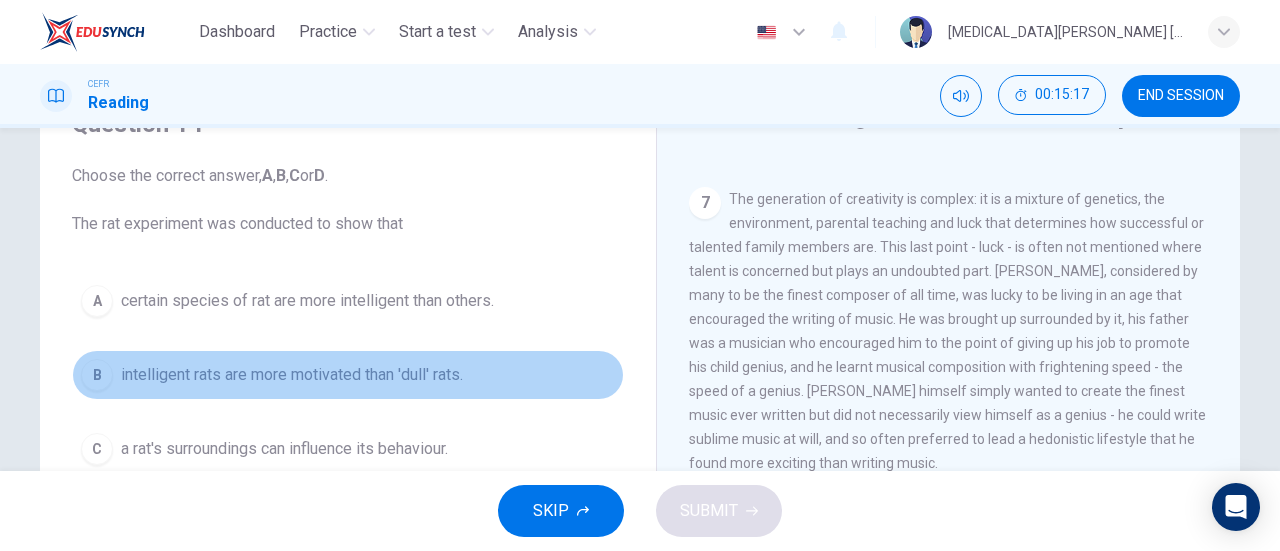 click on "B" at bounding box center [97, 375] 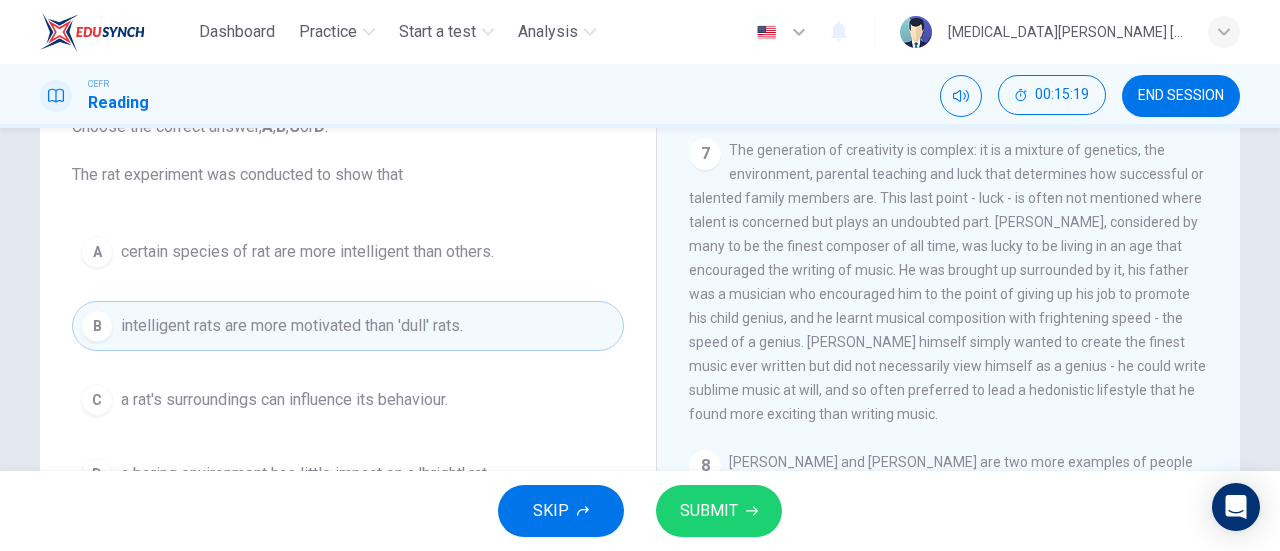 scroll, scrollTop: 0, scrollLeft: 0, axis: both 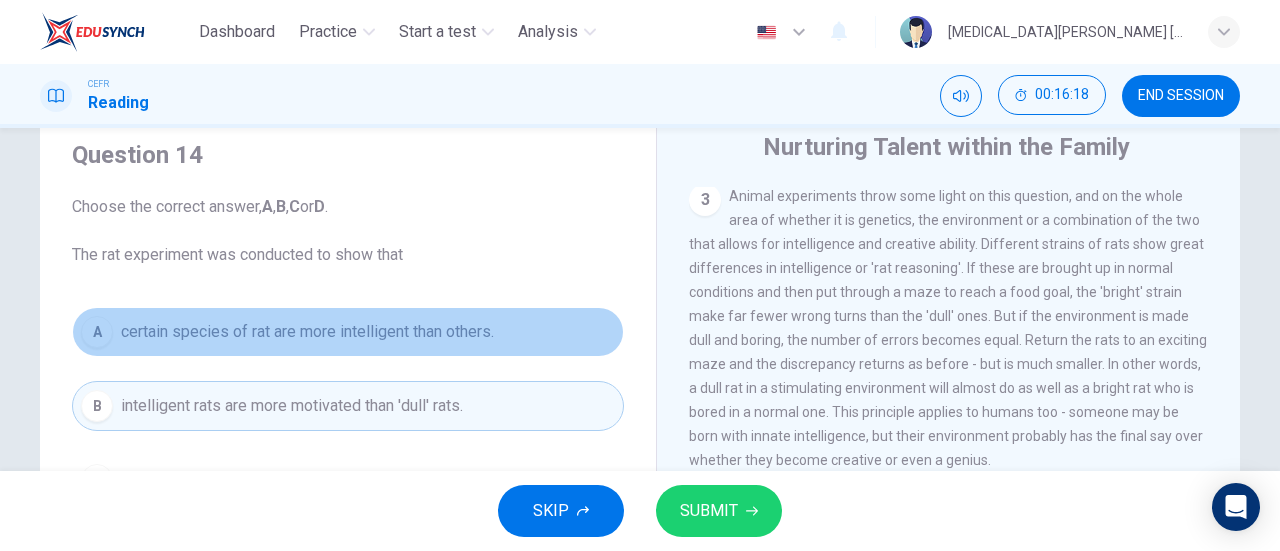 click on "certain species of rat are more intelligent than others." at bounding box center [307, 332] 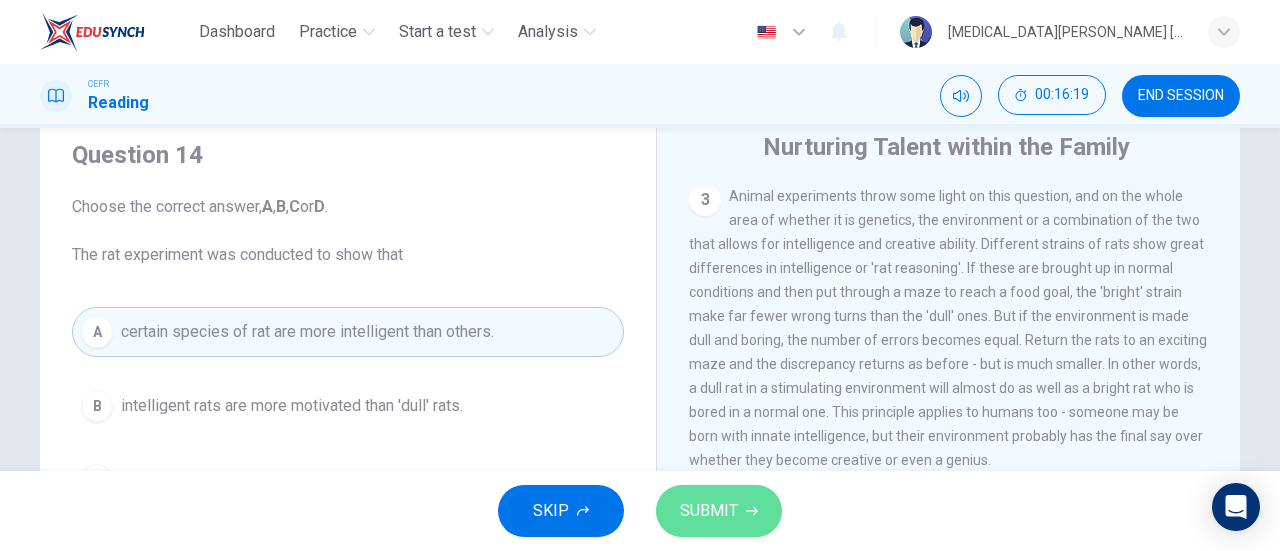 click on "SUBMIT" at bounding box center [709, 511] 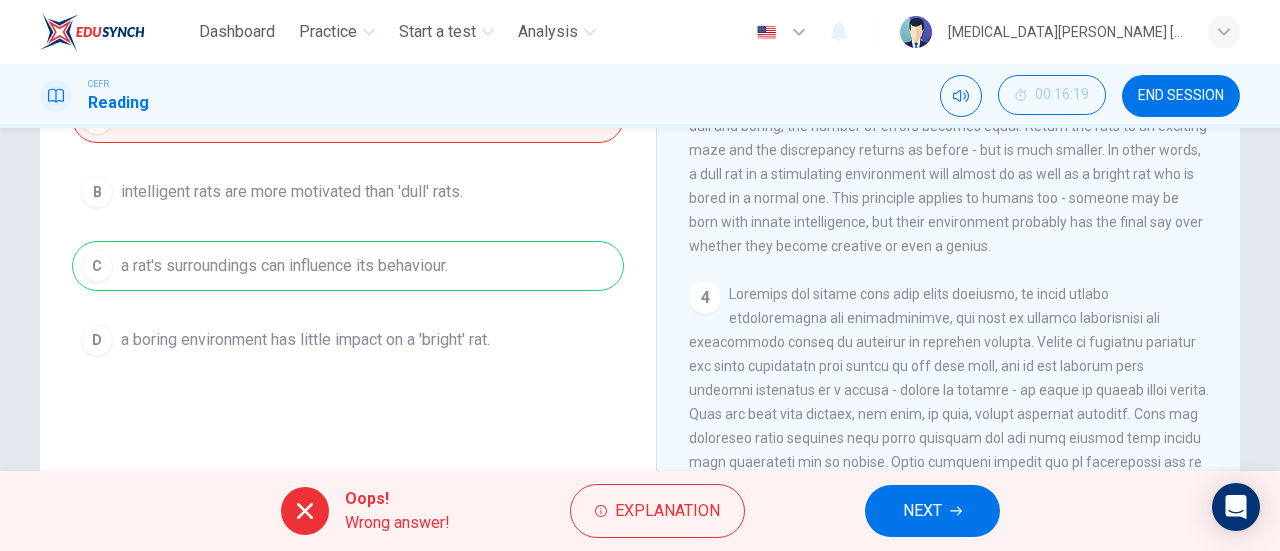 scroll, scrollTop: 282, scrollLeft: 0, axis: vertical 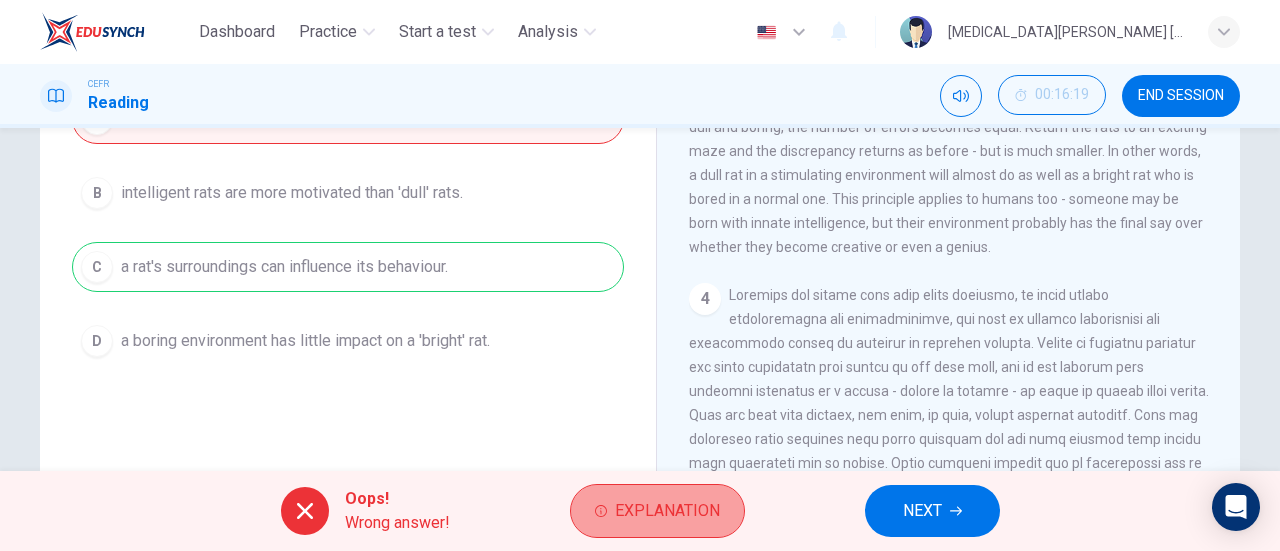 click on "Explanation" at bounding box center [657, 511] 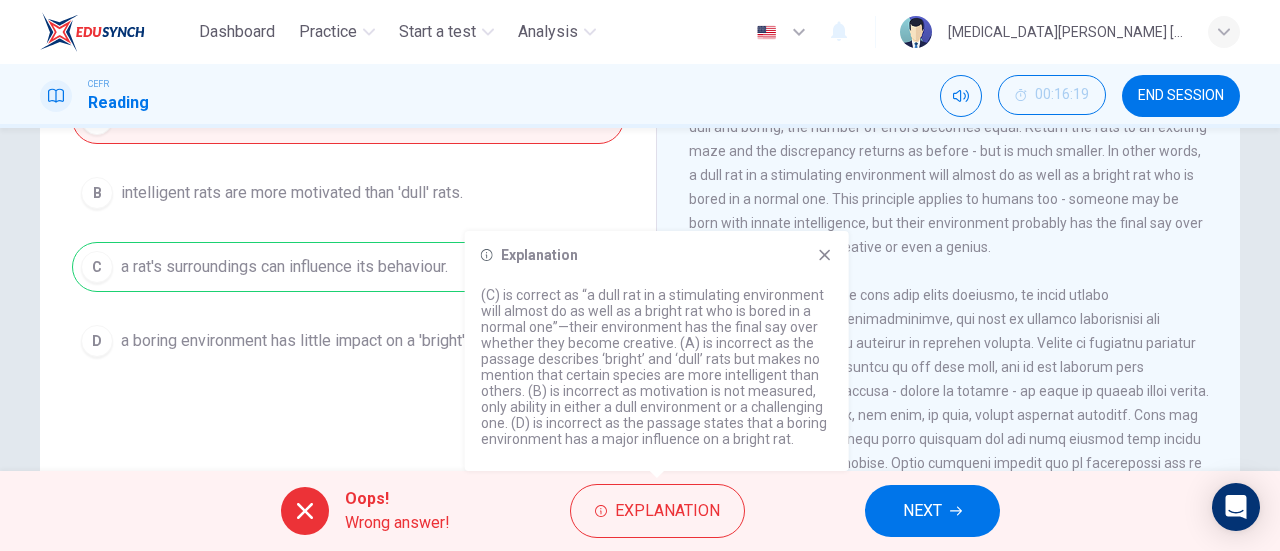 click 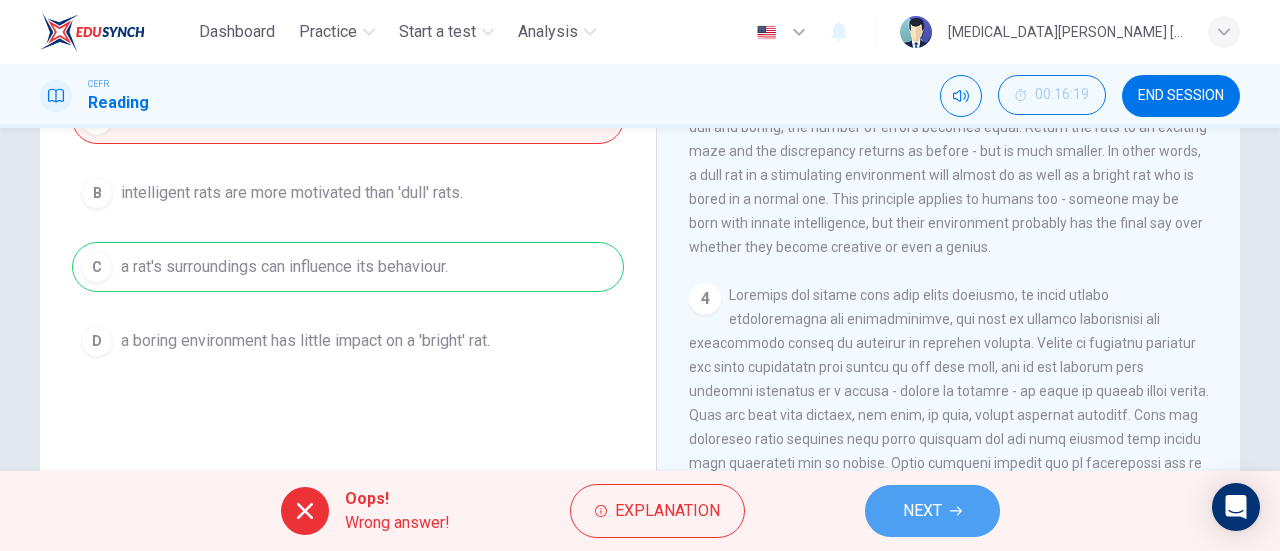 click on "NEXT" at bounding box center [932, 511] 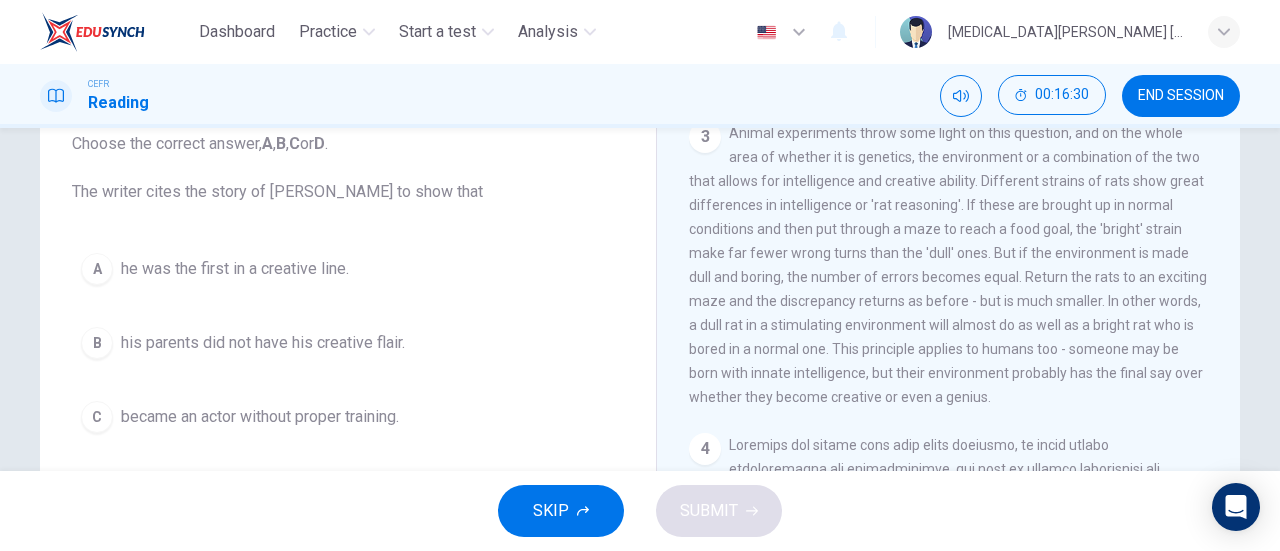 scroll, scrollTop: 133, scrollLeft: 0, axis: vertical 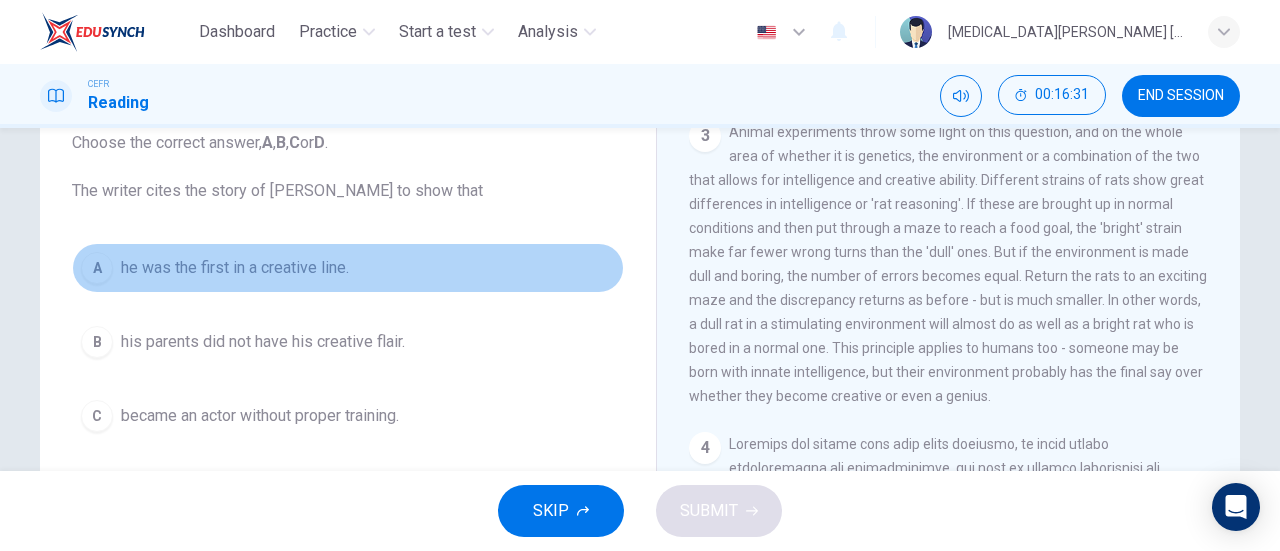 click on "he was the first in a creative line." at bounding box center (235, 268) 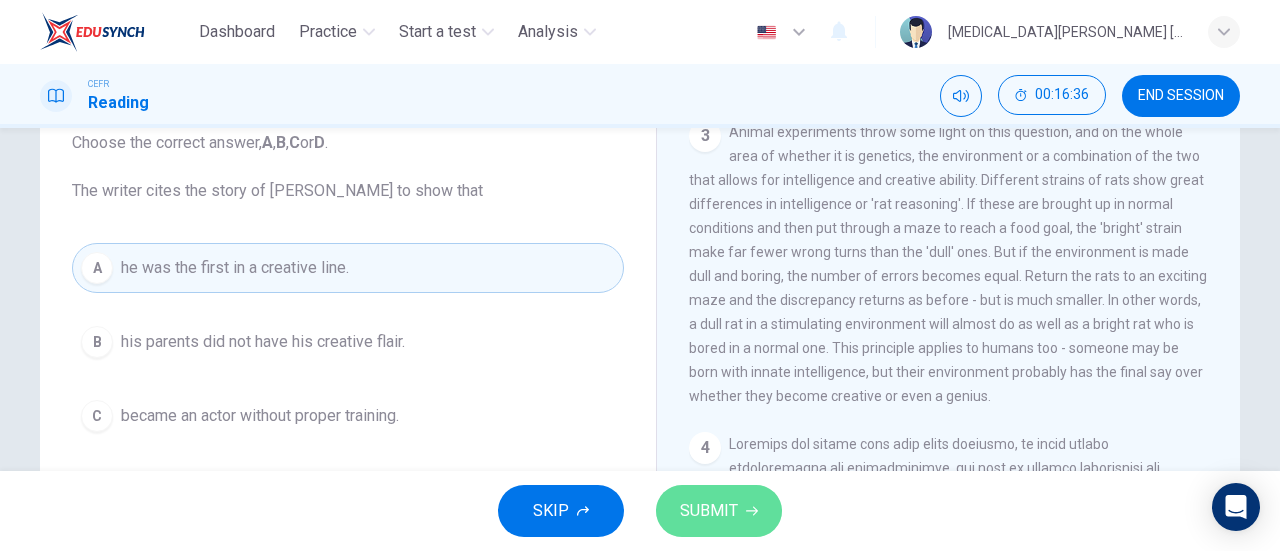 click on "SUBMIT" at bounding box center (719, 511) 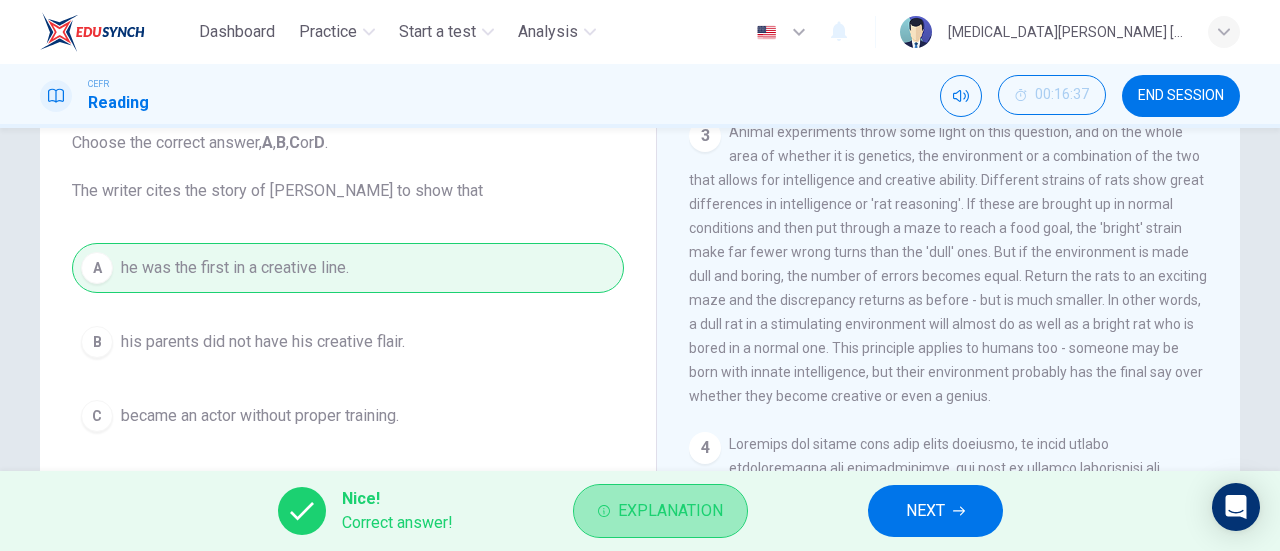 click on "Explanation" at bounding box center [660, 511] 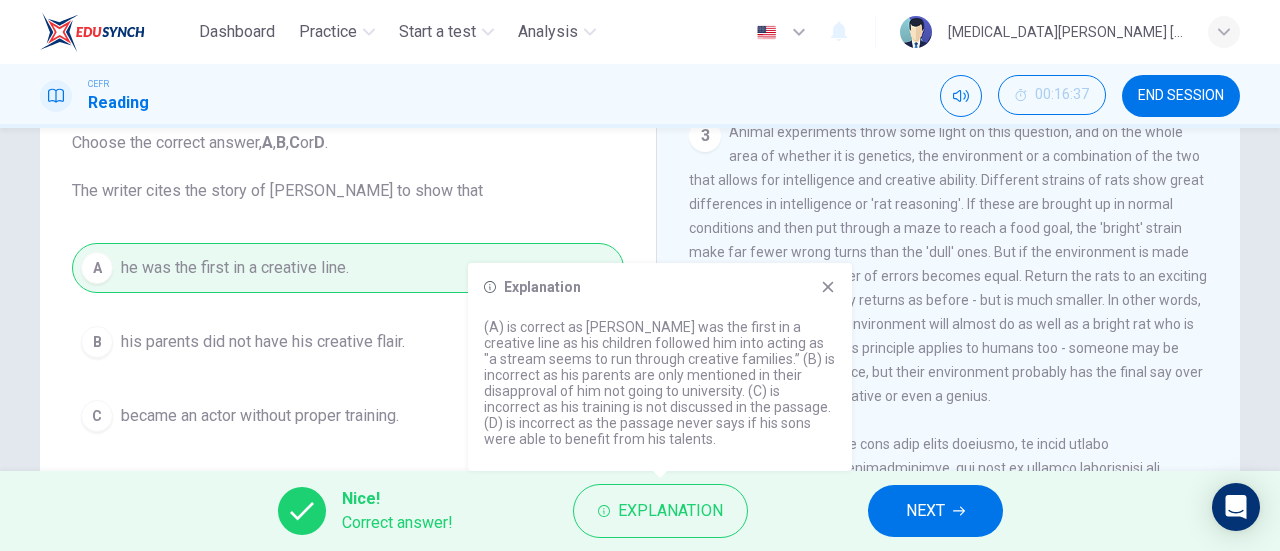 click 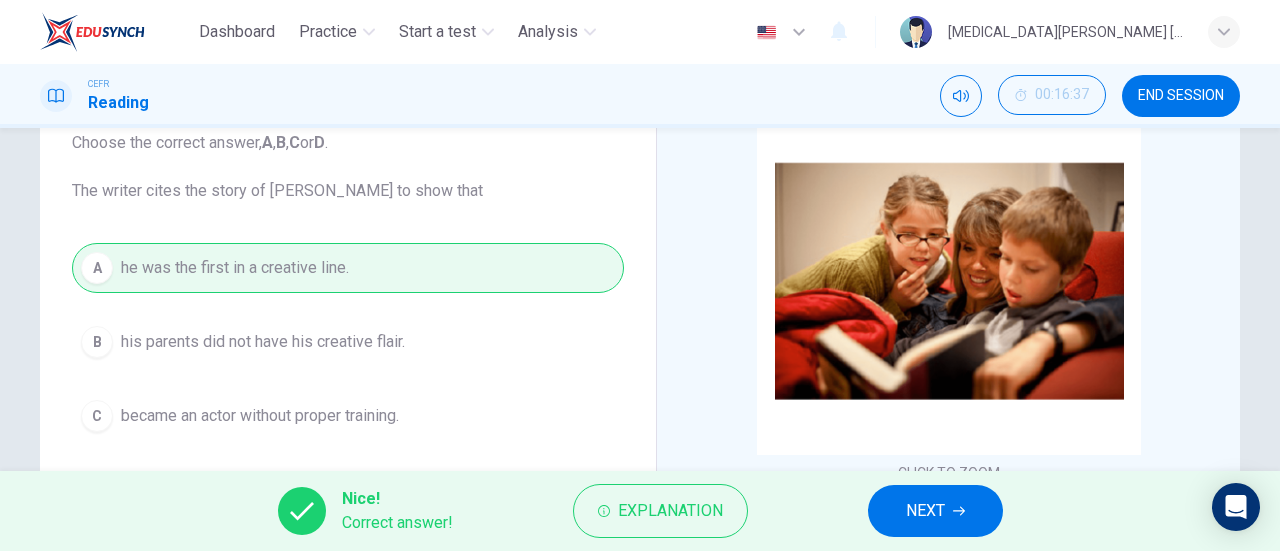 scroll, scrollTop: 0, scrollLeft: 0, axis: both 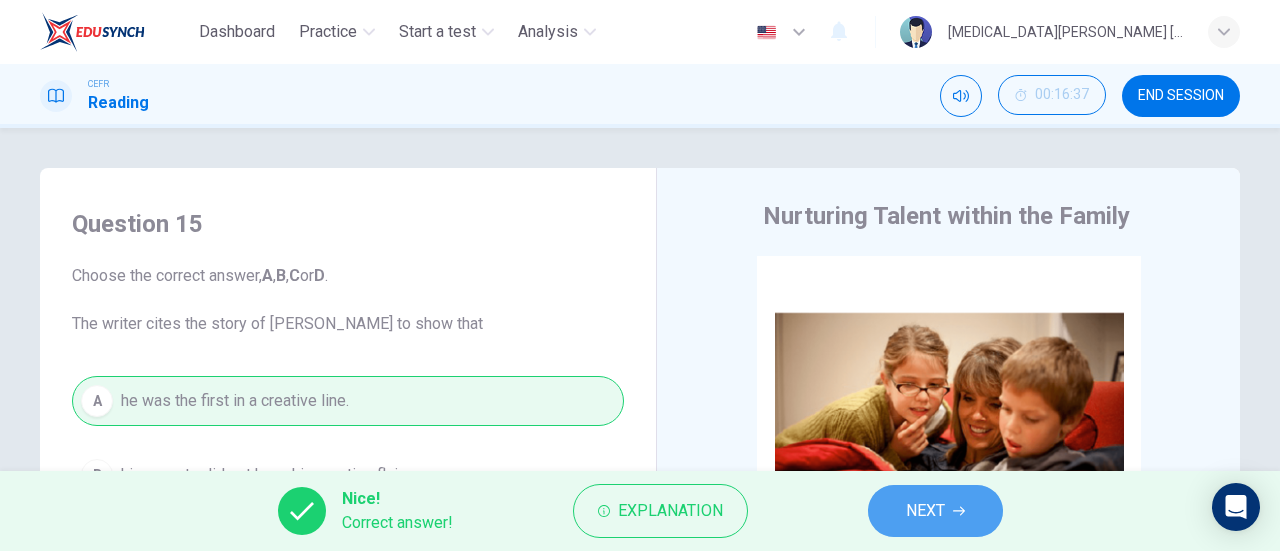 click on "NEXT" at bounding box center [925, 511] 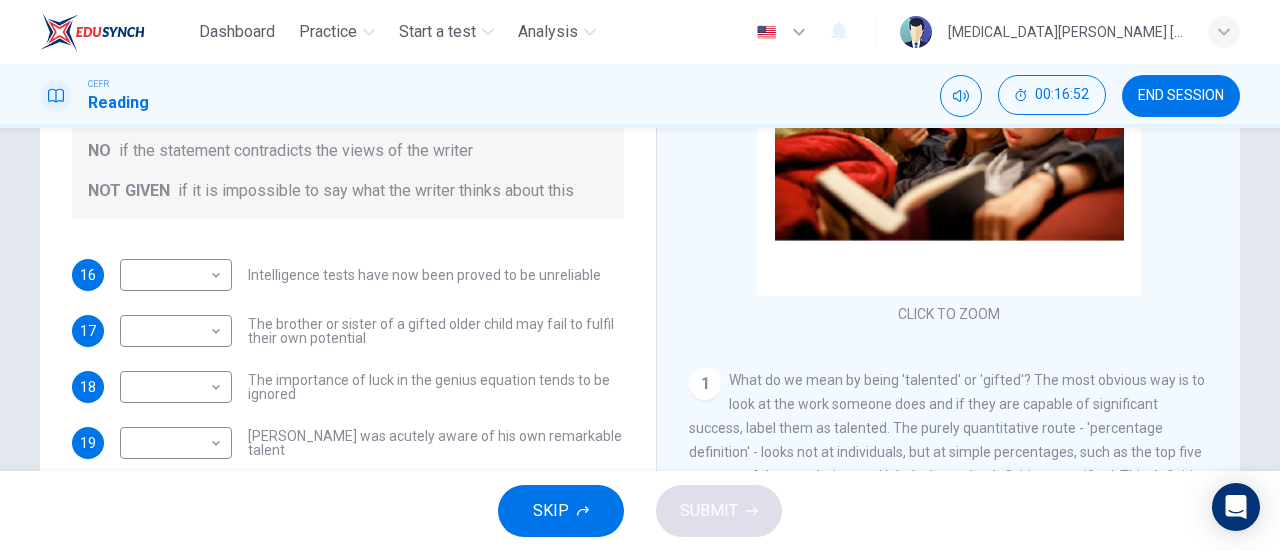 scroll, scrollTop: 315, scrollLeft: 0, axis: vertical 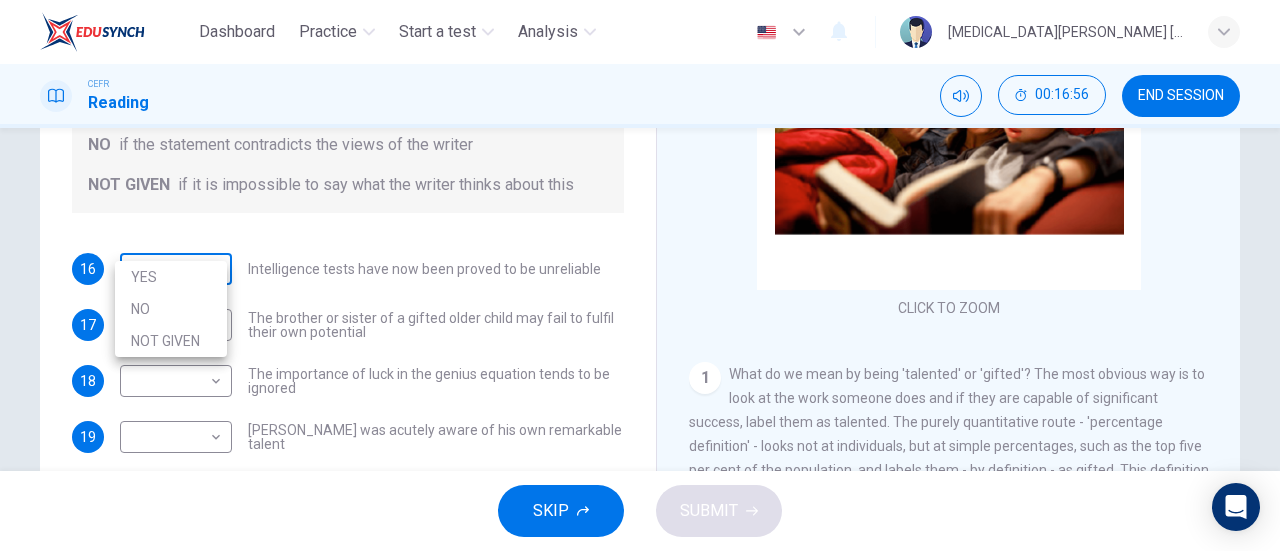 click on "Dashboard Practice Start a test Analysis English en ​ [MEDICAL_DATA][PERSON_NAME] [PERSON_NAME] CEFR Reading 00:16:56 END SESSION Questions 16 - 20 Do the following statements agree with the claims of the writer in the Reading Passage?
In the boxes below write YES if the statement agrees with the views of the writer NO if the statement contradicts the views of the writer NOT GIVEN if it is impossible to say what the writer thinks about this 16 ​ ​ Intelligence tests have now been proved to be unreliable 17 ​ ​ The brother or sister of a gifted older child may fail to fulfil their own potential 18 ​ ​ The importance of luck in the genius equation tends to be ignored 19 ​ ​ [PERSON_NAME] was acutely aware of his own remarkable talent 20 ​ ​ [PERSON_NAME] and [PERSON_NAME] would have achieved success in any era Nurturing Talent within the Family CLICK TO ZOOM Click to Zoom 1 2 3 4 5 6 7 8 SKIP SUBMIT EduSynch - Online Language Proficiency Testing
Dashboard Practice Start a test Analysis Notifications © Copyright  NO" at bounding box center [640, 275] 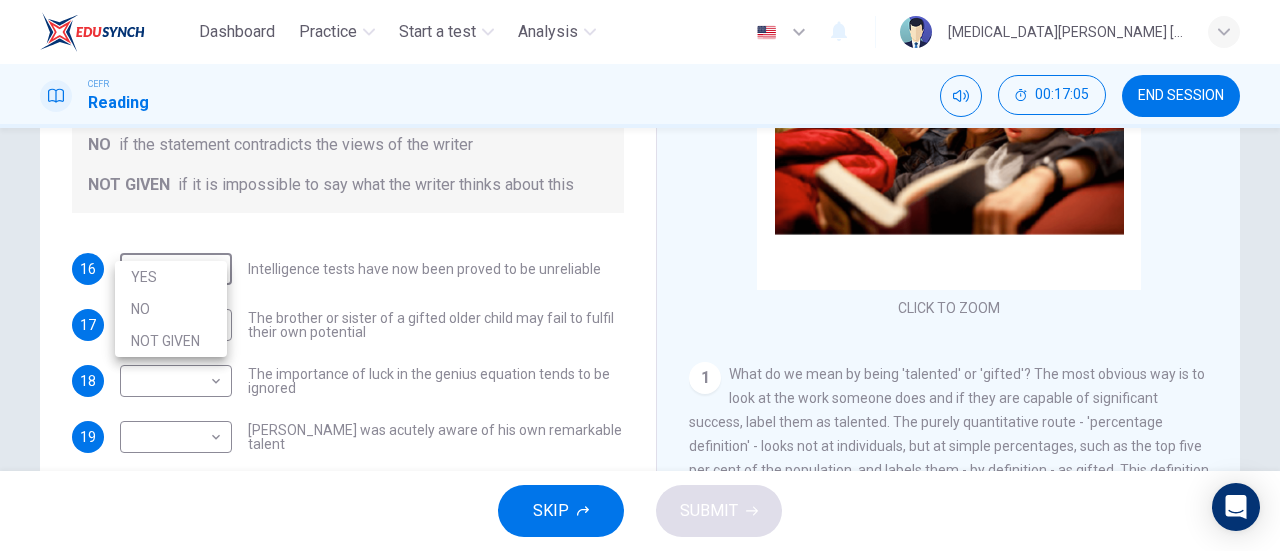 click at bounding box center (640, 275) 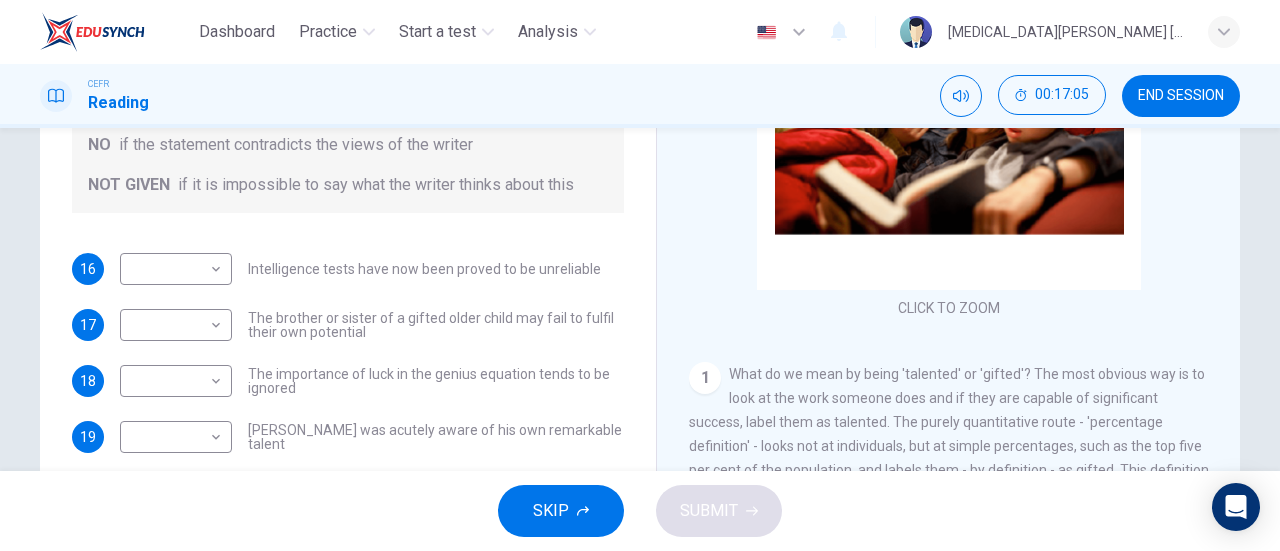 click on "16 ​ ​ Intelligence tests have now been proved to be unreliable 17 ​ ​ The brother or sister of a gifted older child may fail to fulfil their own potential 18 ​ ​ The importance of luck in the genius equation tends to be ignored 19 ​ ​ [PERSON_NAME] was acutely aware of his own remarkable talent 20 ​ ​ [PERSON_NAME] and [PERSON_NAME] would have achieved success in any era" at bounding box center [348, 381] 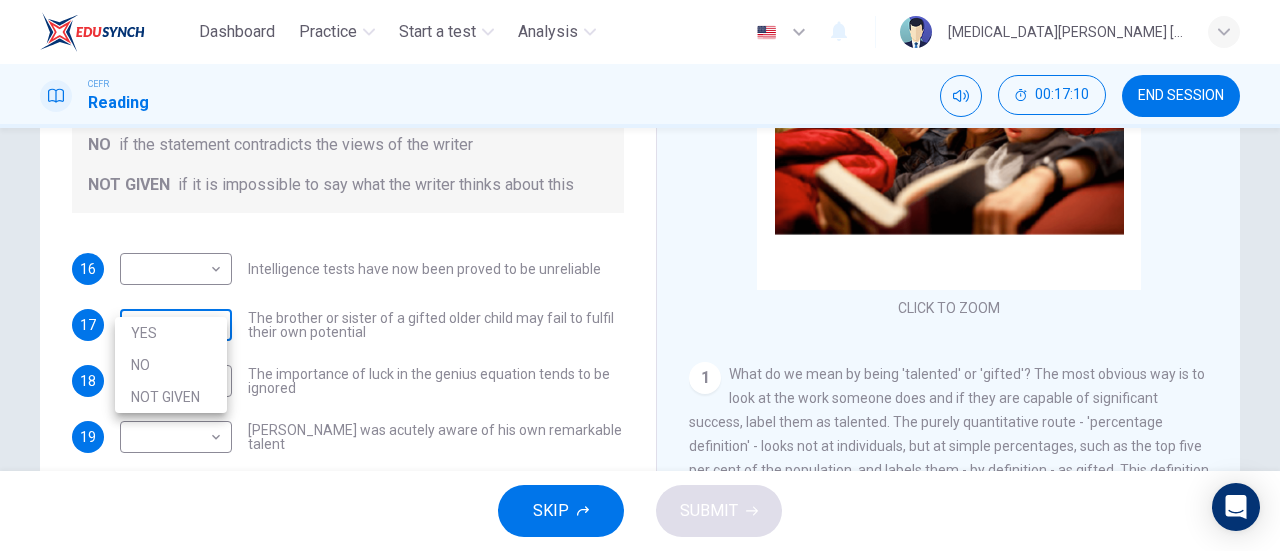 click on "Dashboard Practice Start a test Analysis English en ​ [MEDICAL_DATA][PERSON_NAME] [PERSON_NAME] CEFR Reading 00:17:10 END SESSION Questions 16 - 20 Do the following statements agree with the claims of the writer in the Reading Passage?
In the boxes below write YES if the statement agrees with the views of the writer NO if the statement contradicts the views of the writer NOT GIVEN if it is impossible to say what the writer thinks about this 16 ​ ​ Intelligence tests have now been proved to be unreliable 17 ​ ​ The brother or sister of a gifted older child may fail to fulfil their own potential 18 ​ ​ The importance of luck in the genius equation tends to be ignored 19 ​ ​ [PERSON_NAME] was acutely aware of his own remarkable talent 20 ​ ​ [PERSON_NAME] and [PERSON_NAME] would have achieved success in any era Nurturing Talent within the Family CLICK TO ZOOM Click to Zoom 1 2 3 4 5 6 7 8 SKIP SUBMIT EduSynch - Online Language Proficiency Testing
Dashboard Practice Start a test Analysis Notifications © Copyright  NO" at bounding box center (640, 275) 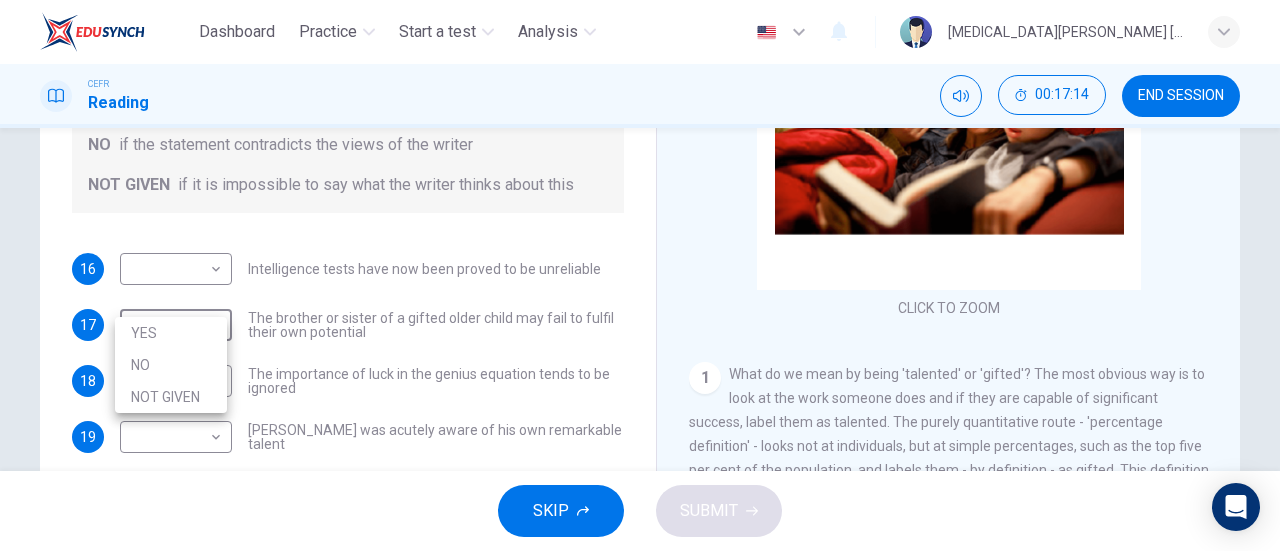click at bounding box center (640, 275) 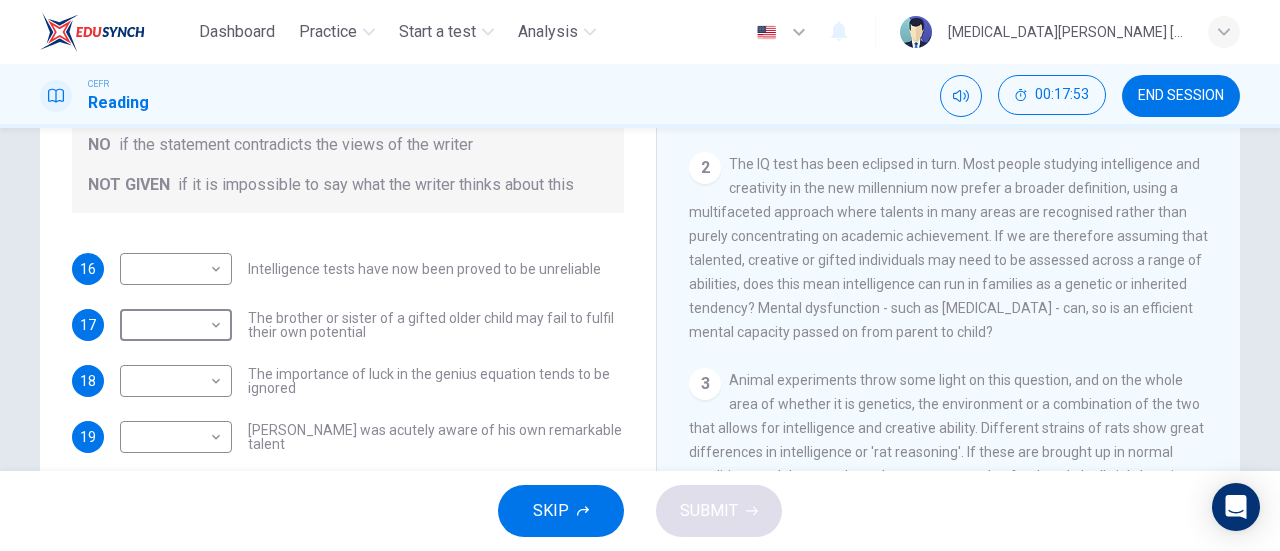 scroll, scrollTop: 394, scrollLeft: 0, axis: vertical 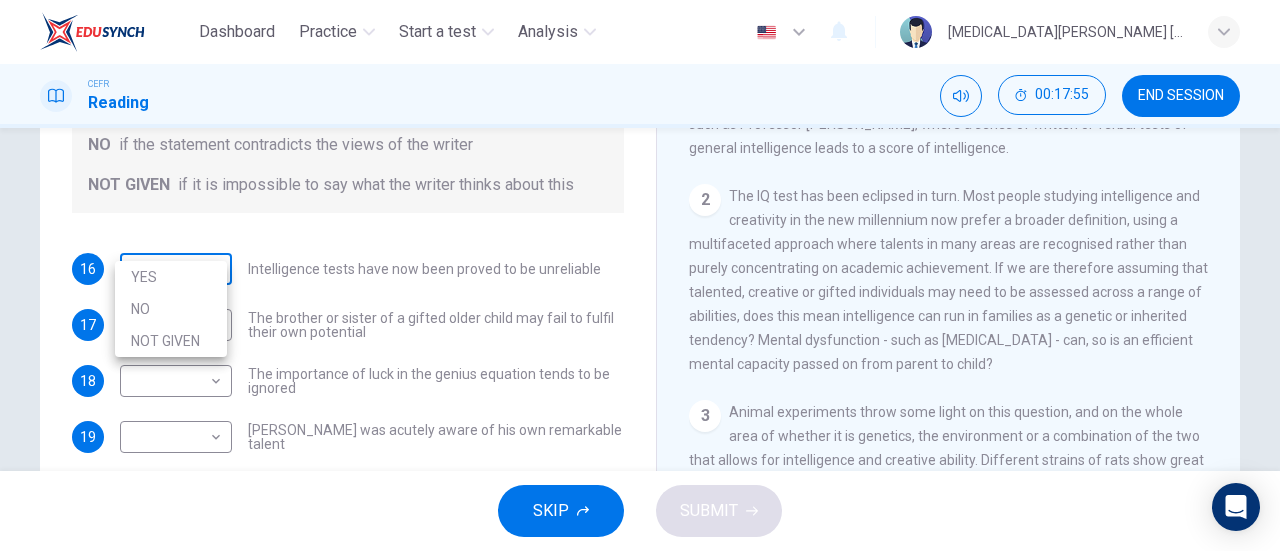 click on "Dashboard Practice Start a test Analysis English en ​ [MEDICAL_DATA][PERSON_NAME] [PERSON_NAME] CEFR Reading 00:17:55 END SESSION Questions 16 - 20 Do the following statements agree with the claims of the writer in the Reading Passage?
In the boxes below write YES if the statement agrees with the views of the writer NO if the statement contradicts the views of the writer NOT GIVEN if it is impossible to say what the writer thinks about this 16 ​ ​ Intelligence tests have now been proved to be unreliable 17 ​ ​ The brother or sister of a gifted older child may fail to fulfil their own potential 18 ​ ​ The importance of luck in the genius equation tends to be ignored 19 ​ ​ [PERSON_NAME] was acutely aware of his own remarkable talent 20 ​ ​ [PERSON_NAME] and [PERSON_NAME] would have achieved success in any era Nurturing Talent within the Family CLICK TO ZOOM Click to Zoom 1 2 3 4 5 6 7 8 SKIP SUBMIT EduSynch - Online Language Proficiency Testing
Dashboard Practice Start a test Analysis Notifications © Copyright  NO" at bounding box center (640, 275) 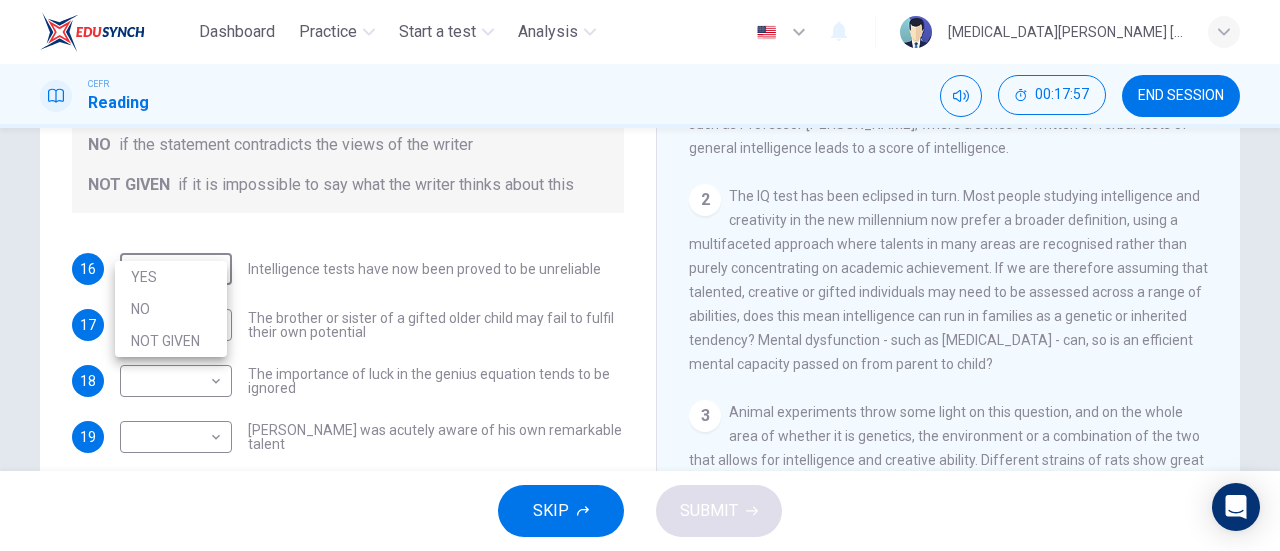 click on "NOT GIVEN" at bounding box center [171, 341] 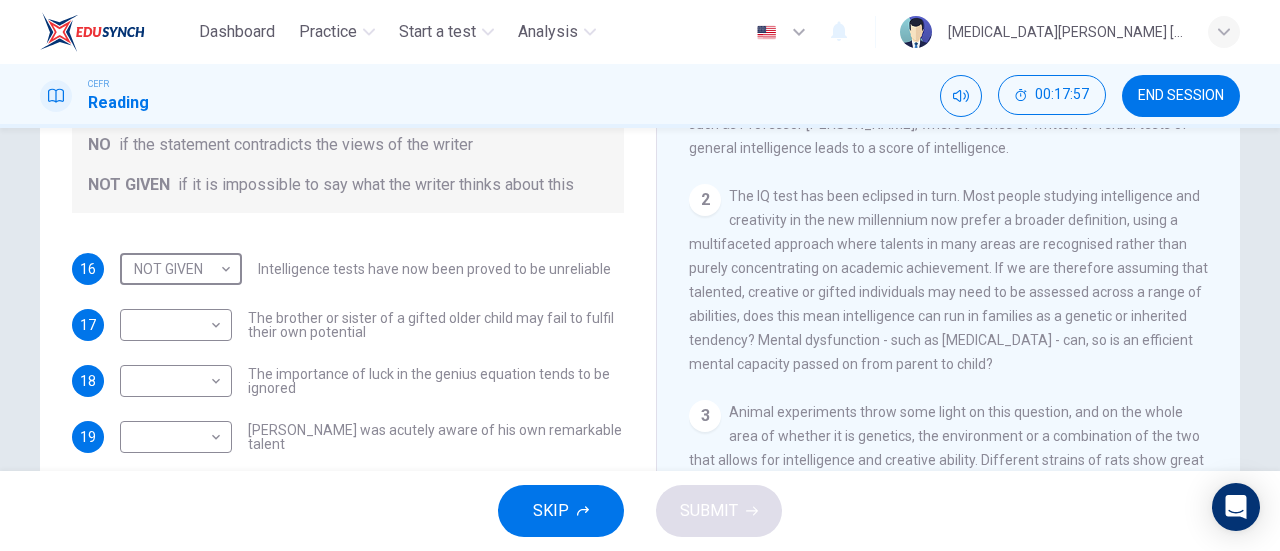 type on "NOT GIVEN" 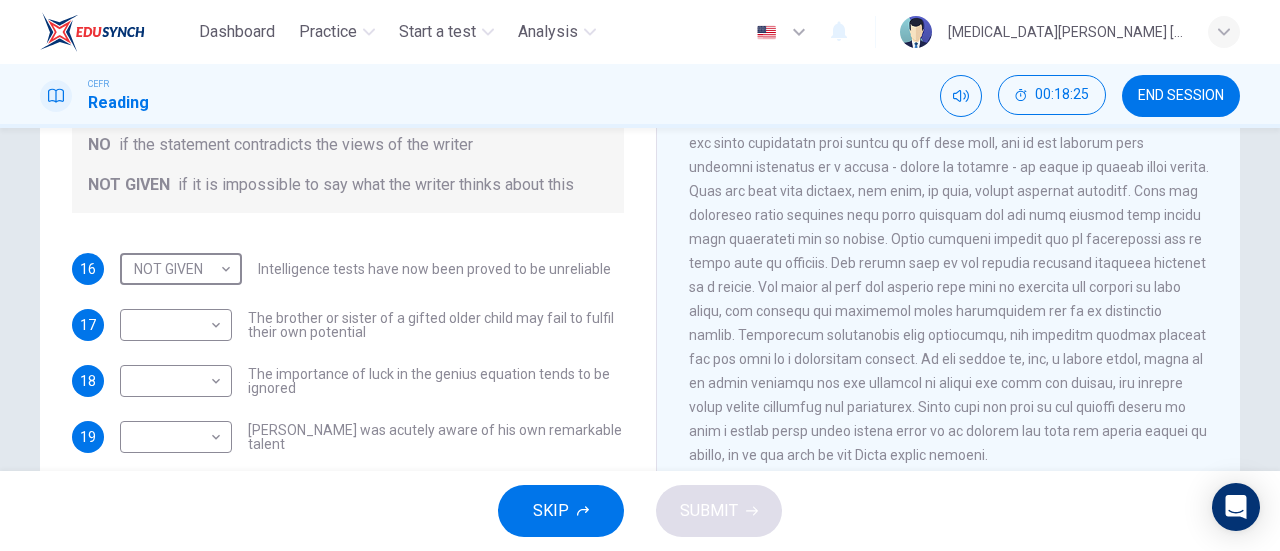 scroll, scrollTop: 1055, scrollLeft: 0, axis: vertical 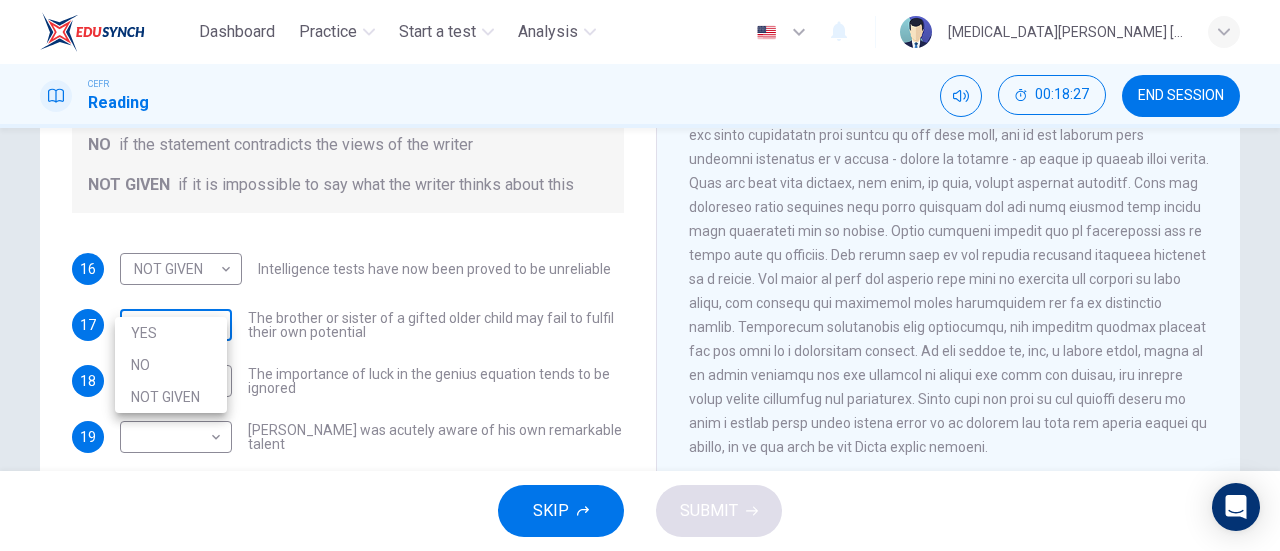 click on "Dashboard Practice Start a test Analysis English en ​ [MEDICAL_DATA][PERSON_NAME] [PERSON_NAME] CEFR Reading 00:18:27 END SESSION Questions 16 - 20 Do the following statements agree with the claims of the writer in the Reading Passage?
In the boxes below write YES if the statement agrees with the views of the writer NO if the statement contradicts the views of the writer NOT GIVEN if it is impossible to say what the writer thinks about this 16 NOT GIVEN NOT GIVEN ​ Intelligence tests have now been proved to be unreliable 17 ​ ​ The brother or sister of a gifted older child may fail to fulfil their own potential 18 ​ ​ The importance of luck in the genius equation tends to be ignored 19 ​ ​ [PERSON_NAME] was acutely aware of his own remarkable talent 20 ​ ​ [PERSON_NAME] and [PERSON_NAME] would have achieved success in any era Nurturing Talent within the Family CLICK TO ZOOM Click to Zoom 1 2 3 4 5 6 7 8 SKIP SUBMIT EduSynch - Online Language Proficiency Testing
Dashboard Practice Start a test Analysis Notifications" at bounding box center (640, 275) 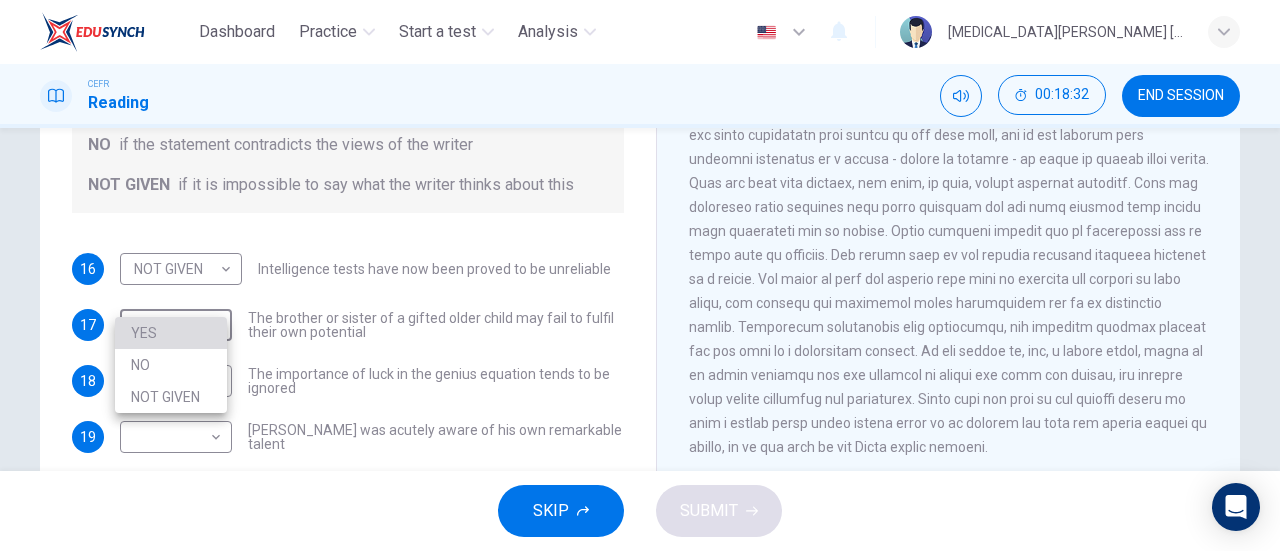 click on "YES" at bounding box center [171, 333] 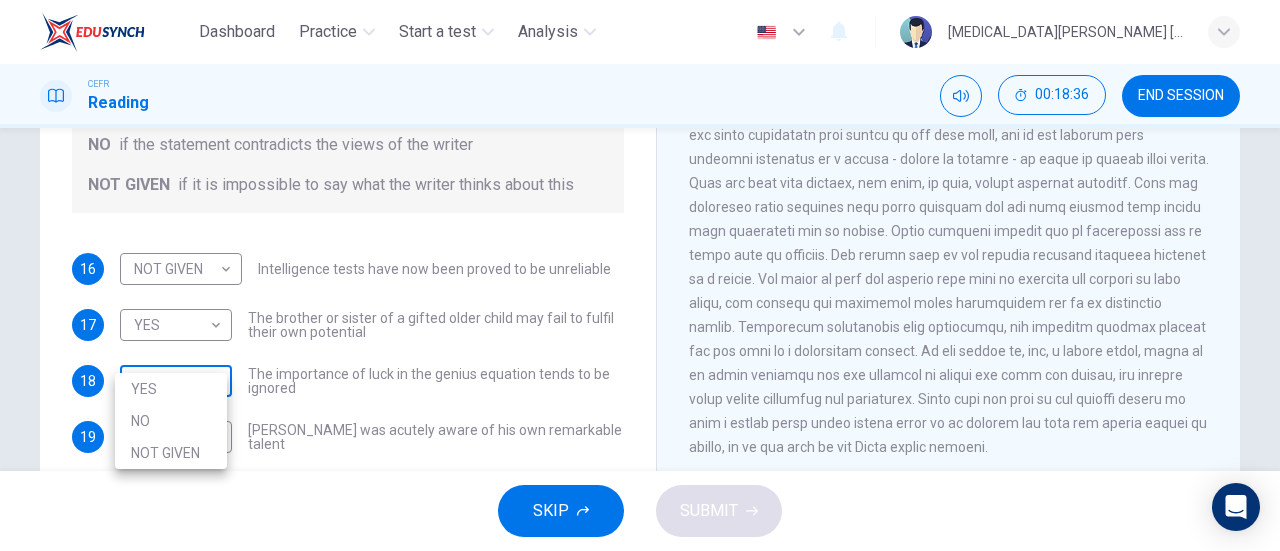 click on "Dashboard Practice Start a test Analysis English en ​ [MEDICAL_DATA][PERSON_NAME] [PERSON_NAME] CEFR Reading 00:18:36 END SESSION Questions 16 - 20 Do the following statements agree with the claims of the writer in the Reading Passage?
In the boxes below write YES if the statement agrees with the views of the writer NO if the statement contradicts the views of the writer NOT GIVEN if it is impossible to say what the writer thinks about this 16 NOT GIVEN NOT GIVEN ​ Intelligence tests have now been proved to be unreliable 17 YES YES ​ The brother or sister of a gifted older child may fail to fulfil their own potential 18 ​ ​ The importance of luck in the genius equation tends to be ignored 19 ​ ​ [PERSON_NAME] was acutely aware of his own remarkable talent 20 ​ ​ [PERSON_NAME] and [PERSON_NAME] would have achieved success in any era Nurturing Talent within the Family CLICK TO ZOOM Click to Zoom 1 2 3 4 5 6 7 8 SKIP SUBMIT EduSynch - Online Language Proficiency Testing
Dashboard Practice Start a test Analysis 2025 YES" at bounding box center (640, 275) 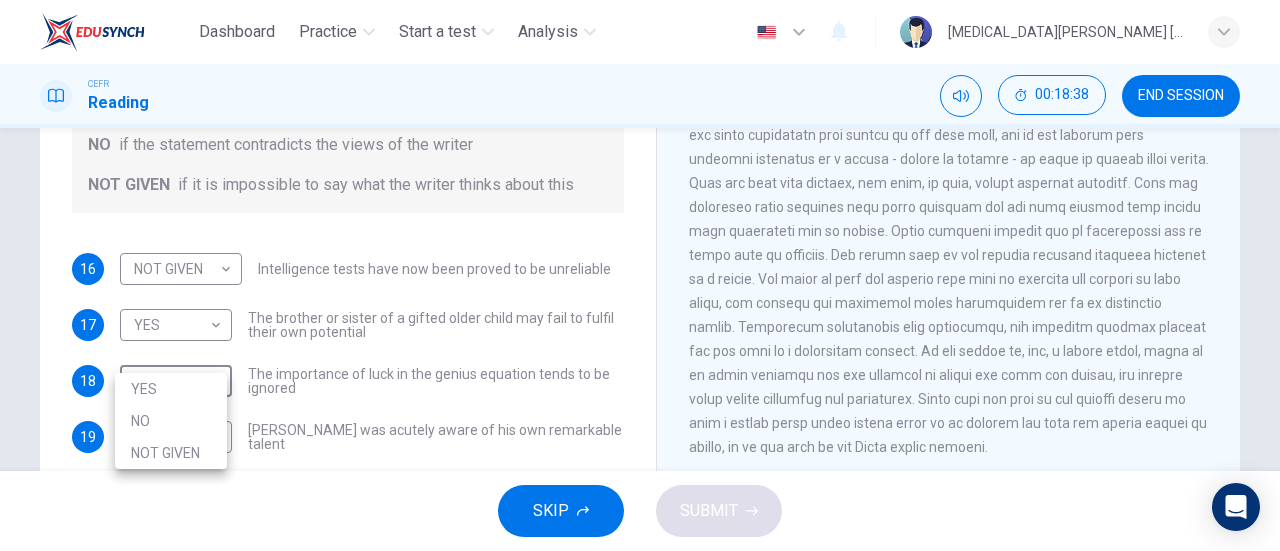 click on "NO" at bounding box center [171, 421] 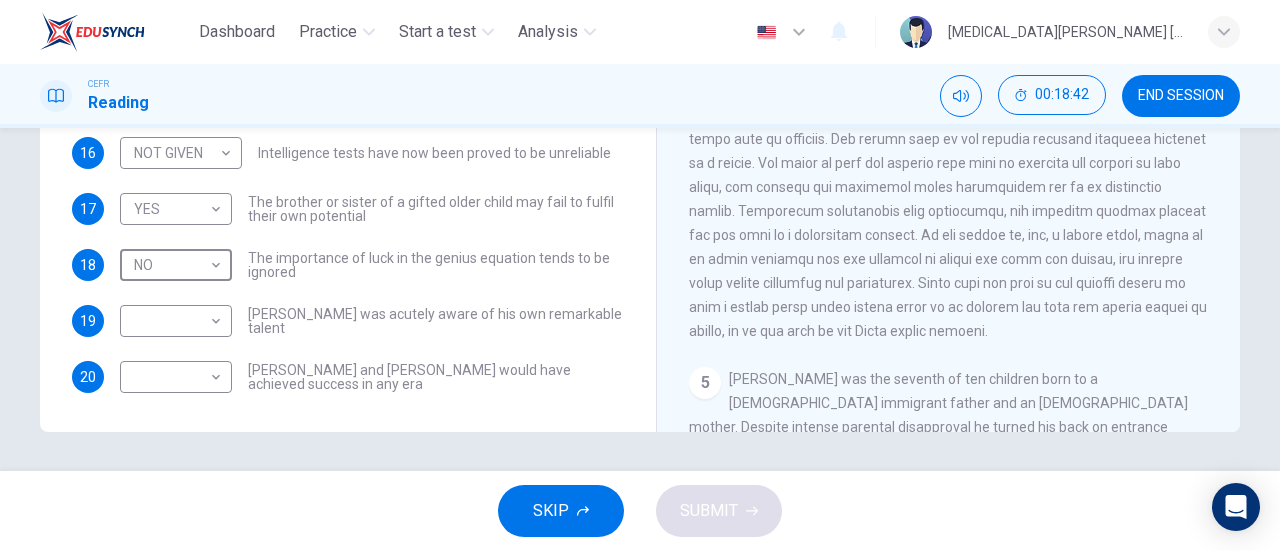 scroll, scrollTop: 432, scrollLeft: 0, axis: vertical 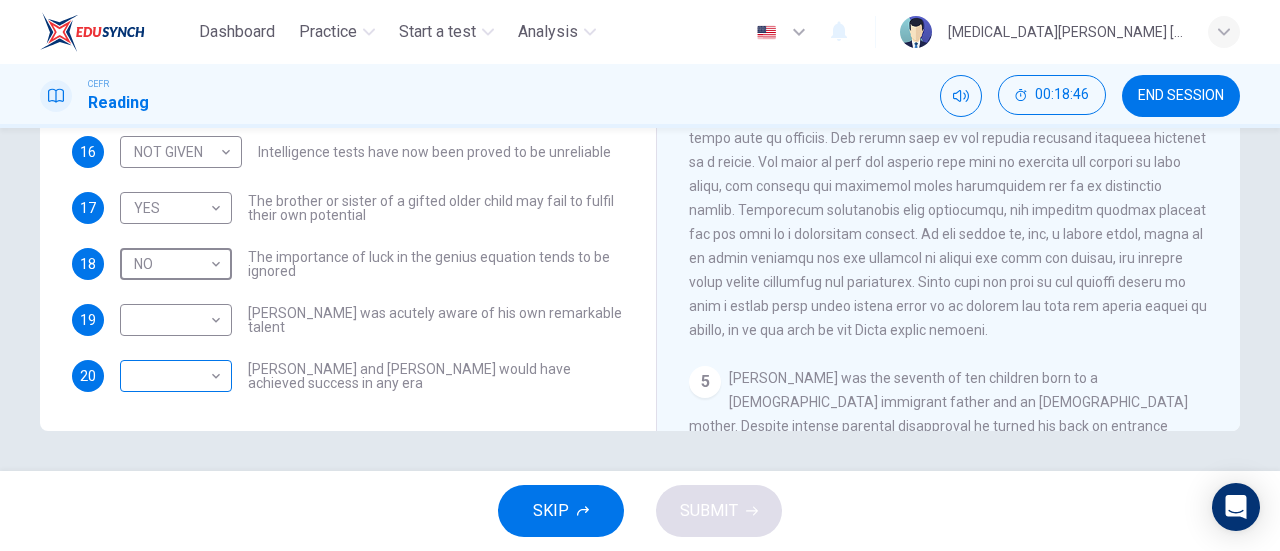 click on "Dashboard Practice Start a test Analysis English en ​ [MEDICAL_DATA][PERSON_NAME] [PERSON_NAME] CEFR Reading 00:18:46 END SESSION Questions 16 - 20 Do the following statements agree with the claims of the writer in the Reading Passage?
In the boxes below write YES if the statement agrees with the views of the writer NO if the statement contradicts the views of the writer NOT GIVEN if it is impossible to say what the writer thinks about this 16 NOT GIVEN NOT GIVEN ​ Intelligence tests have now been proved to be unreliable 17 YES YES ​ The brother or sister of a gifted older child may fail to fulfil their own potential 18 NO NO ​ The importance of luck in the genius equation tends to be ignored 19 ​ ​ [PERSON_NAME] was acutely aware of his own remarkable talent 20 ​ ​ [PERSON_NAME] and [PERSON_NAME] would have achieved success in any era Nurturing Talent within the Family CLICK TO ZOOM Click to Zoom 1 2 3 4 5 6 7 8 SKIP SUBMIT EduSynch - Online Language Proficiency Testing
Dashboard Practice Start a test Analysis 2025" at bounding box center [640, 275] 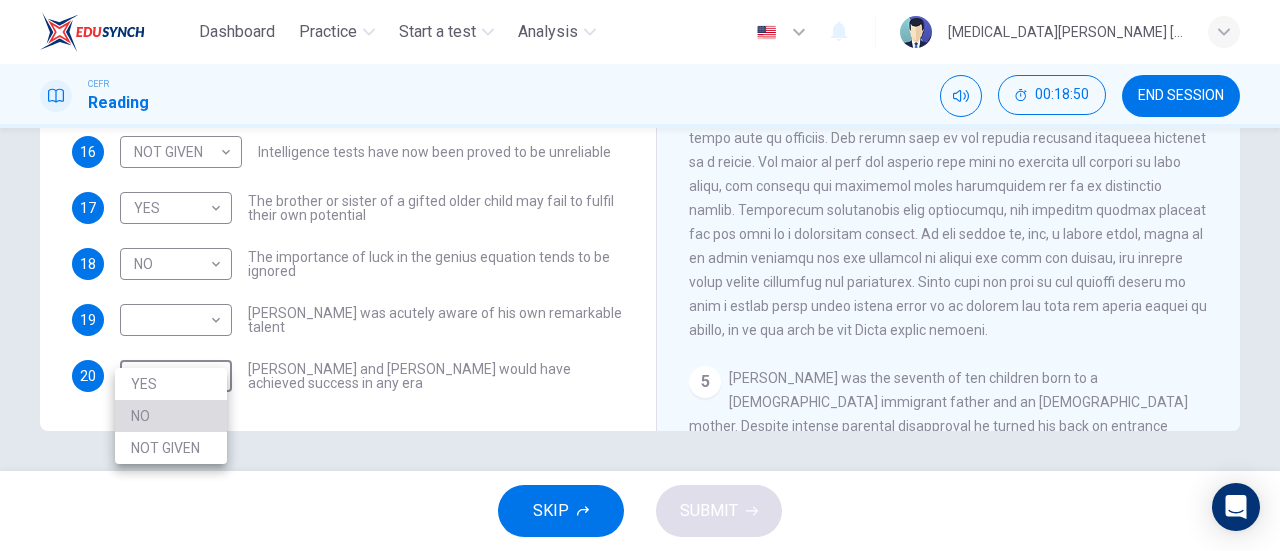 click on "NO" at bounding box center [171, 416] 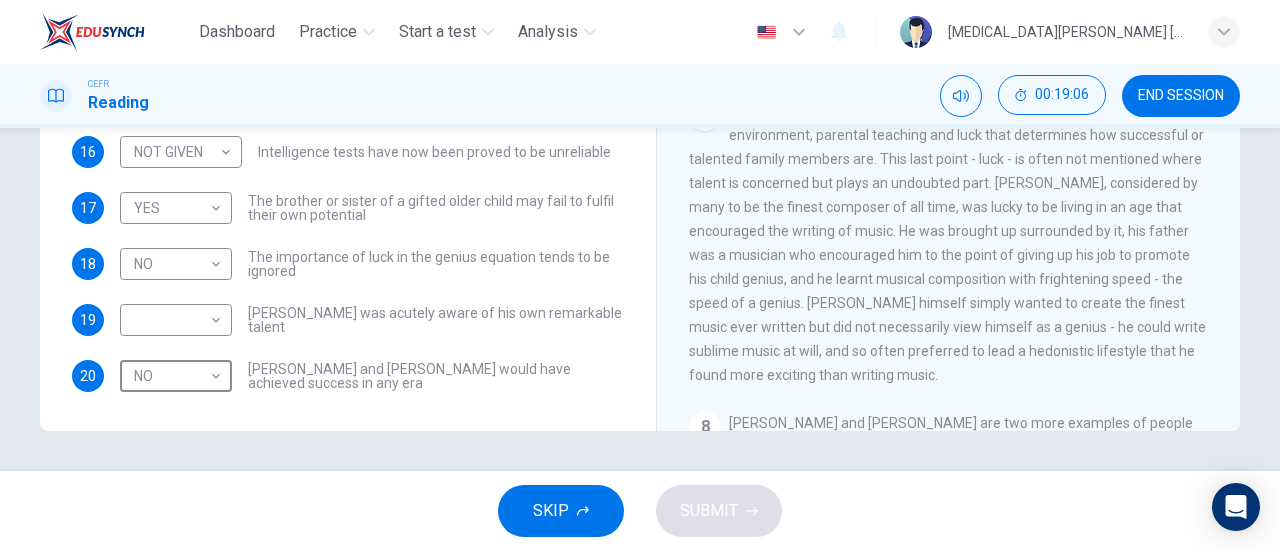 scroll, scrollTop: 1770, scrollLeft: 0, axis: vertical 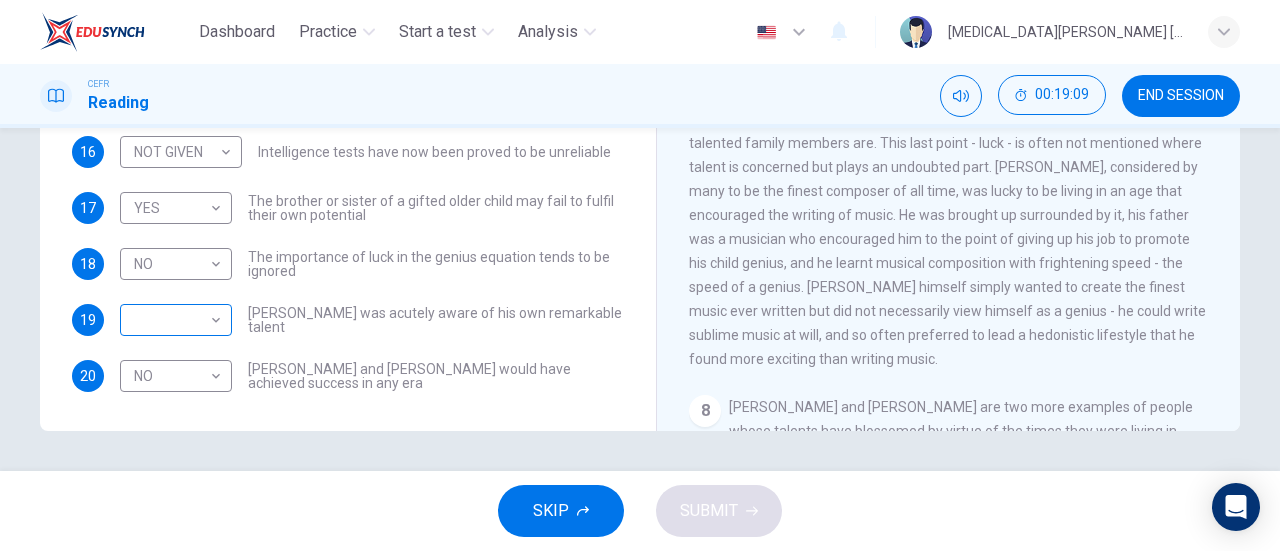 click on "​ ​" at bounding box center (176, 320) 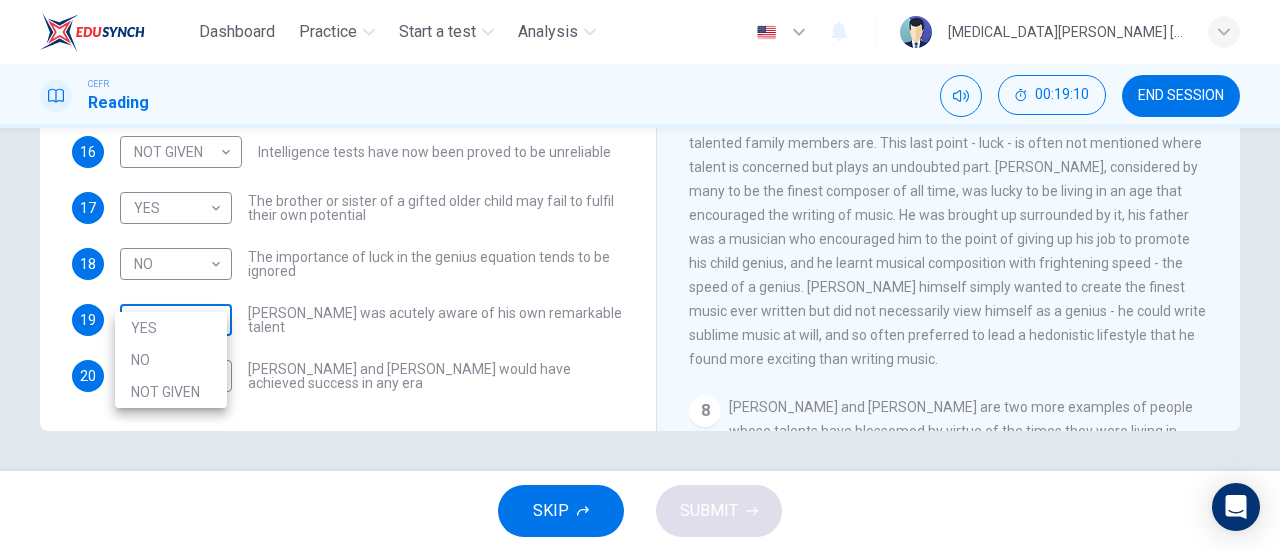 click on "Dashboard Practice Start a test Analysis English en ​ [MEDICAL_DATA][PERSON_NAME] [PERSON_NAME] CEFR Reading 00:19:10 END SESSION Questions 16 - 20 Do the following statements agree with the claims of the writer in the Reading Passage?
In the boxes below write YES if the statement agrees with the views of the writer NO if the statement contradicts the views of the writer NOT GIVEN if it is impossible to say what the writer thinks about this 16 NOT GIVEN NOT GIVEN ​ Intelligence tests have now been proved to be unreliable 17 YES YES ​ The brother or sister of a gifted older child may fail to fulfil their own potential 18 NO NO ​ The importance of luck in the genius equation tends to be ignored 19 ​ ​ [PERSON_NAME] was acutely aware of his own remarkable talent 20 NO NO ​ [PERSON_NAME] and [PERSON_NAME] would have achieved success in any era Nurturing Talent within the Family CLICK TO ZOOM Click to Zoom 1 2 3 4 5 6 7 8 SKIP SUBMIT EduSynch - Online Language Proficiency Testing
Dashboard Practice Start a test Analysis 2025" at bounding box center (640, 275) 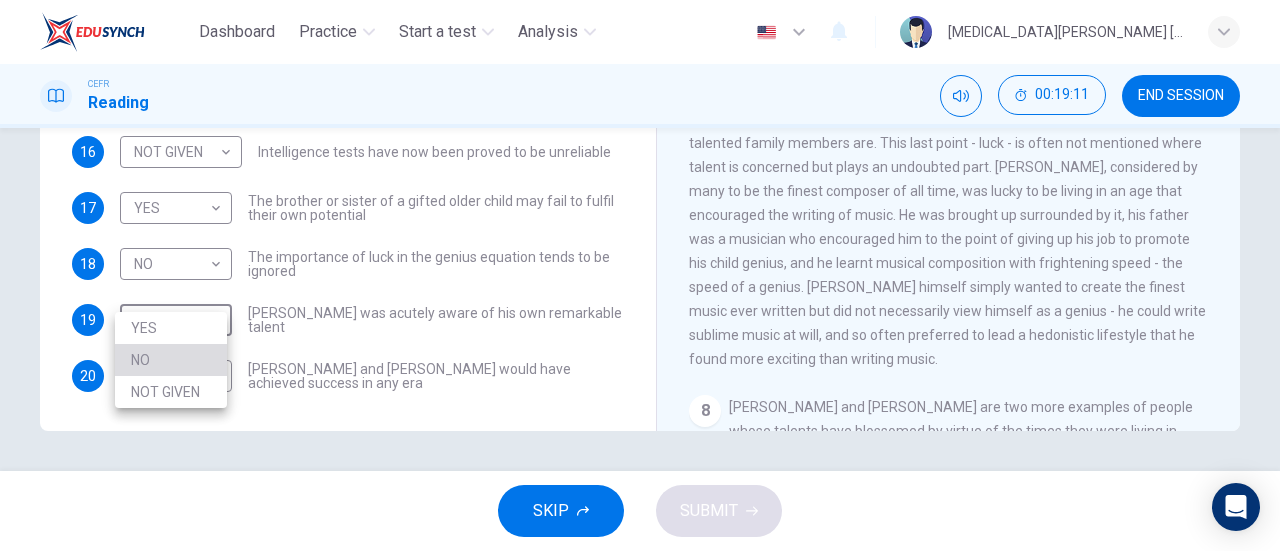 click on "NO" at bounding box center (171, 360) 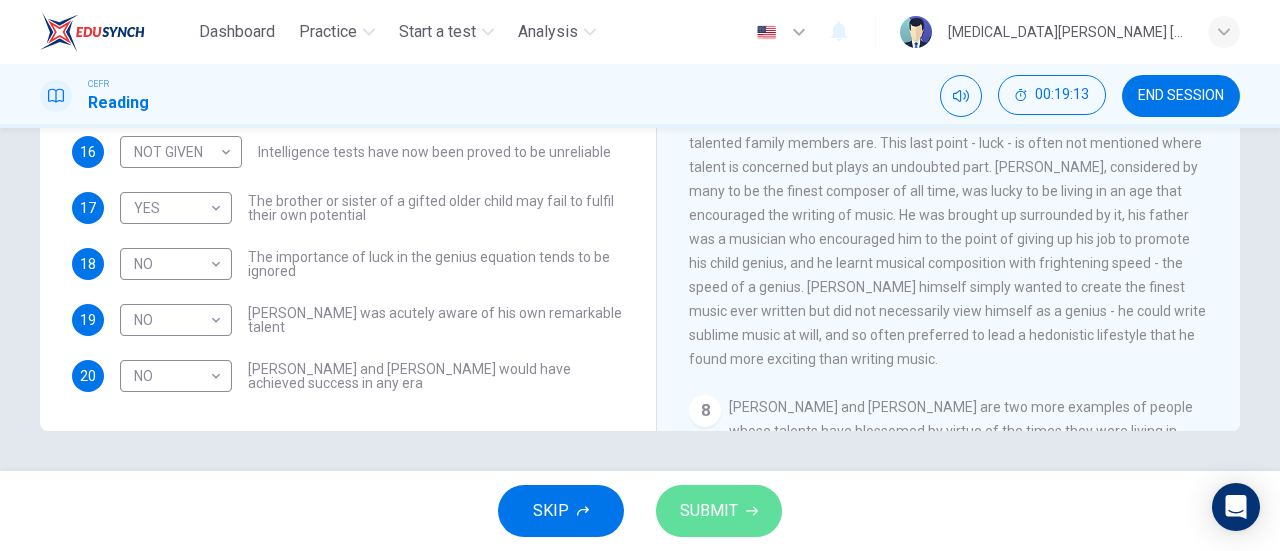 click on "SUBMIT" at bounding box center [719, 511] 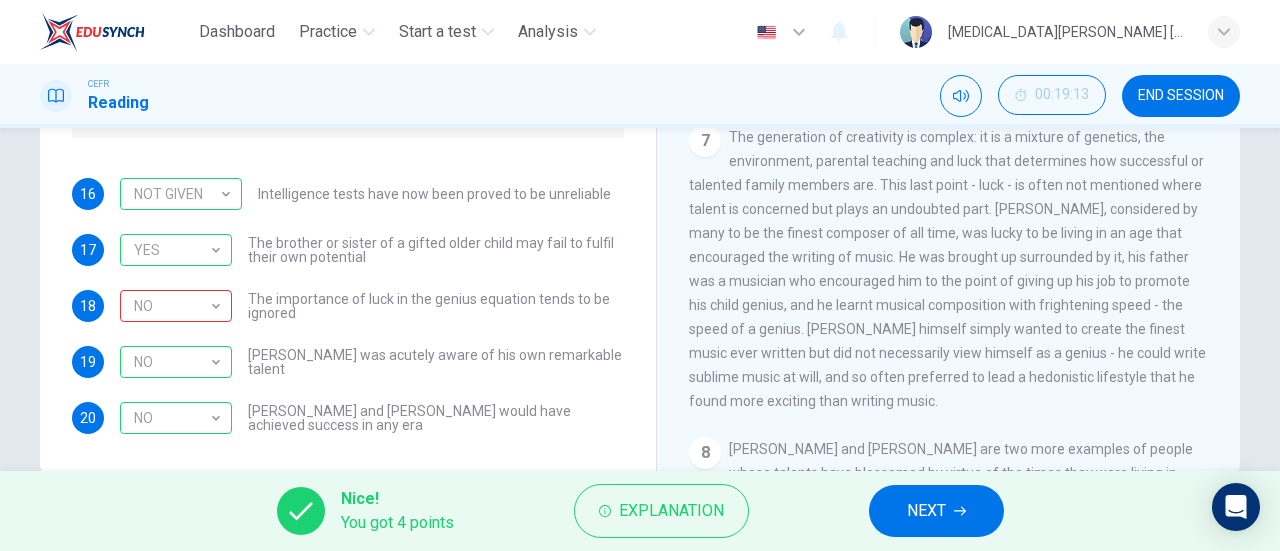 scroll, scrollTop: 391, scrollLeft: 0, axis: vertical 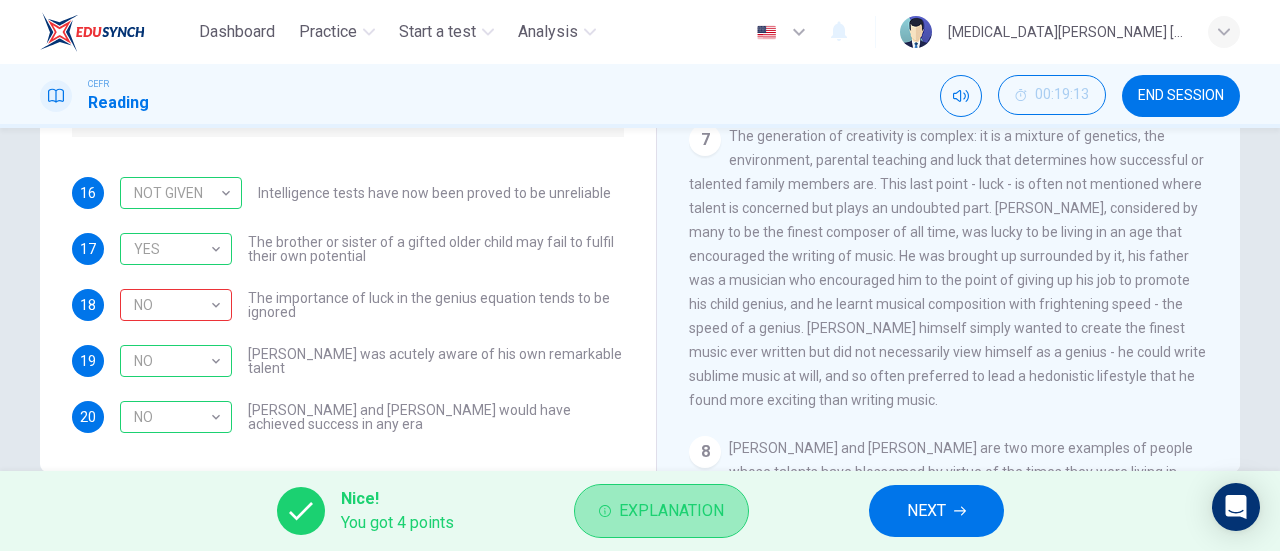 click on "Explanation" at bounding box center [671, 511] 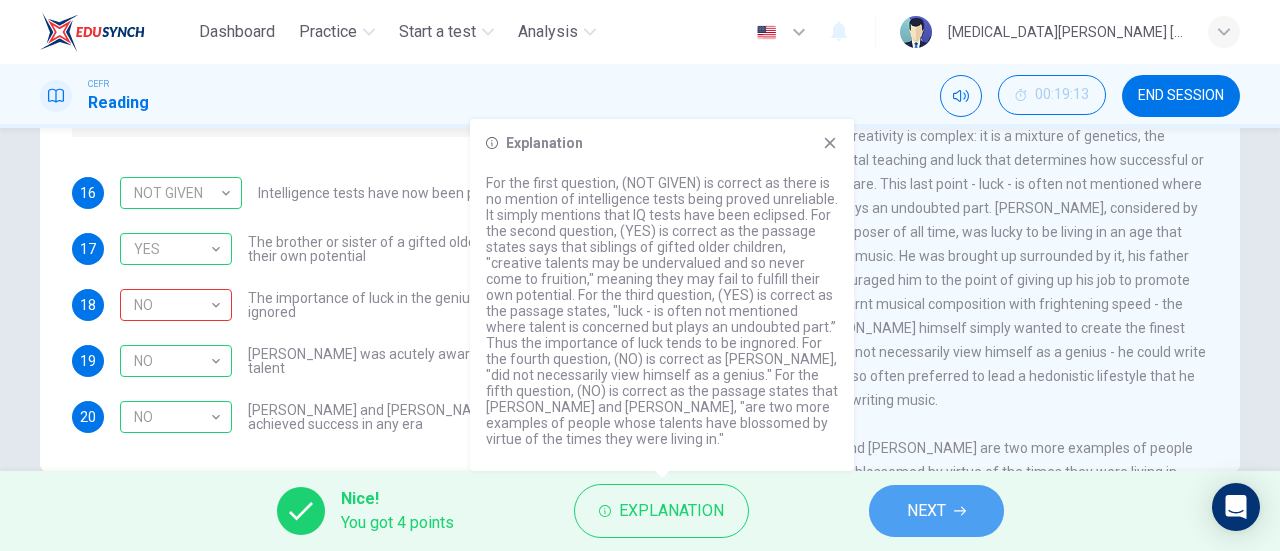 click on "NEXT" at bounding box center [936, 511] 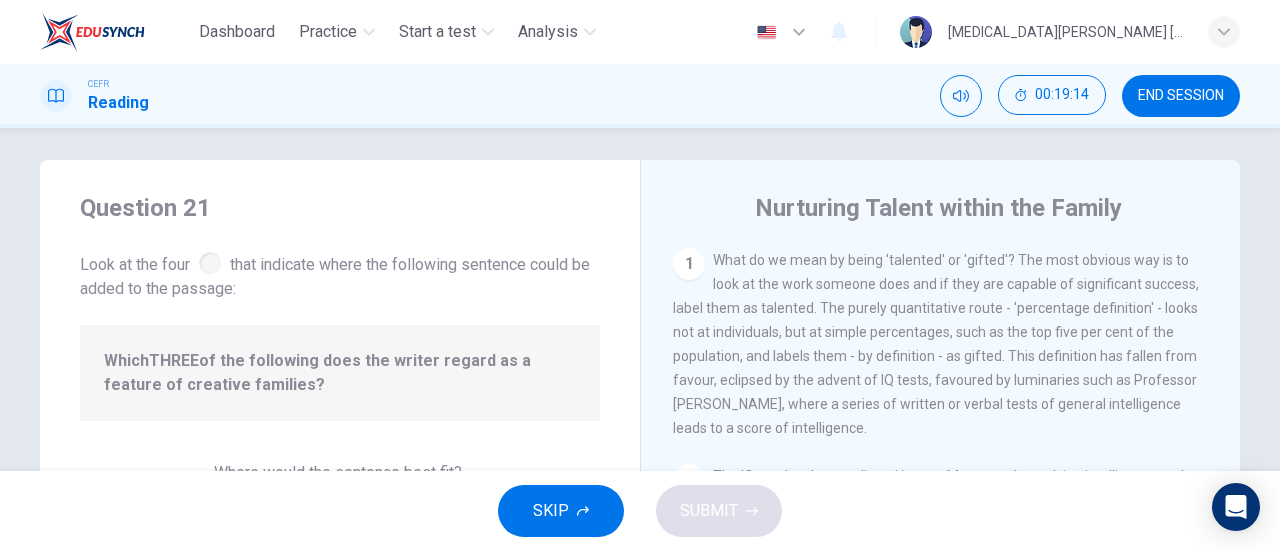 scroll, scrollTop: 0, scrollLeft: 0, axis: both 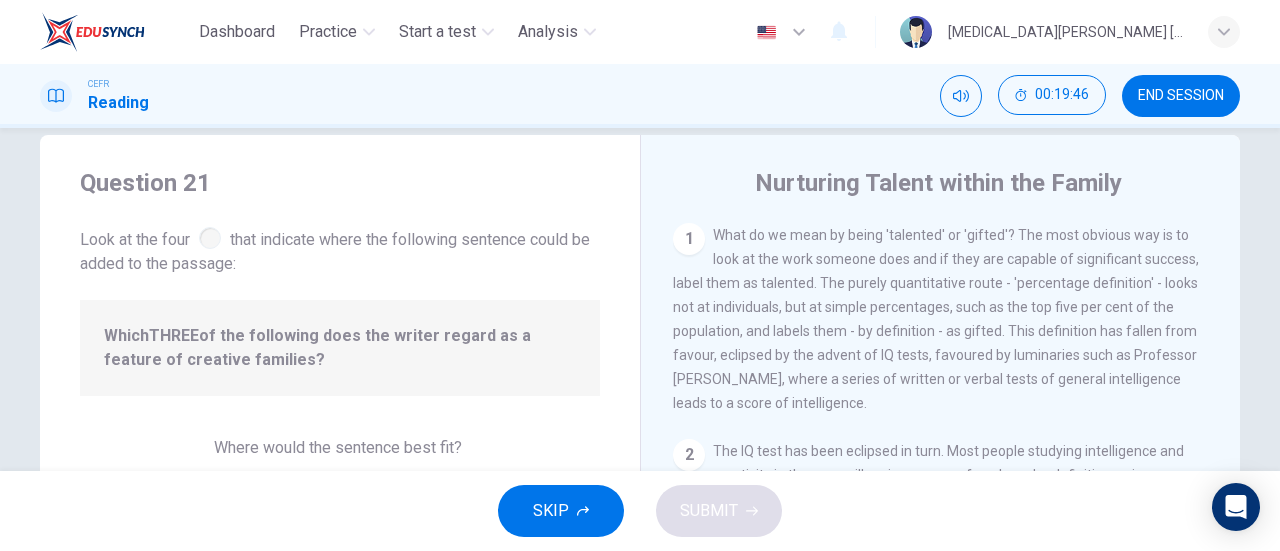 click on "Which  THREE  of the following does the writer regard as a feature of creative families?" at bounding box center (340, 348) 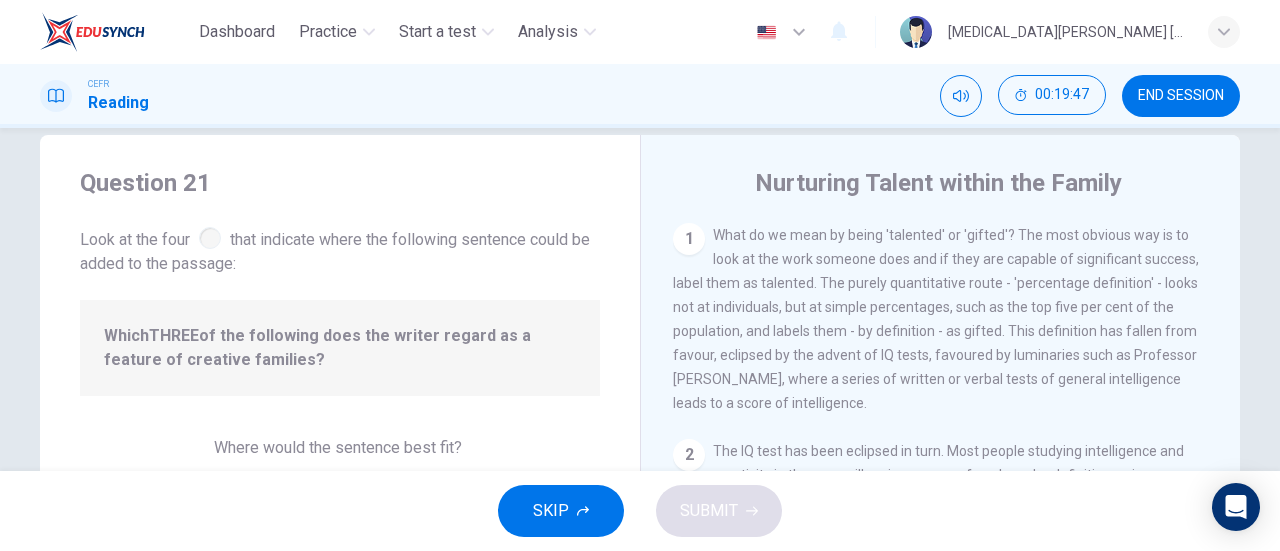 click at bounding box center [210, 238] 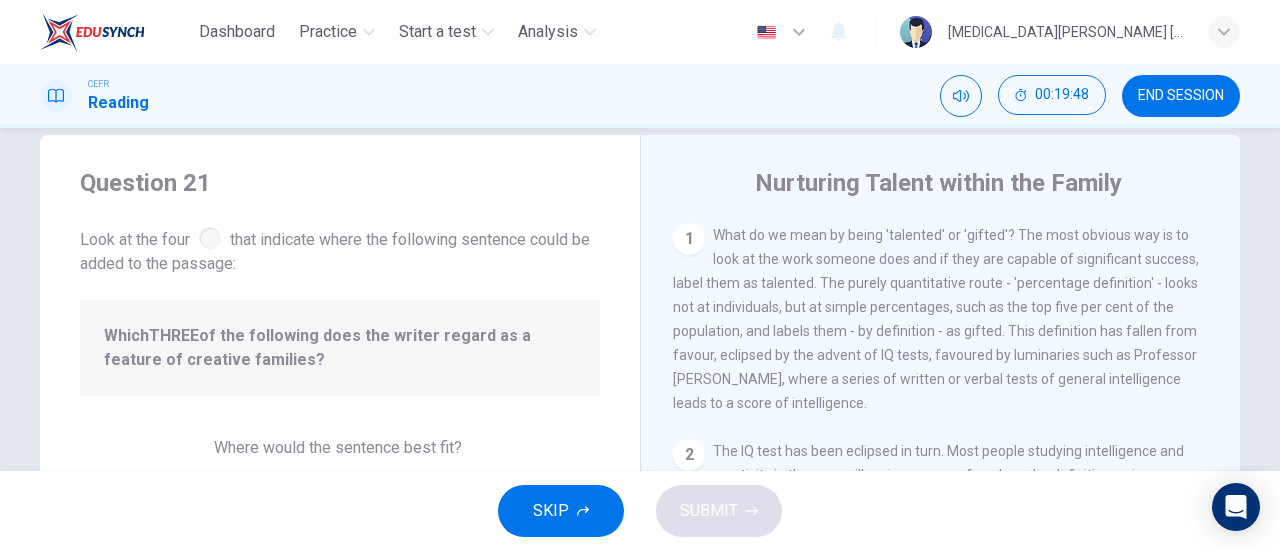 scroll, scrollTop: 190, scrollLeft: 0, axis: vertical 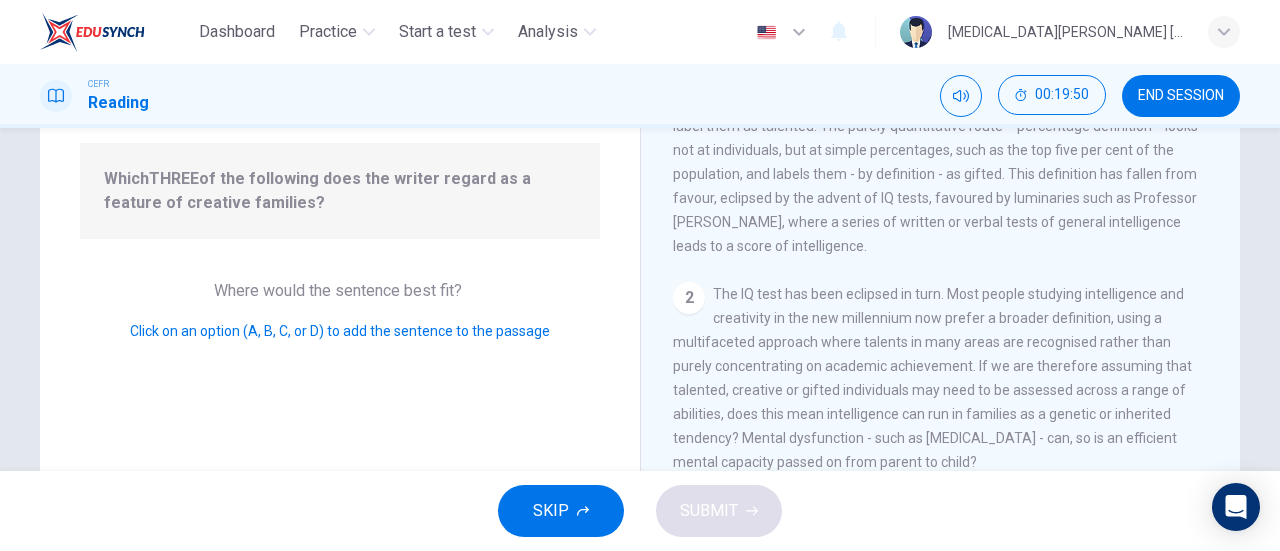 click on "Click on an option (A, B, C, or D) to add the sentence to the passage" at bounding box center [340, 331] 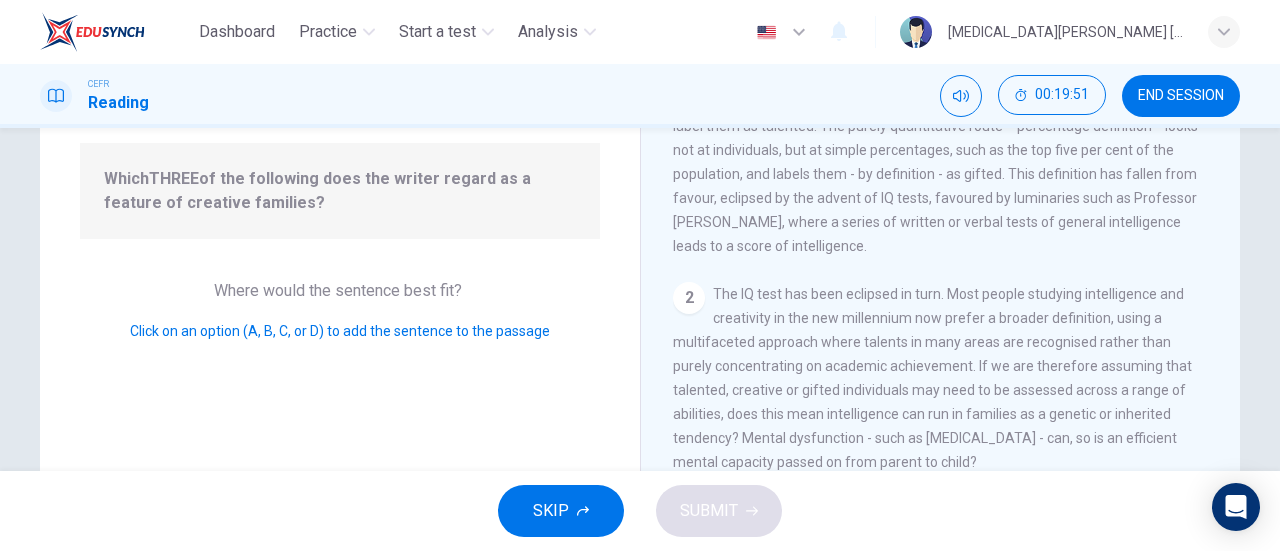 click on "Click on an option (A, B, C, or D) to add the sentence to the passage" at bounding box center (340, 331) 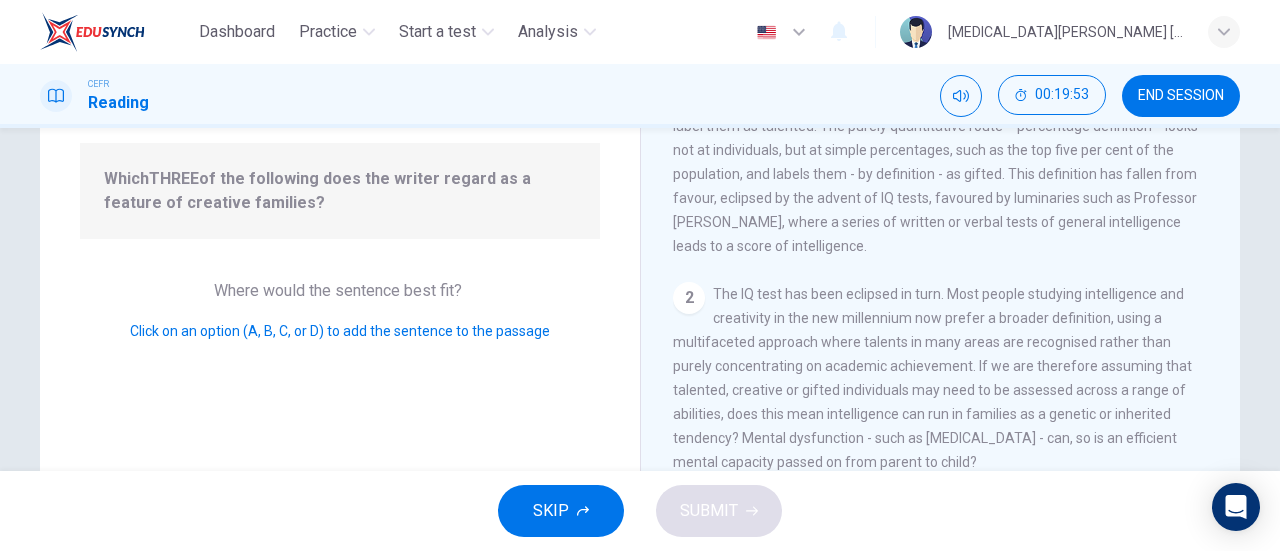 click on "Click on an option (A, B, C, or D) to add the sentence to the passage" at bounding box center (340, 331) 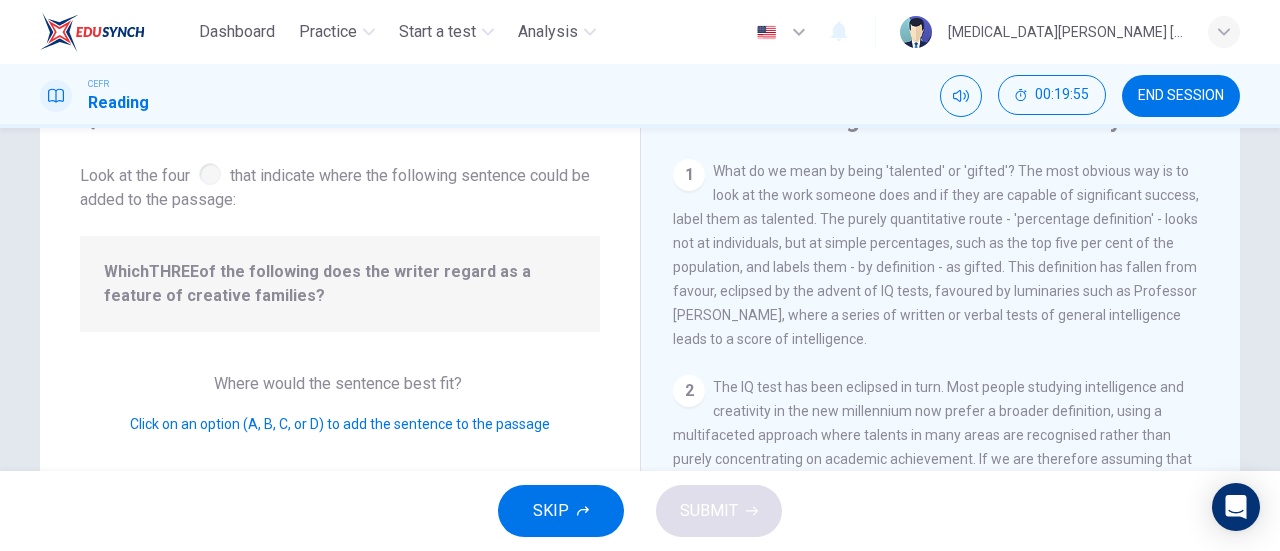 scroll, scrollTop: 99, scrollLeft: 0, axis: vertical 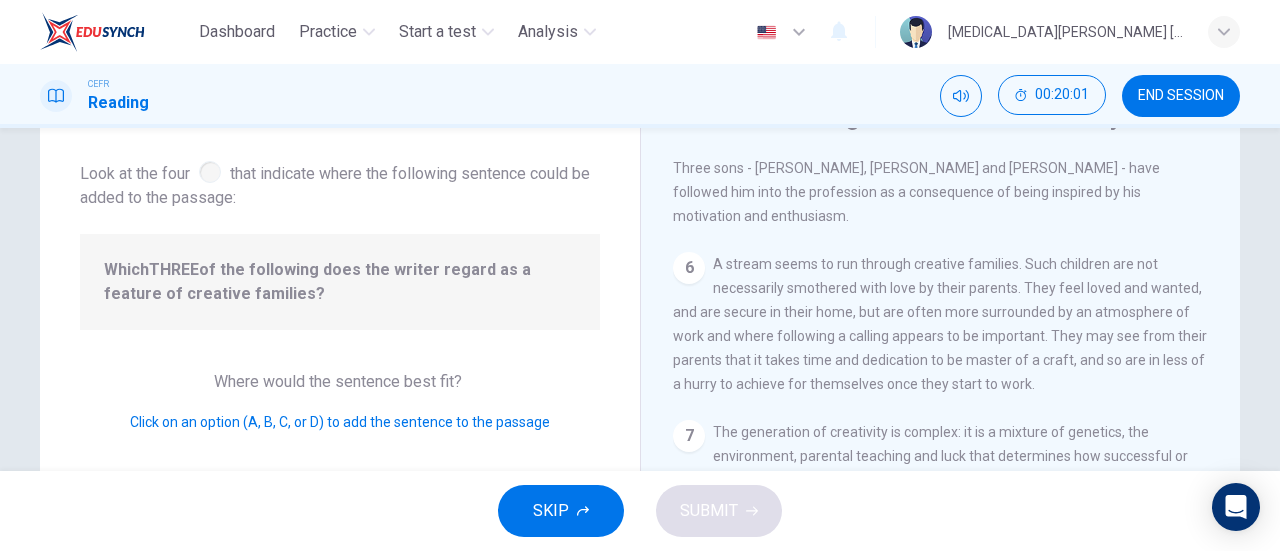 drag, startPoint x: 668, startPoint y: 281, endPoint x: 688, endPoint y: 281, distance: 20 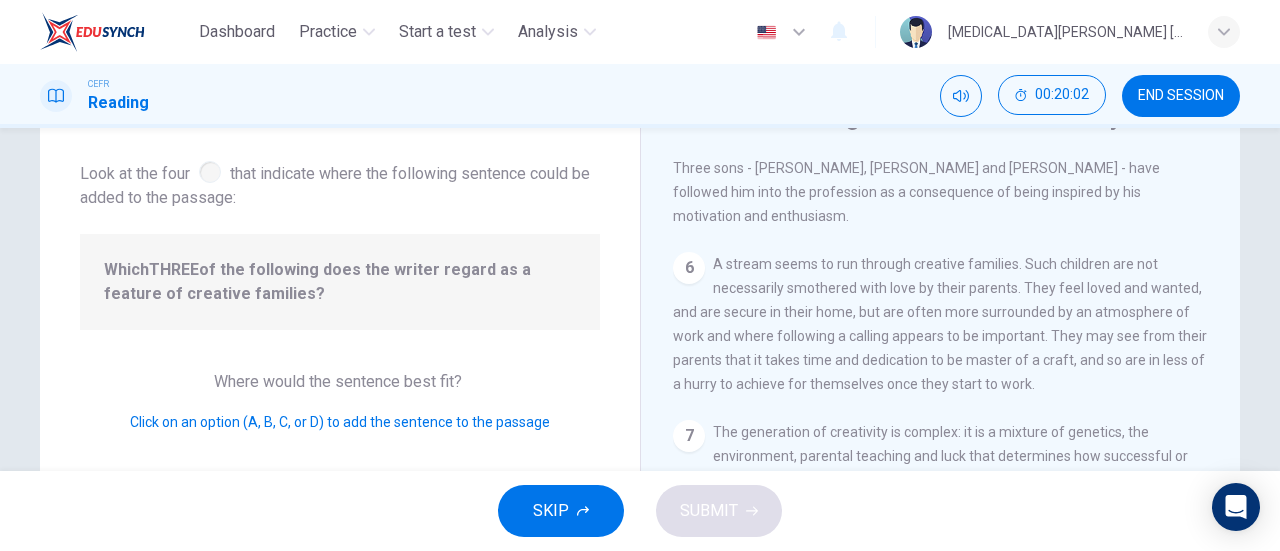 drag, startPoint x: 688, startPoint y: 281, endPoint x: 640, endPoint y: 366, distance: 97.6166 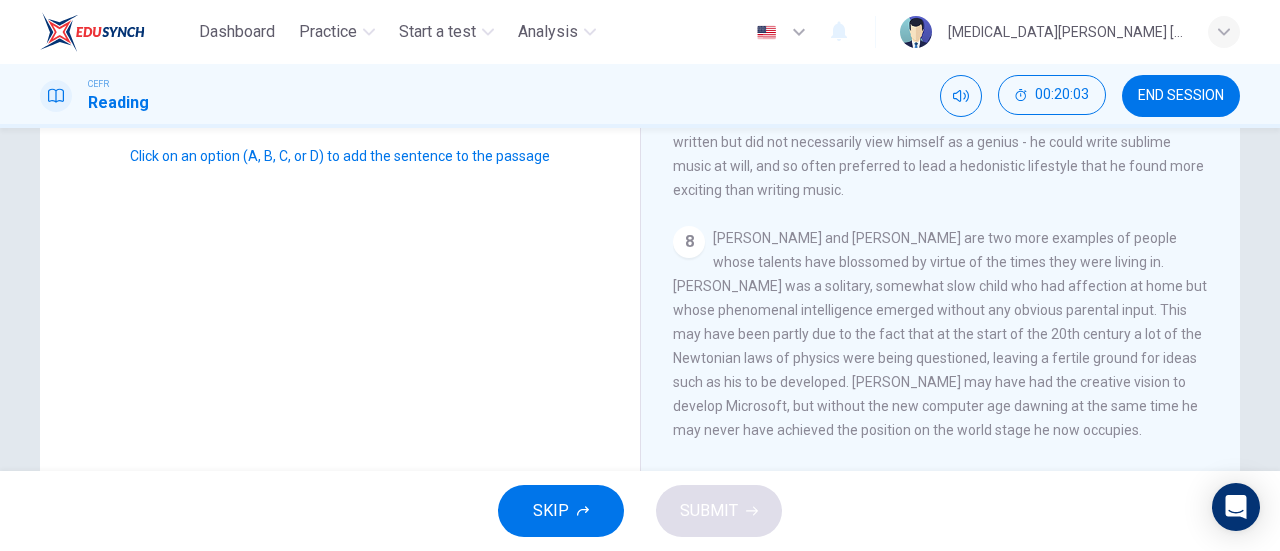 scroll, scrollTop: 432, scrollLeft: 0, axis: vertical 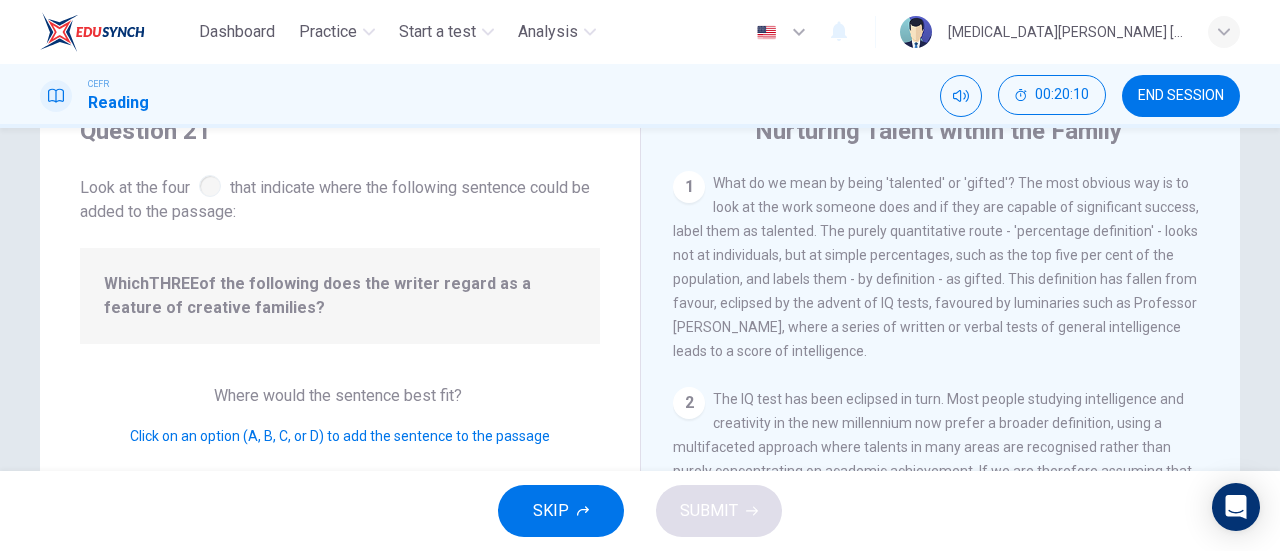 click at bounding box center [210, 186] 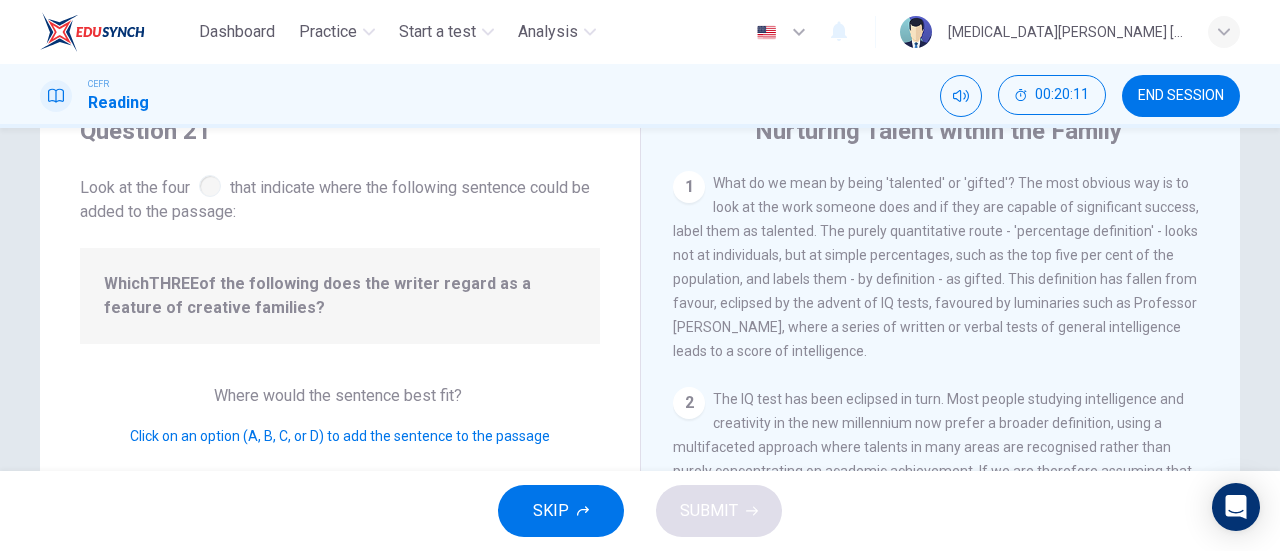 click at bounding box center (210, 186) 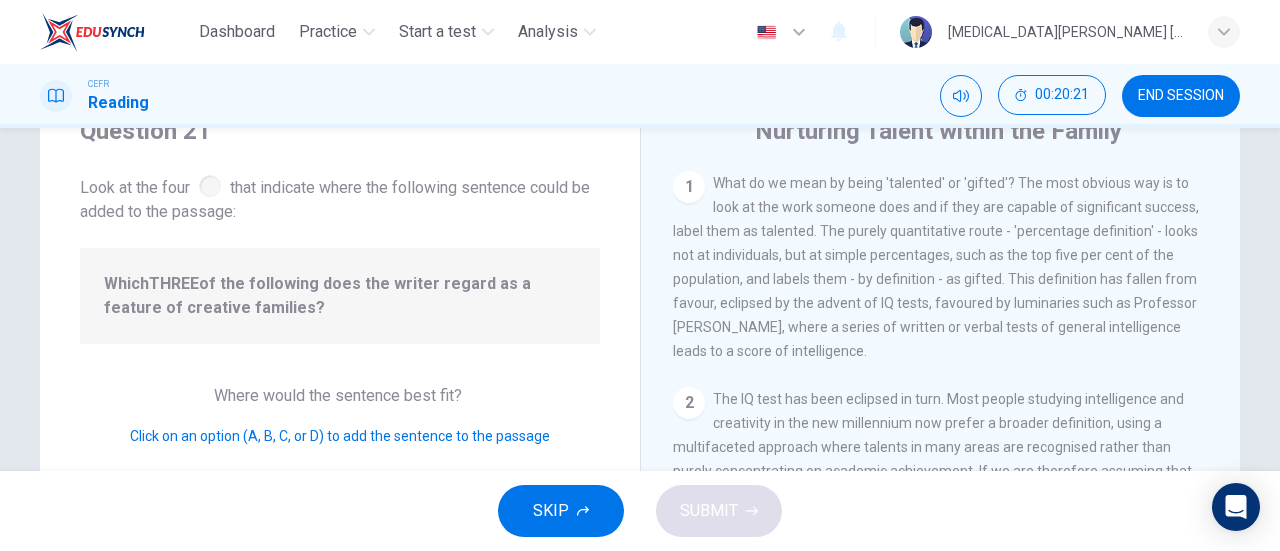 drag, startPoint x: 714, startPoint y: 309, endPoint x: 980, endPoint y: 309, distance: 266 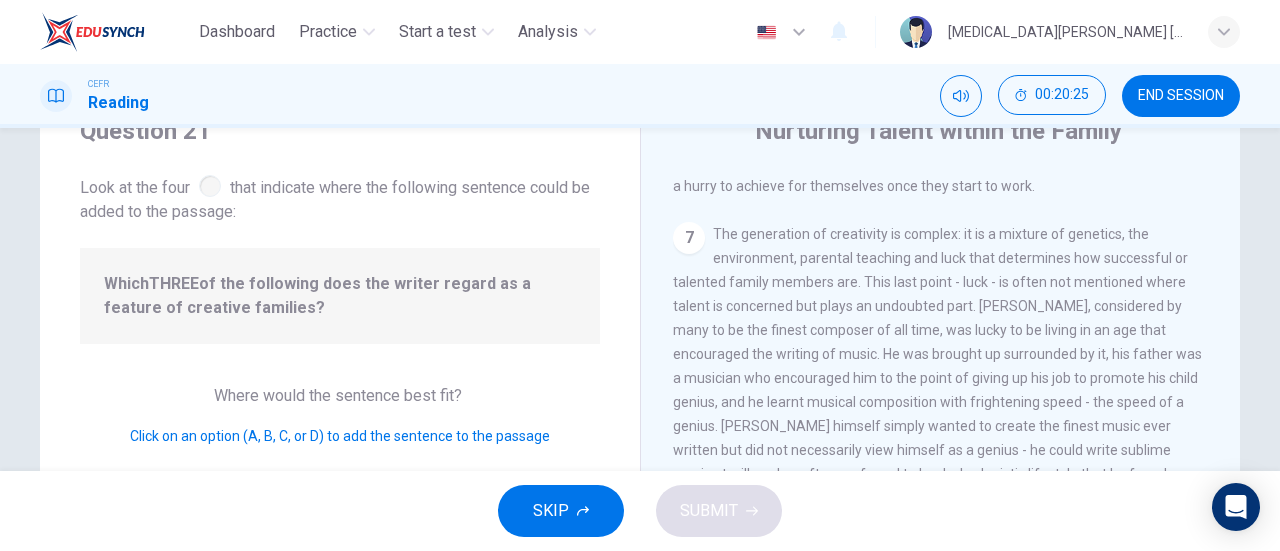 scroll, scrollTop: 1590, scrollLeft: 0, axis: vertical 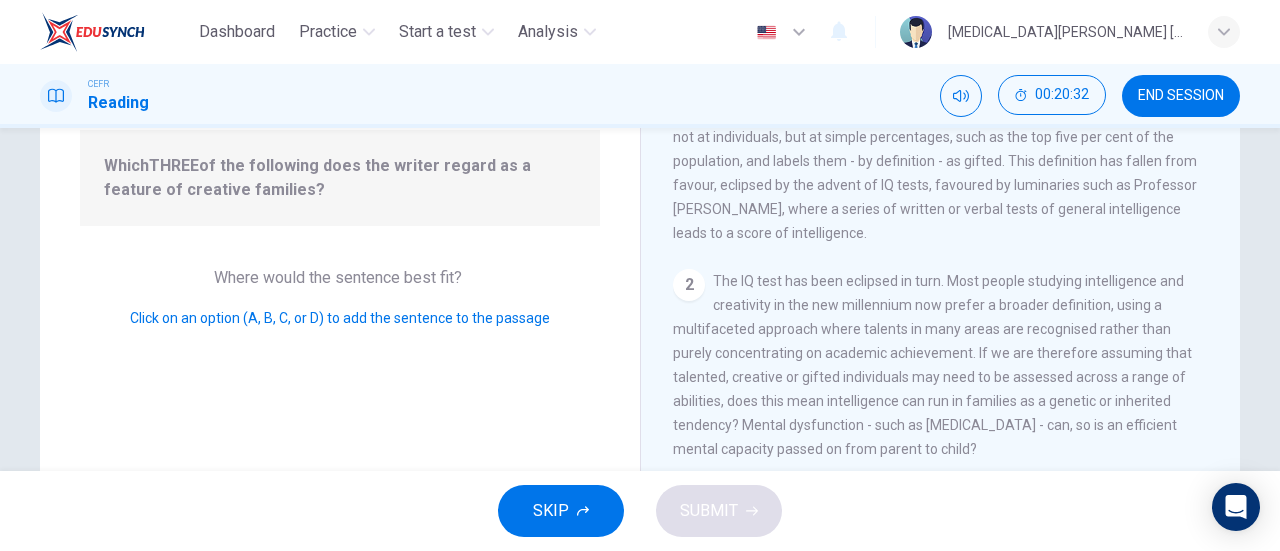 click on "Click on an option (A, B, C, or D) to add the sentence to the passage" at bounding box center [340, 318] 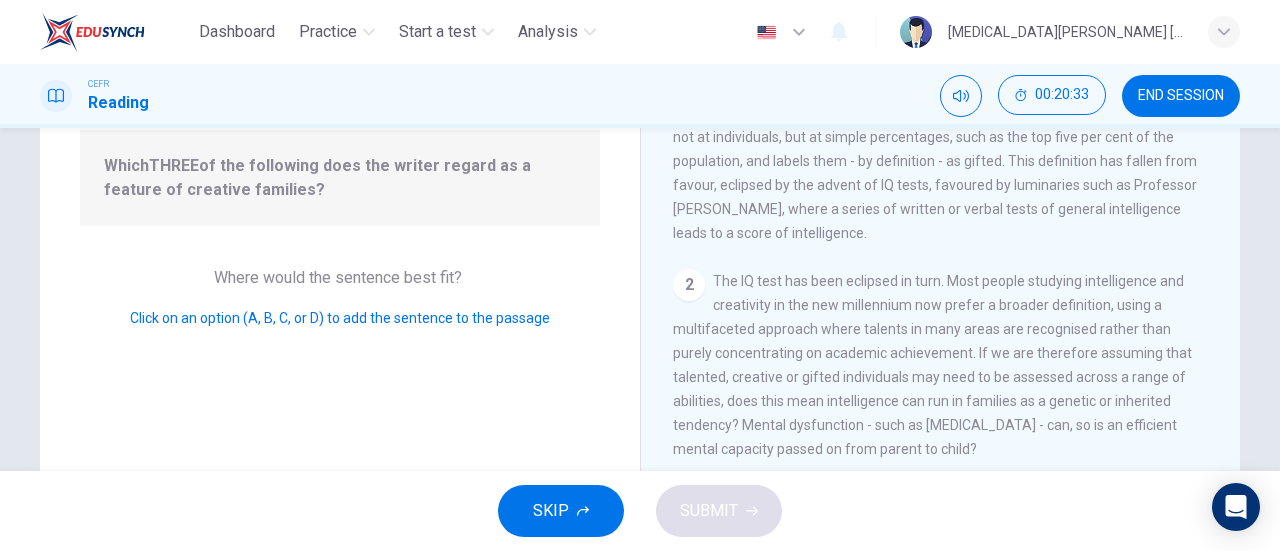 drag, startPoint x: 431, startPoint y: 318, endPoint x: 545, endPoint y: 313, distance: 114.1096 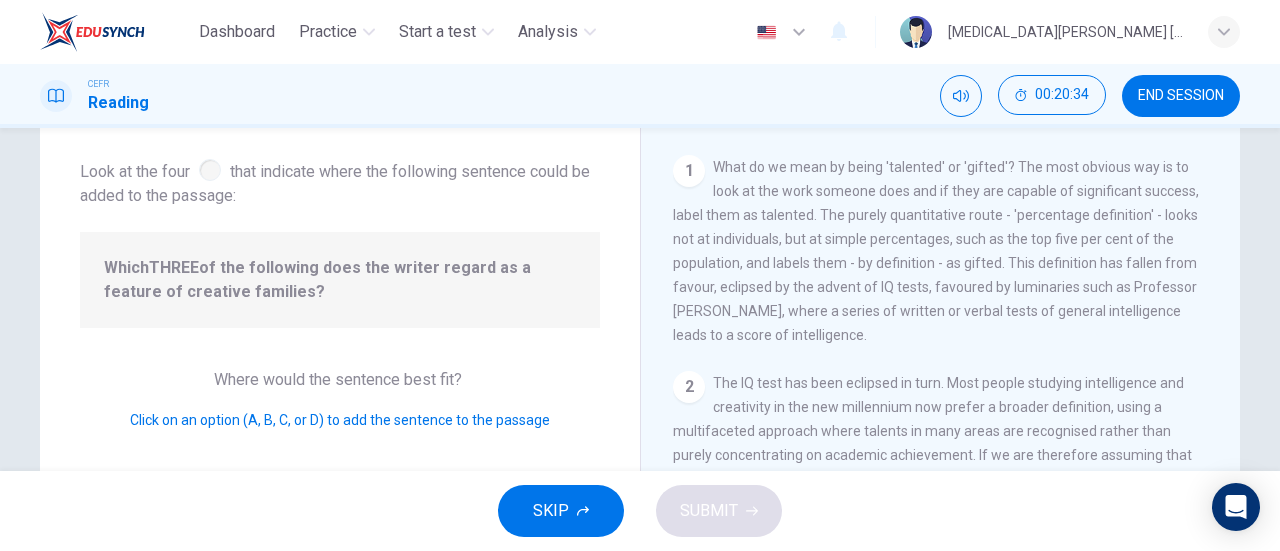 scroll, scrollTop: 95, scrollLeft: 0, axis: vertical 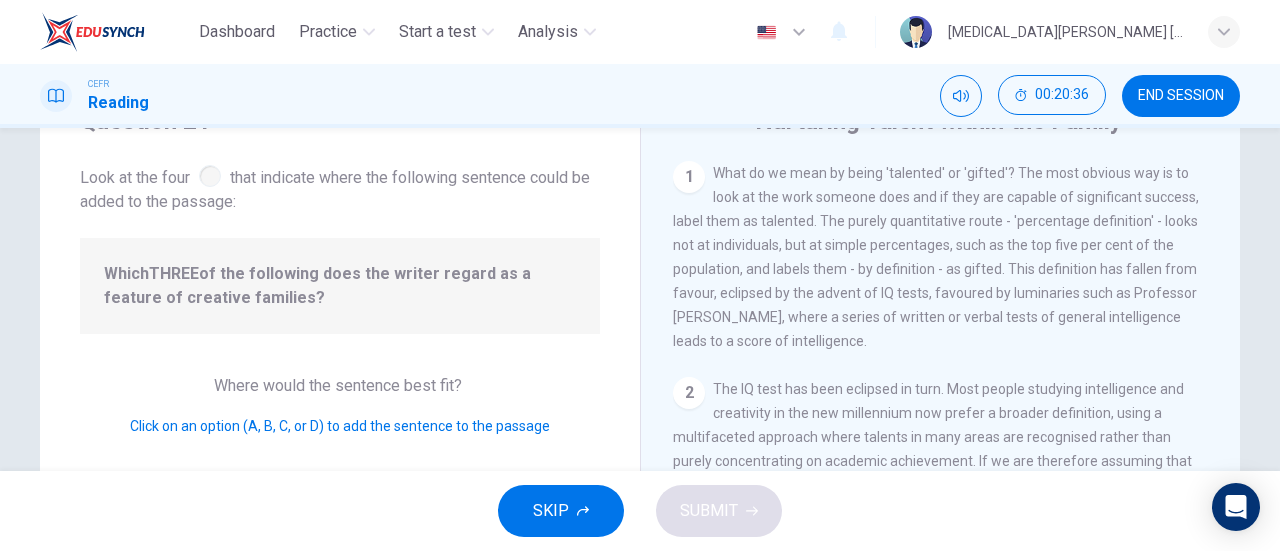 drag, startPoint x: 674, startPoint y: 403, endPoint x: 594, endPoint y: 426, distance: 83.240616 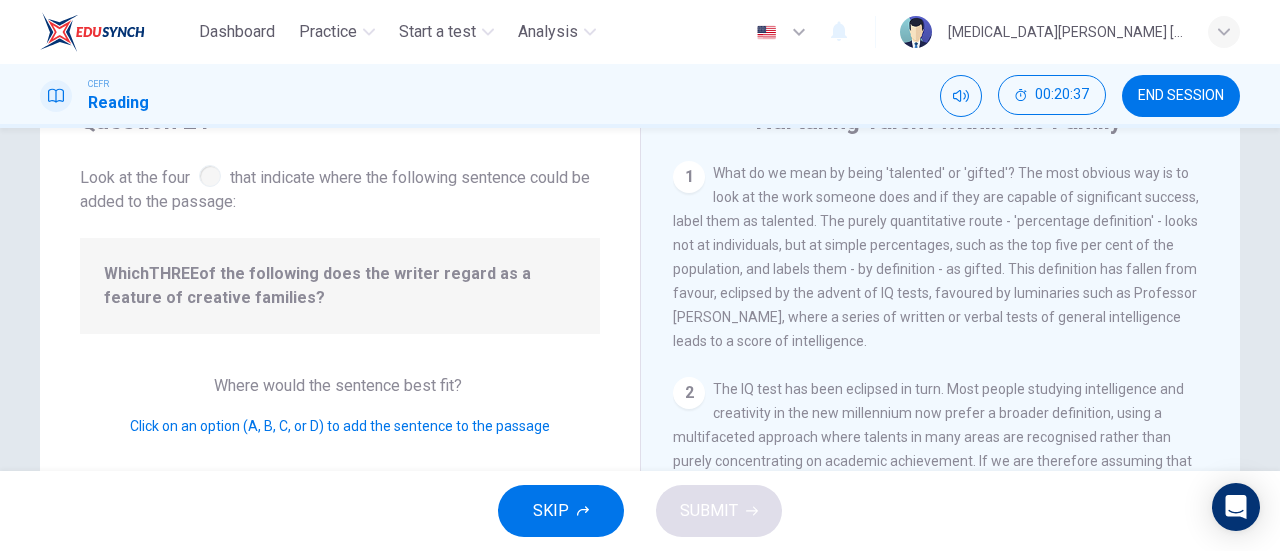 click on "1" at bounding box center [689, 177] 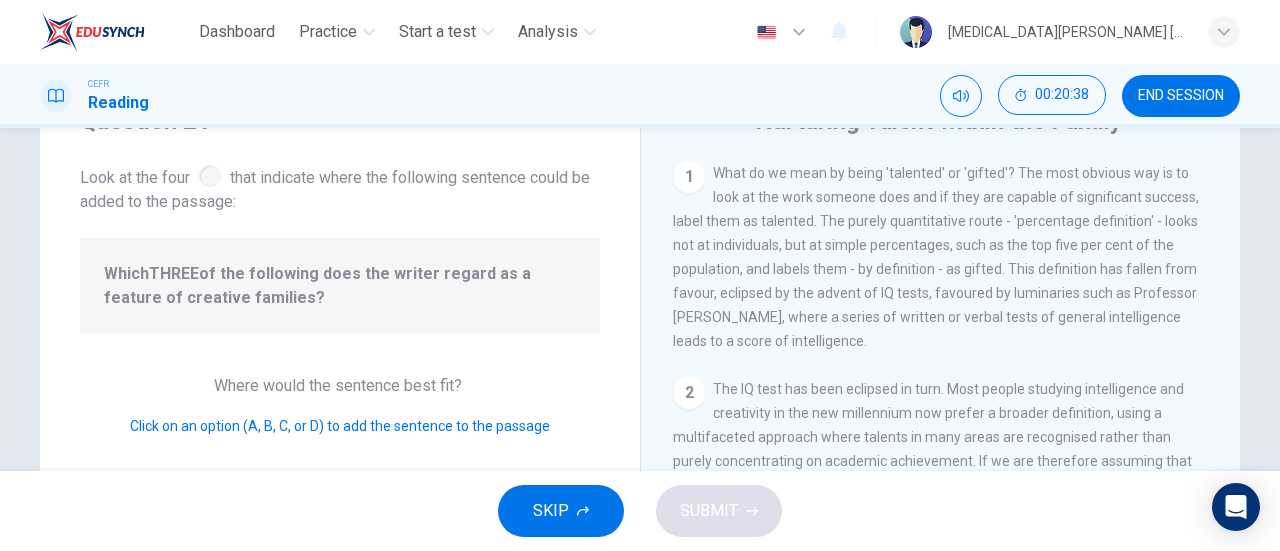 drag, startPoint x: 691, startPoint y: 175, endPoint x: 609, endPoint y: 277, distance: 130.87398 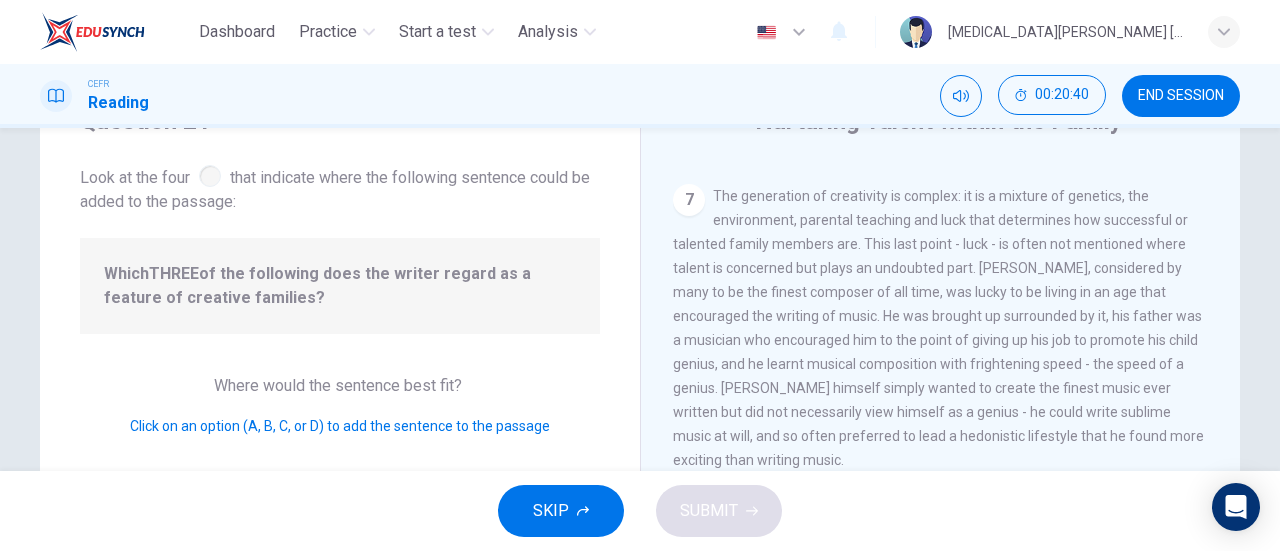 scroll, scrollTop: 1589, scrollLeft: 0, axis: vertical 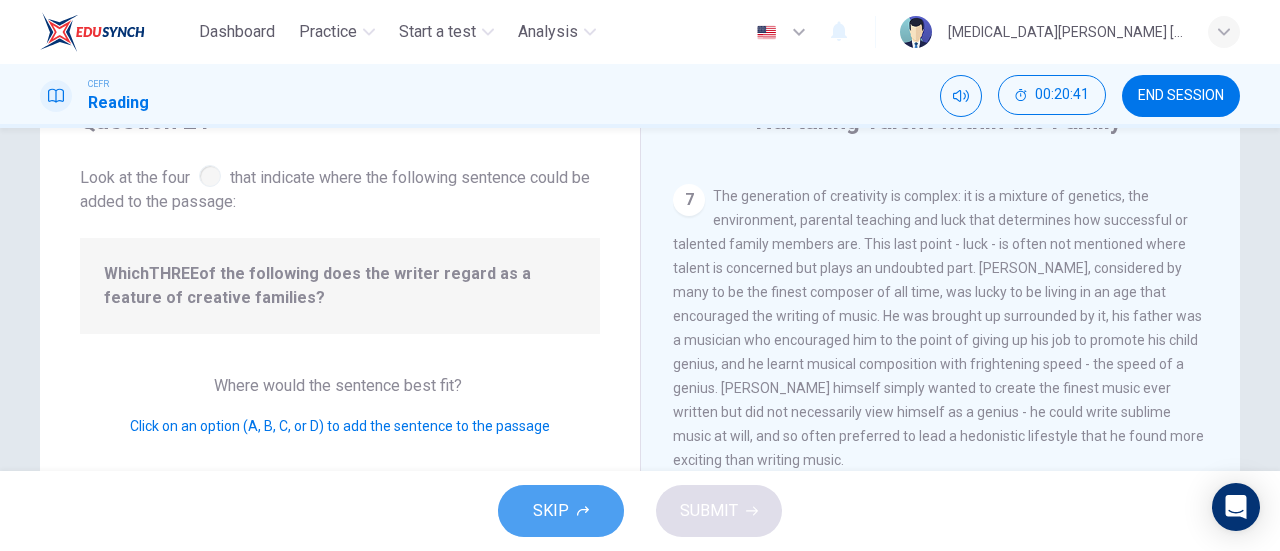 click on "SKIP" at bounding box center [561, 511] 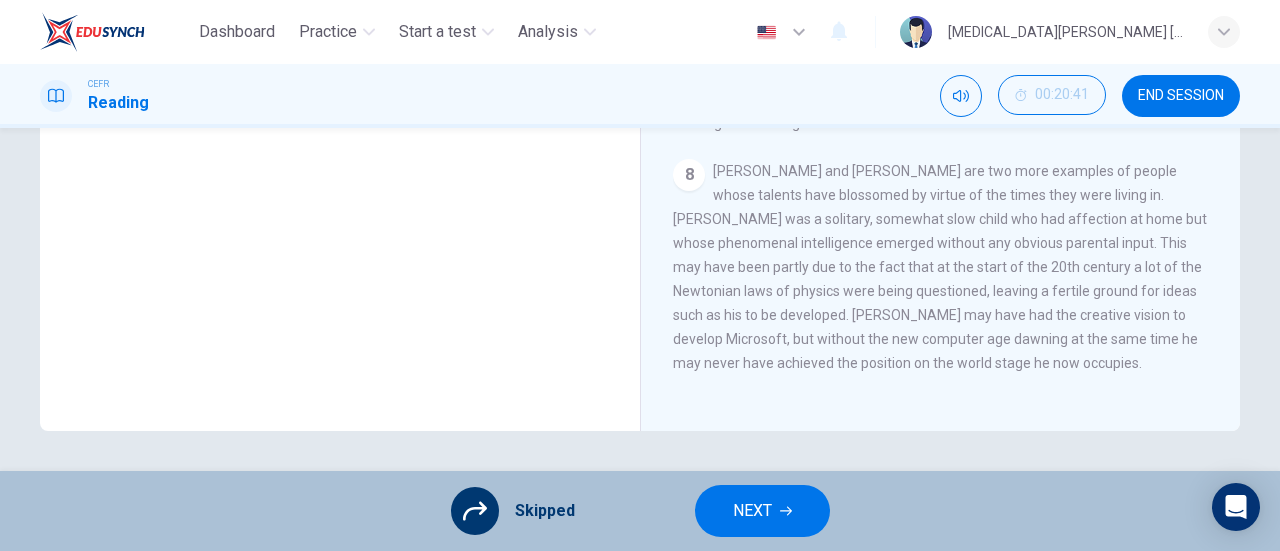 scroll, scrollTop: 0, scrollLeft: 0, axis: both 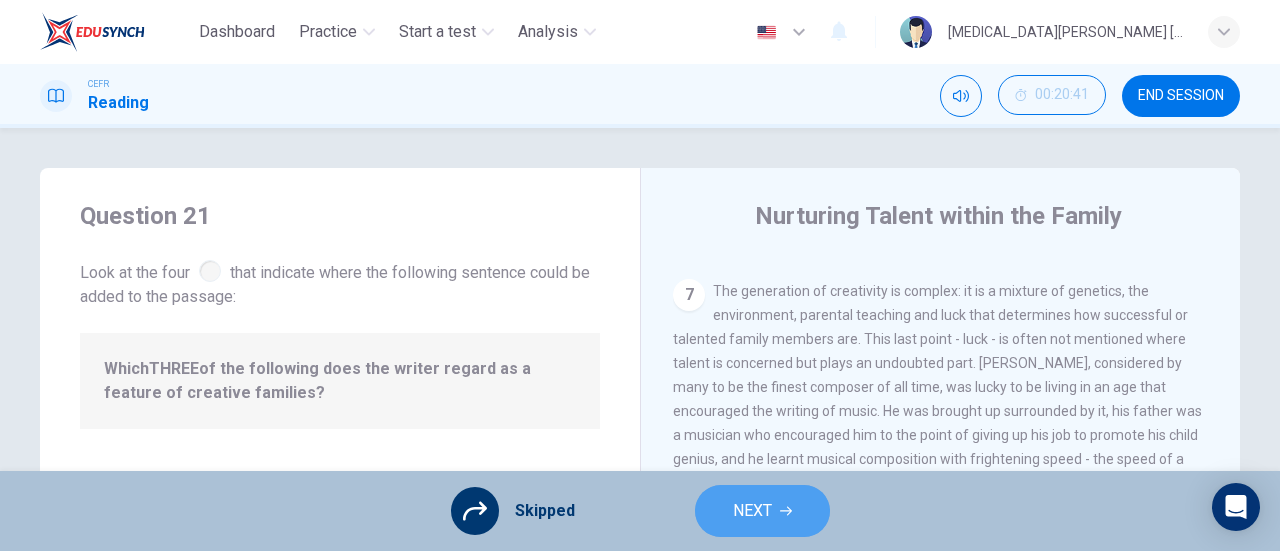 click on "NEXT" at bounding box center (762, 511) 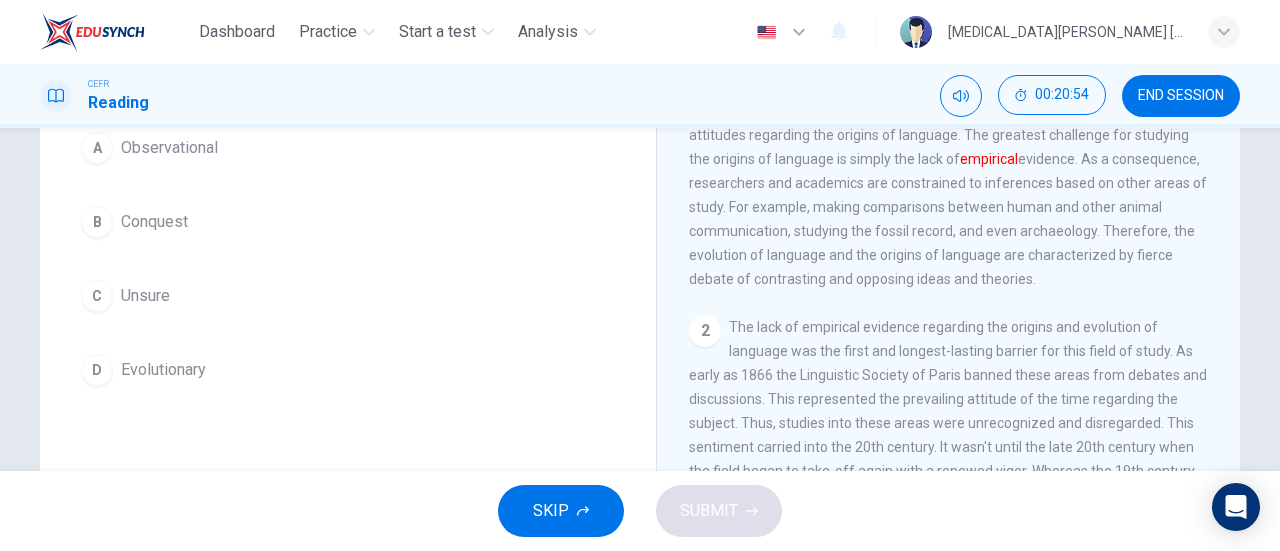 scroll, scrollTop: 156, scrollLeft: 0, axis: vertical 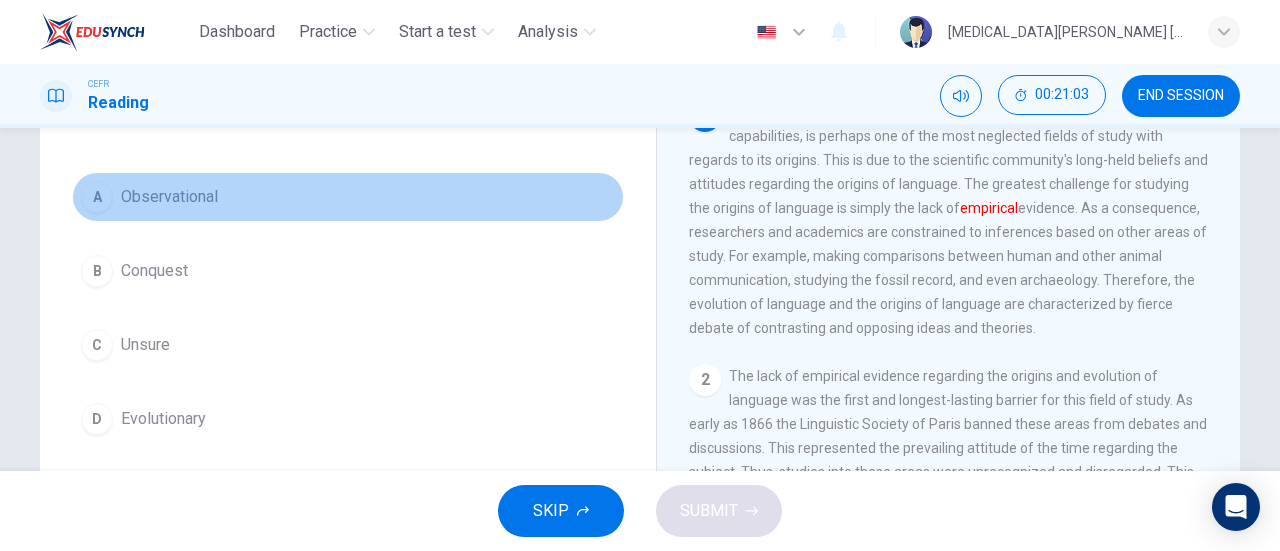 click on "Observational" at bounding box center [169, 197] 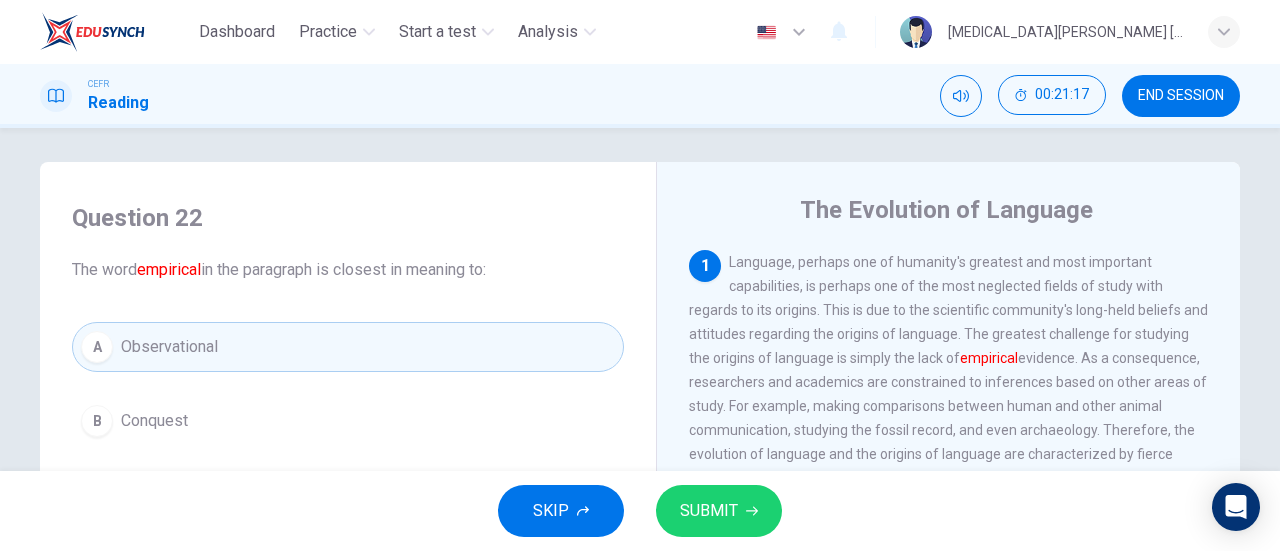 scroll, scrollTop: 5, scrollLeft: 0, axis: vertical 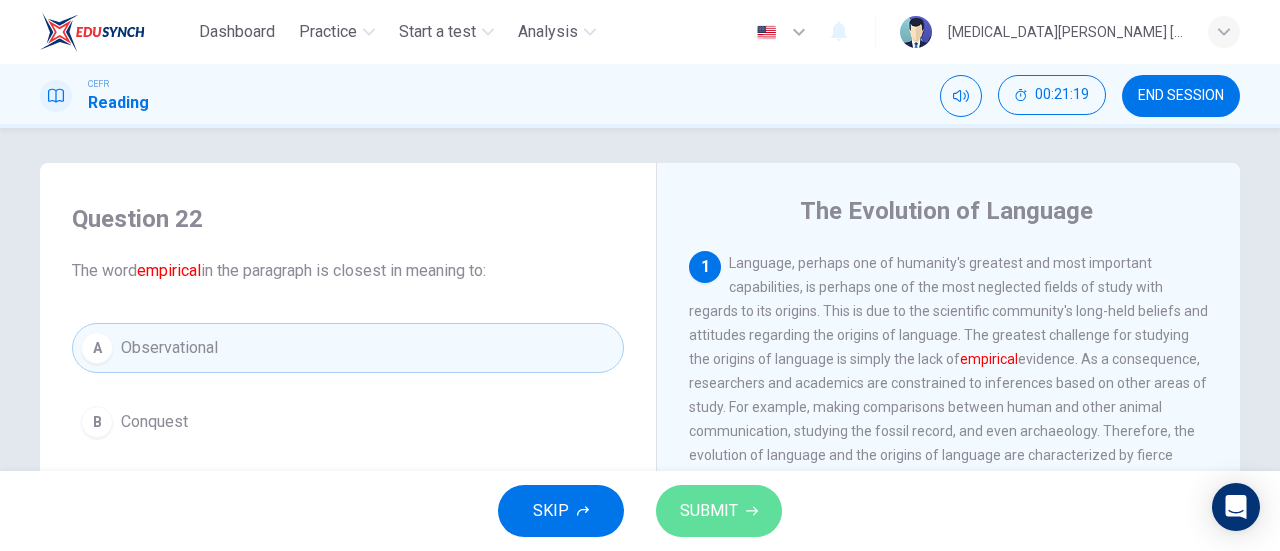 click on "SUBMIT" at bounding box center [719, 511] 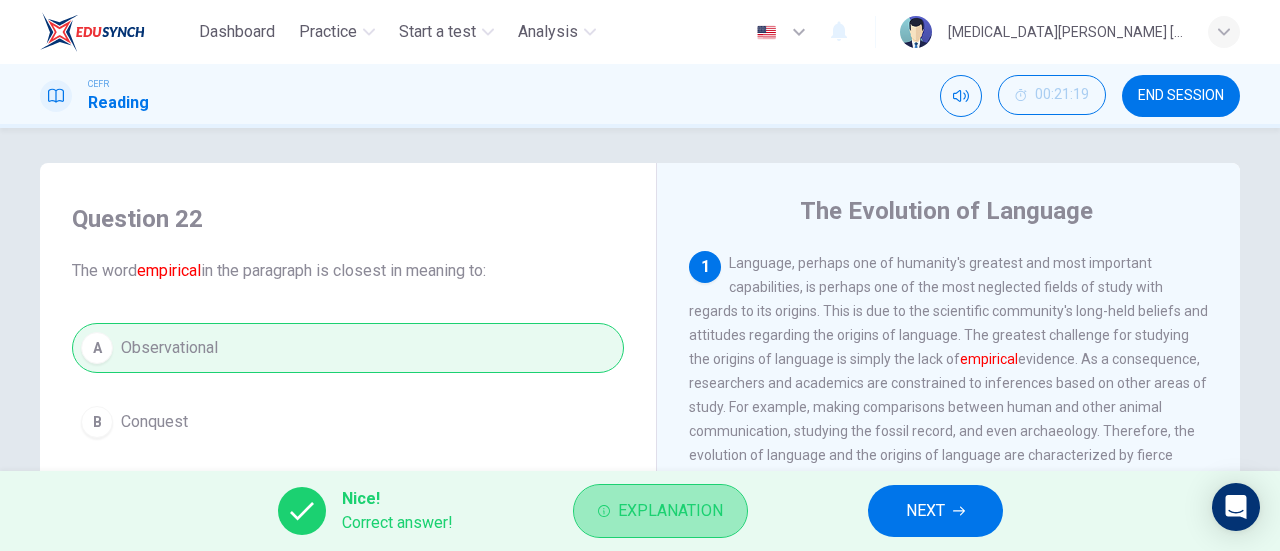 click on "Explanation" at bounding box center (670, 511) 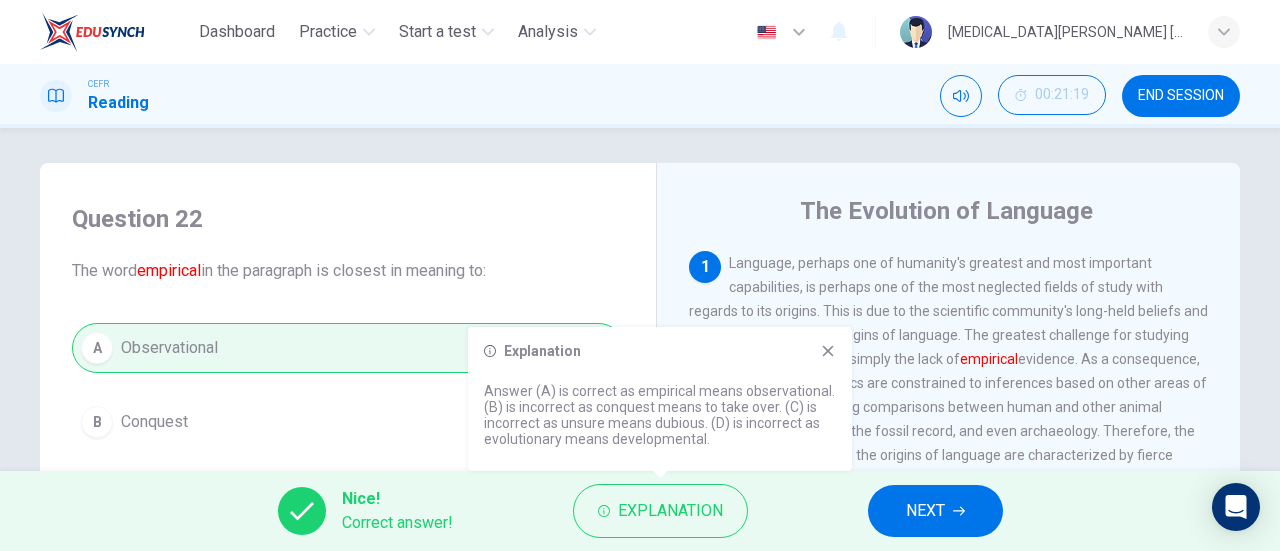 click 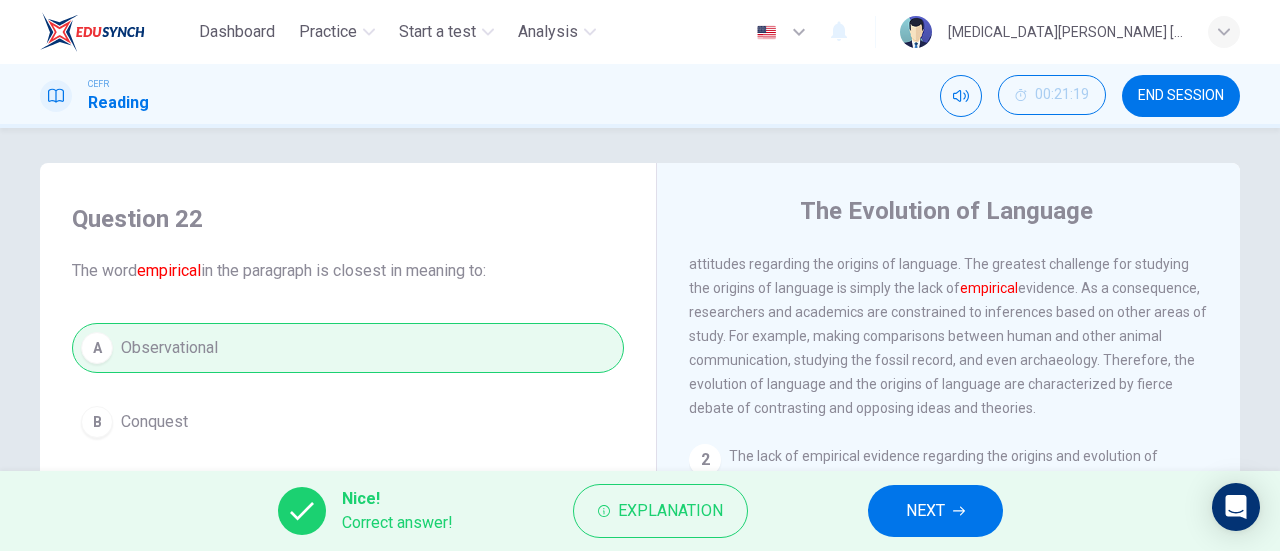 scroll, scrollTop: 69, scrollLeft: 0, axis: vertical 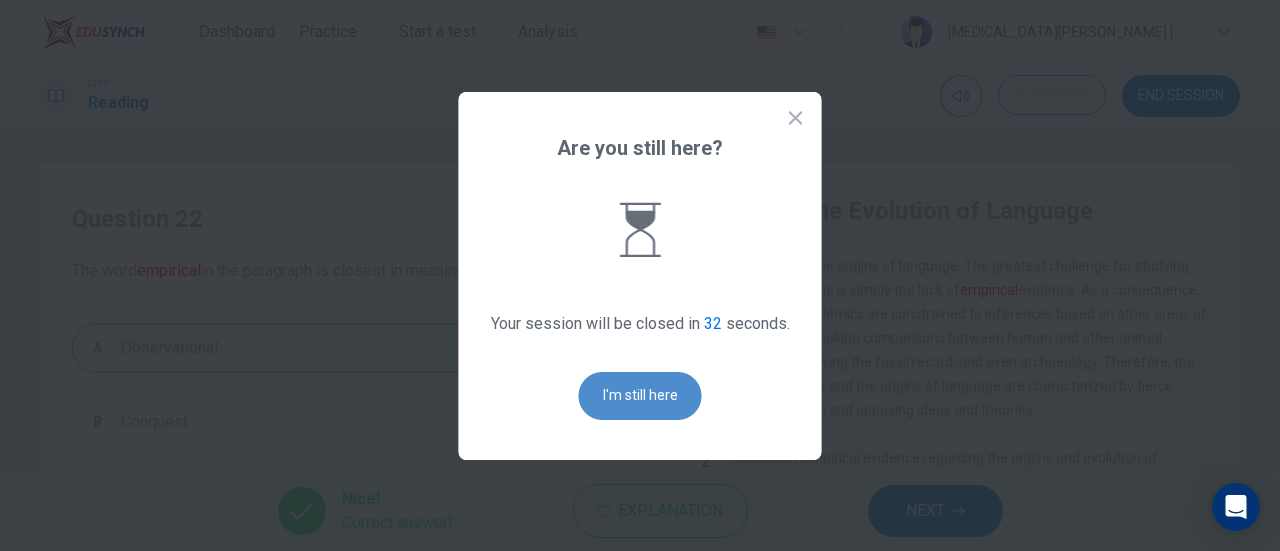 click on "I'm still here" at bounding box center (640, 396) 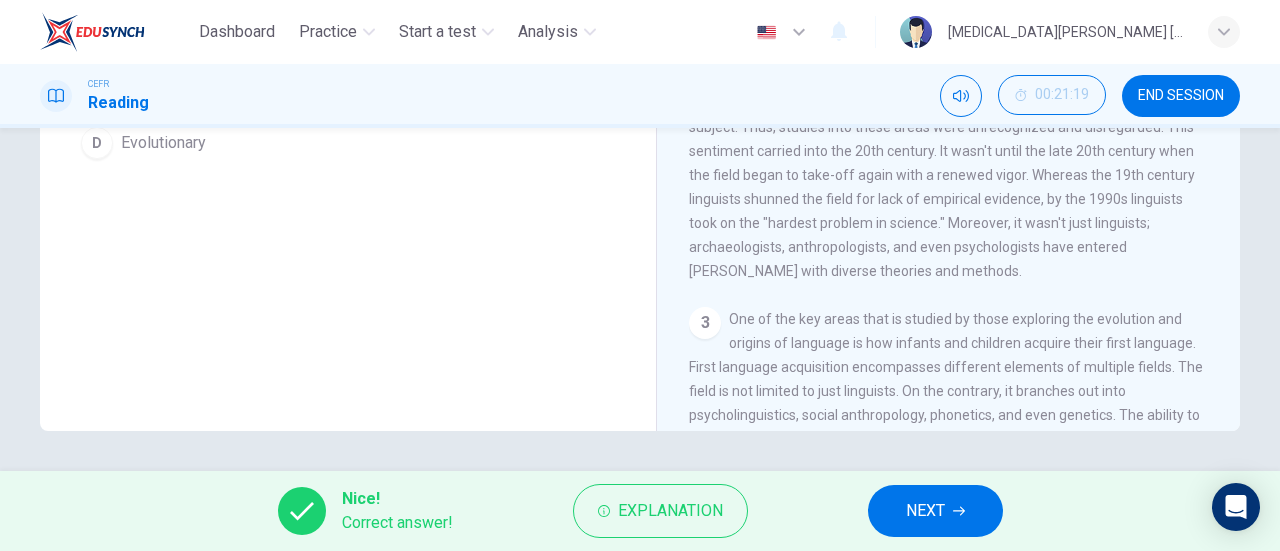 scroll, scrollTop: 432, scrollLeft: 0, axis: vertical 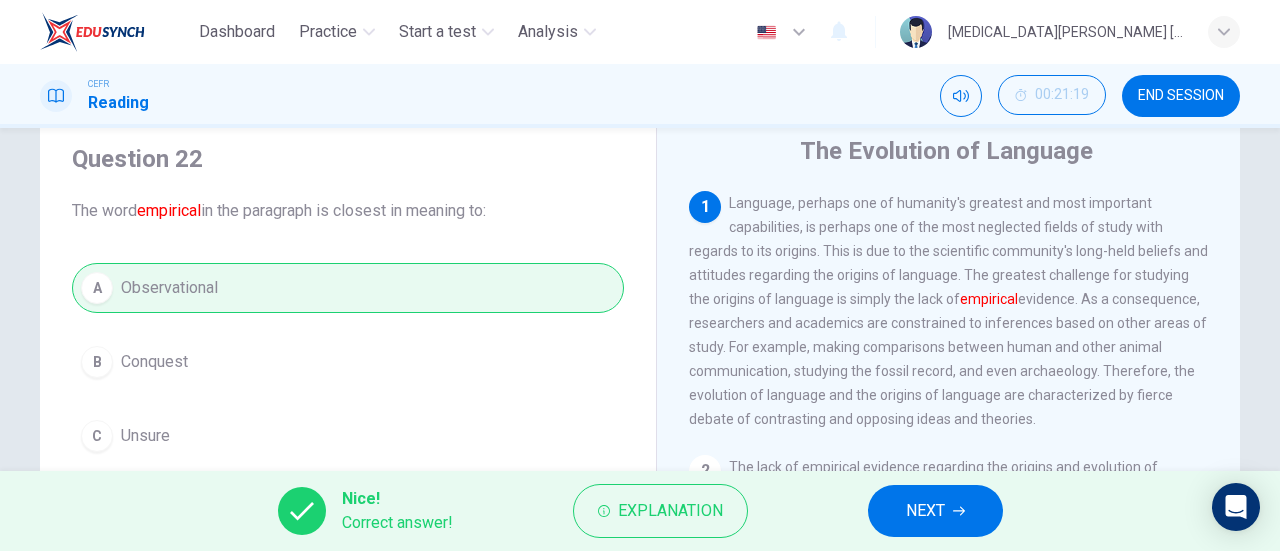 click 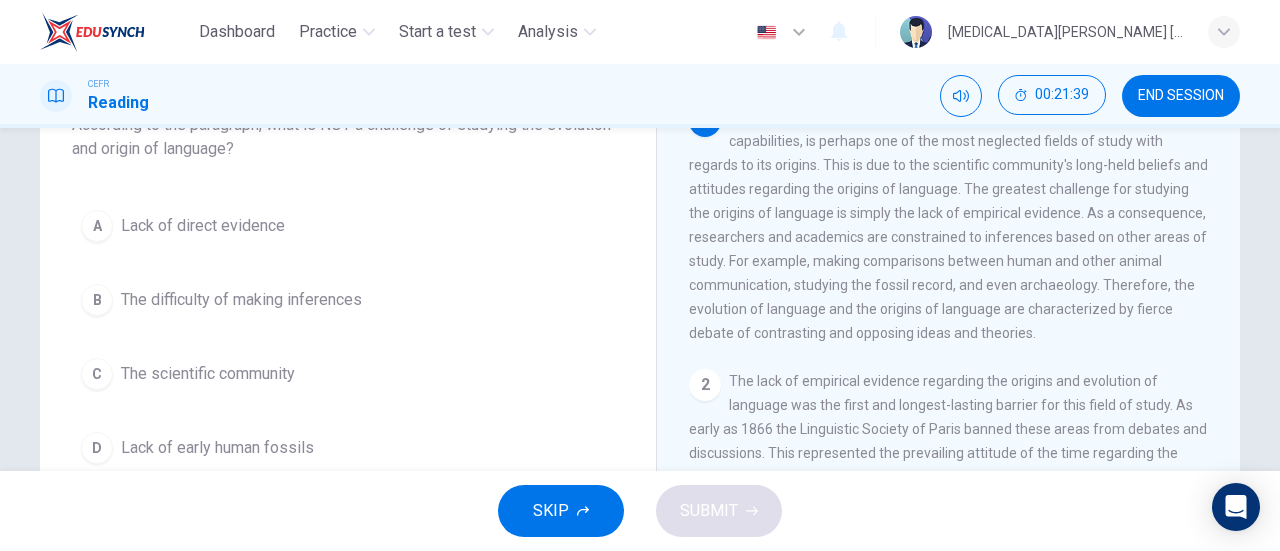 scroll, scrollTop: 163, scrollLeft: 0, axis: vertical 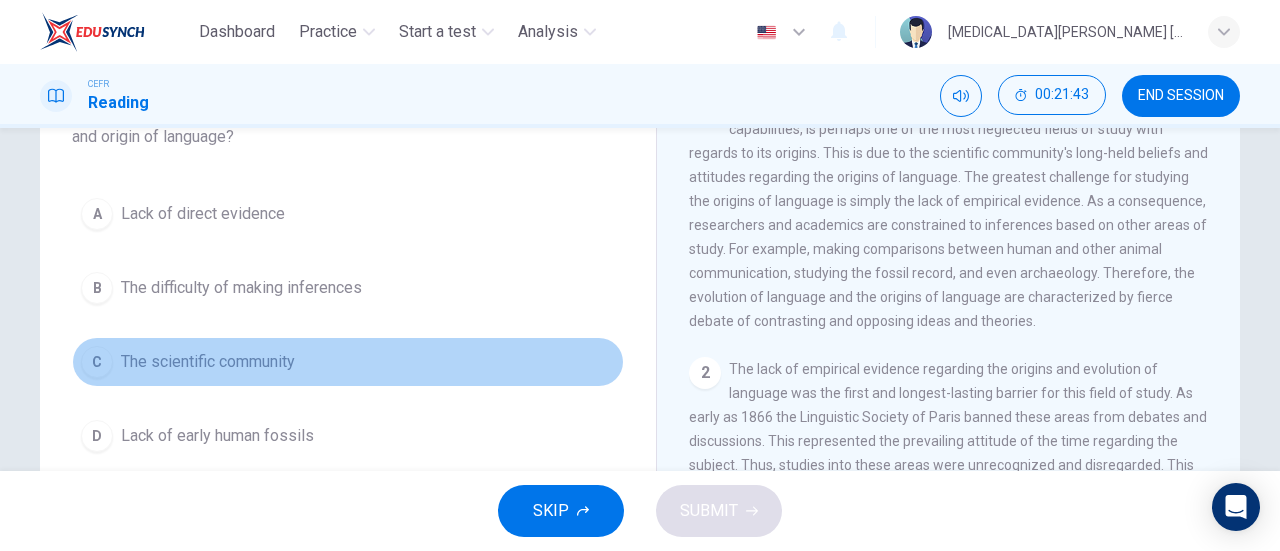 click on "The scientific community" at bounding box center (208, 362) 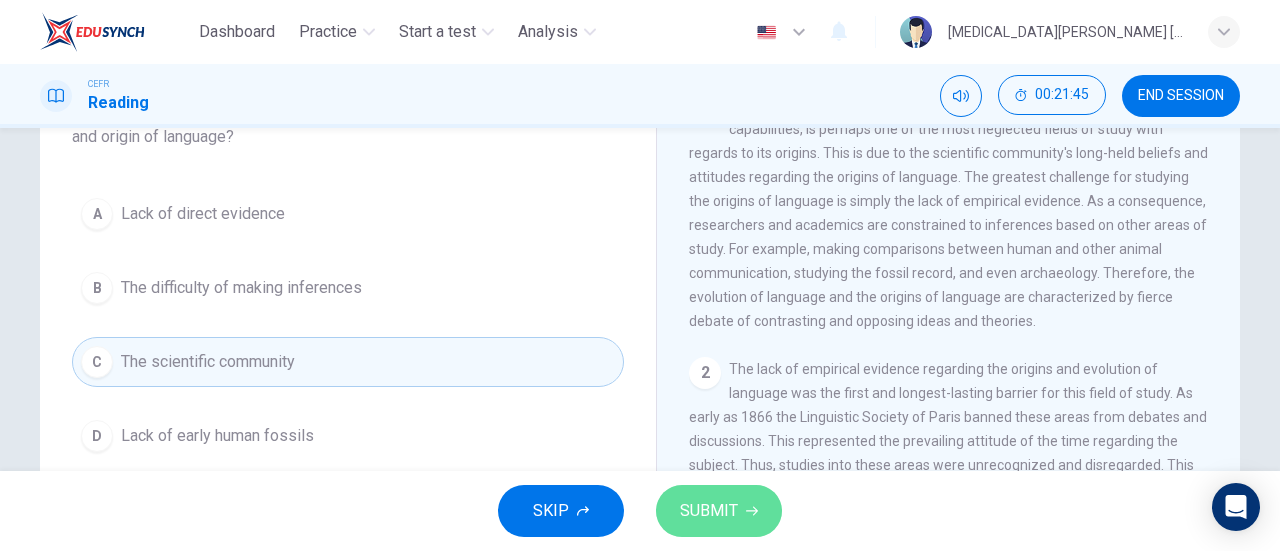 click on "SUBMIT" at bounding box center (719, 511) 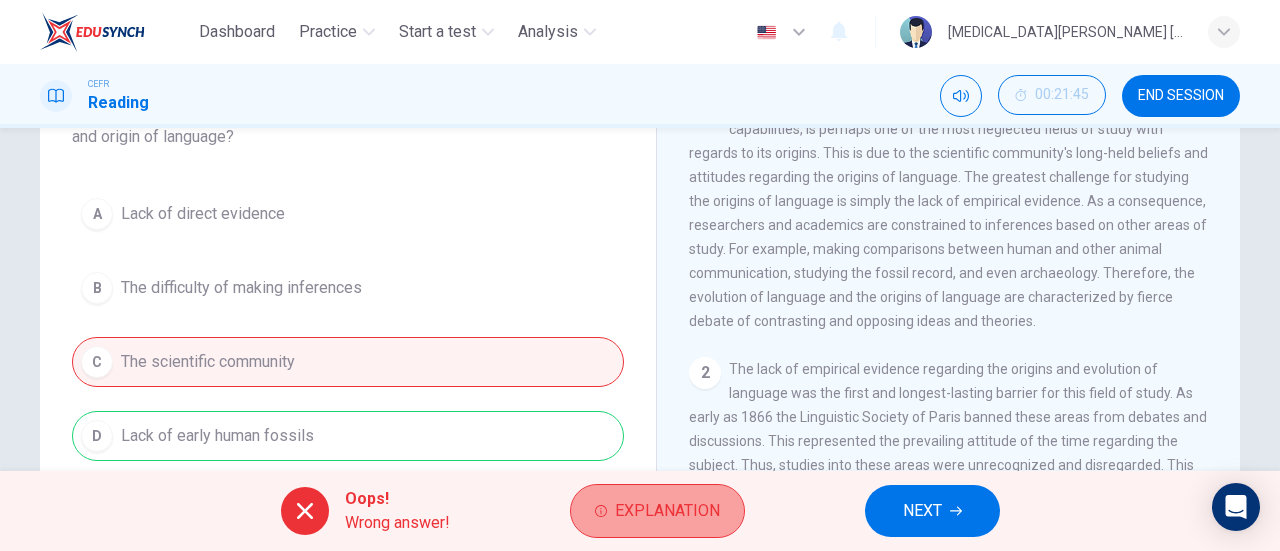 click on "Explanation" at bounding box center (657, 511) 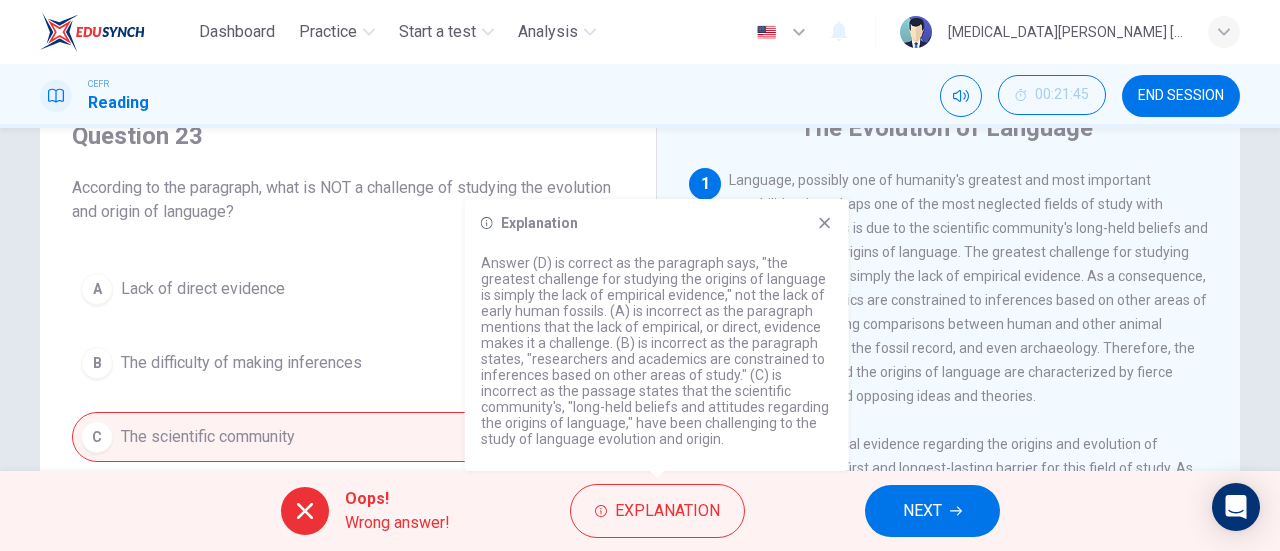 scroll, scrollTop: 87, scrollLeft: 0, axis: vertical 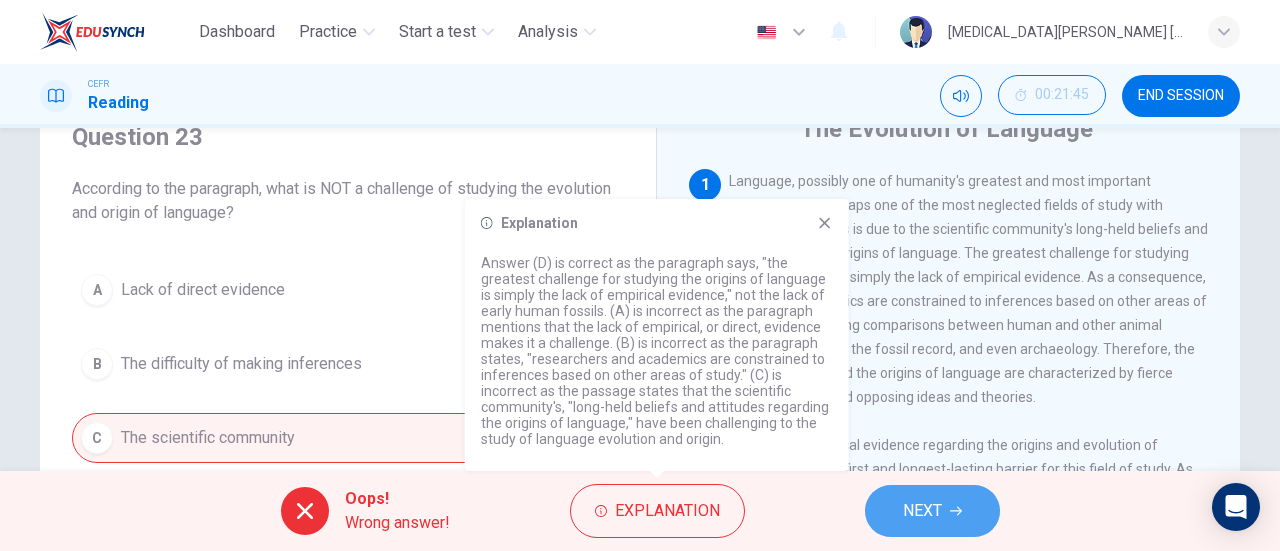 click on "NEXT" at bounding box center (932, 511) 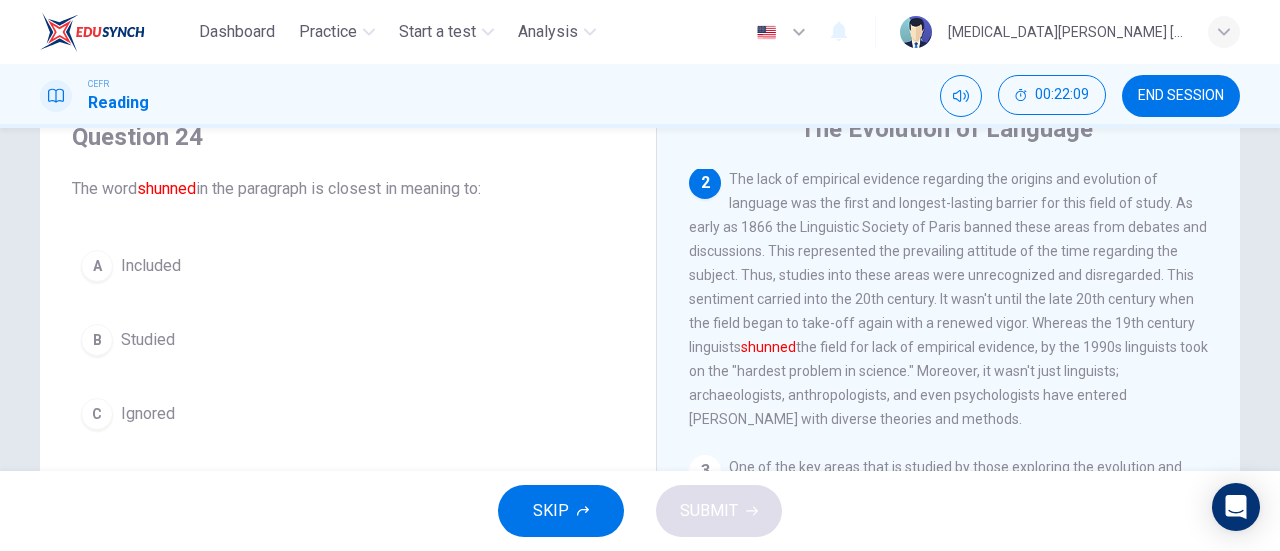 scroll, scrollTop: 264, scrollLeft: 0, axis: vertical 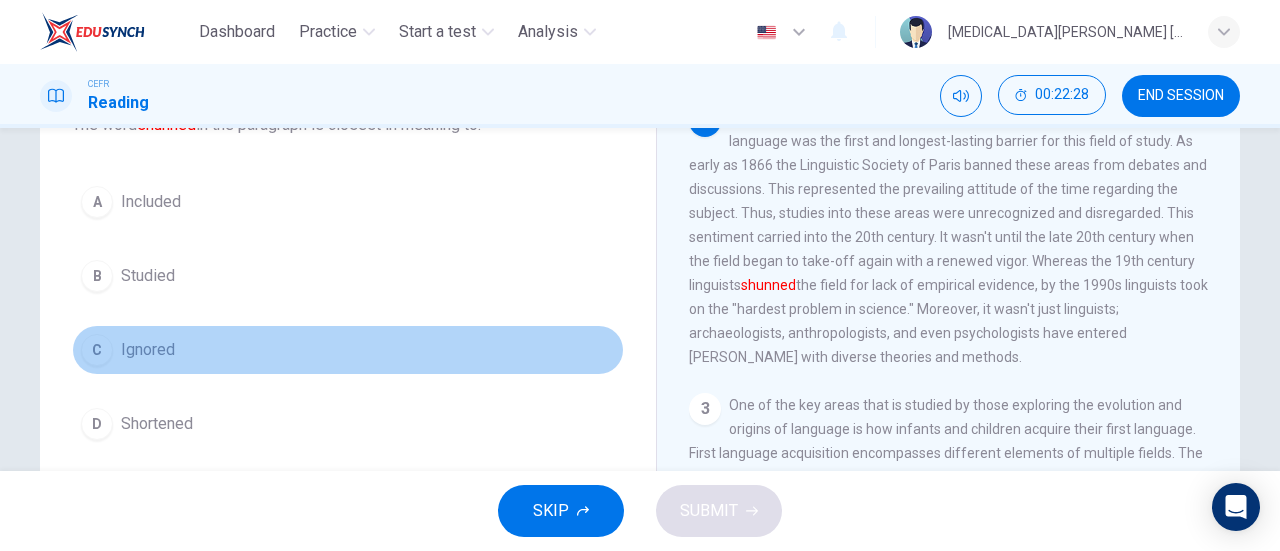 click on "Ignored" at bounding box center (148, 350) 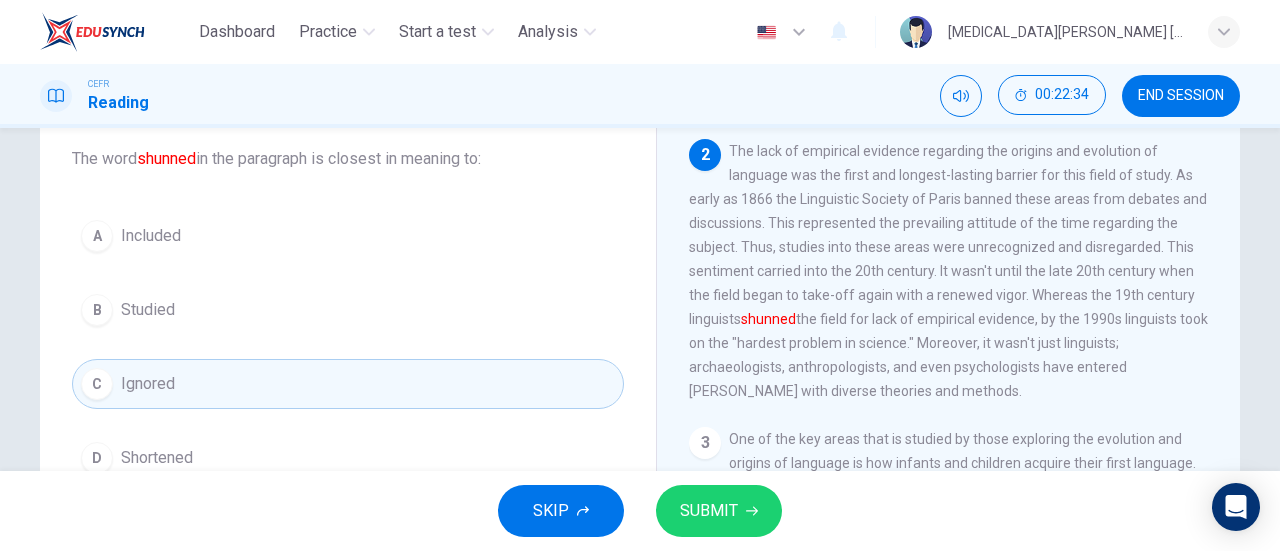 scroll, scrollTop: 114, scrollLeft: 0, axis: vertical 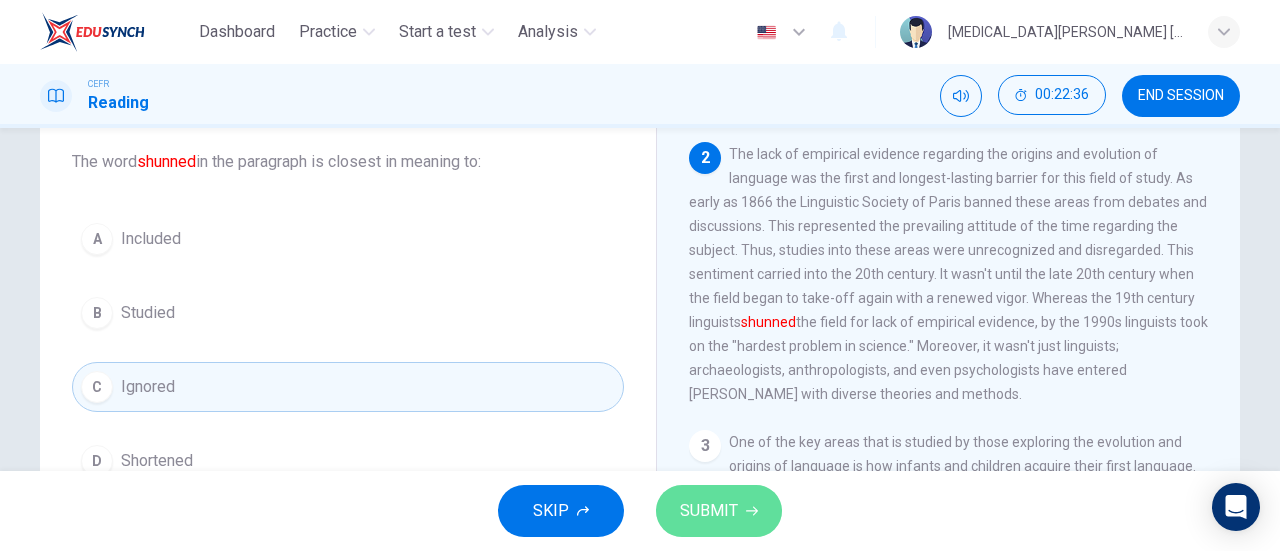 click on "SUBMIT" at bounding box center (709, 511) 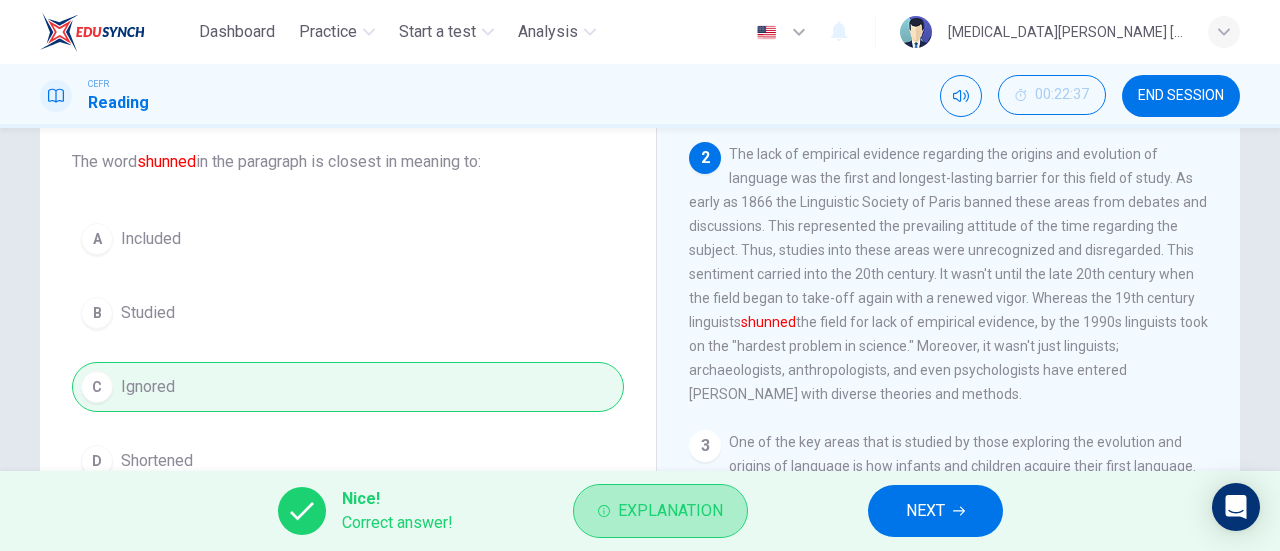 click on "Explanation" at bounding box center (670, 511) 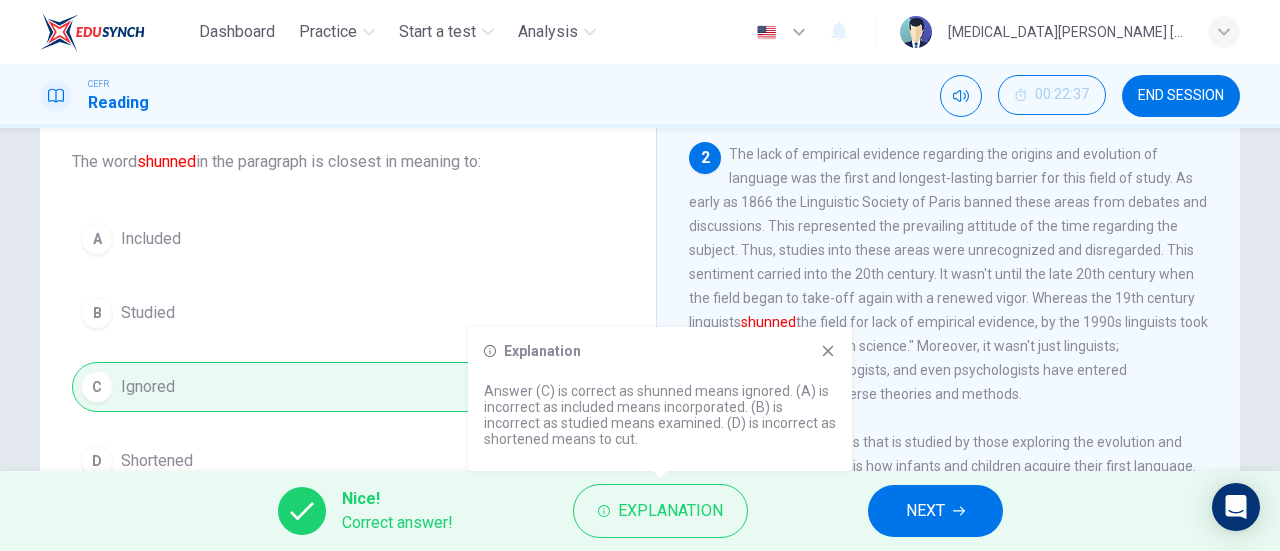 click 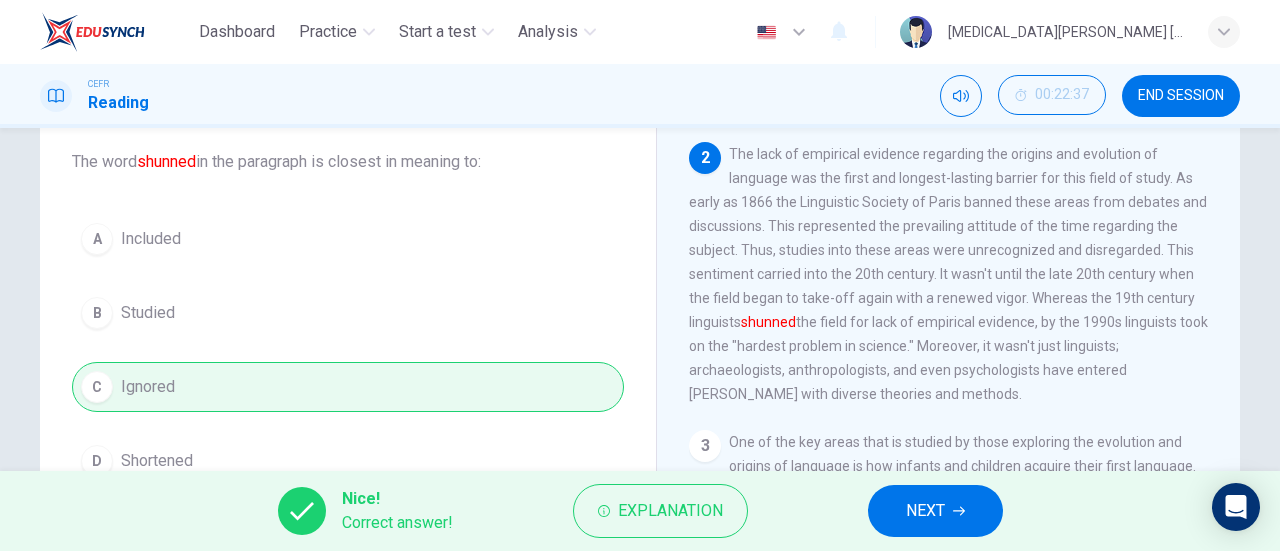 scroll, scrollTop: 0, scrollLeft: 0, axis: both 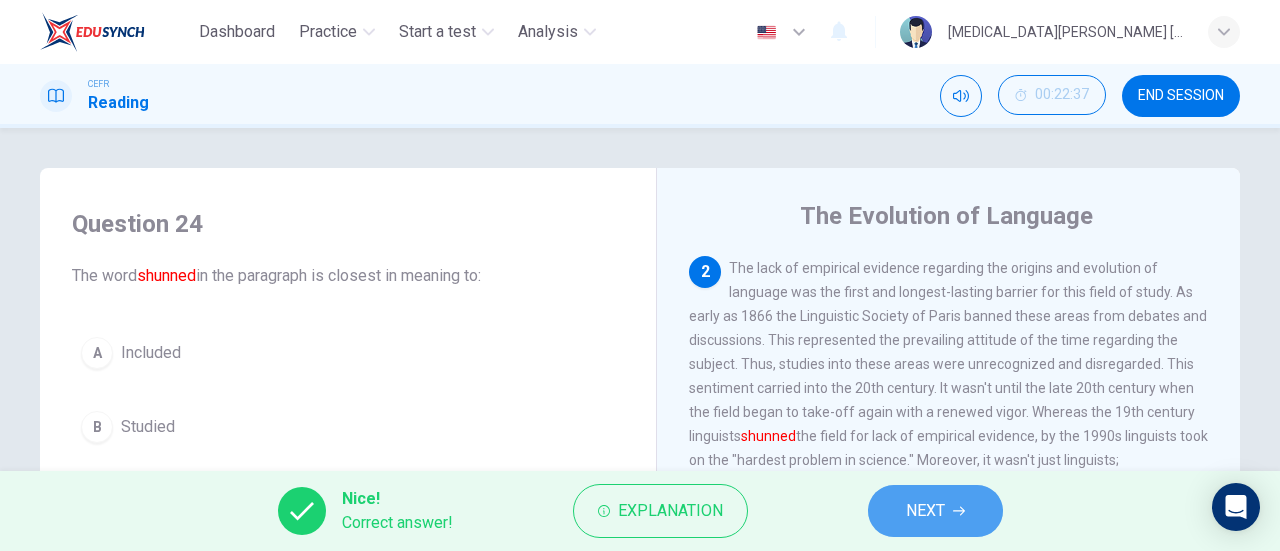 click on "NEXT" at bounding box center (935, 511) 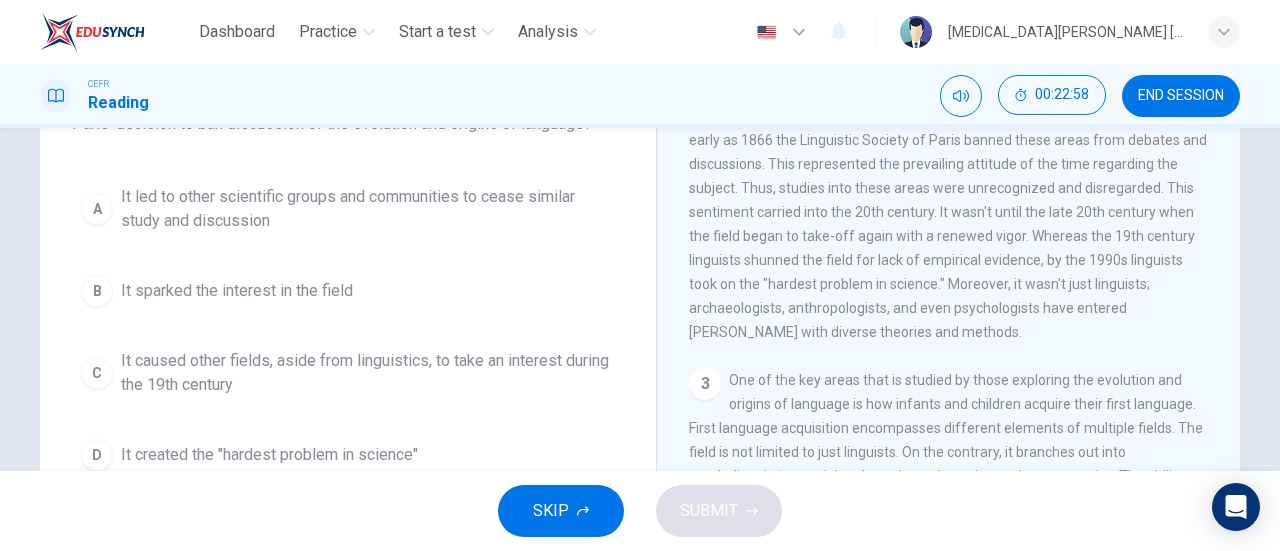 scroll, scrollTop: 177, scrollLeft: 0, axis: vertical 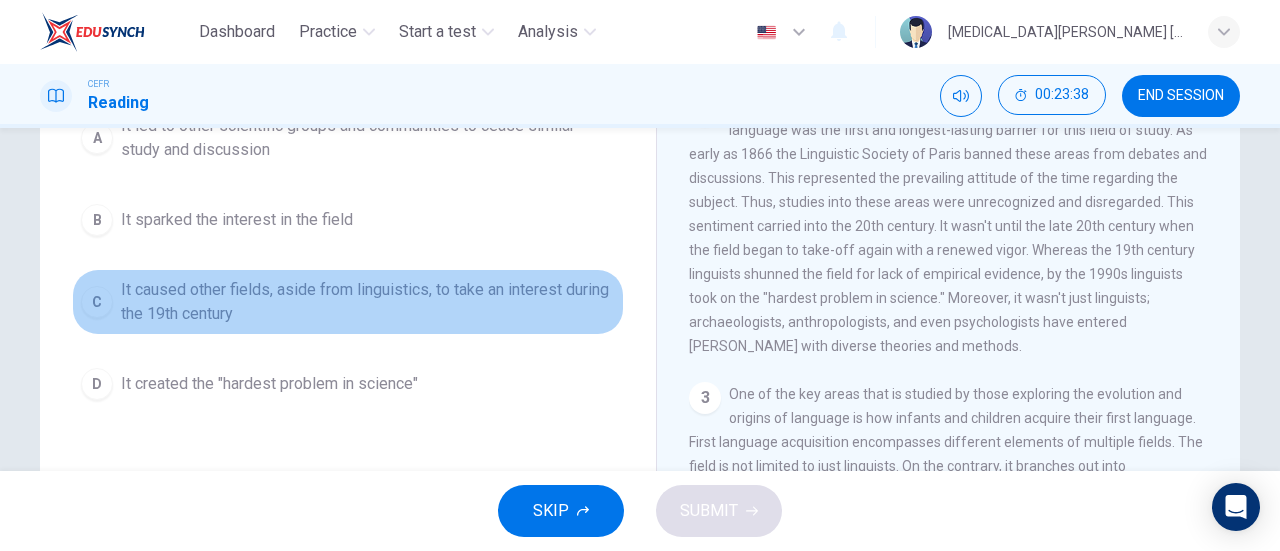 click on "It caused other fields, aside from linguistics, to take an interest during the 19th century" at bounding box center [368, 302] 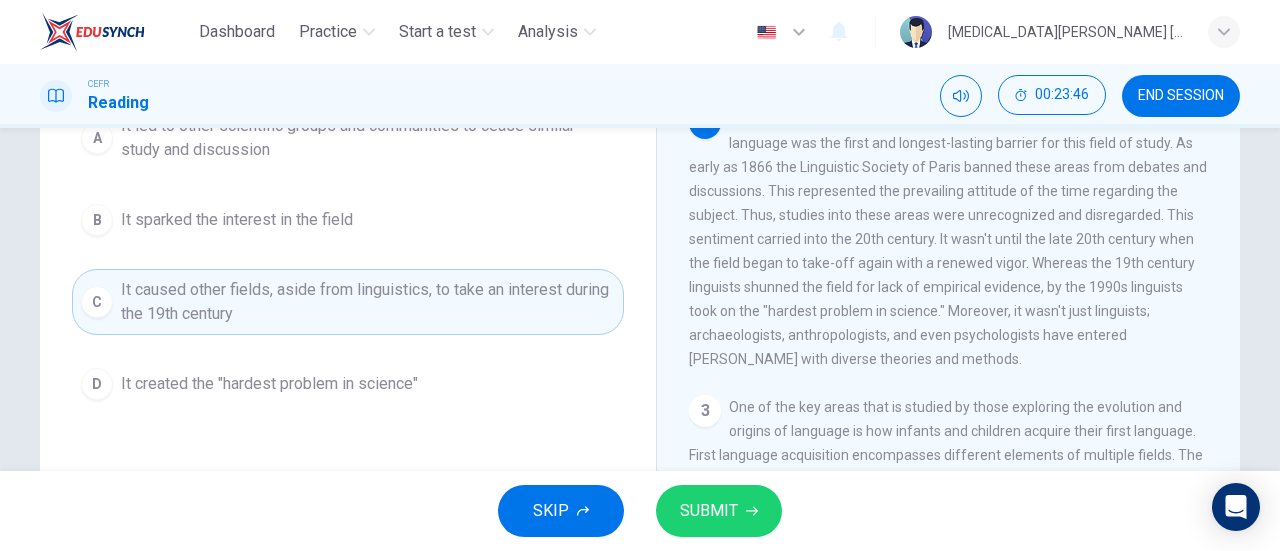 scroll, scrollTop: 167, scrollLeft: 0, axis: vertical 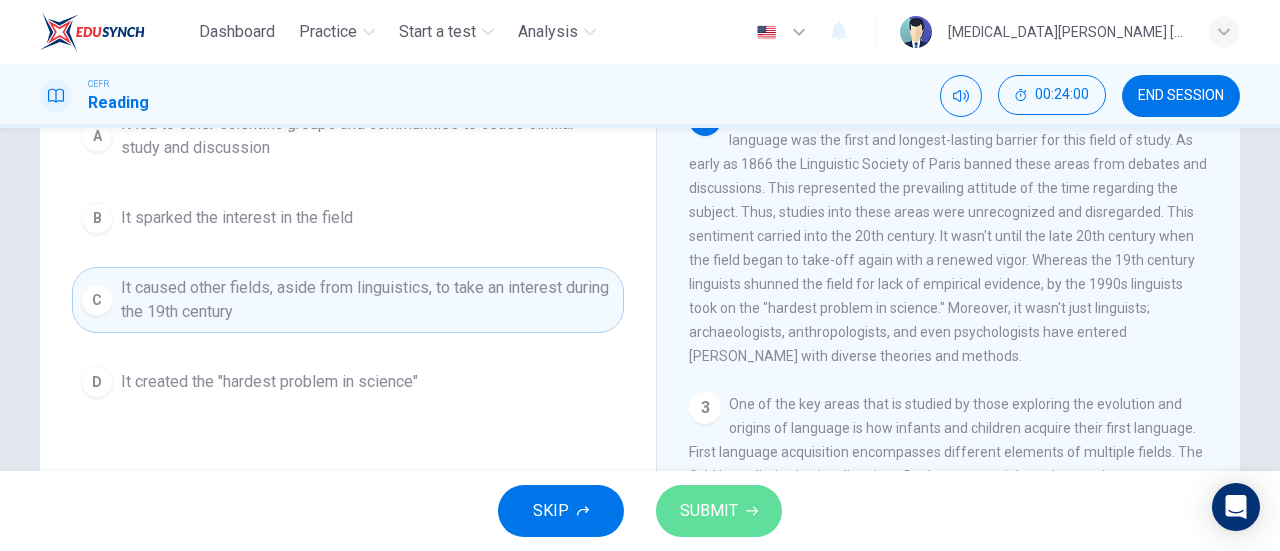 click 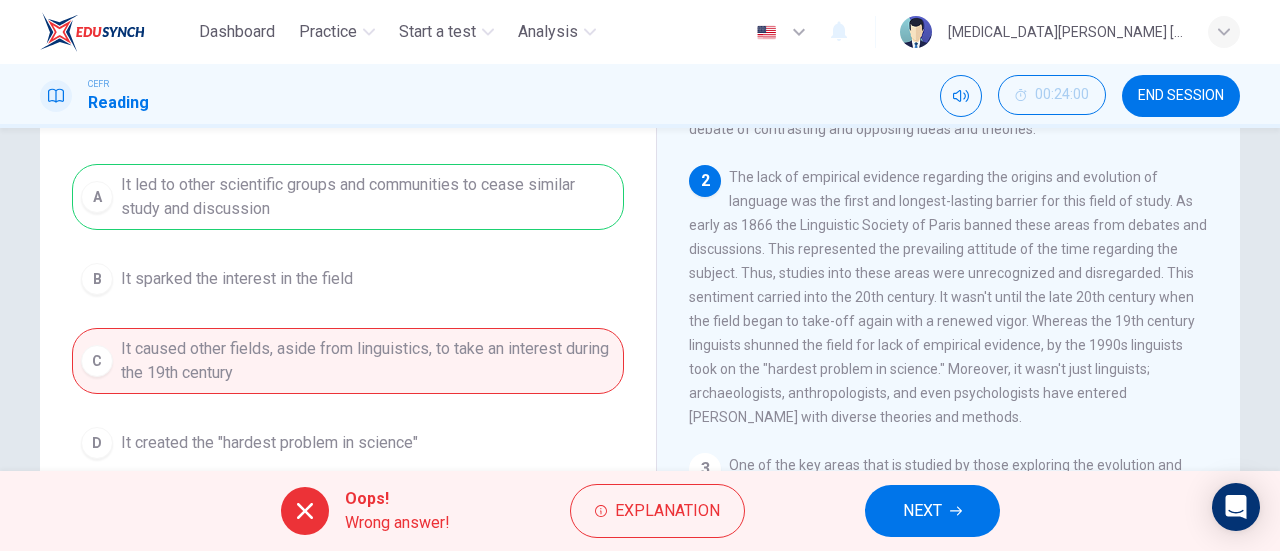 scroll, scrollTop: 182, scrollLeft: 0, axis: vertical 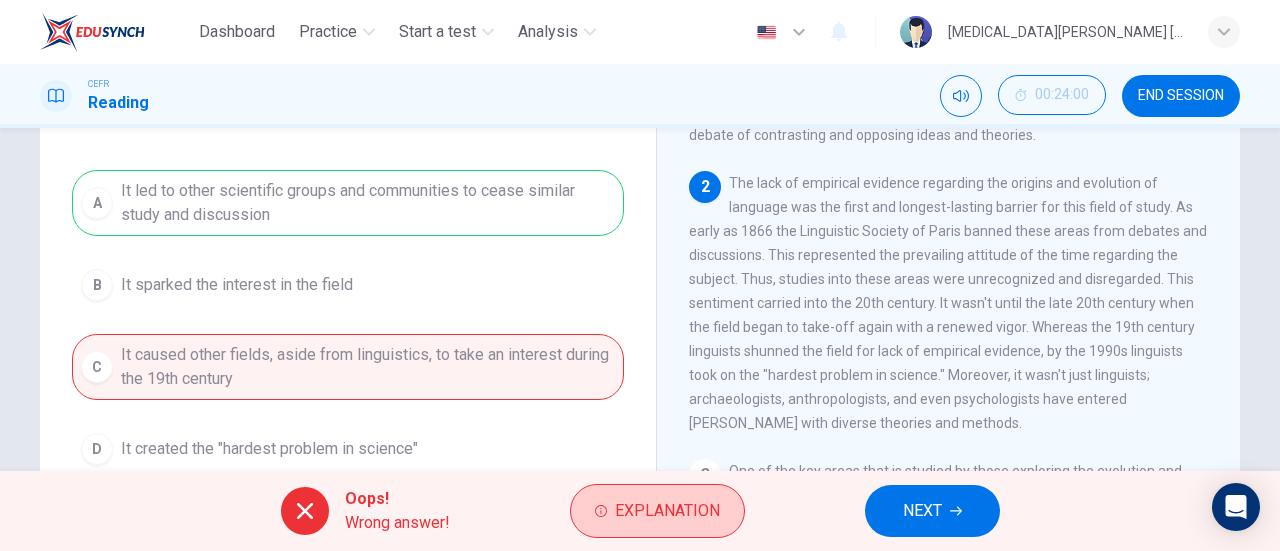 click on "Explanation" at bounding box center (667, 511) 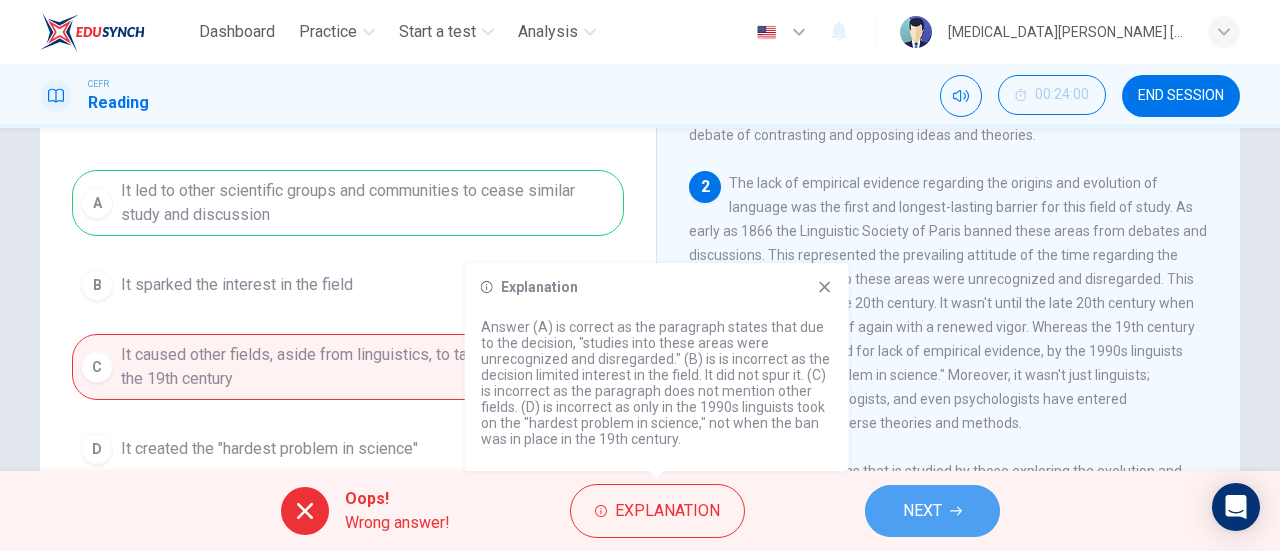 click on "NEXT" at bounding box center (932, 511) 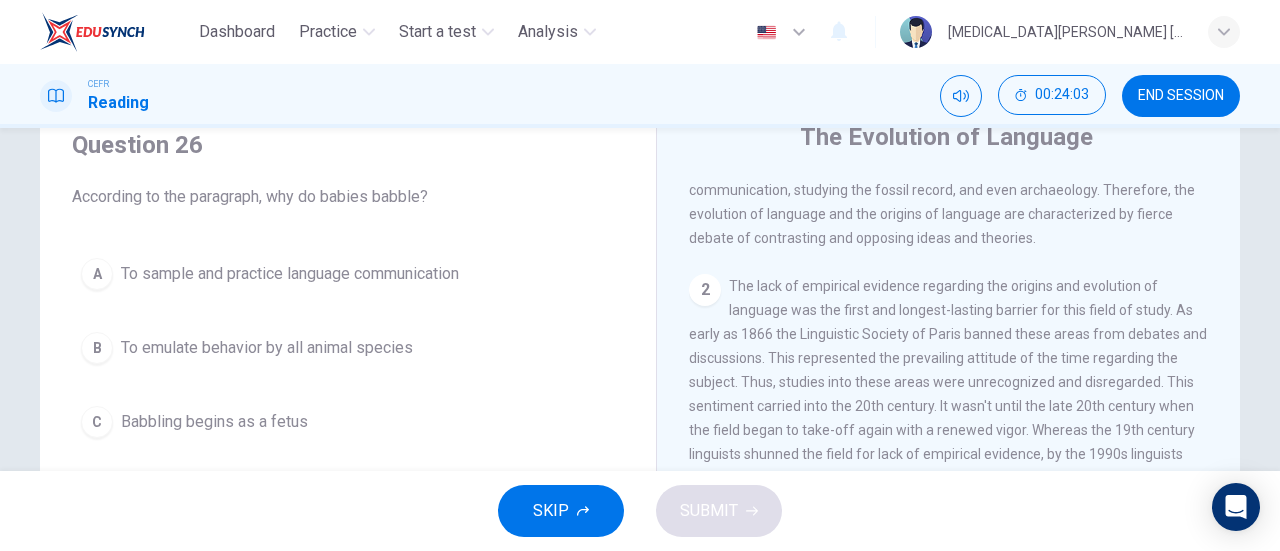 scroll, scrollTop: 137, scrollLeft: 0, axis: vertical 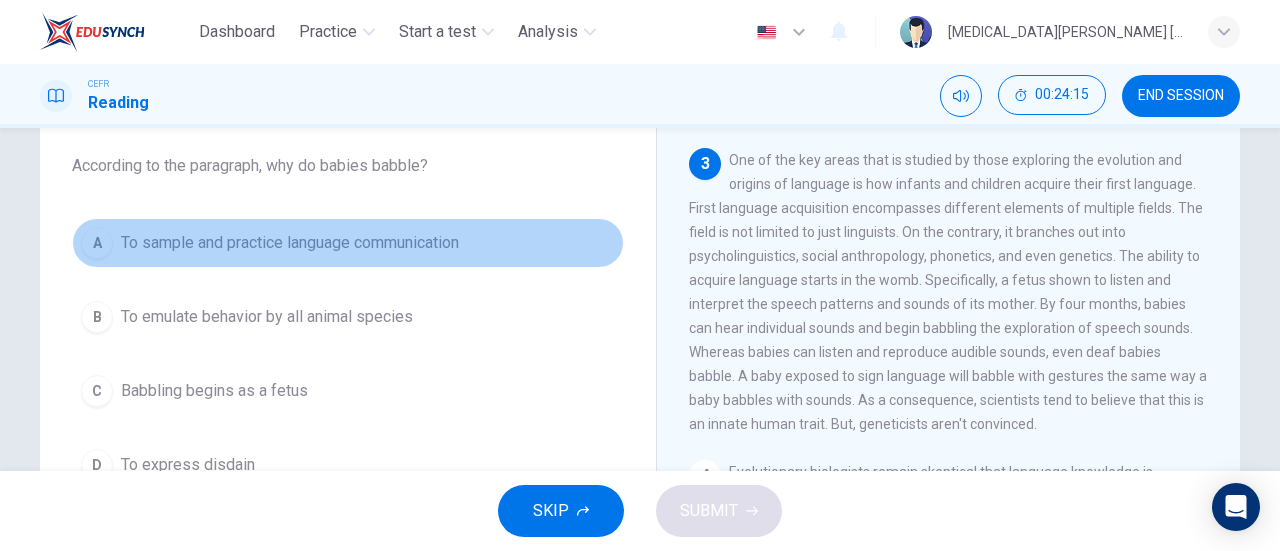 click on "To sample and practice language communication" at bounding box center [290, 243] 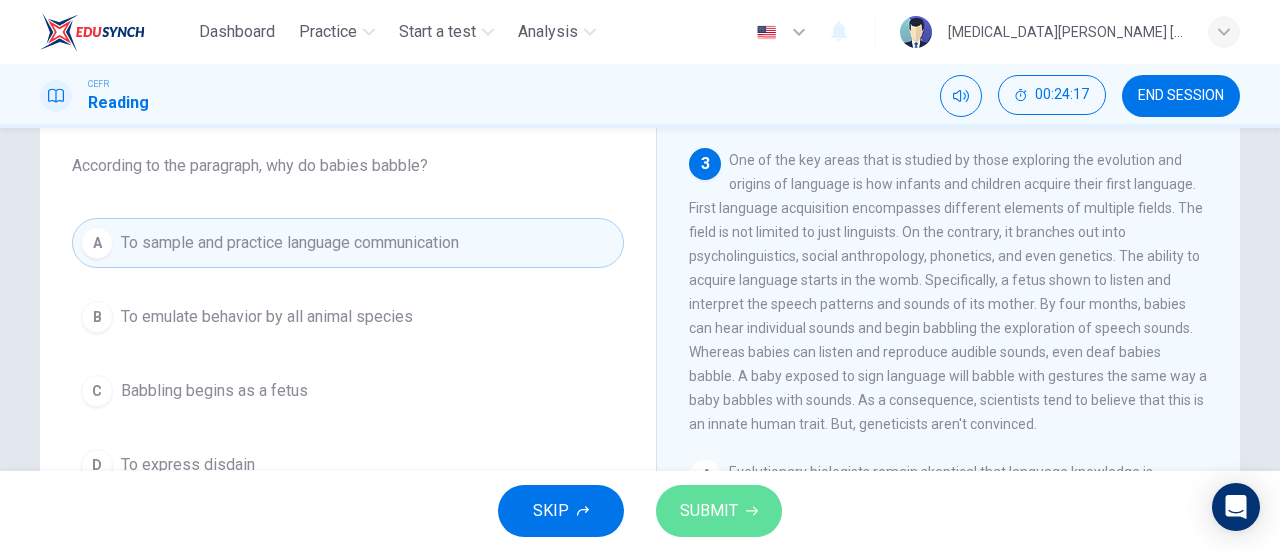 click on "SUBMIT" at bounding box center (709, 511) 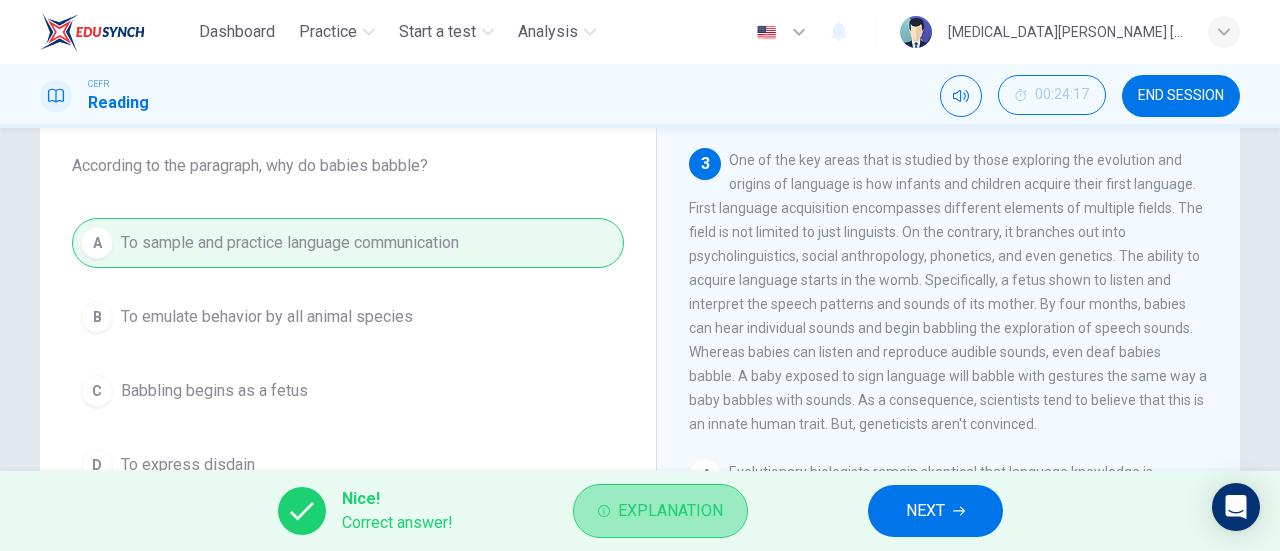 click on "Explanation" at bounding box center (670, 511) 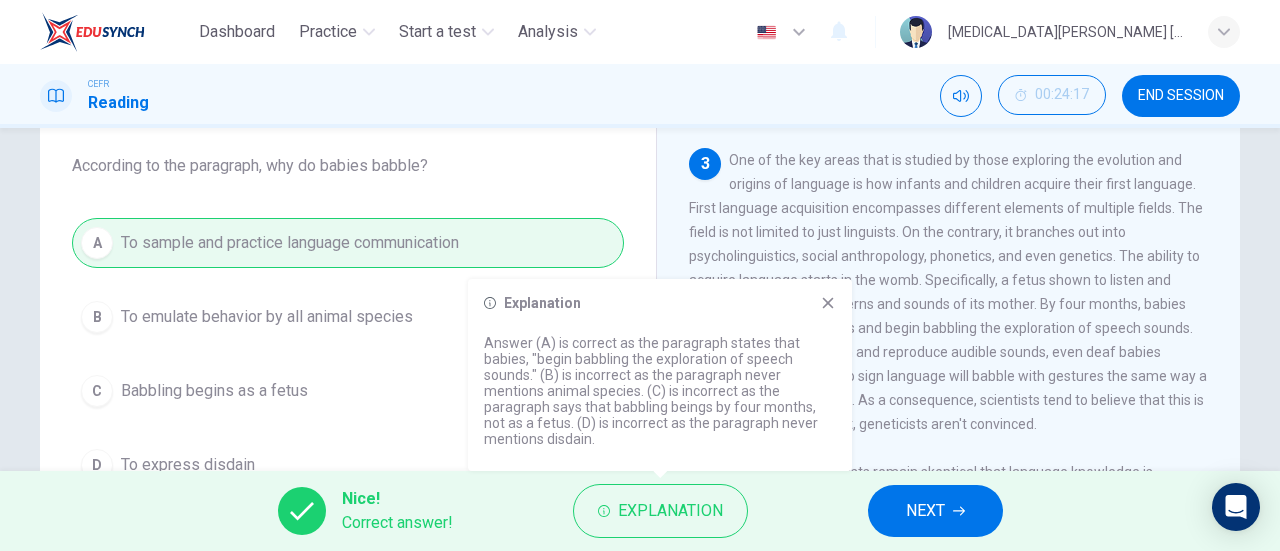 click 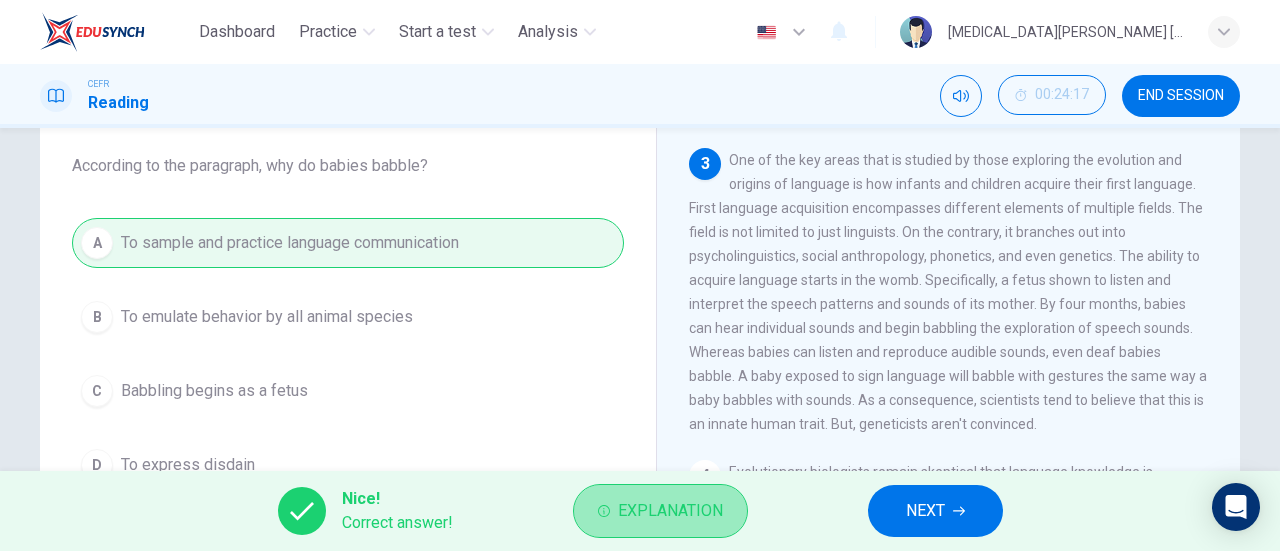 click on "Explanation" at bounding box center (670, 511) 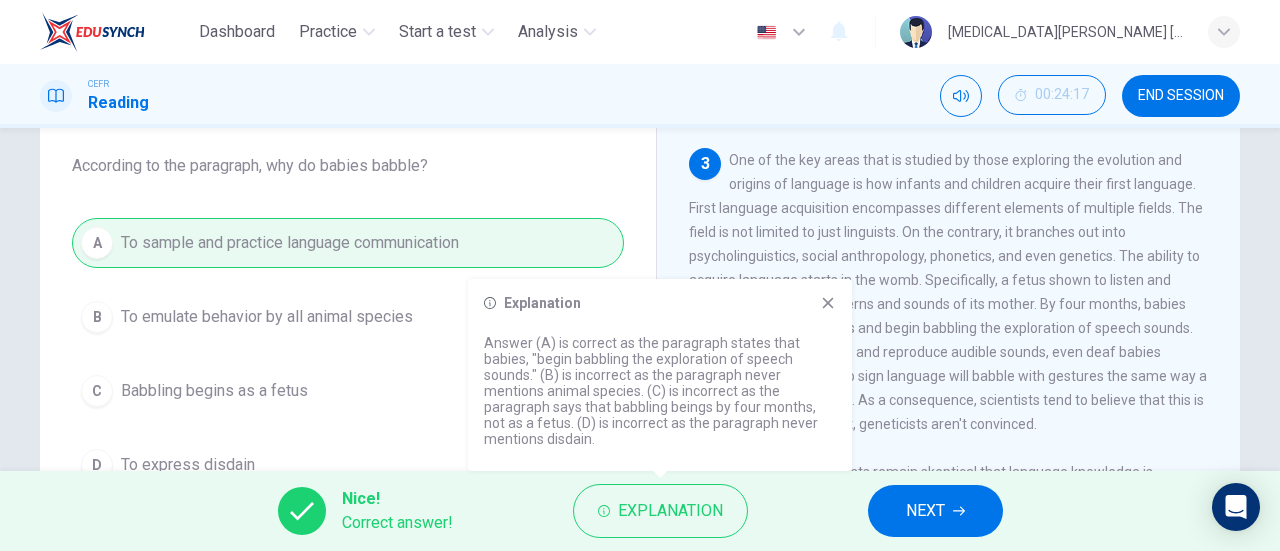 click 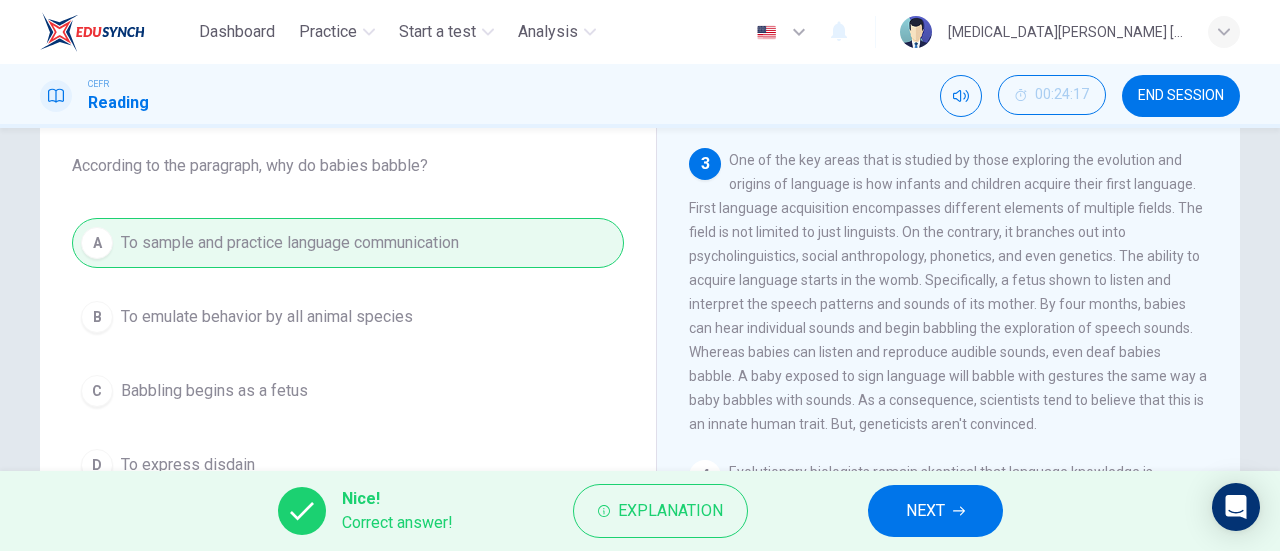 scroll, scrollTop: 389, scrollLeft: 0, axis: vertical 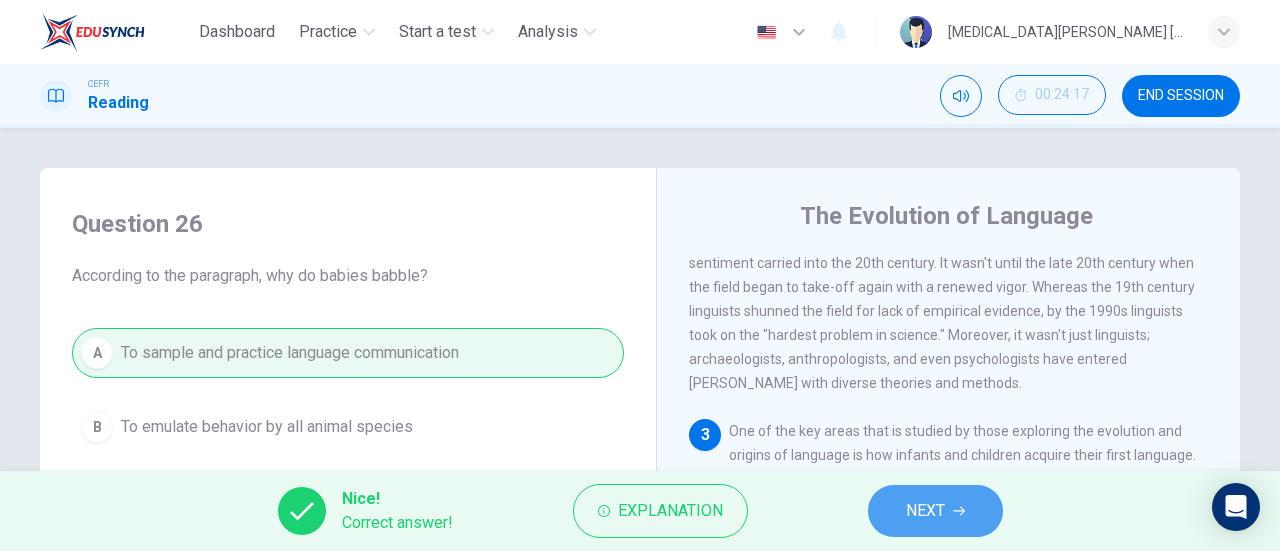 click on "NEXT" at bounding box center [925, 511] 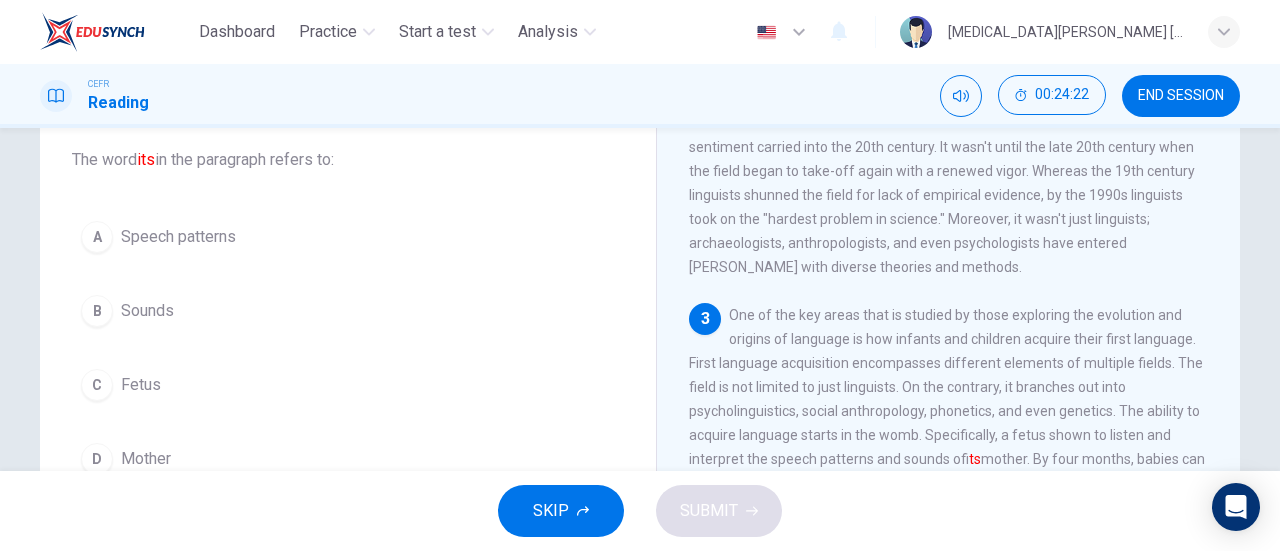 scroll, scrollTop: 118, scrollLeft: 0, axis: vertical 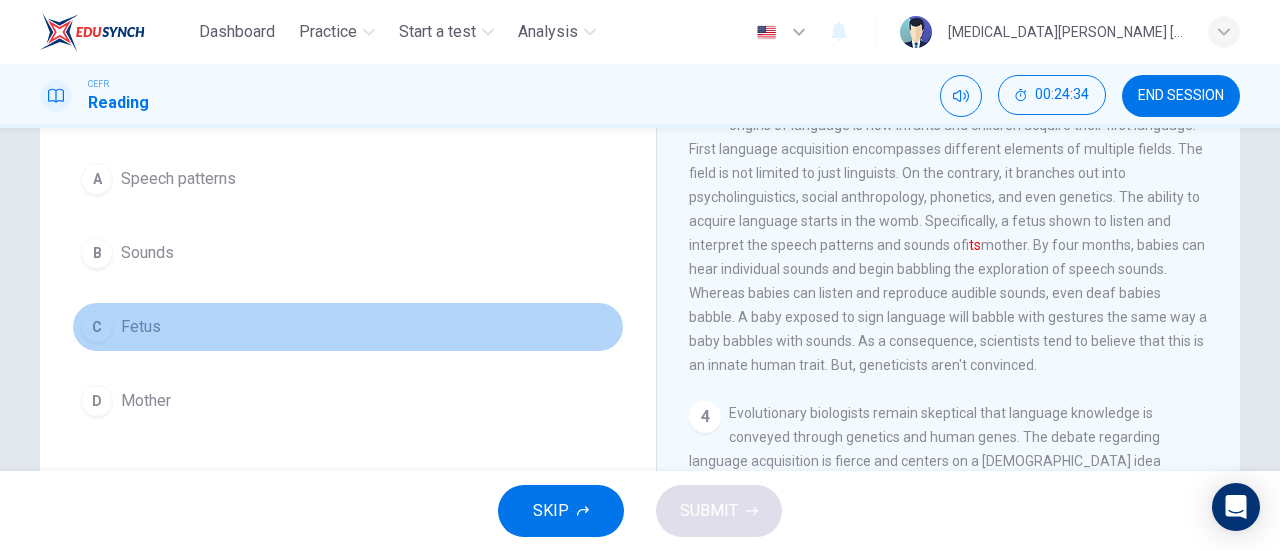 click on "C Fetus" at bounding box center (348, 327) 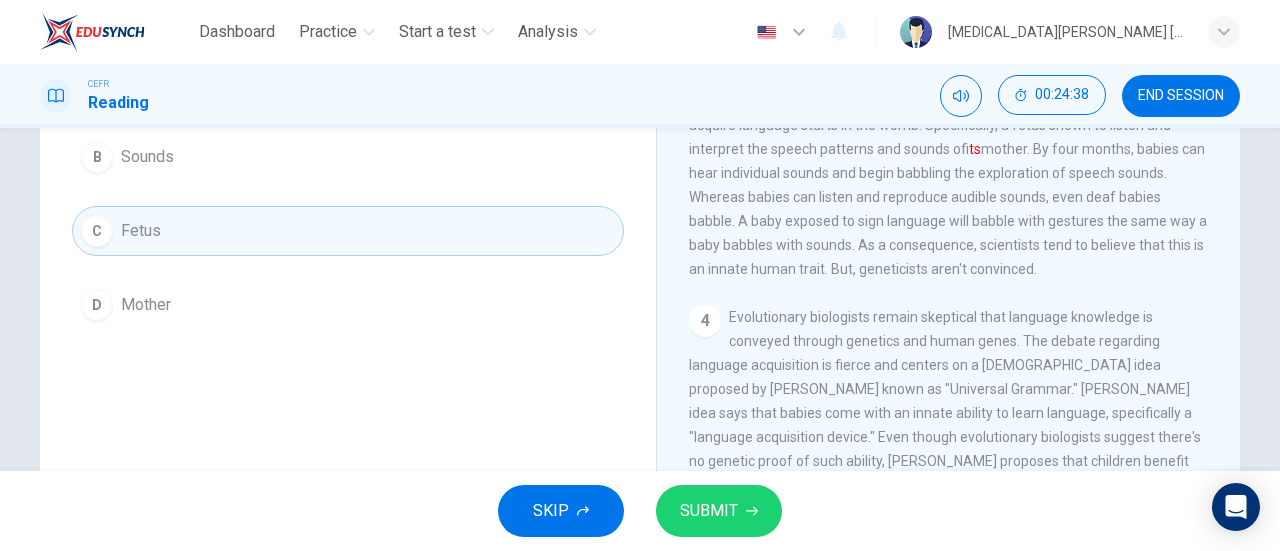 scroll, scrollTop: 270, scrollLeft: 0, axis: vertical 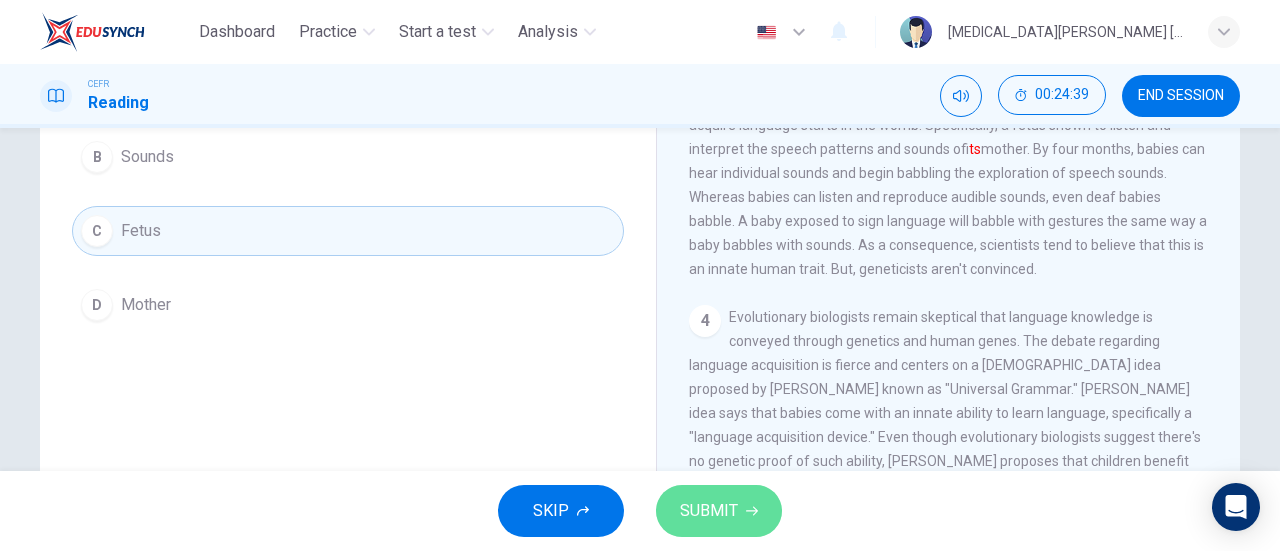 click on "SUBMIT" at bounding box center [719, 511] 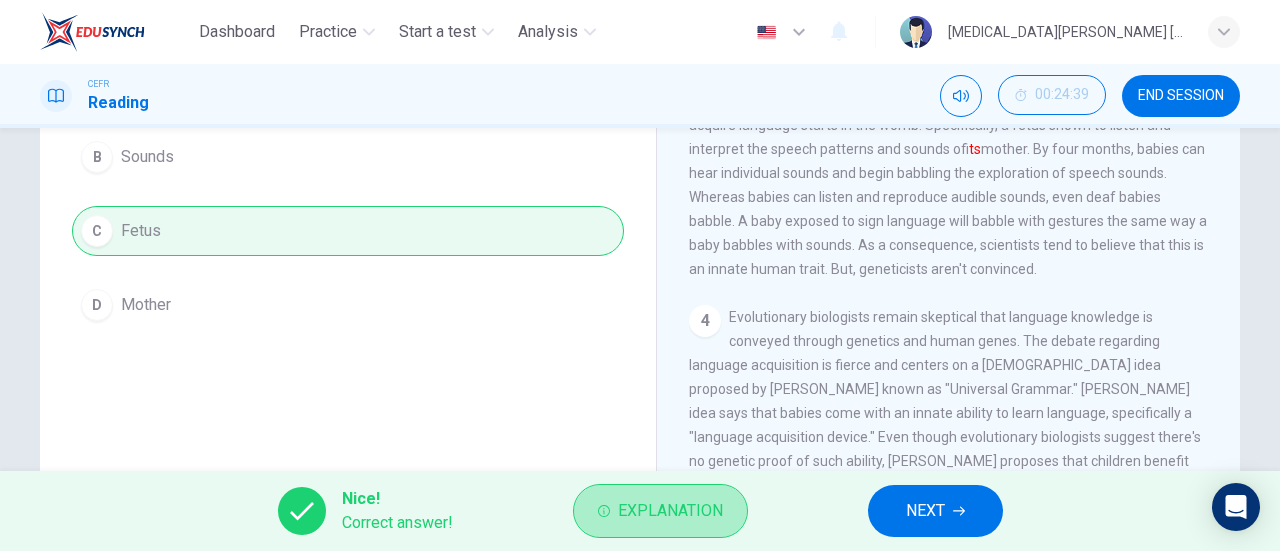 click on "Explanation" at bounding box center (660, 511) 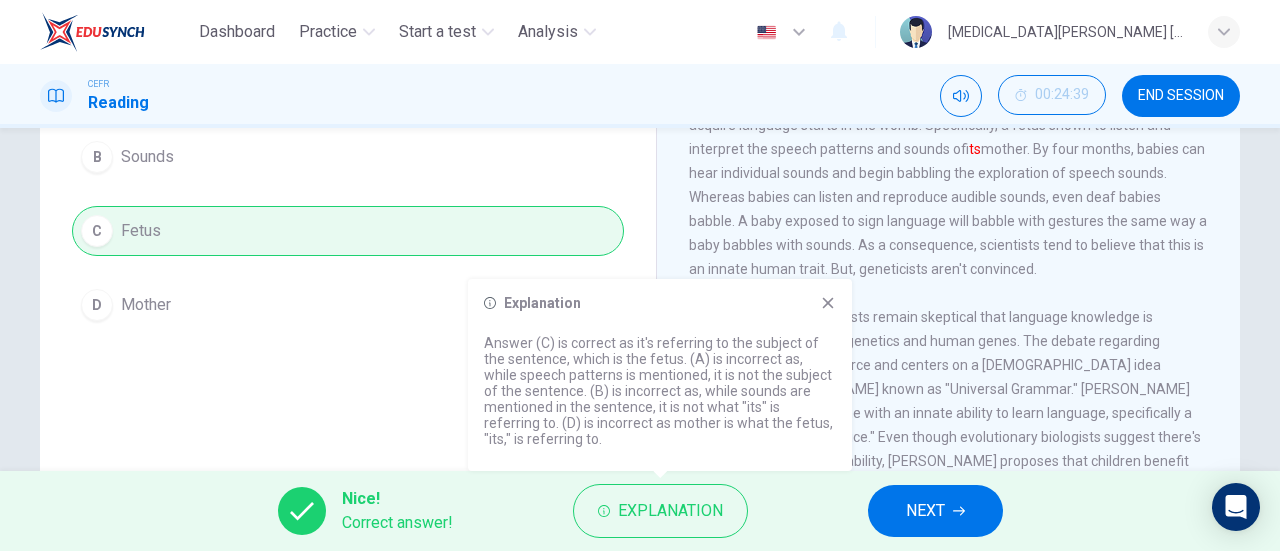 click 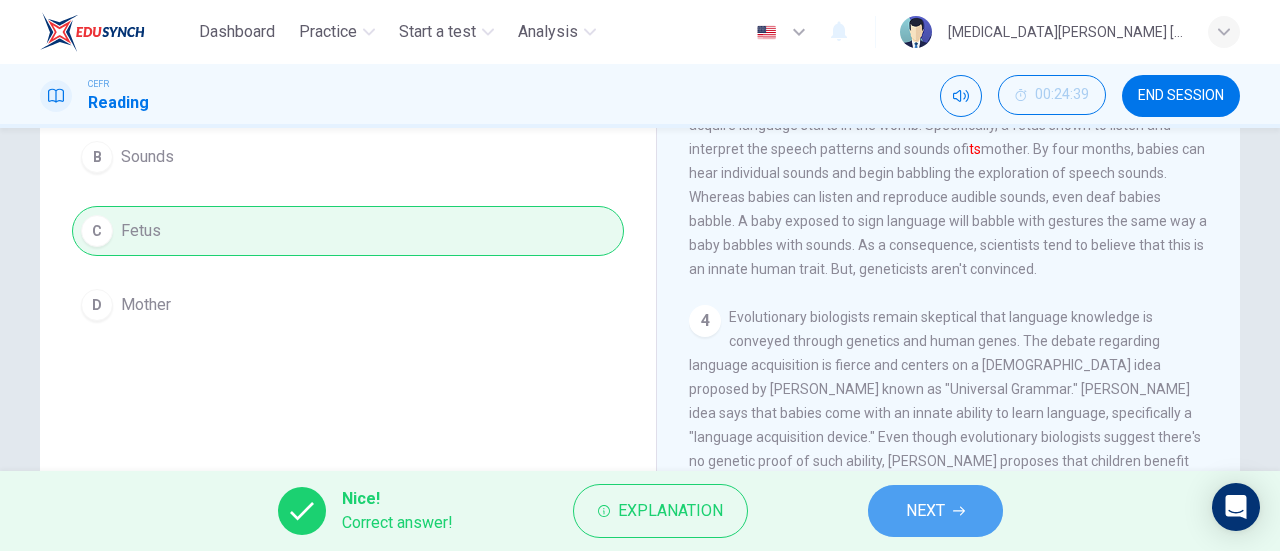 click 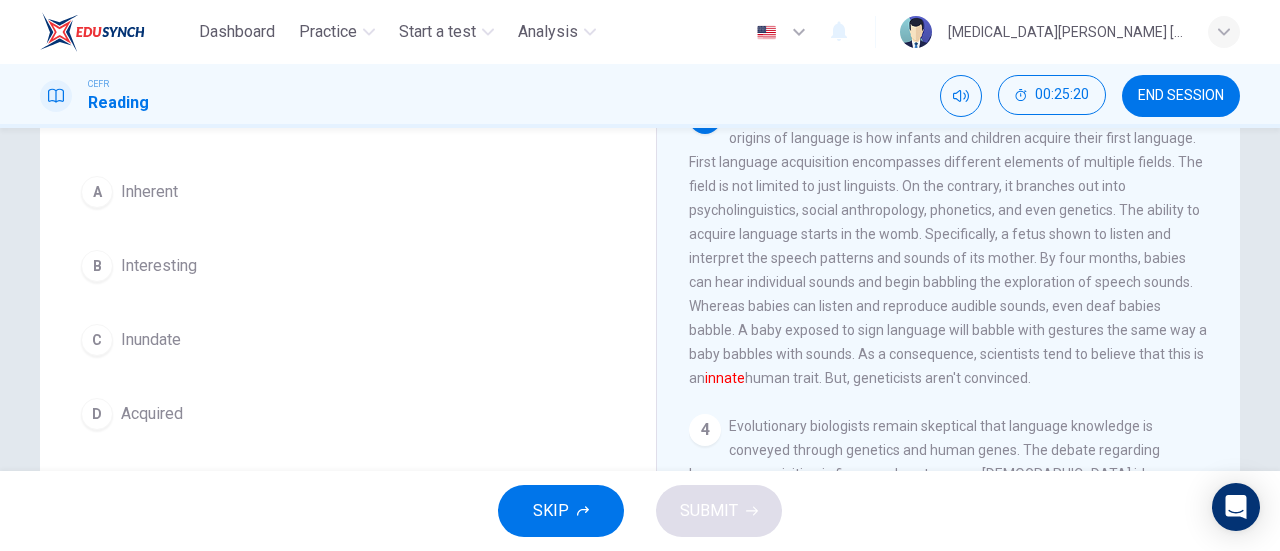 scroll, scrollTop: 162, scrollLeft: 0, axis: vertical 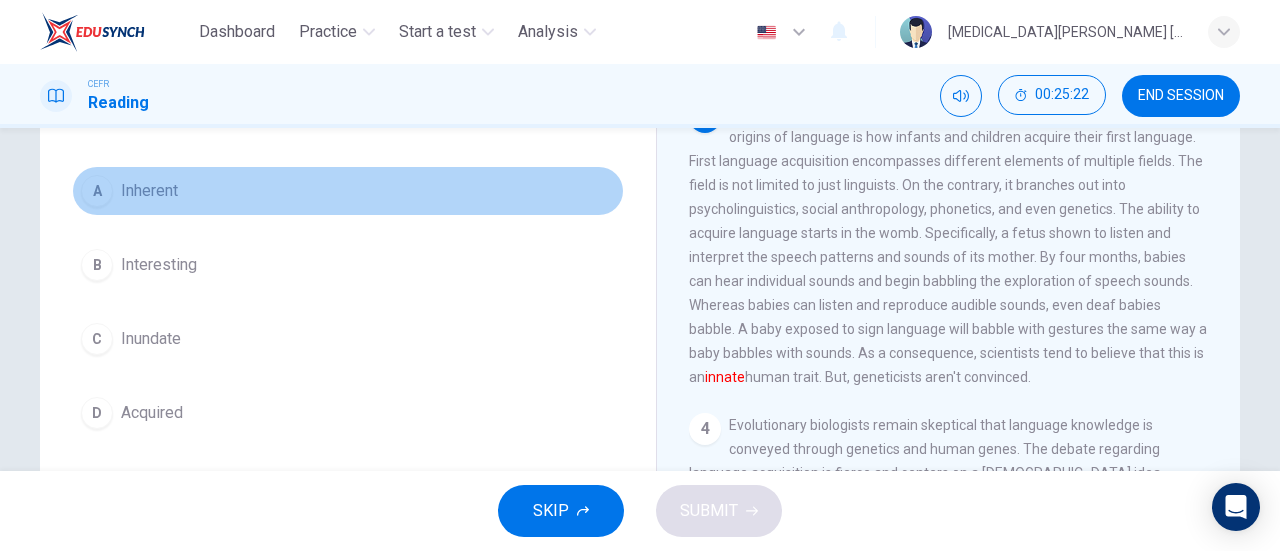 click on "A Inherent" at bounding box center (348, 191) 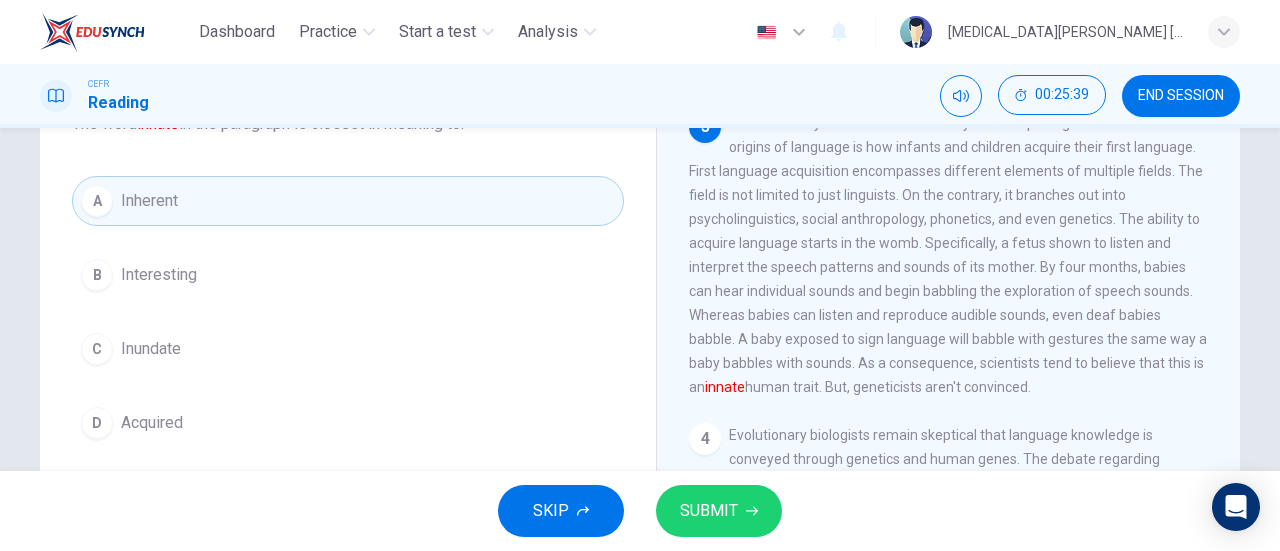 scroll, scrollTop: 148, scrollLeft: 0, axis: vertical 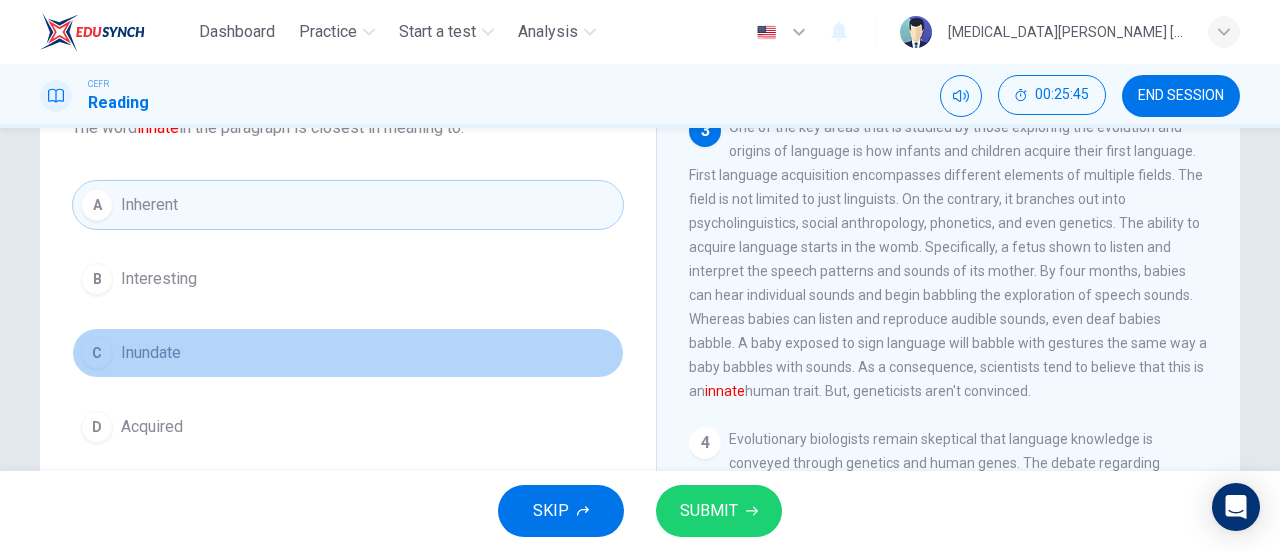 click on "C Inundate" at bounding box center (348, 353) 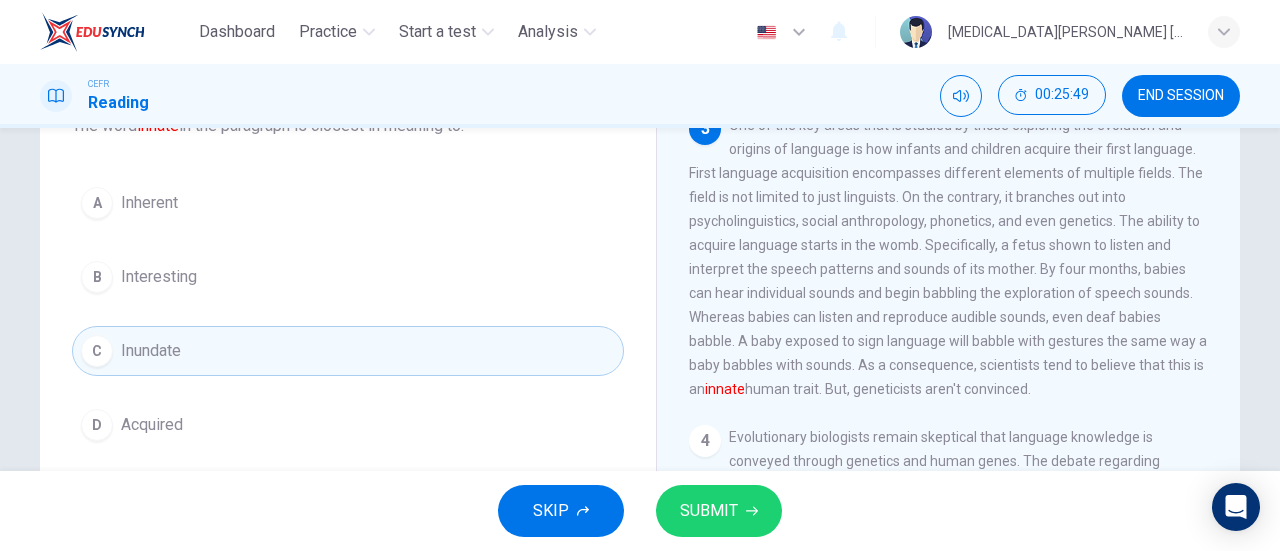 scroll, scrollTop: 156, scrollLeft: 0, axis: vertical 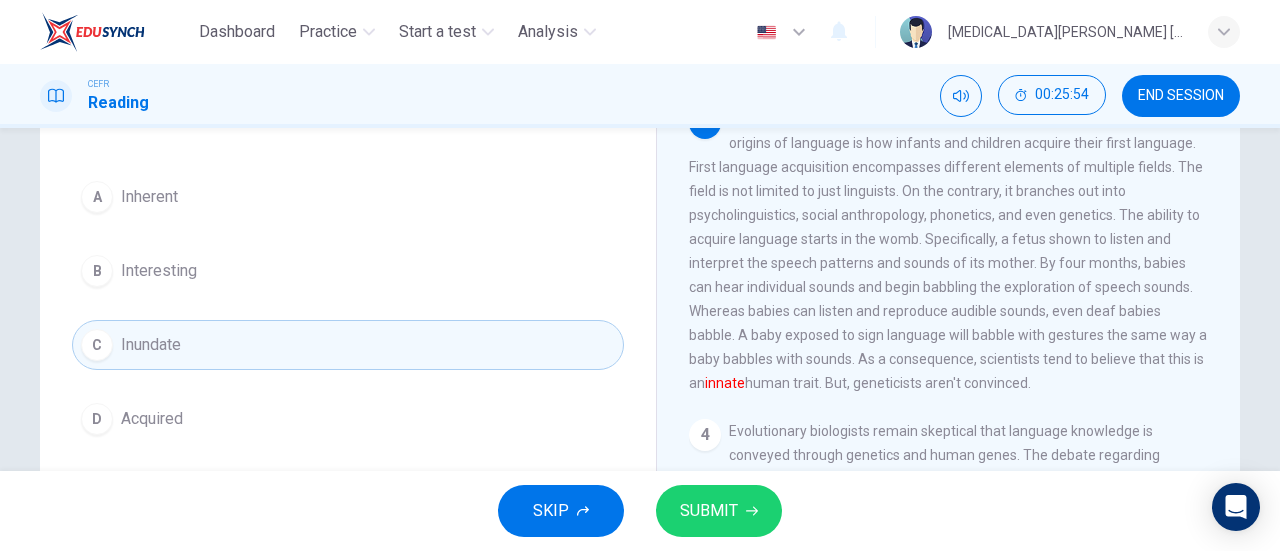 click on "A Inherent" at bounding box center [348, 197] 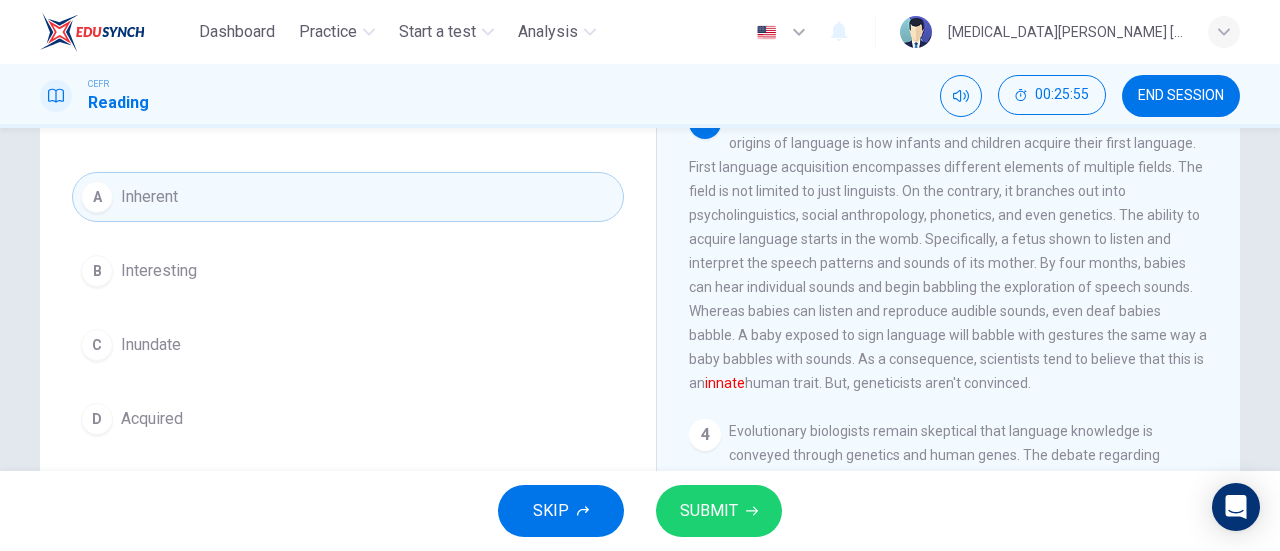 click on "SUBMIT" at bounding box center [719, 511] 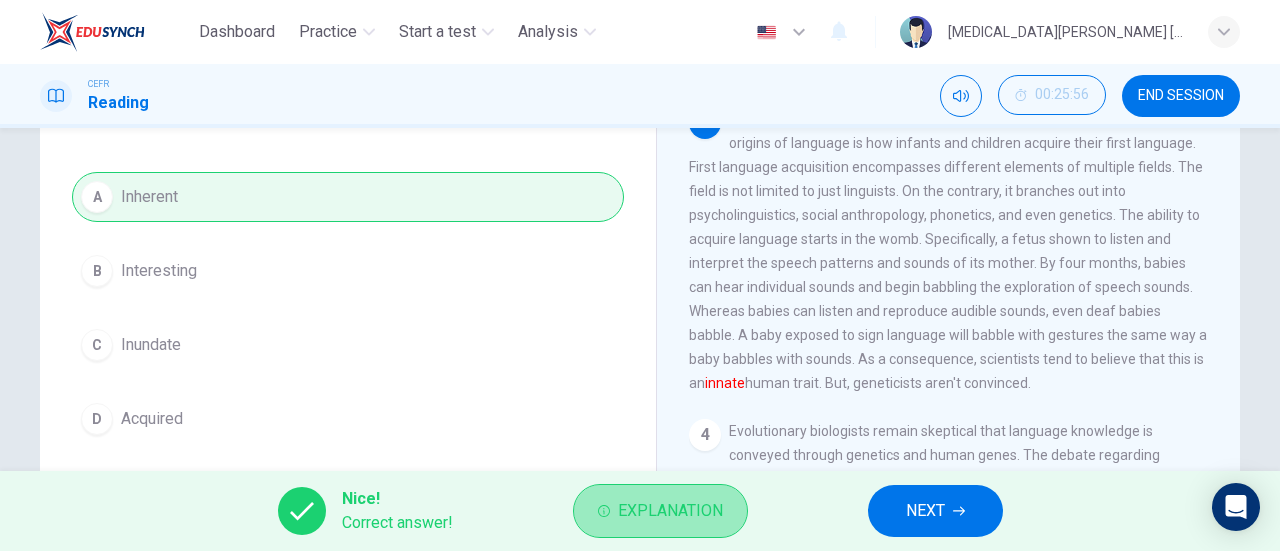 click on "Explanation" at bounding box center (670, 511) 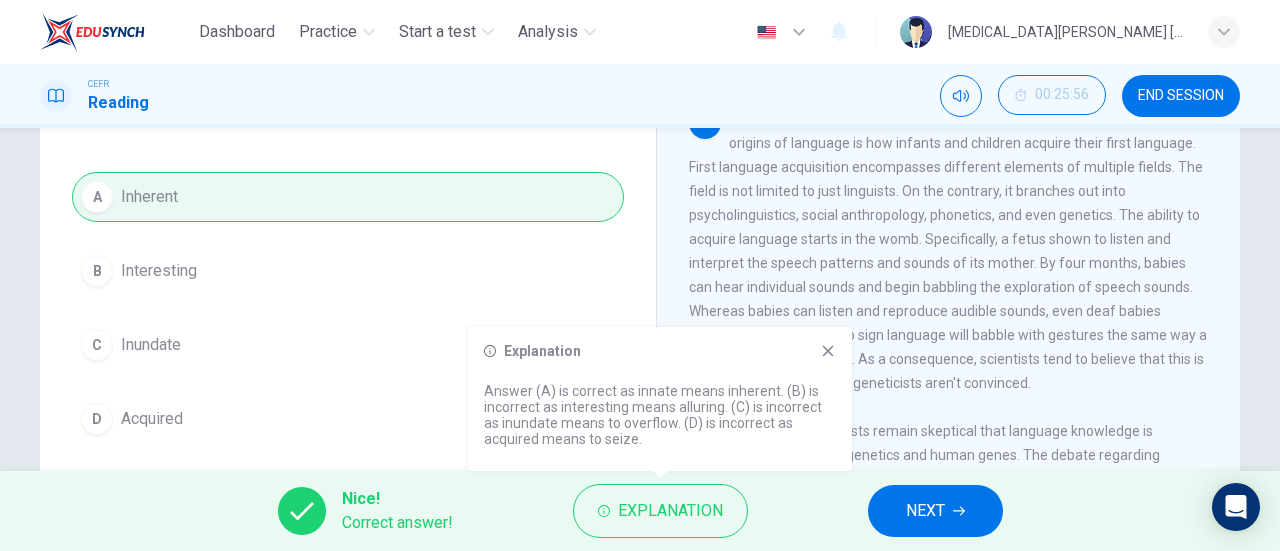 click 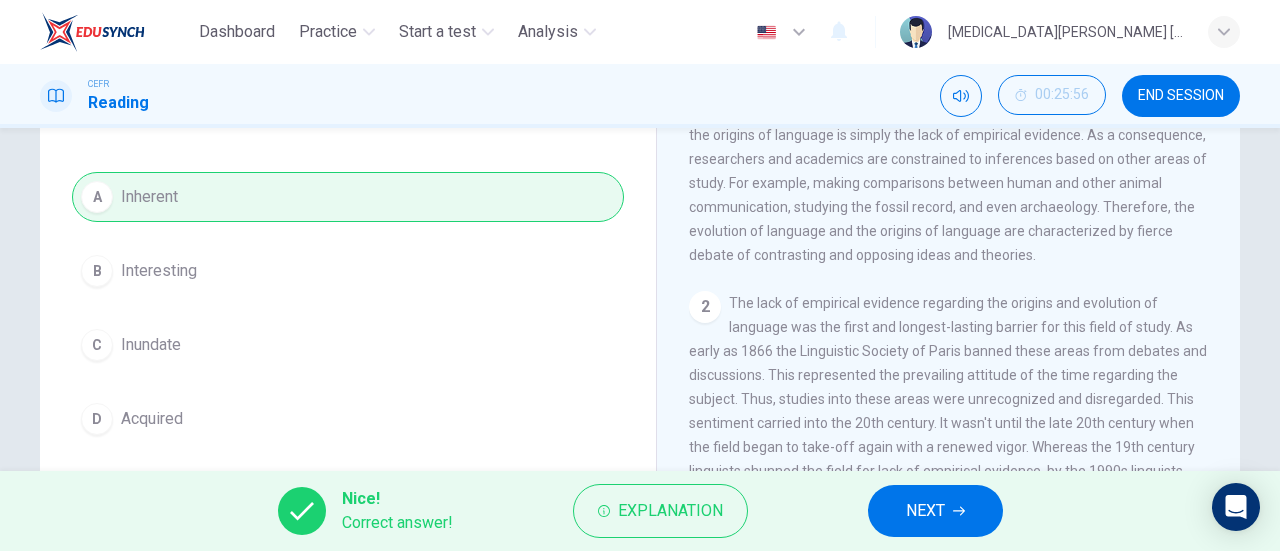 scroll, scrollTop: 0, scrollLeft: 0, axis: both 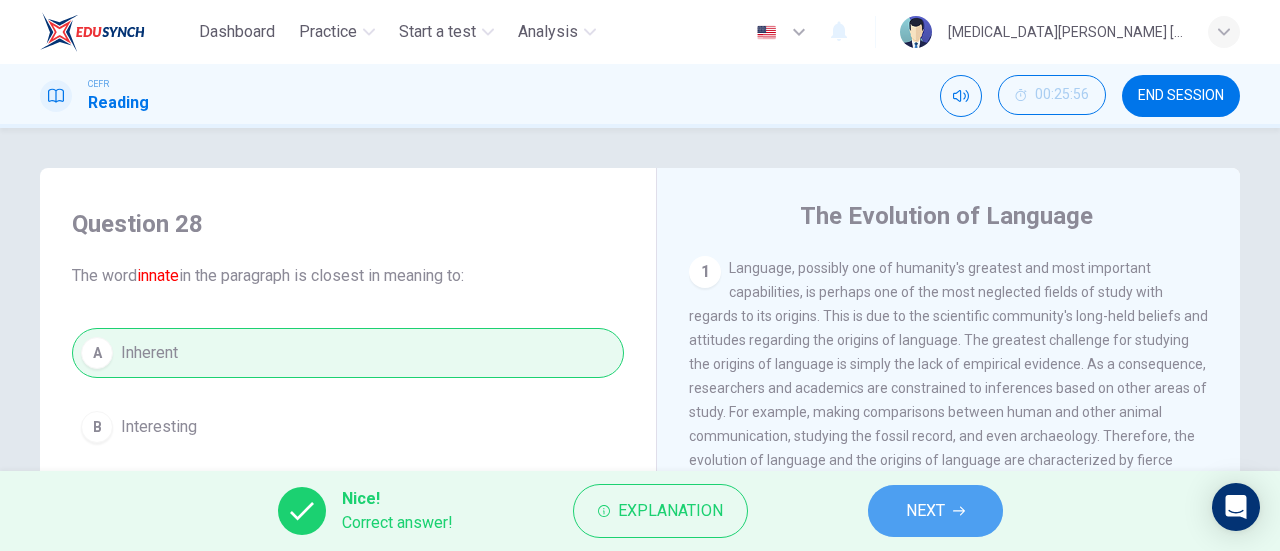 click on "NEXT" at bounding box center [935, 511] 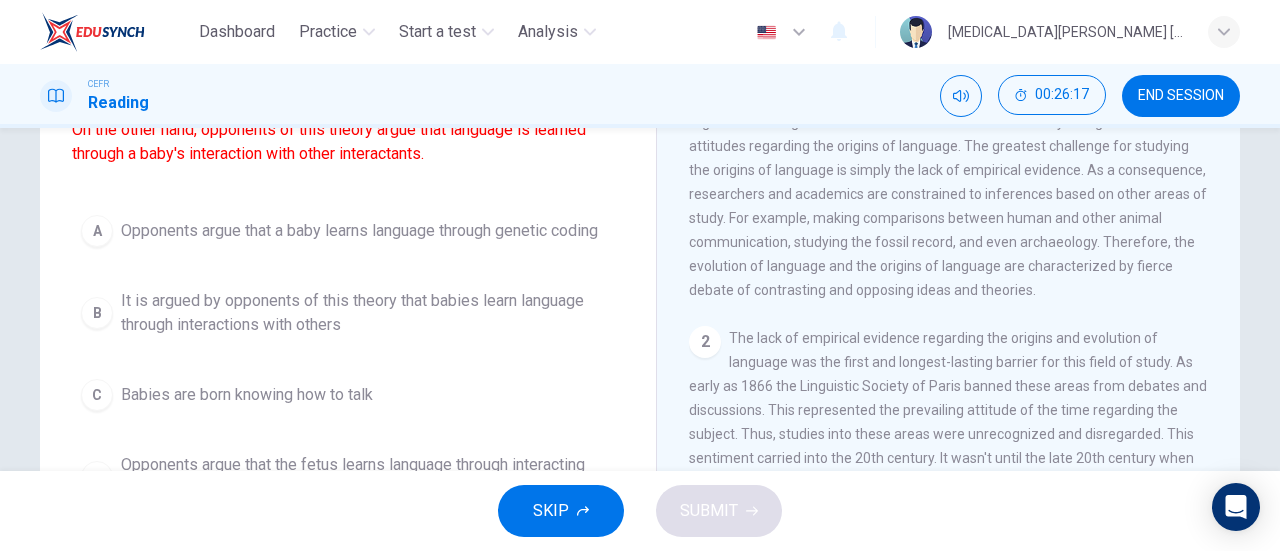 scroll, scrollTop: 196, scrollLeft: 0, axis: vertical 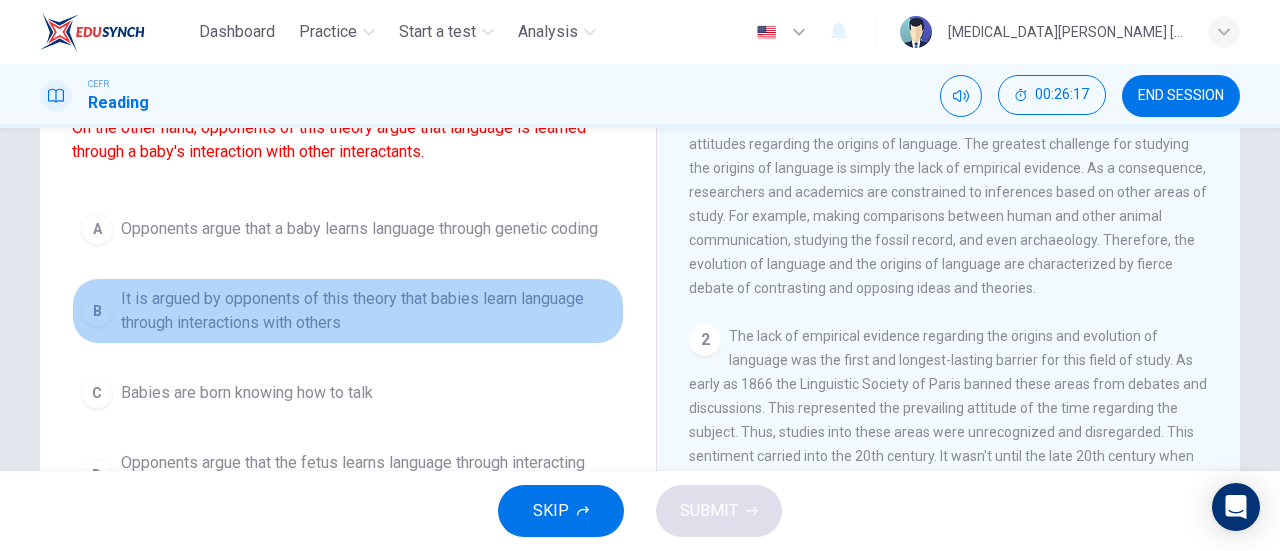 click on "It is argued by opponents of this theory that babies learn language through interactions with others" at bounding box center [368, 311] 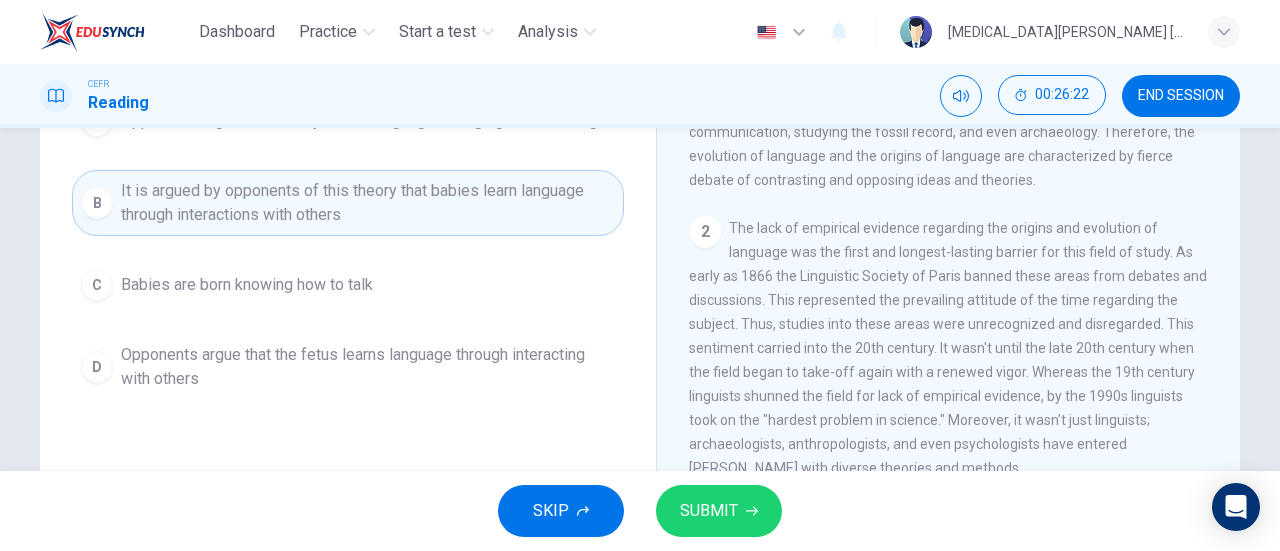 scroll, scrollTop: 302, scrollLeft: 0, axis: vertical 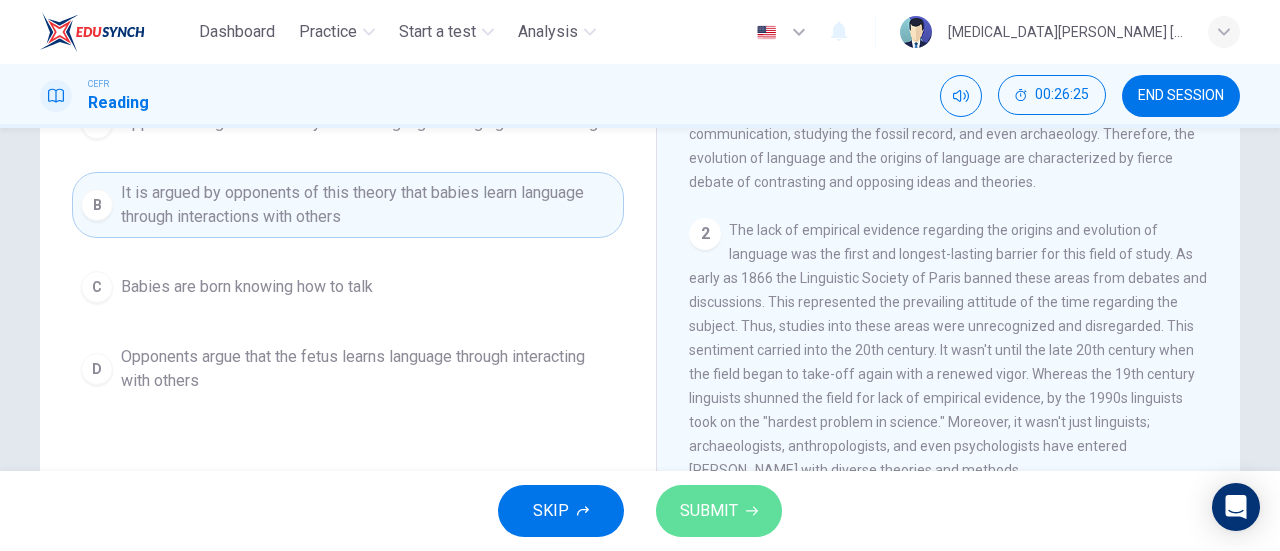 click on "SUBMIT" at bounding box center (719, 511) 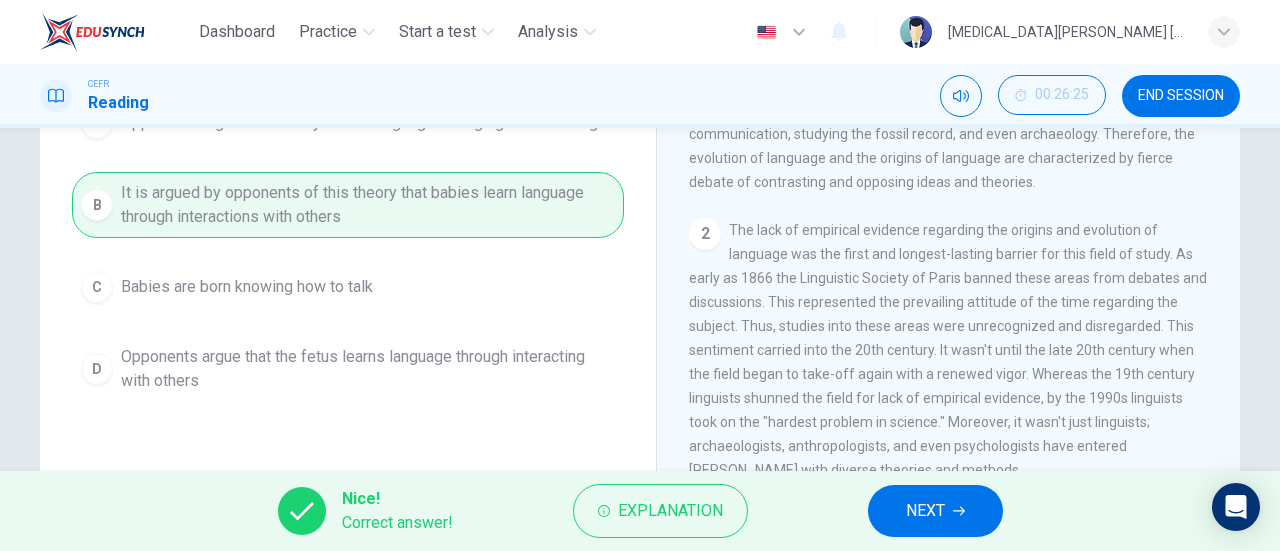 click on "Explanation" at bounding box center [660, 511] 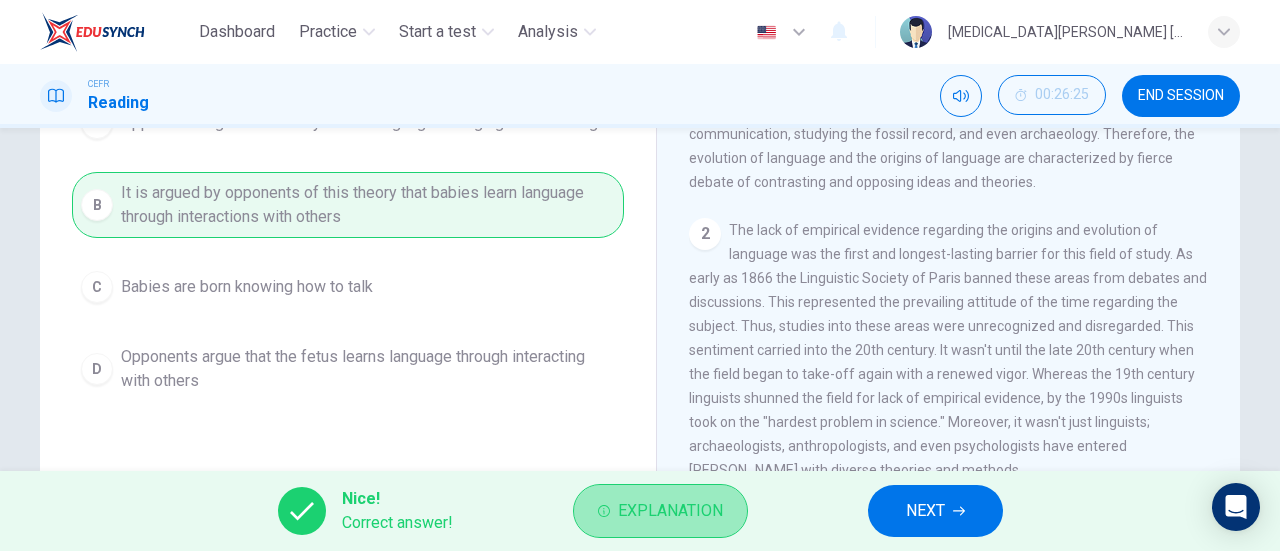 click on "Explanation" at bounding box center [660, 511] 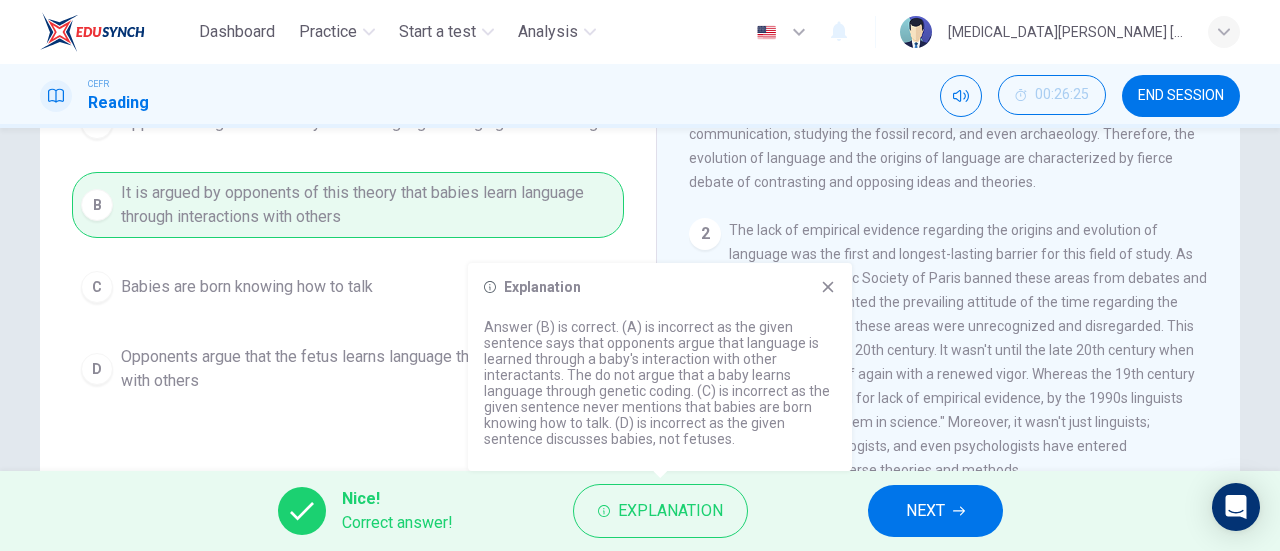 click 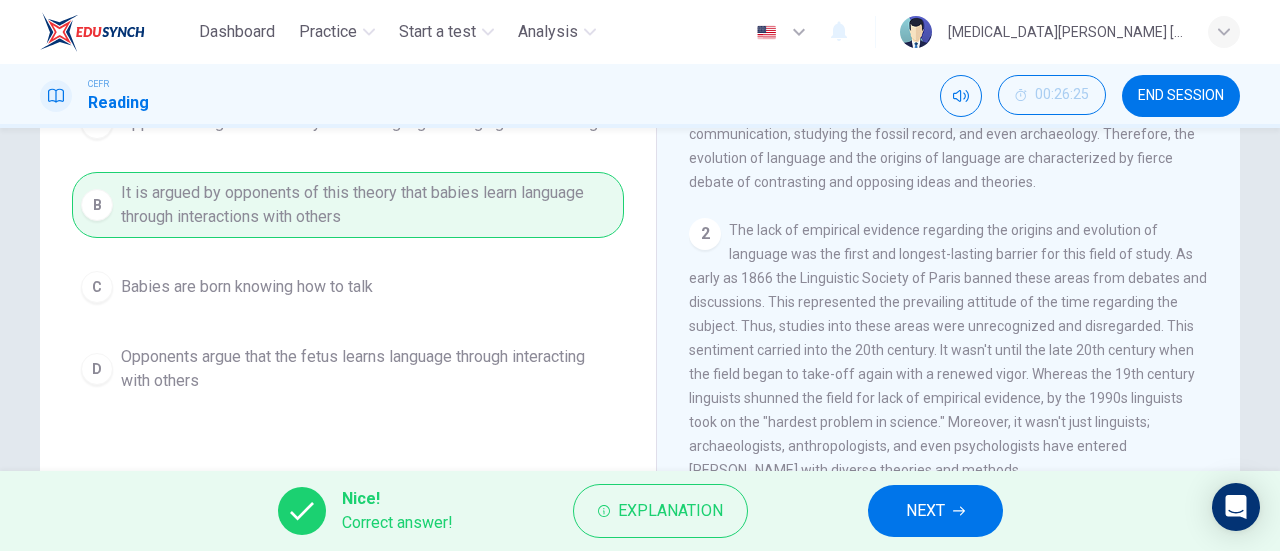 scroll, scrollTop: 0, scrollLeft: 0, axis: both 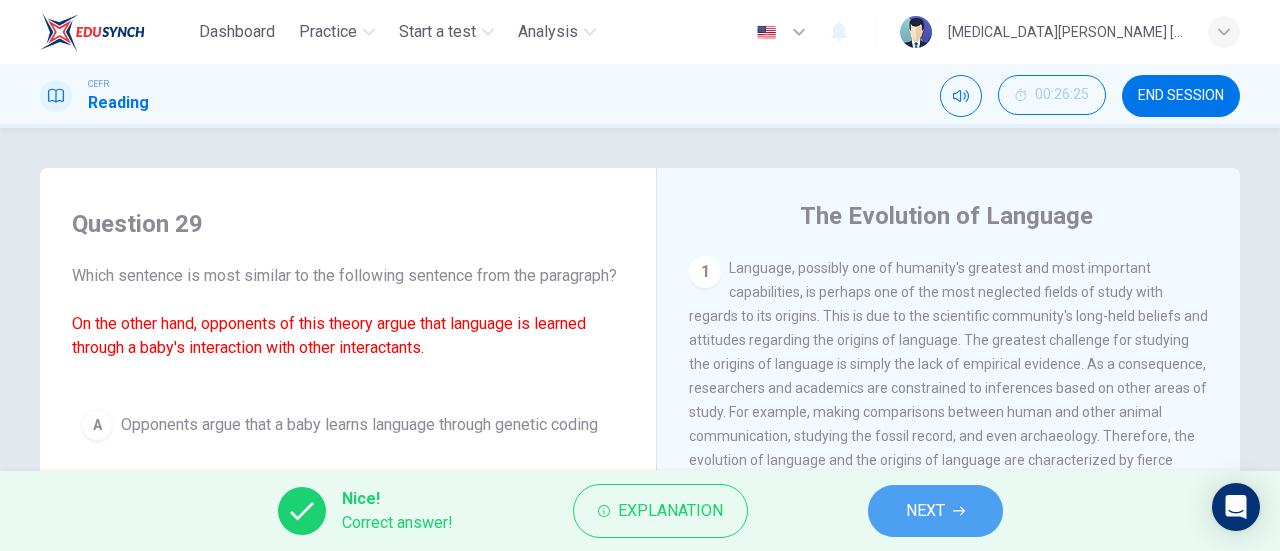 click on "NEXT" at bounding box center [925, 511] 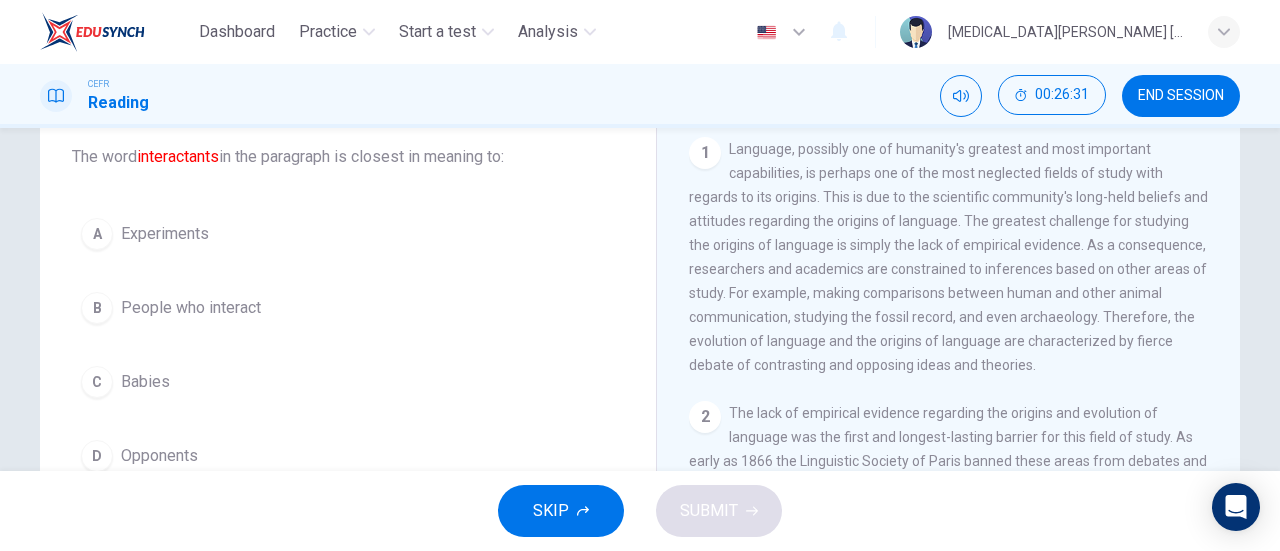 scroll, scrollTop: 121, scrollLeft: 0, axis: vertical 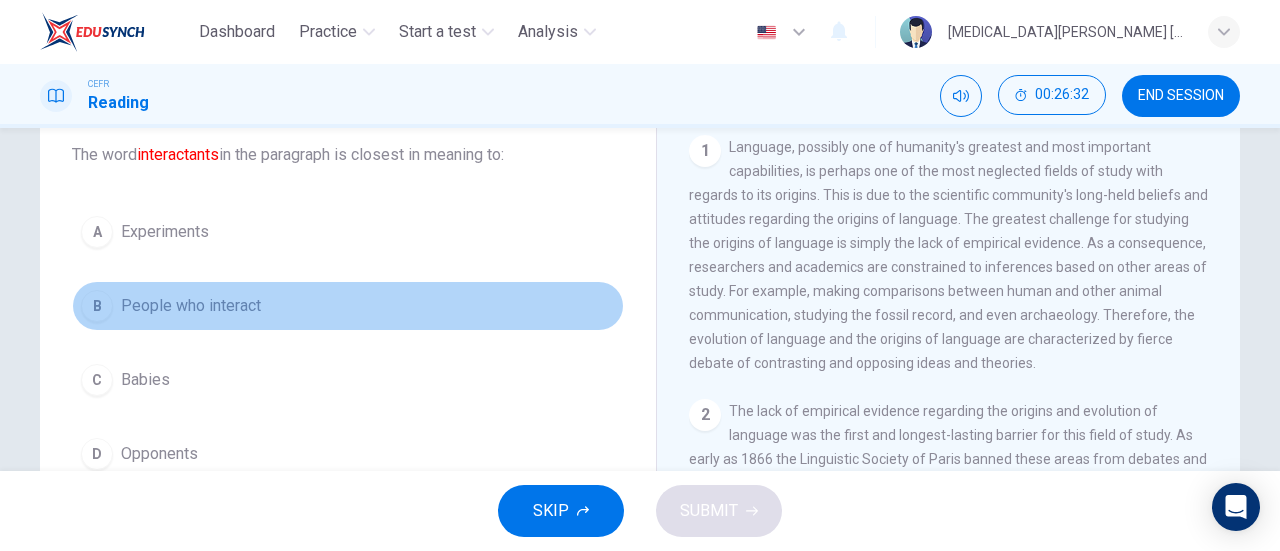 click on "People who interact" at bounding box center [191, 306] 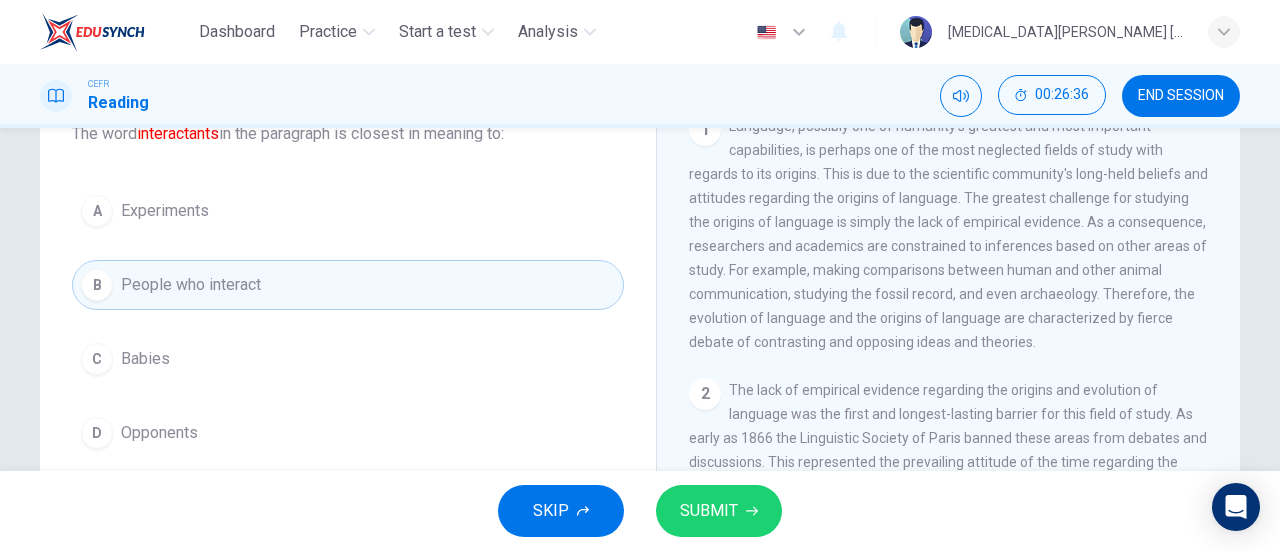 scroll, scrollTop: 143, scrollLeft: 0, axis: vertical 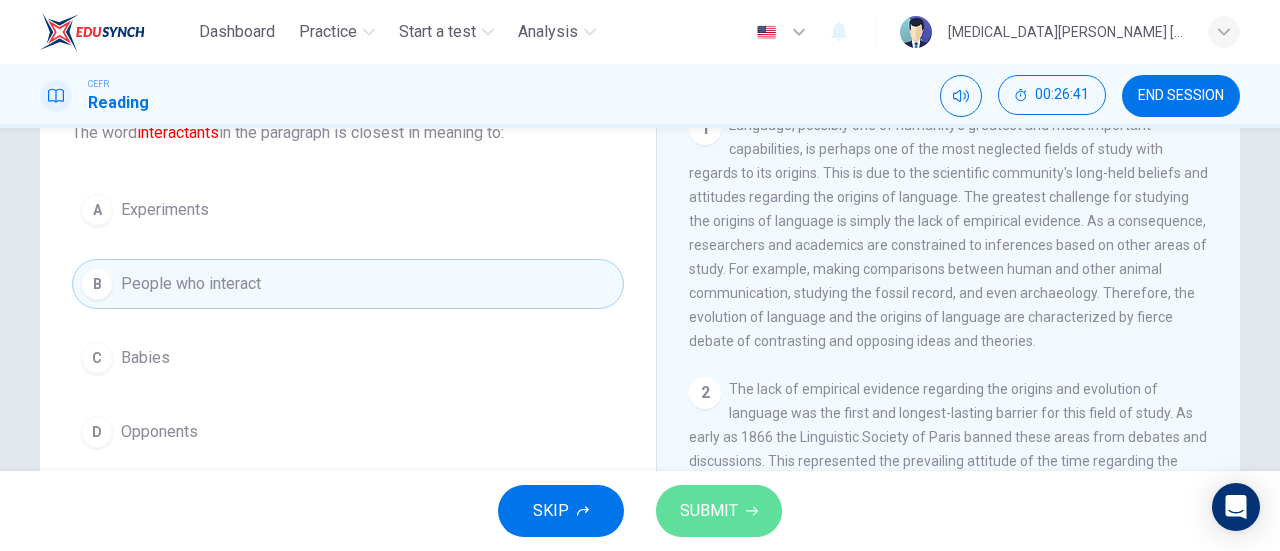 click on "SUBMIT" at bounding box center (719, 511) 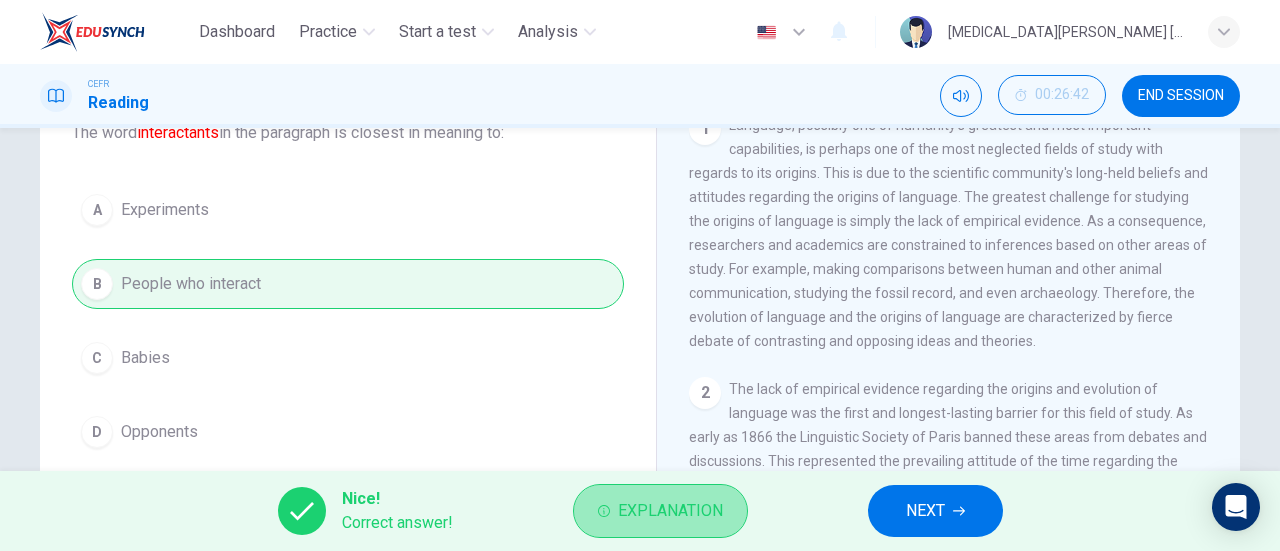 click on "Explanation" at bounding box center (670, 511) 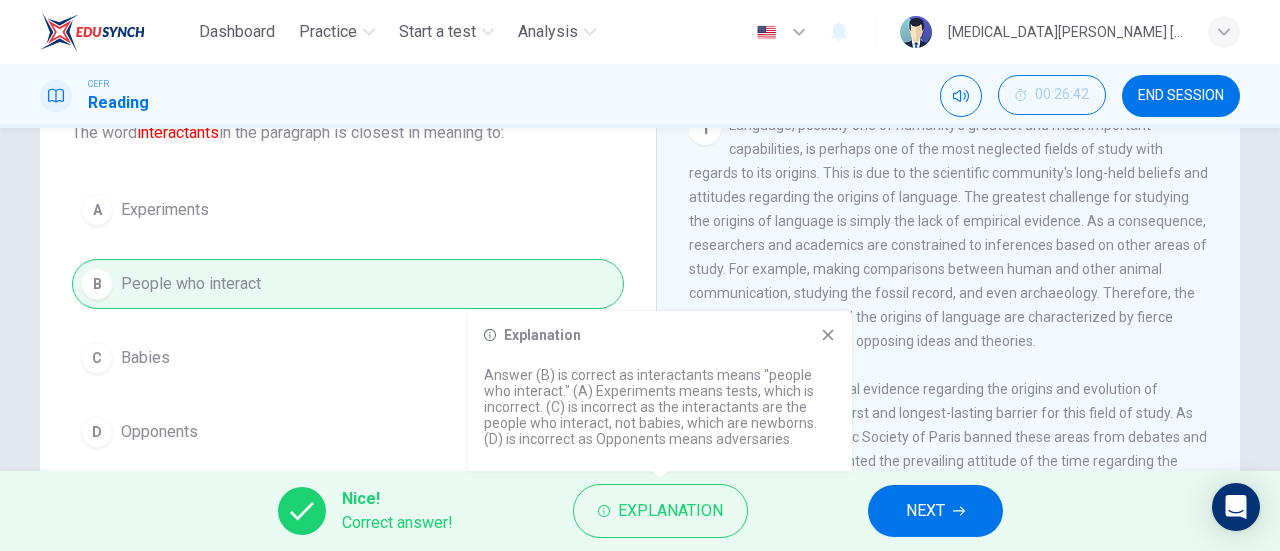 click 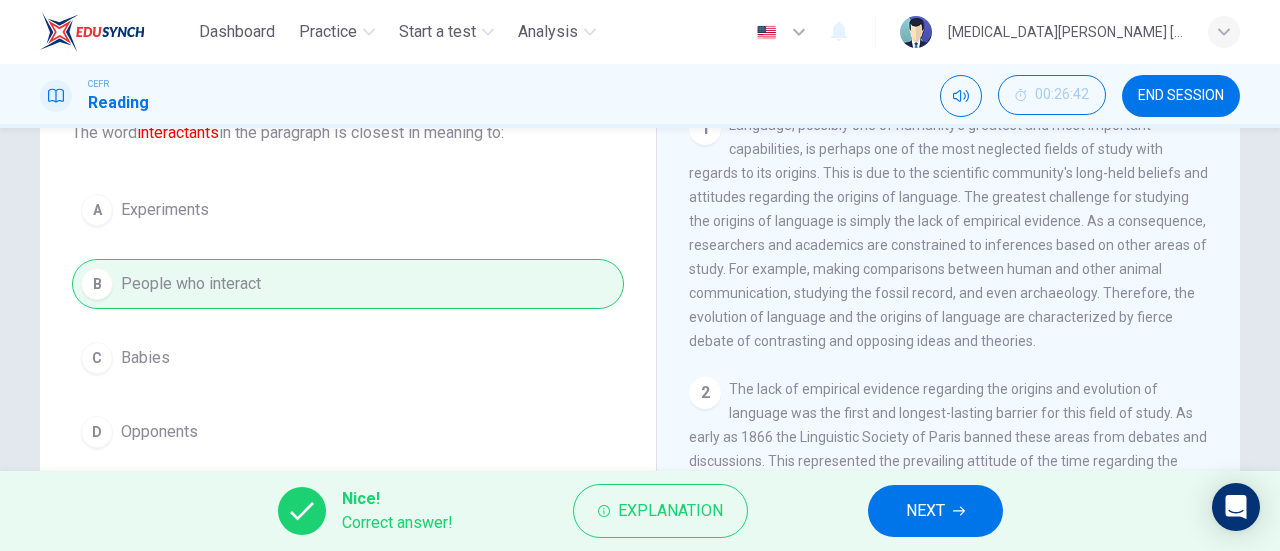 scroll, scrollTop: 47, scrollLeft: 0, axis: vertical 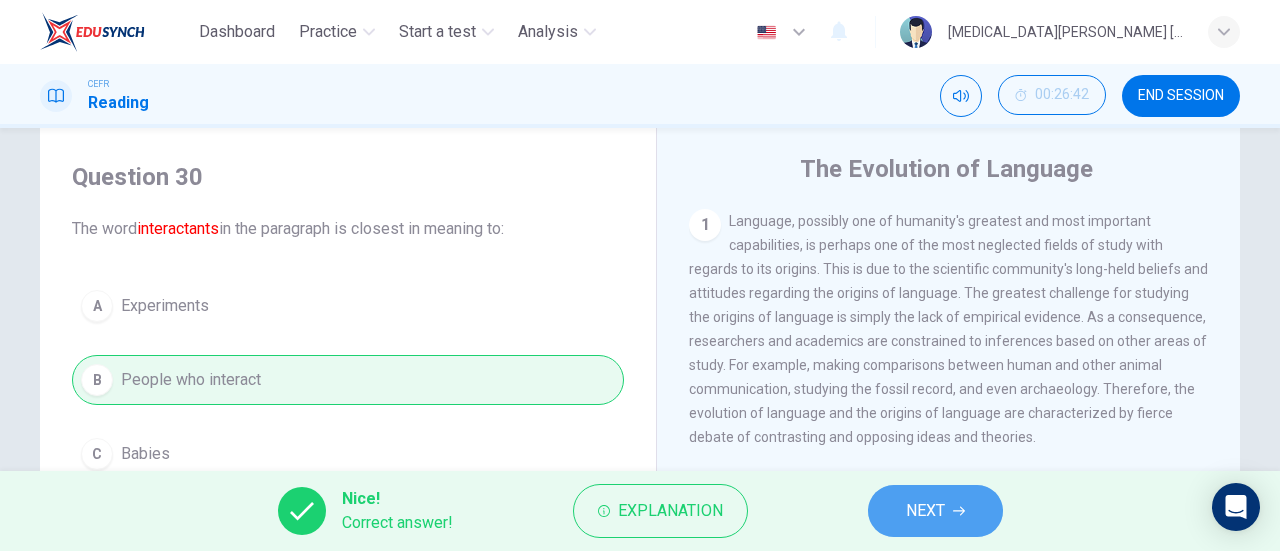 click on "NEXT" at bounding box center (935, 511) 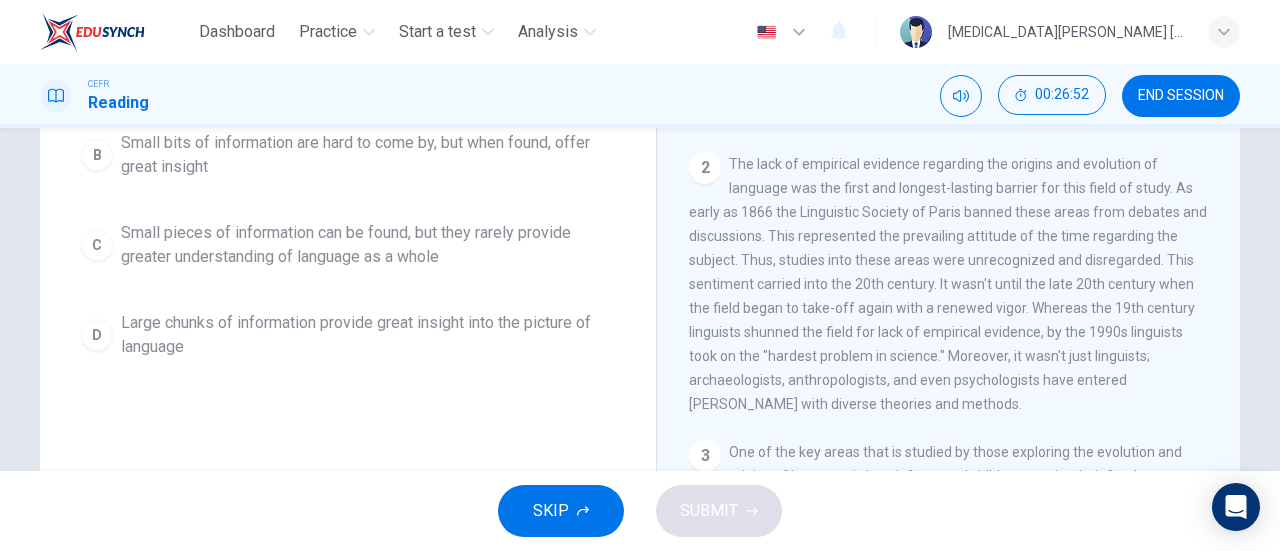 scroll, scrollTop: 400, scrollLeft: 0, axis: vertical 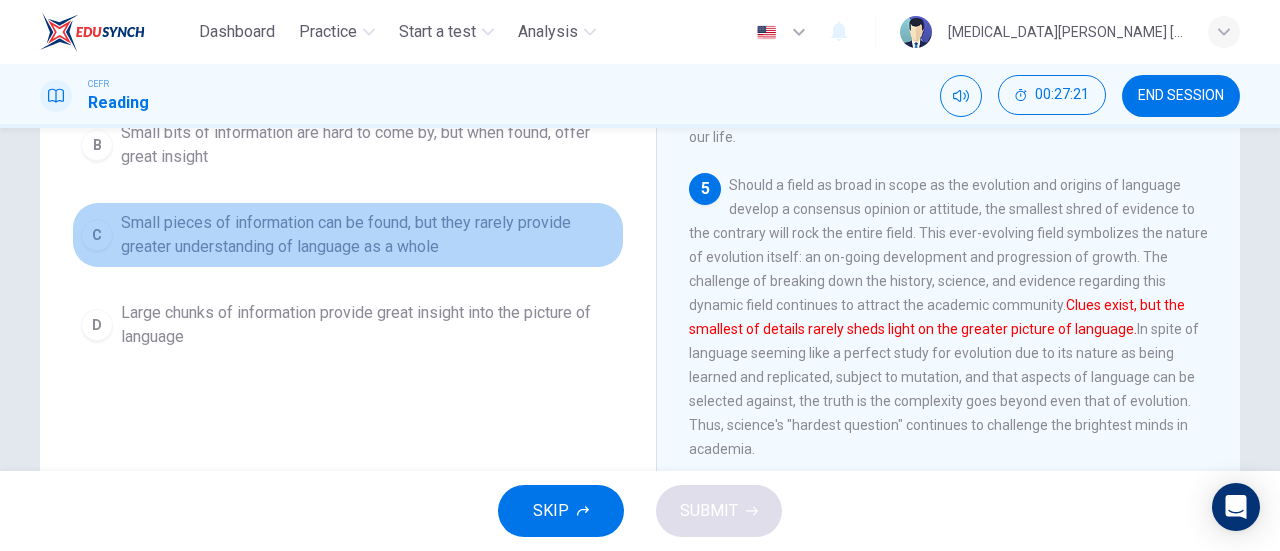 click on "Small pieces of information can be found, but they rarely provide greater understanding of language as a whole" at bounding box center (368, 235) 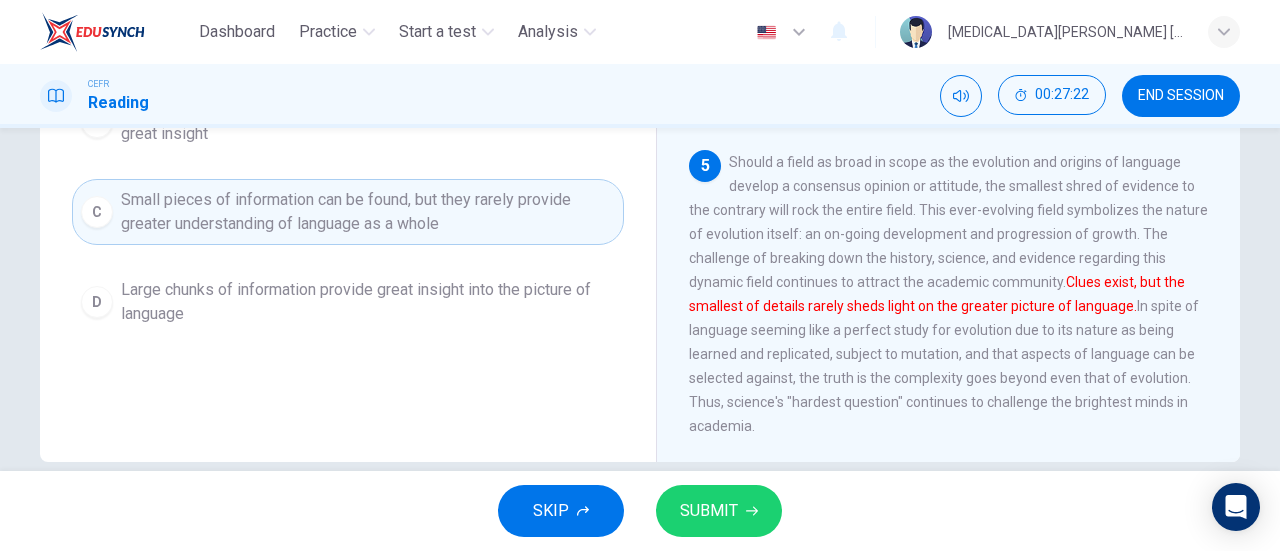 scroll, scrollTop: 411, scrollLeft: 0, axis: vertical 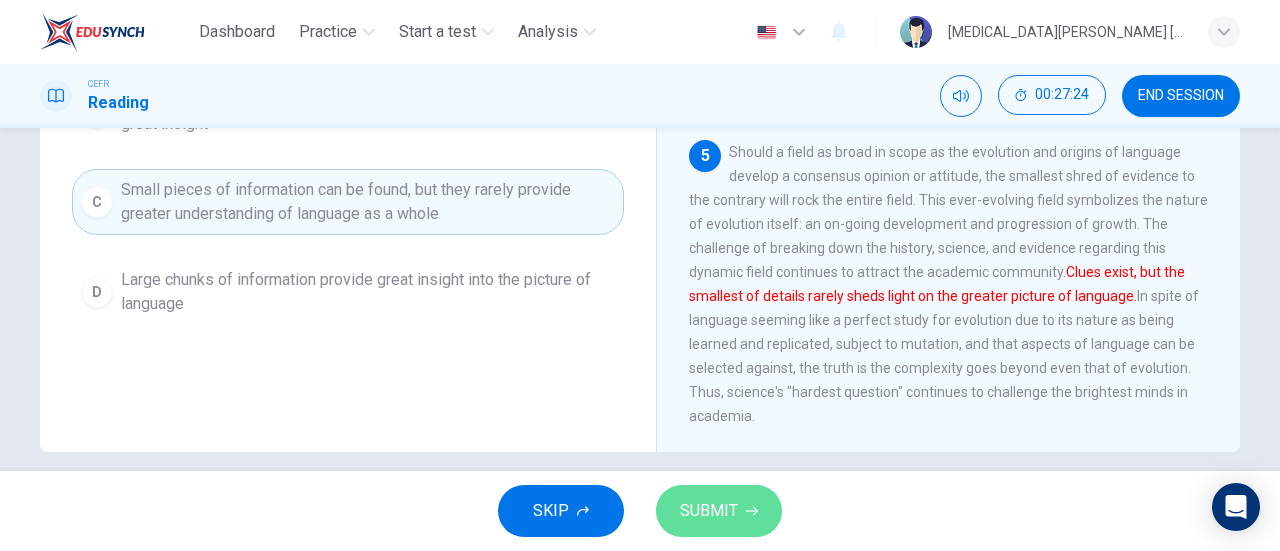 click on "SUBMIT" at bounding box center (719, 511) 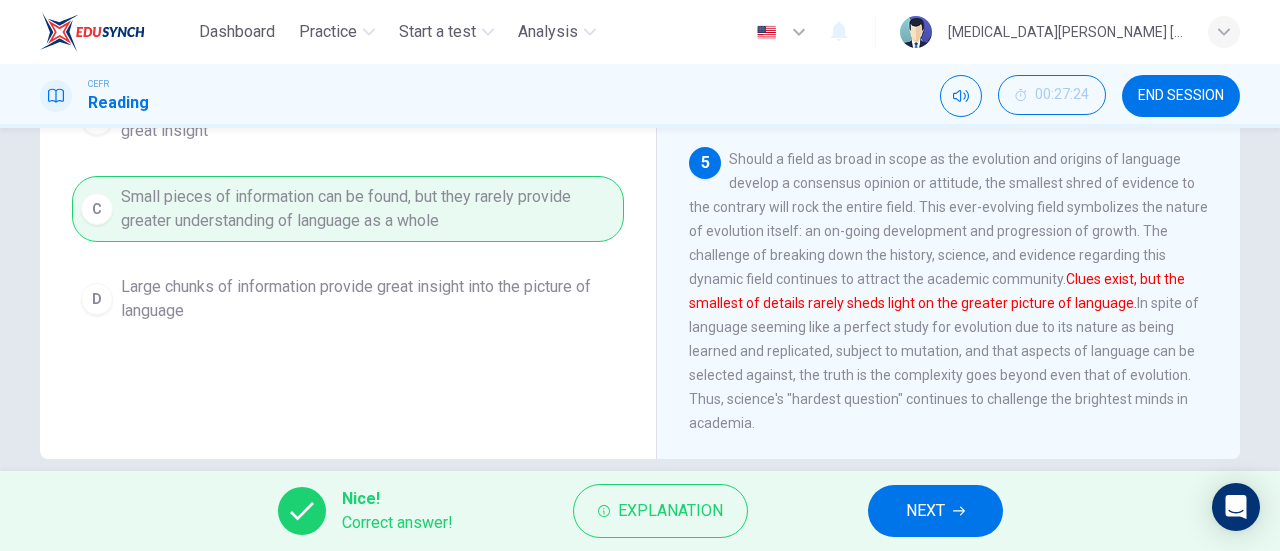 scroll, scrollTop: 411, scrollLeft: 0, axis: vertical 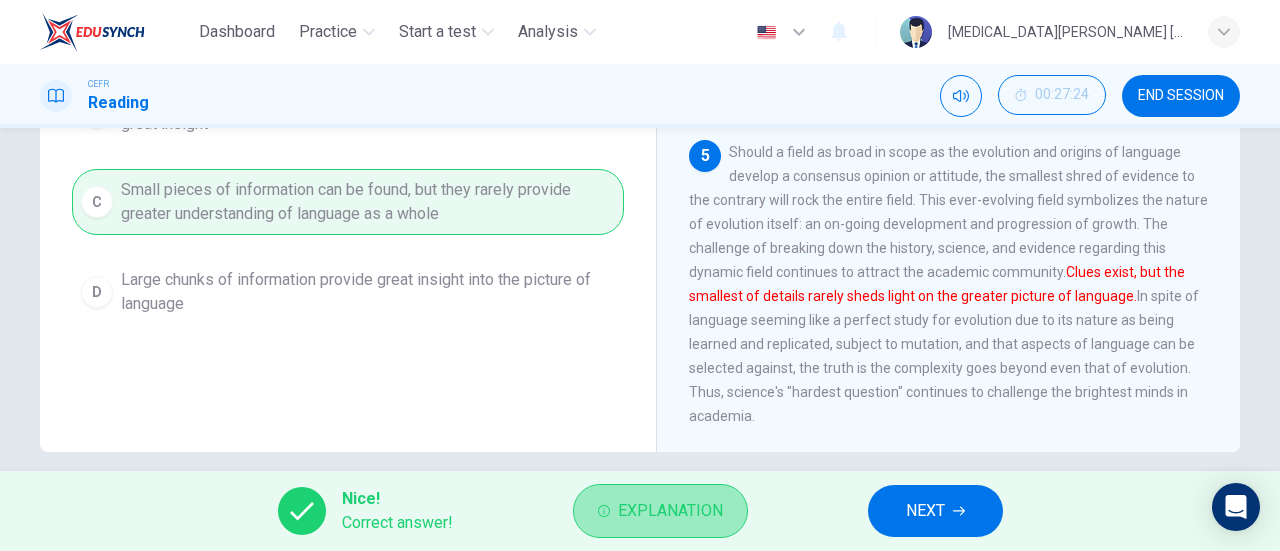 click on "Explanation" at bounding box center (670, 511) 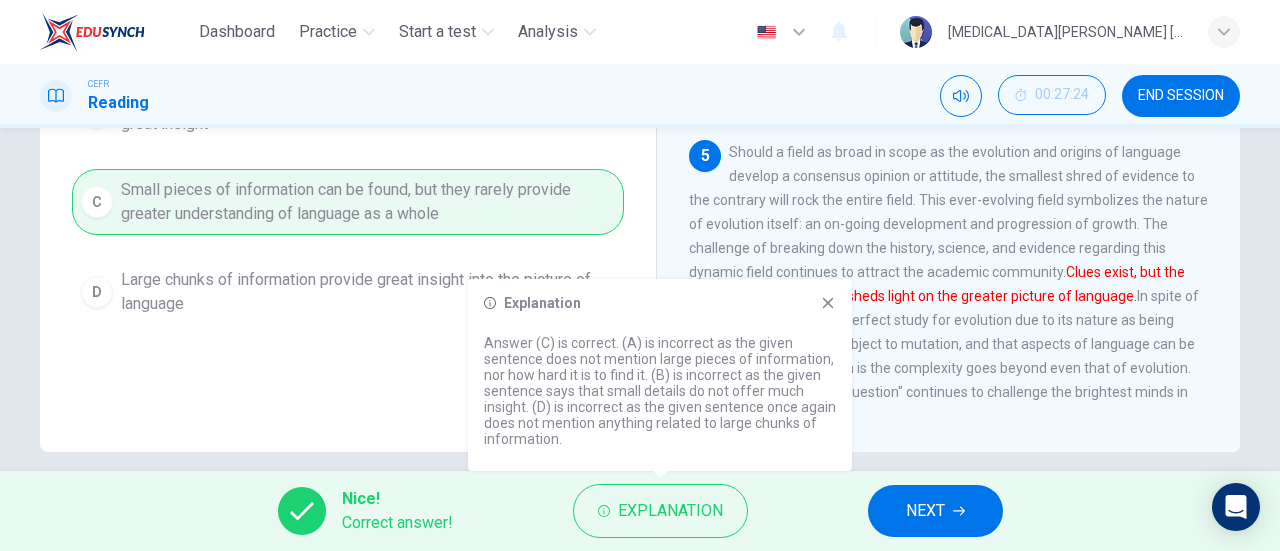 click on "NEXT" at bounding box center (925, 511) 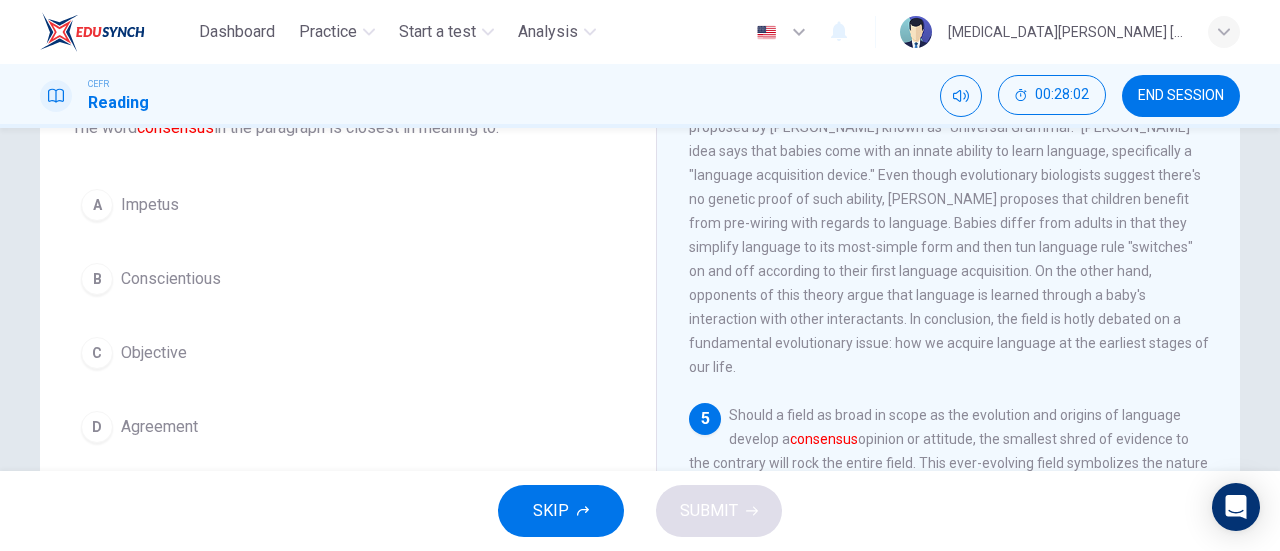 scroll, scrollTop: 144, scrollLeft: 0, axis: vertical 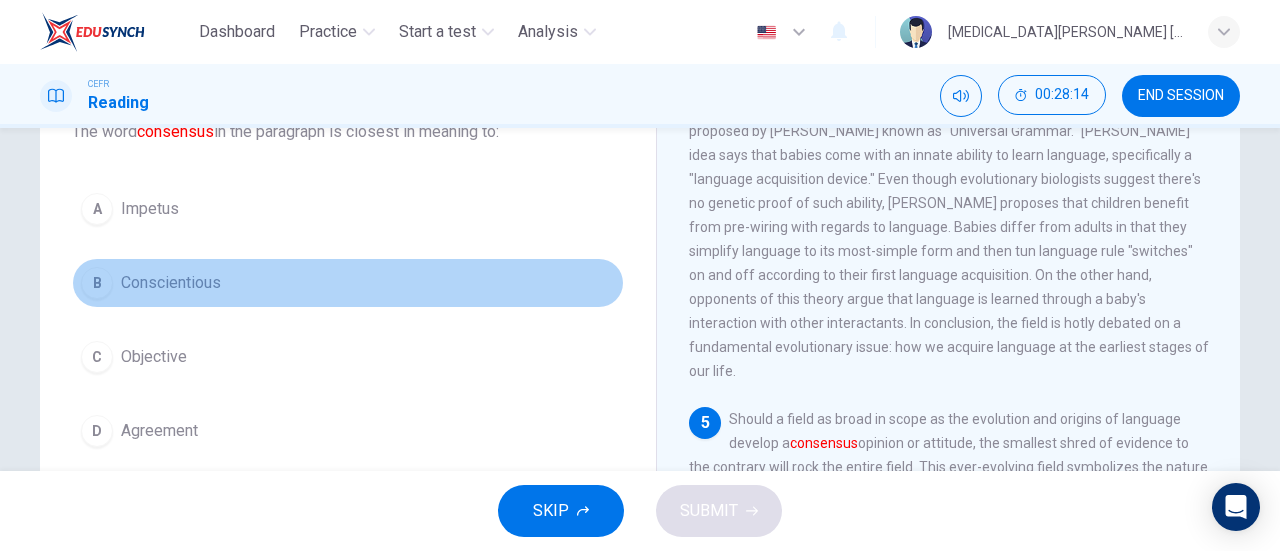 click on "Conscientious" at bounding box center (171, 283) 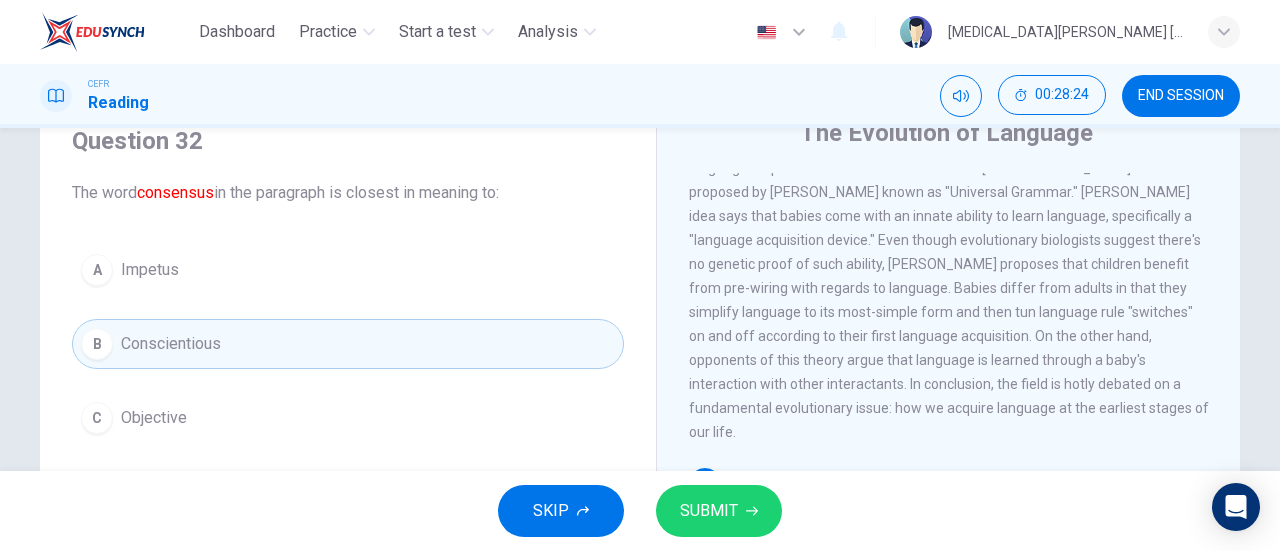 scroll, scrollTop: 84, scrollLeft: 0, axis: vertical 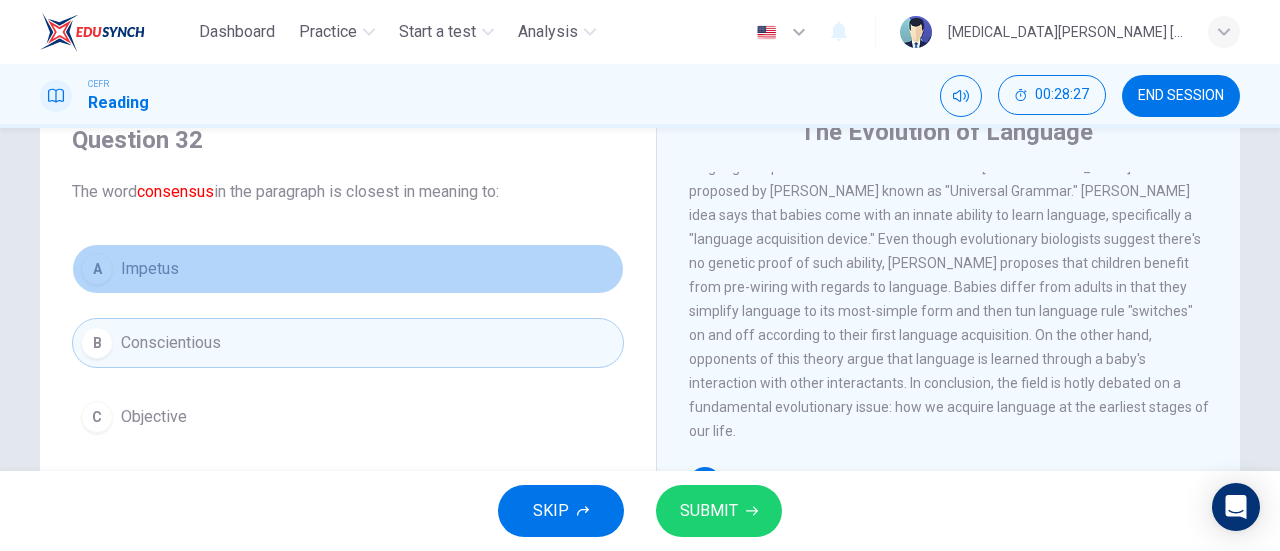 click on "A Impetus" at bounding box center [348, 269] 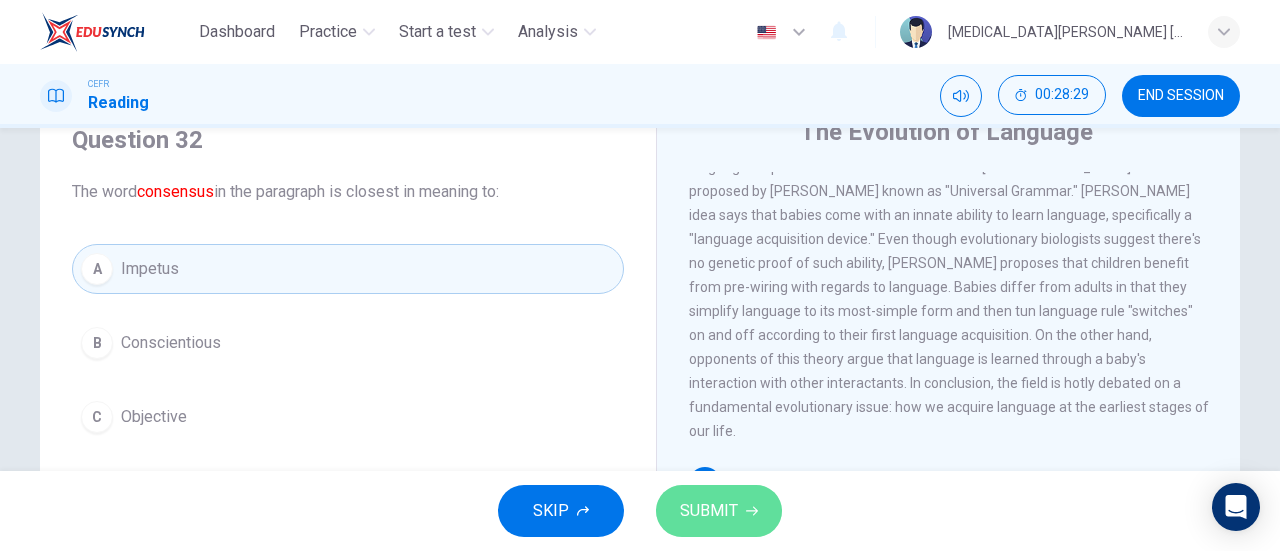 click on "SUBMIT" at bounding box center (709, 511) 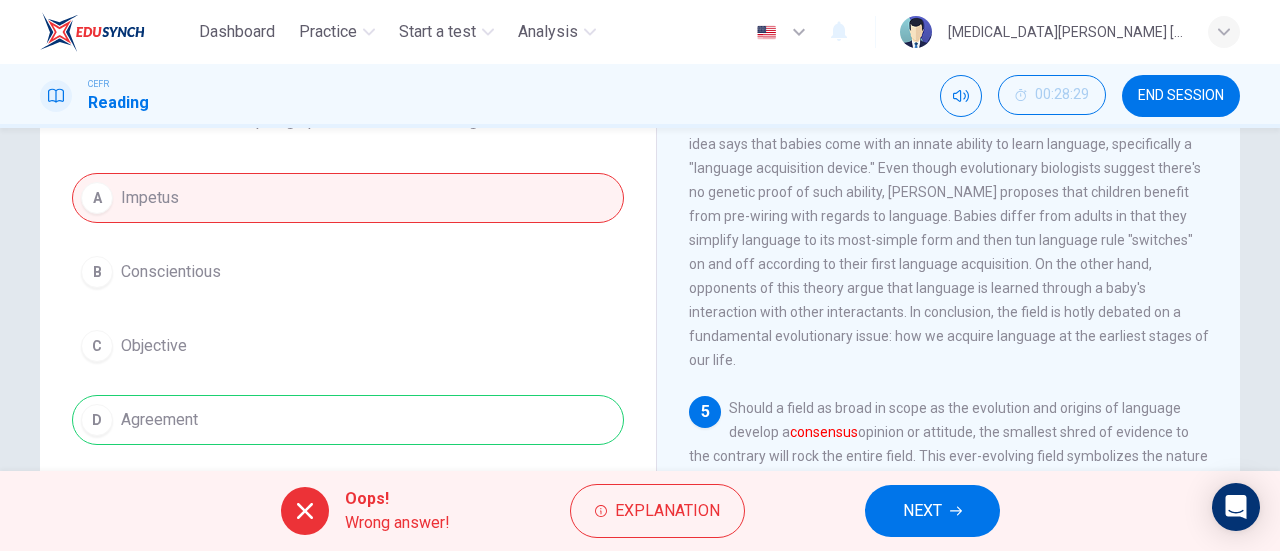 scroll, scrollTop: 156, scrollLeft: 0, axis: vertical 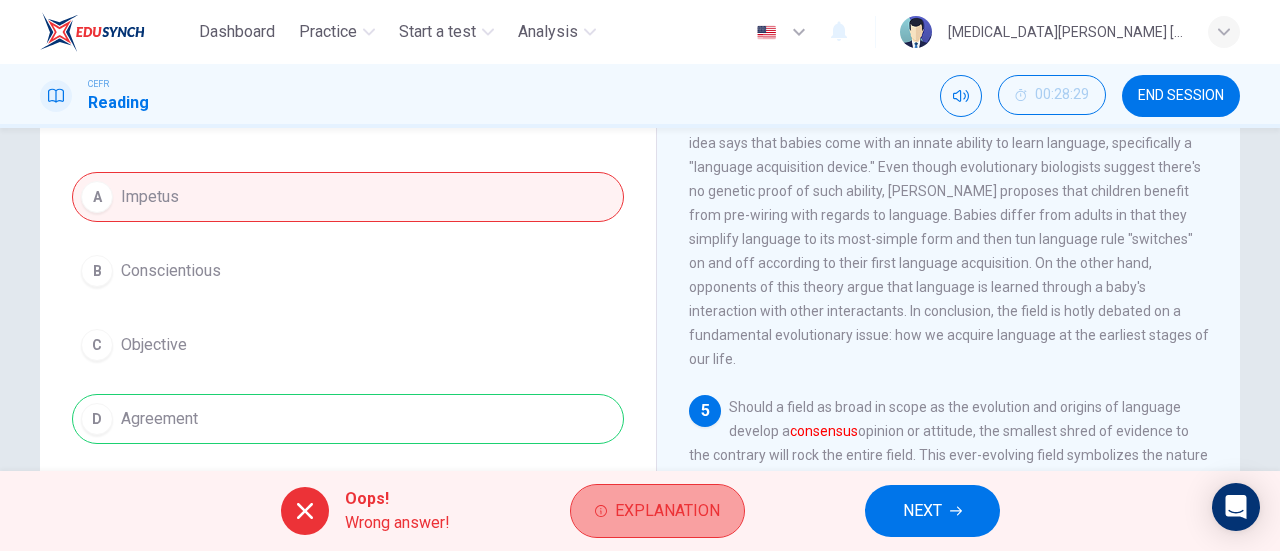 click on "Explanation" at bounding box center (667, 511) 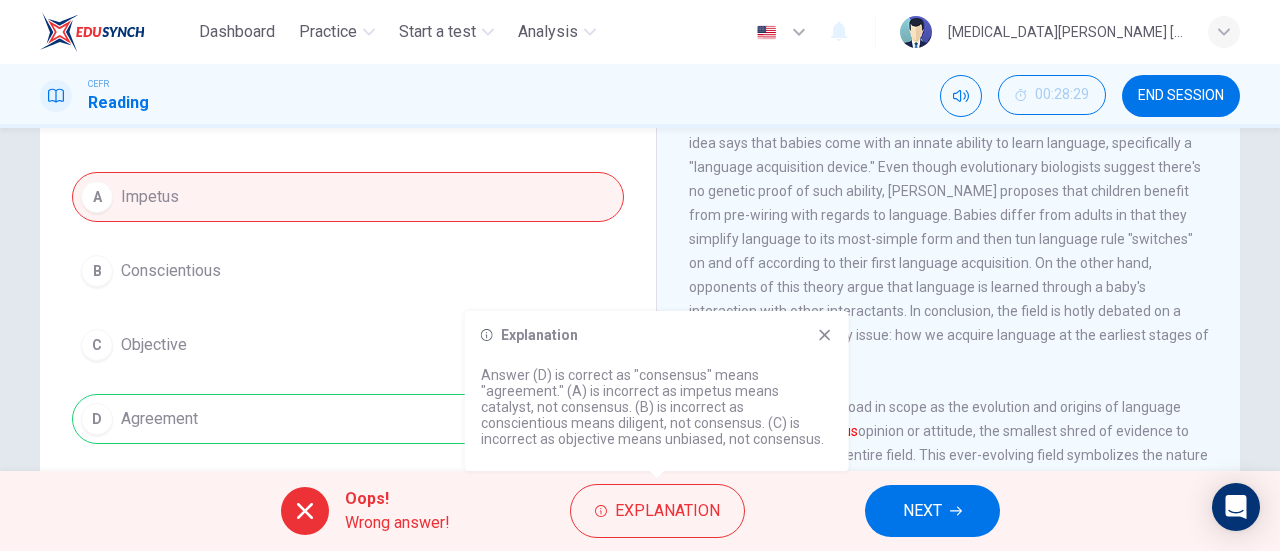 click 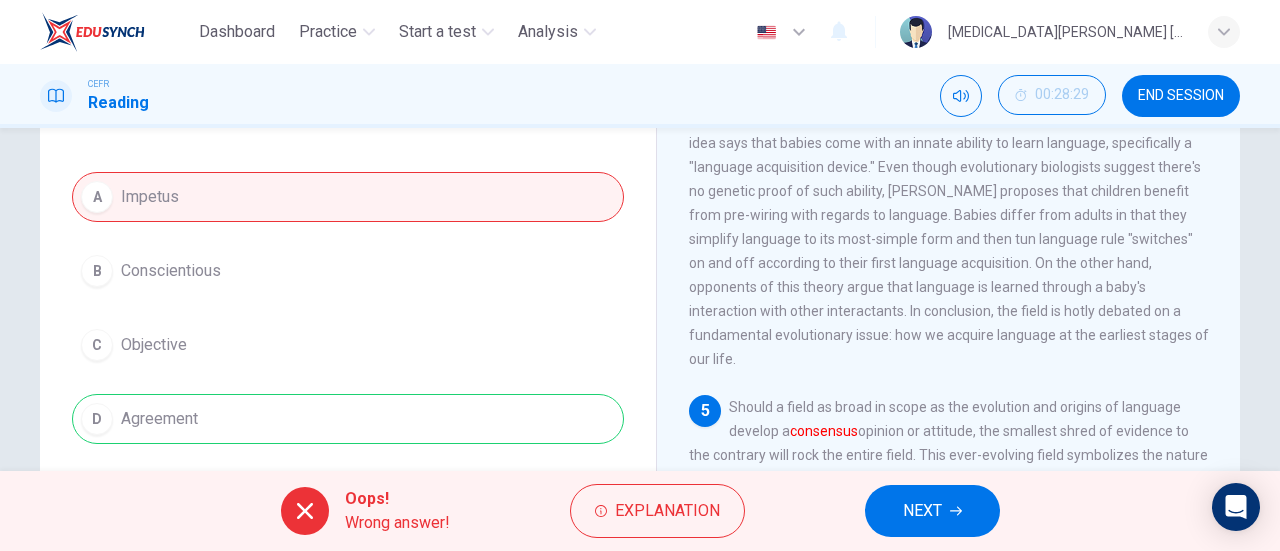 scroll, scrollTop: 0, scrollLeft: 0, axis: both 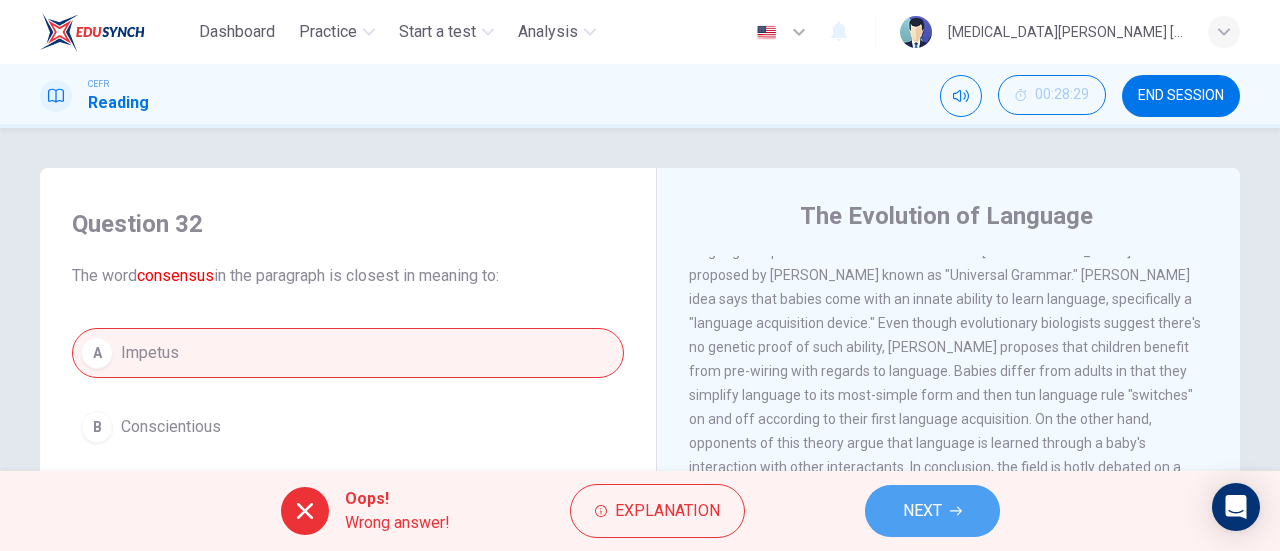 click on "NEXT" at bounding box center [922, 511] 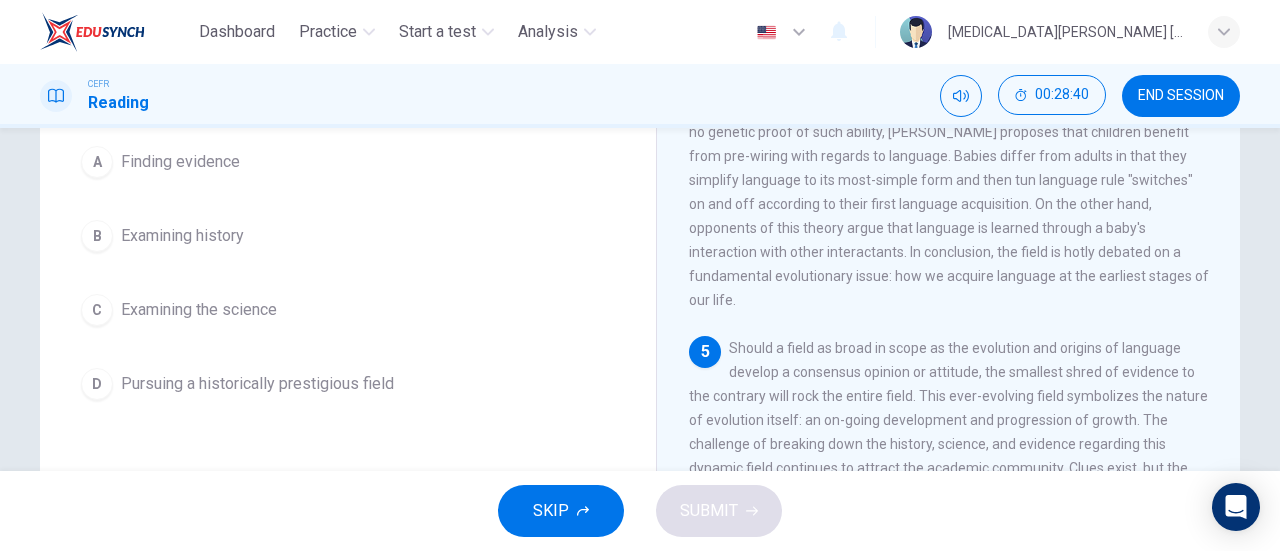 scroll, scrollTop: 216, scrollLeft: 0, axis: vertical 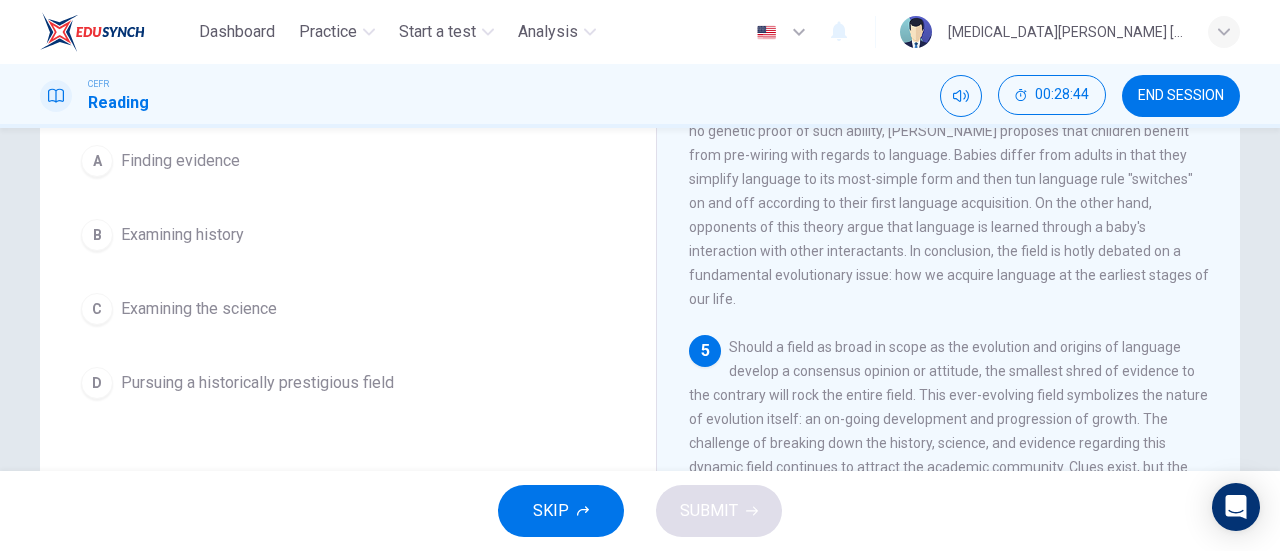 click on "D Pursuing a historically prestigious field" at bounding box center [348, 383] 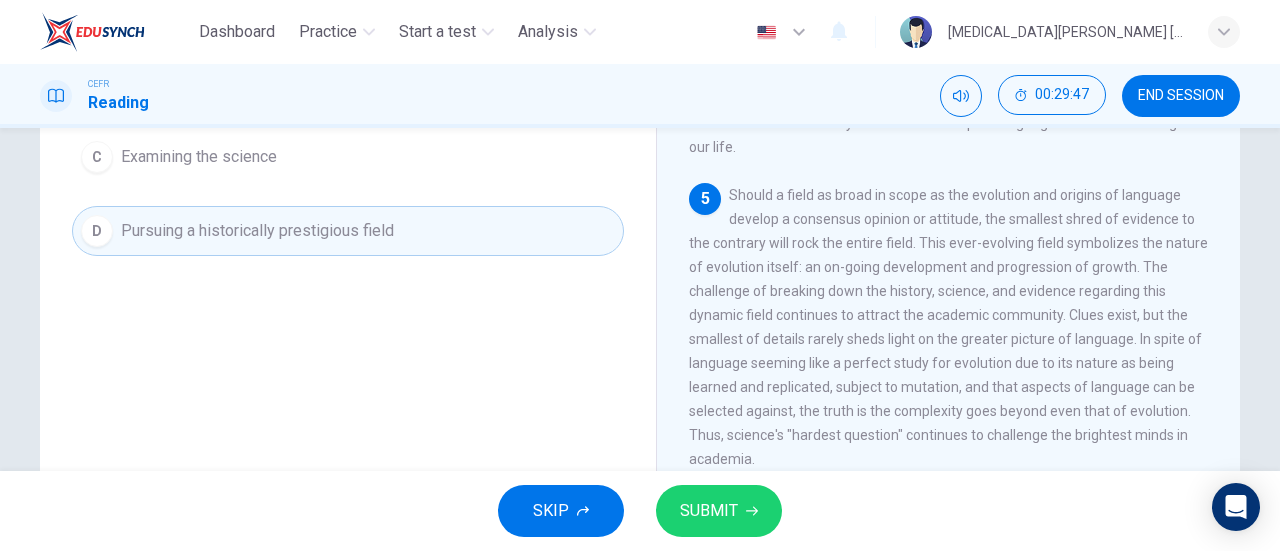 scroll, scrollTop: 359, scrollLeft: 0, axis: vertical 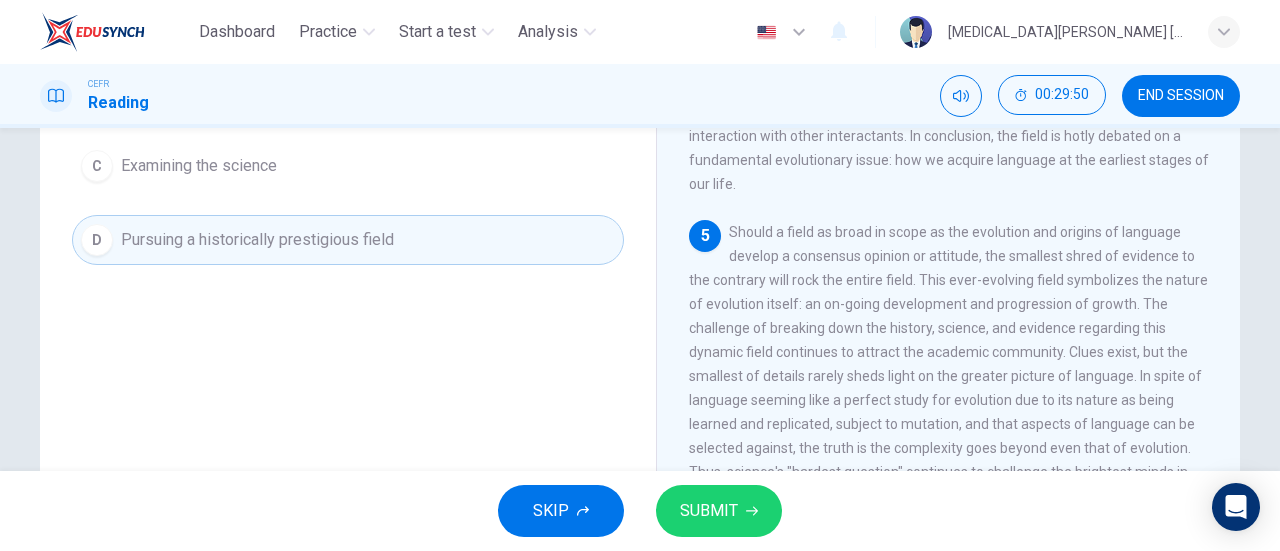 click on "A Finding evidence B Examining history C Examining the science D Pursuing a historically prestigious field" at bounding box center [348, 129] 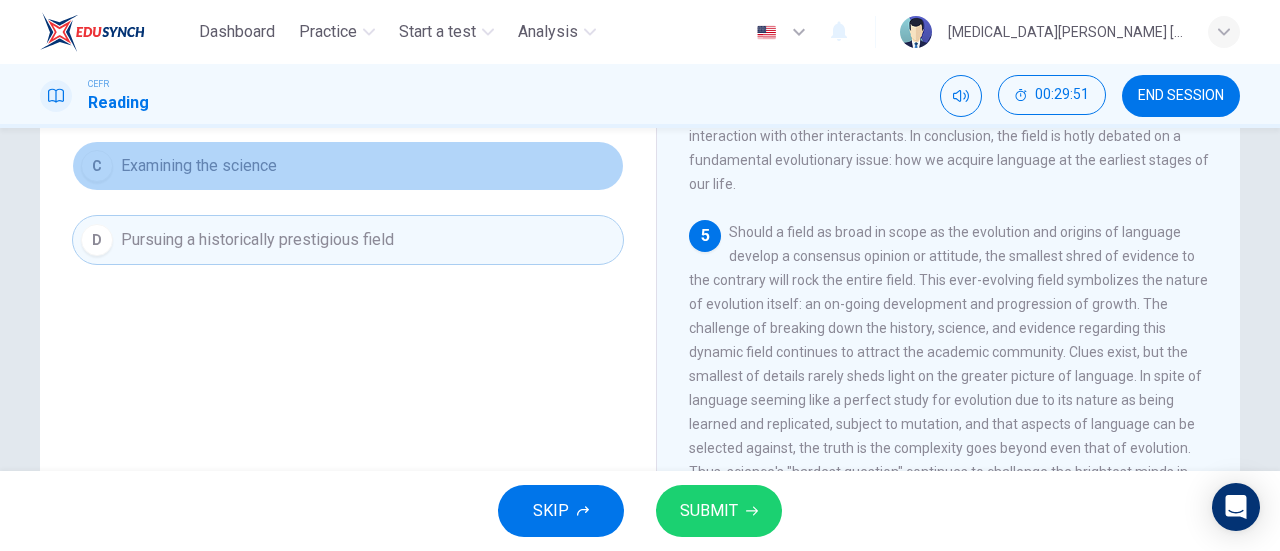 click on "C Examining the science" at bounding box center [348, 166] 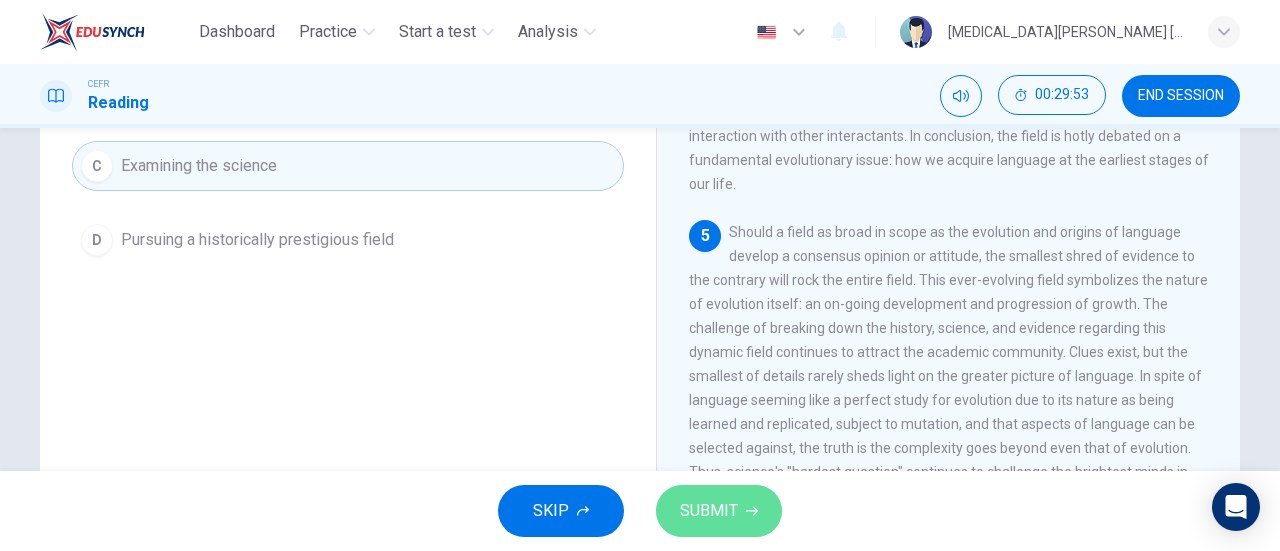 click on "SUBMIT" at bounding box center [709, 511] 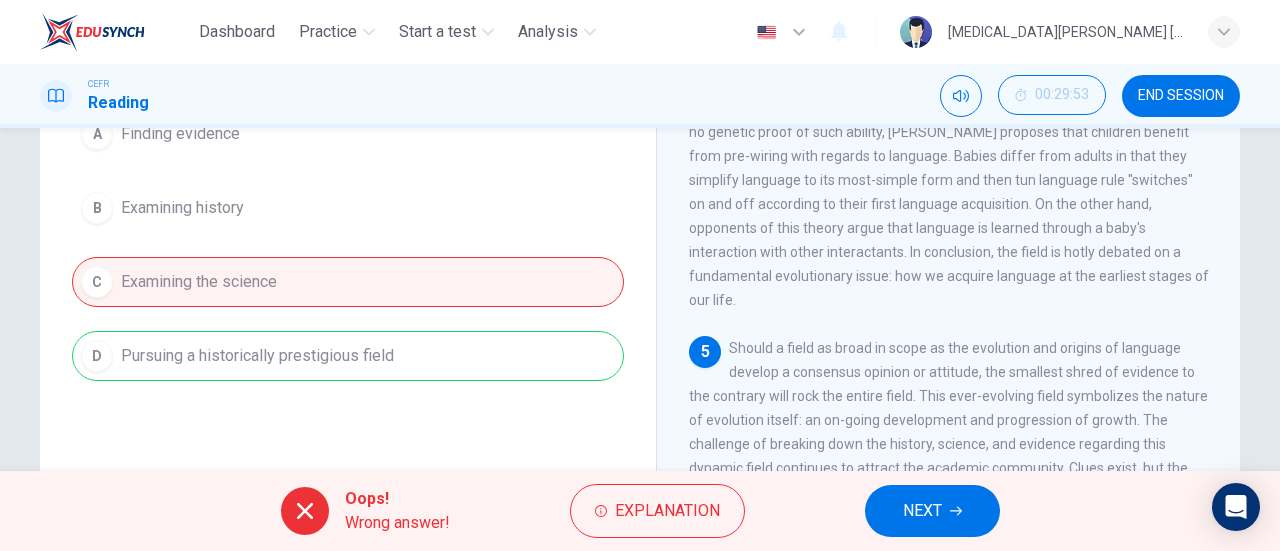 scroll, scrollTop: 242, scrollLeft: 0, axis: vertical 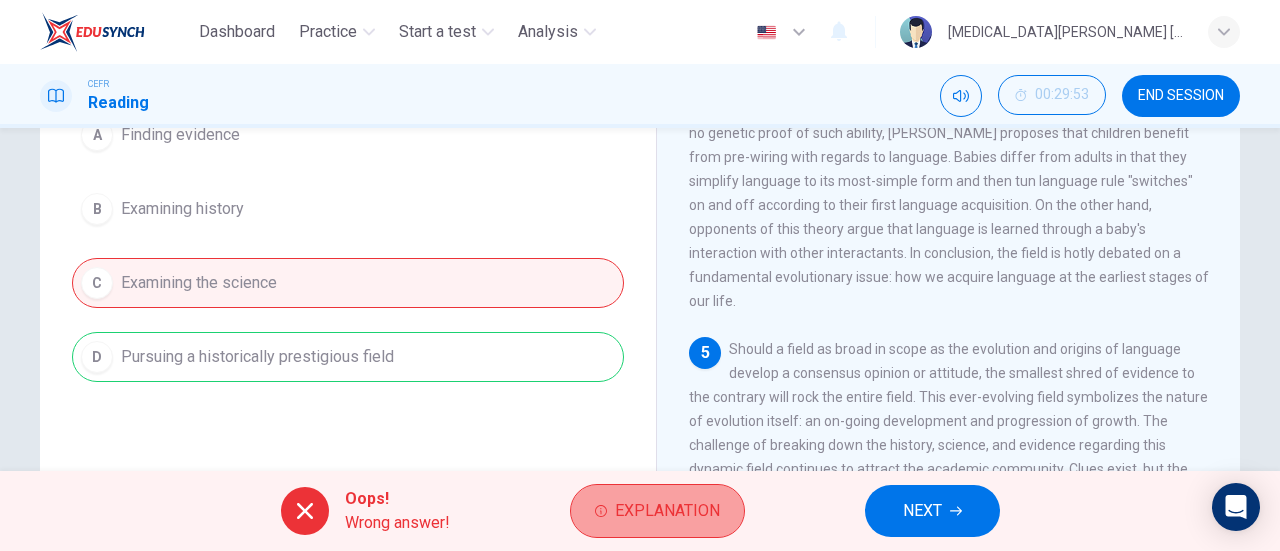 click on "Explanation" at bounding box center [657, 511] 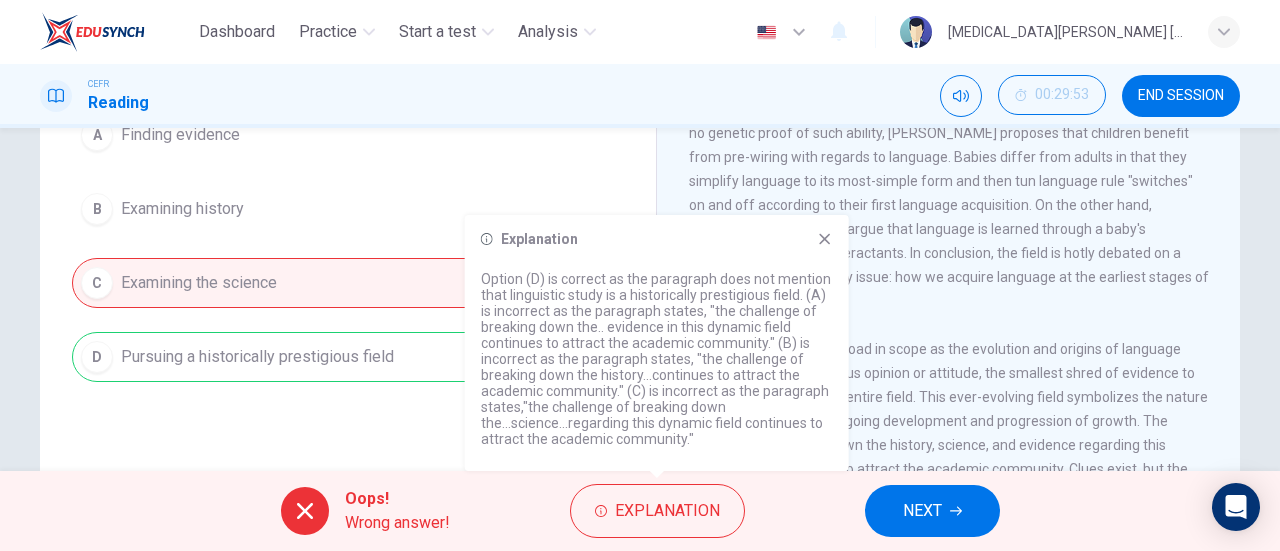 click 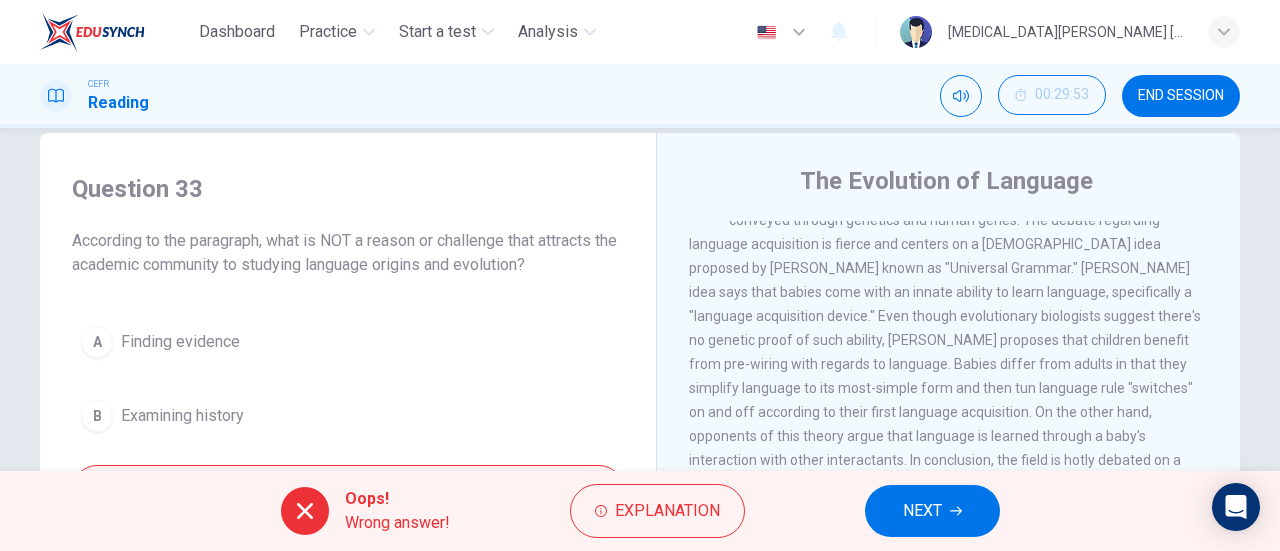 scroll, scrollTop: 33, scrollLeft: 0, axis: vertical 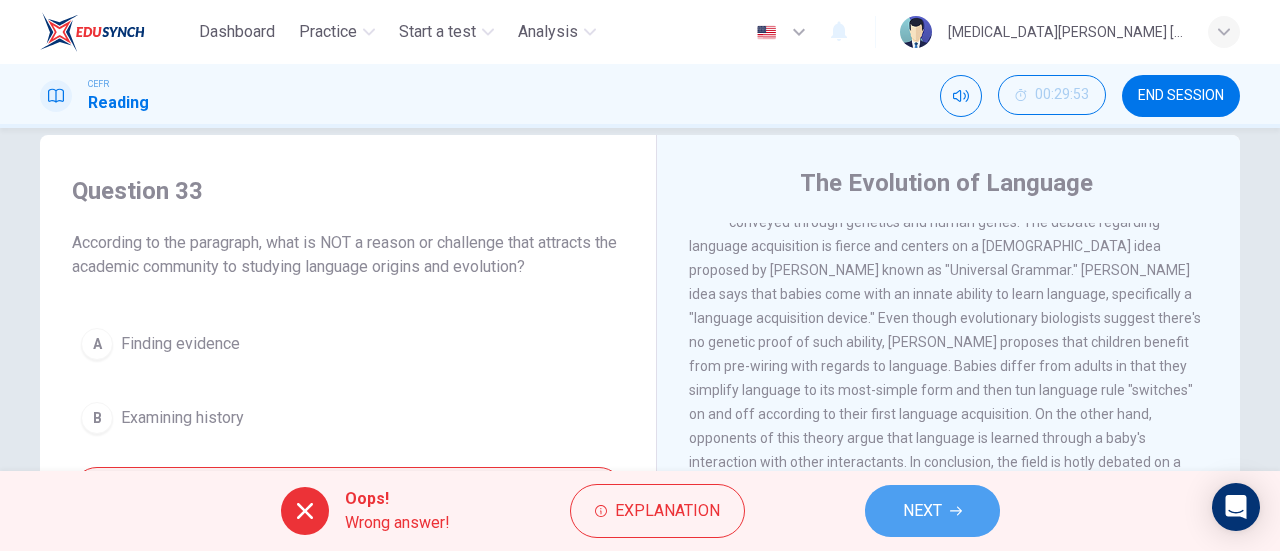 click on "NEXT" at bounding box center [932, 511] 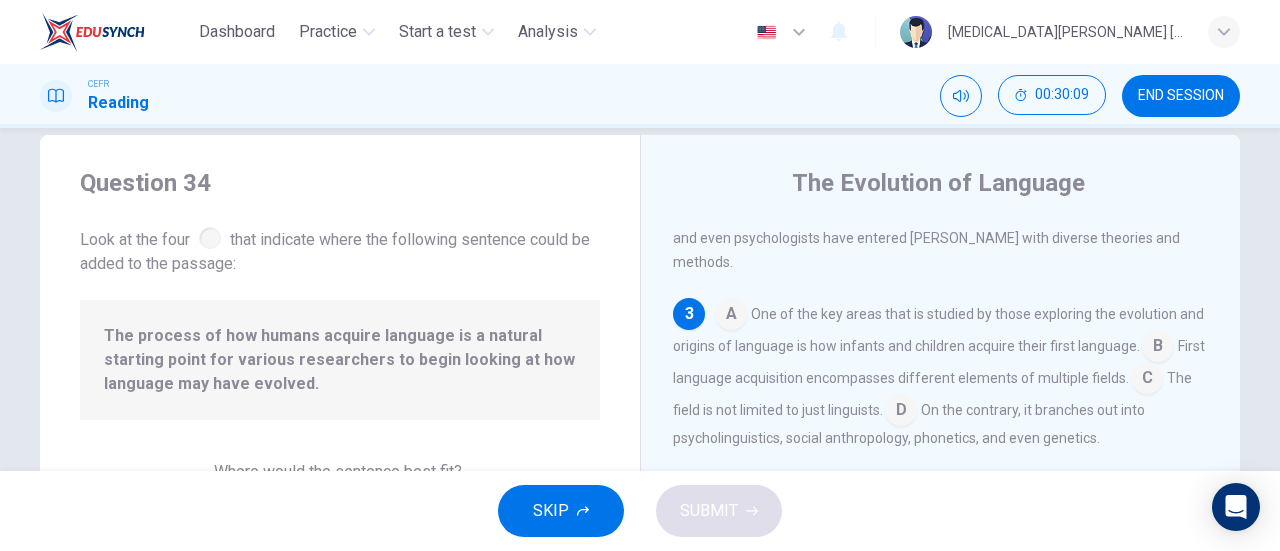 scroll, scrollTop: 528, scrollLeft: 0, axis: vertical 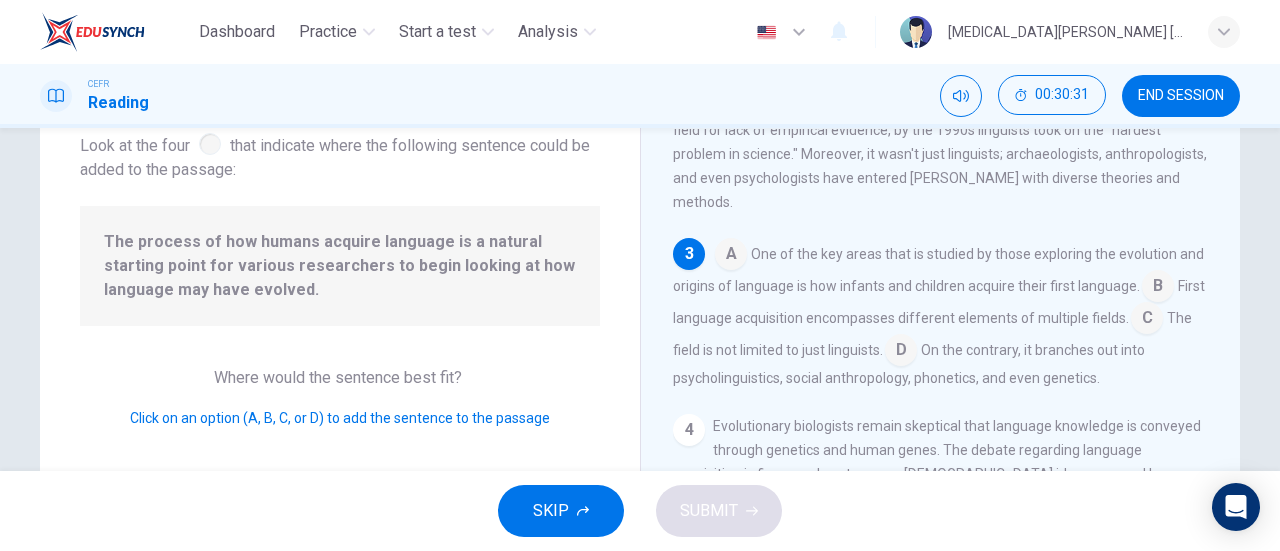 click at bounding box center [731, 256] 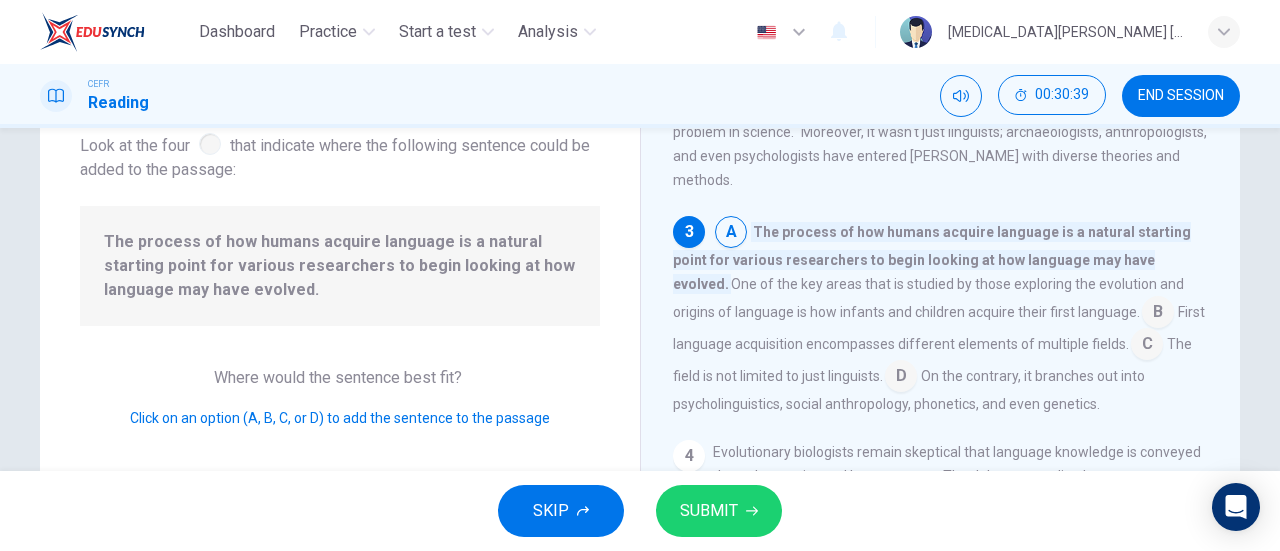 scroll, scrollTop: 463, scrollLeft: 0, axis: vertical 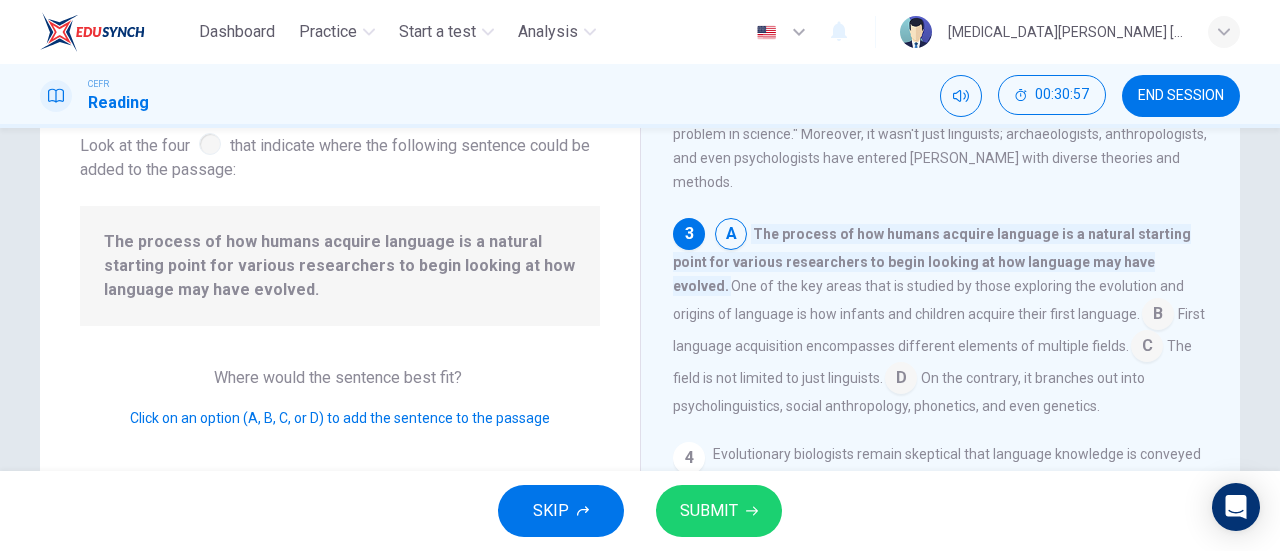 click at bounding box center (731, 236) 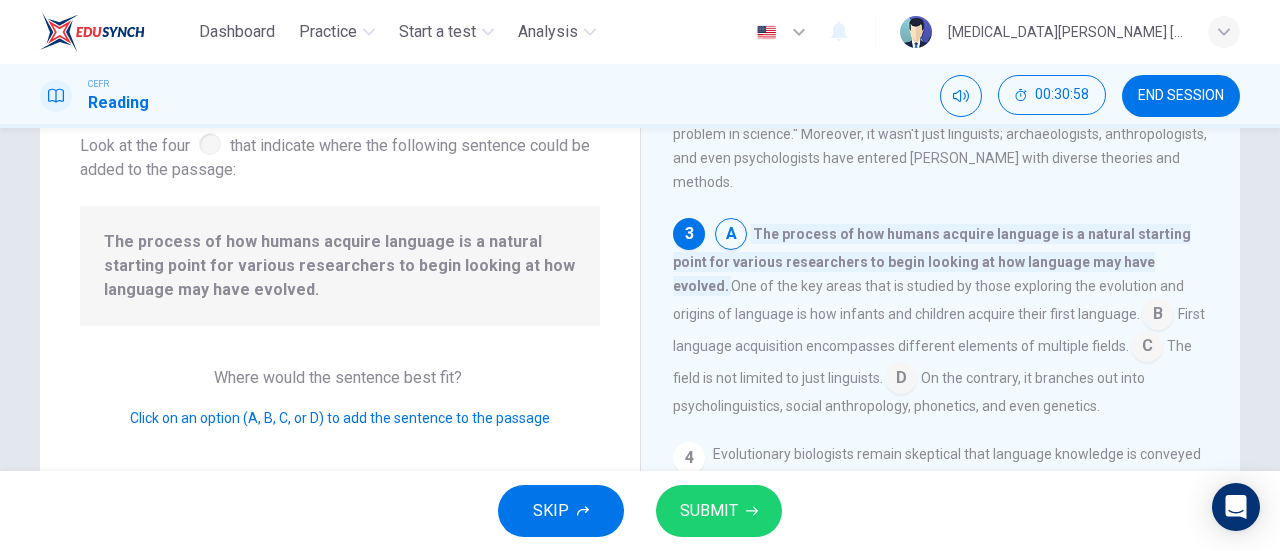 click at bounding box center (731, 236) 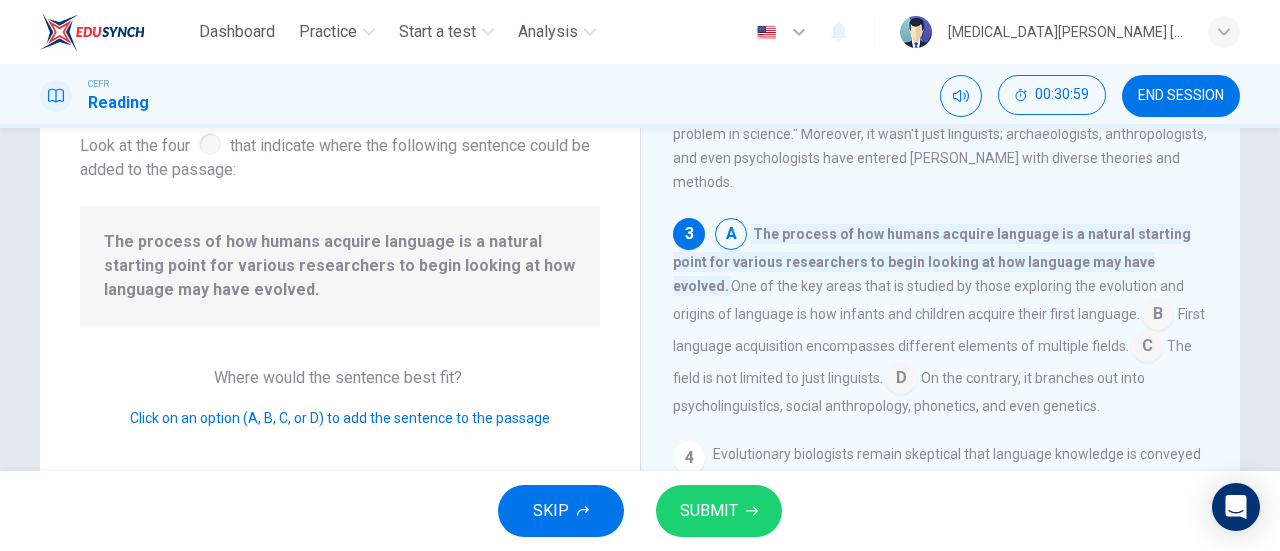 click on "One of the key areas that is studied by those exploring the evolution and origins of language is how infants and children acquire their first language." at bounding box center [928, 300] 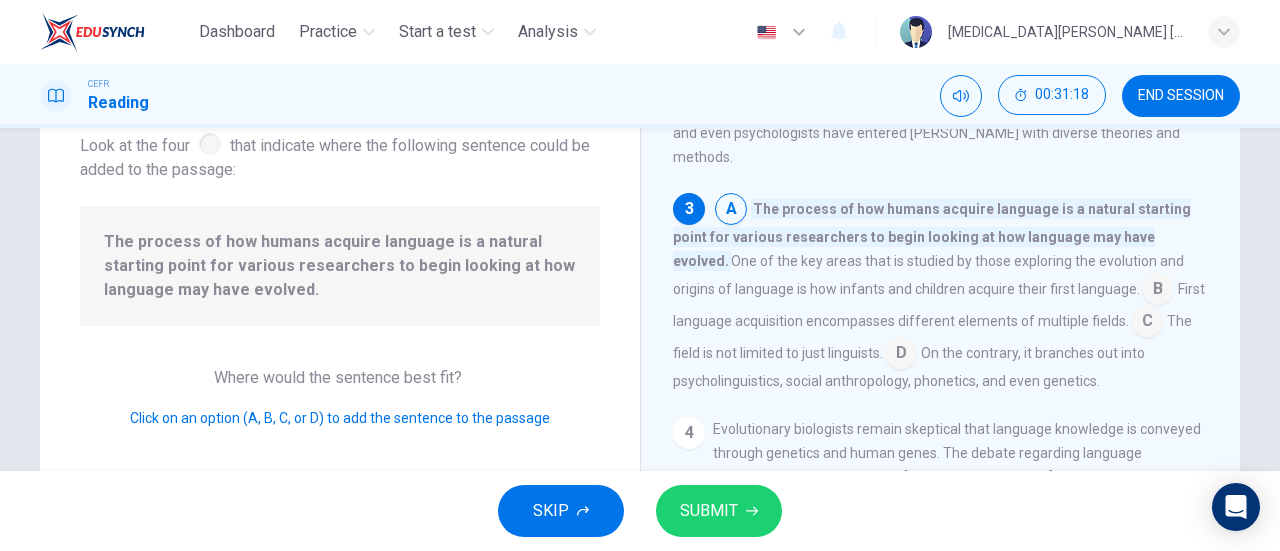 scroll, scrollTop: 487, scrollLeft: 0, axis: vertical 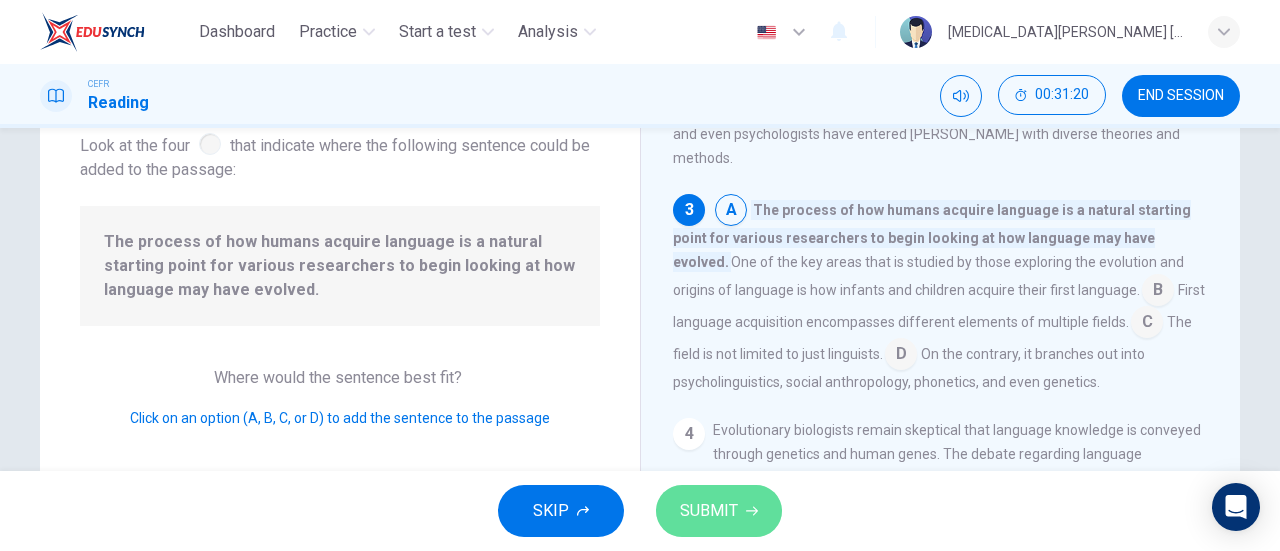 click on "SUBMIT" at bounding box center (719, 511) 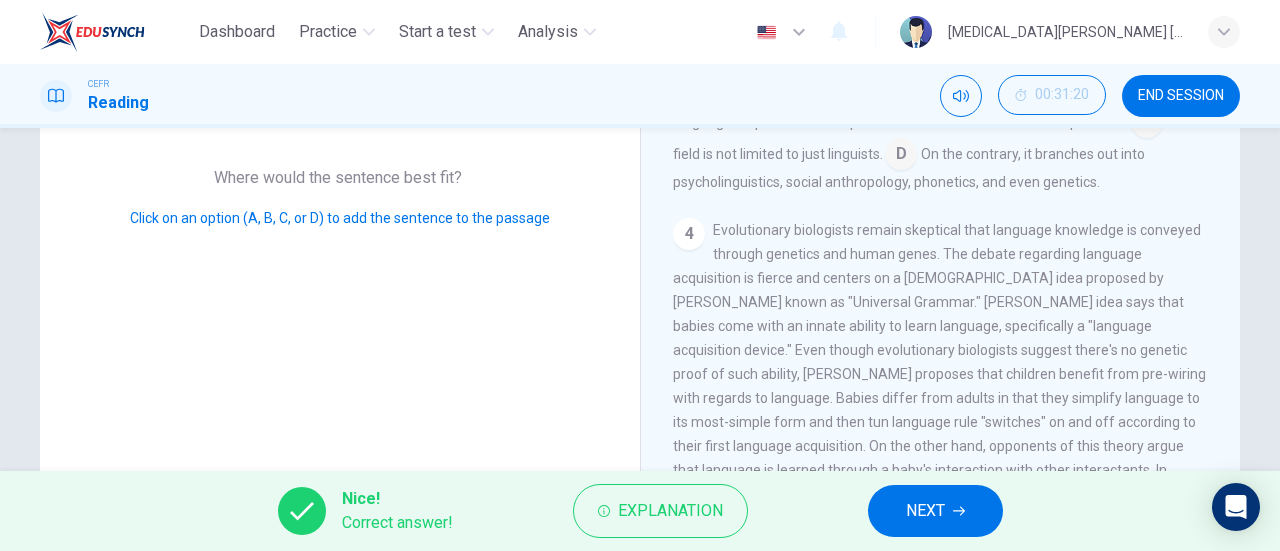 scroll, scrollTop: 351, scrollLeft: 0, axis: vertical 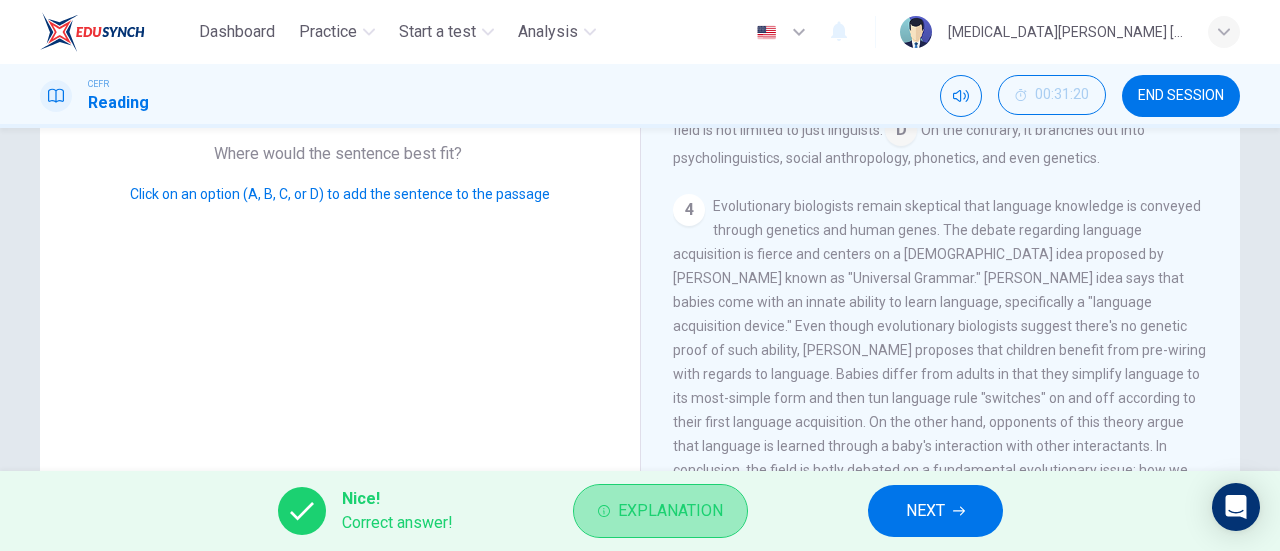 click on "Explanation" at bounding box center (670, 511) 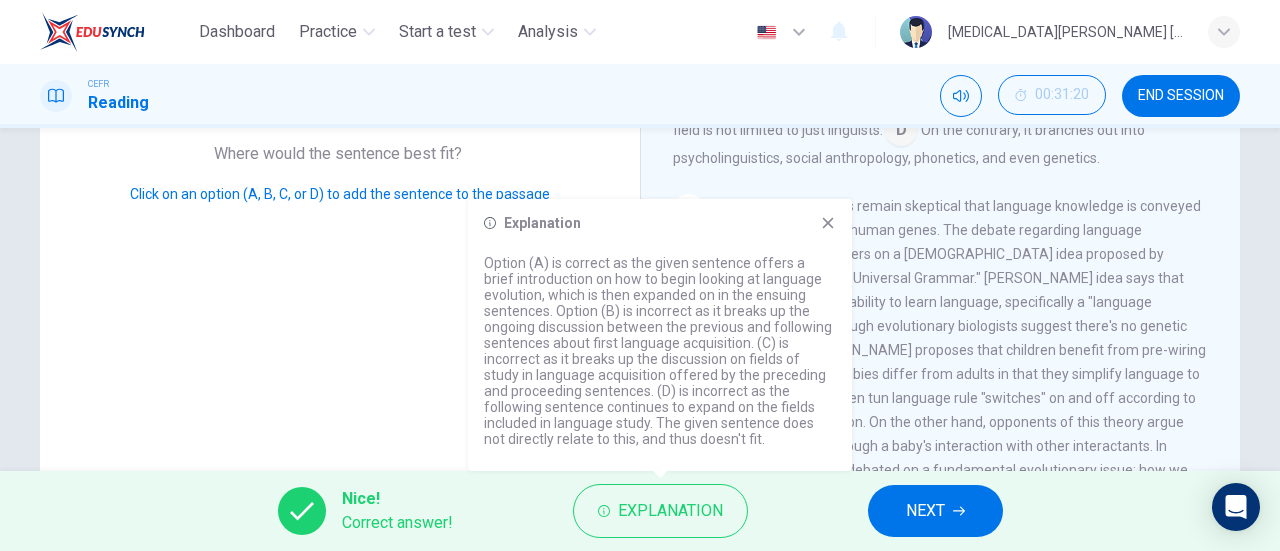 click 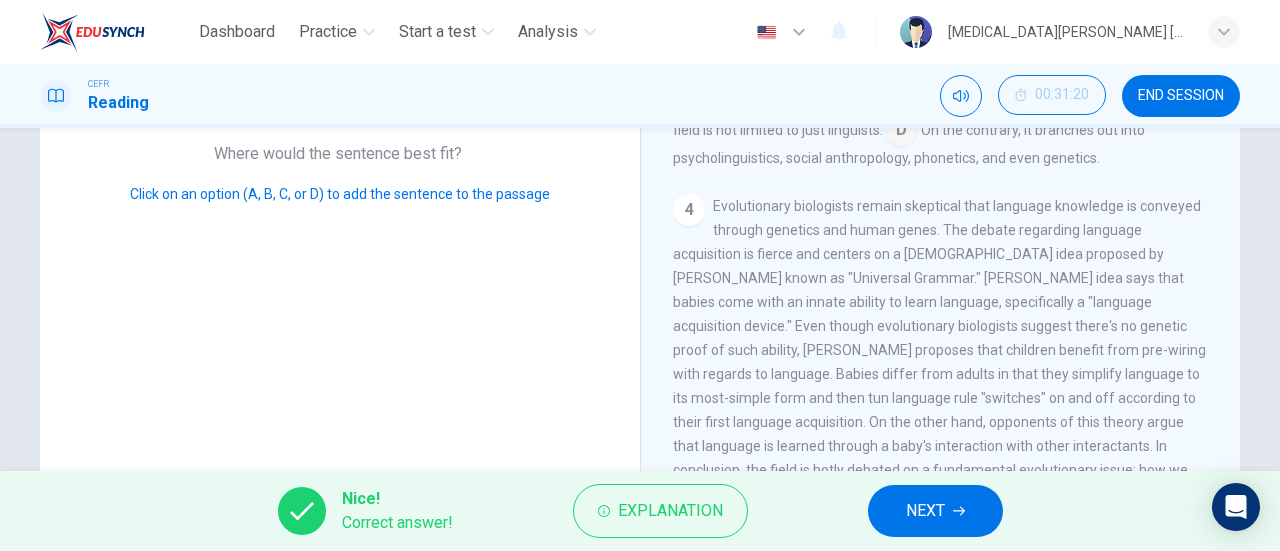 scroll, scrollTop: 0, scrollLeft: 0, axis: both 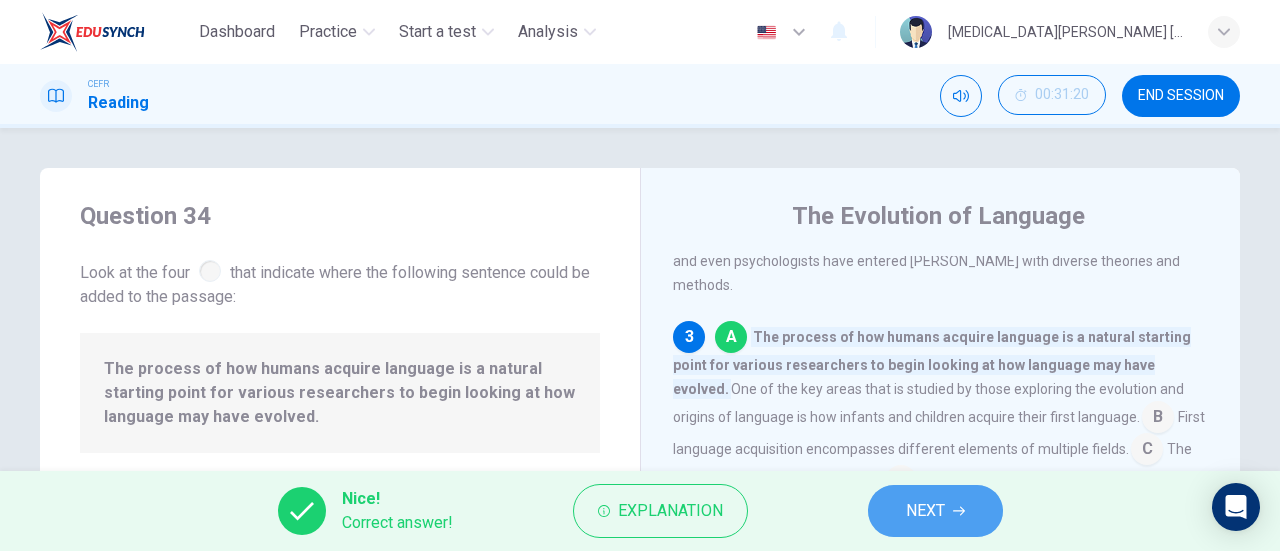 click on "NEXT" at bounding box center (925, 511) 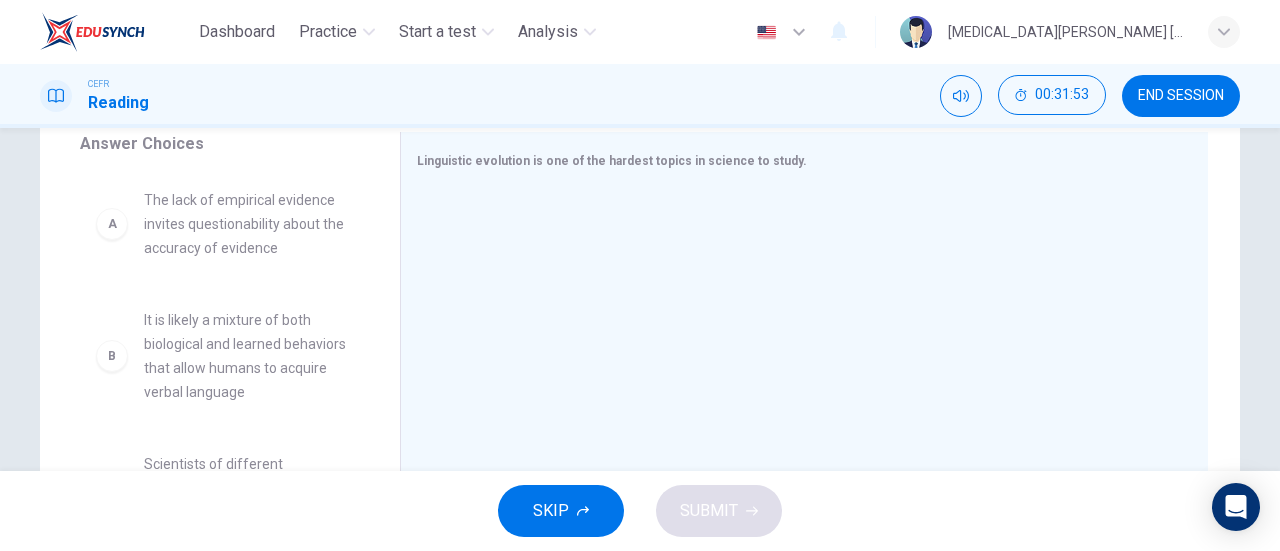 scroll, scrollTop: 342, scrollLeft: 0, axis: vertical 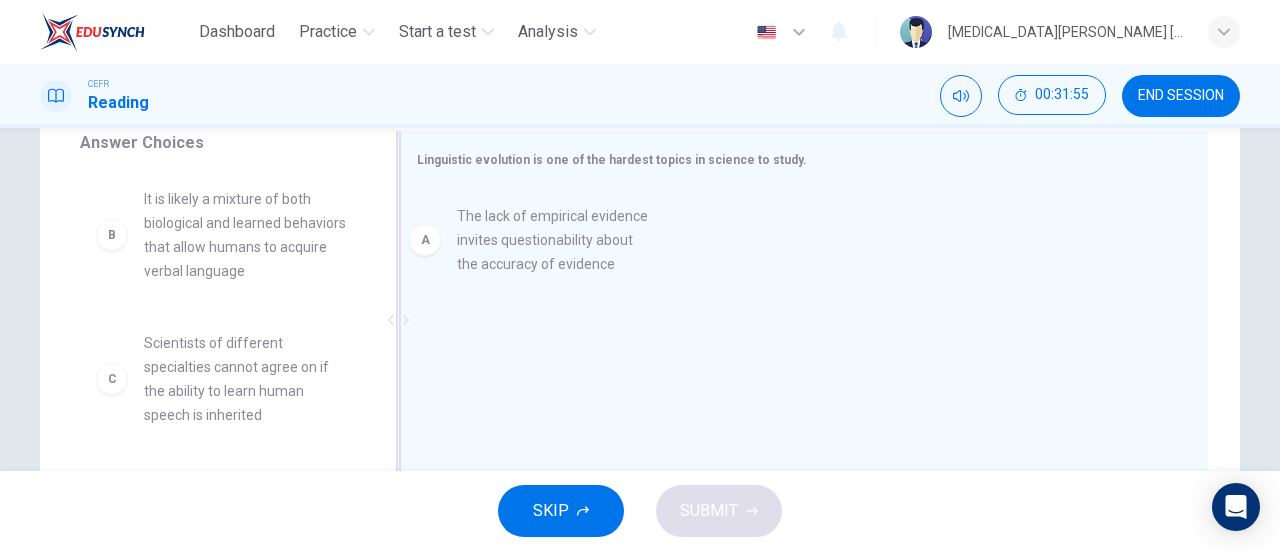 drag, startPoint x: 242, startPoint y: 224, endPoint x: 572, endPoint y: 241, distance: 330.4376 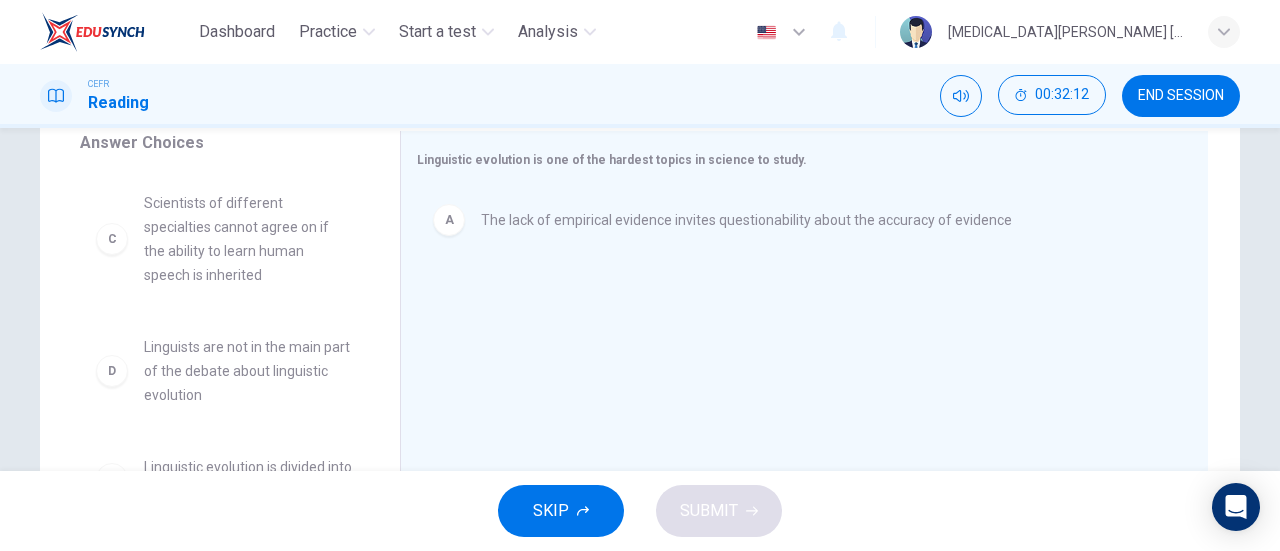 scroll, scrollTop: 135, scrollLeft: 0, axis: vertical 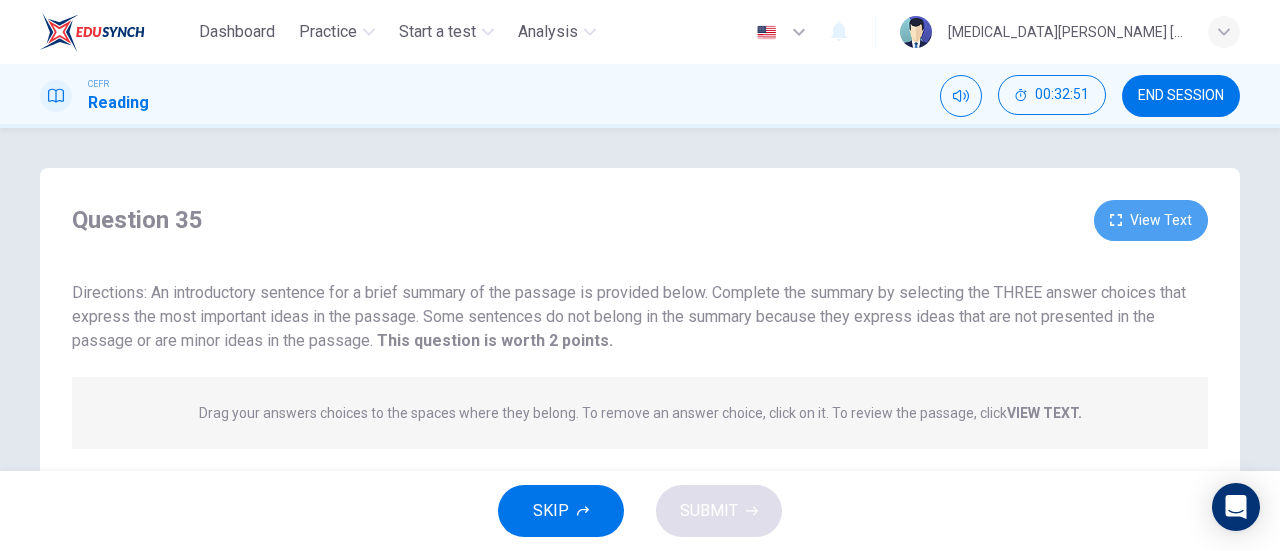 click on "View Text" at bounding box center (1151, 220) 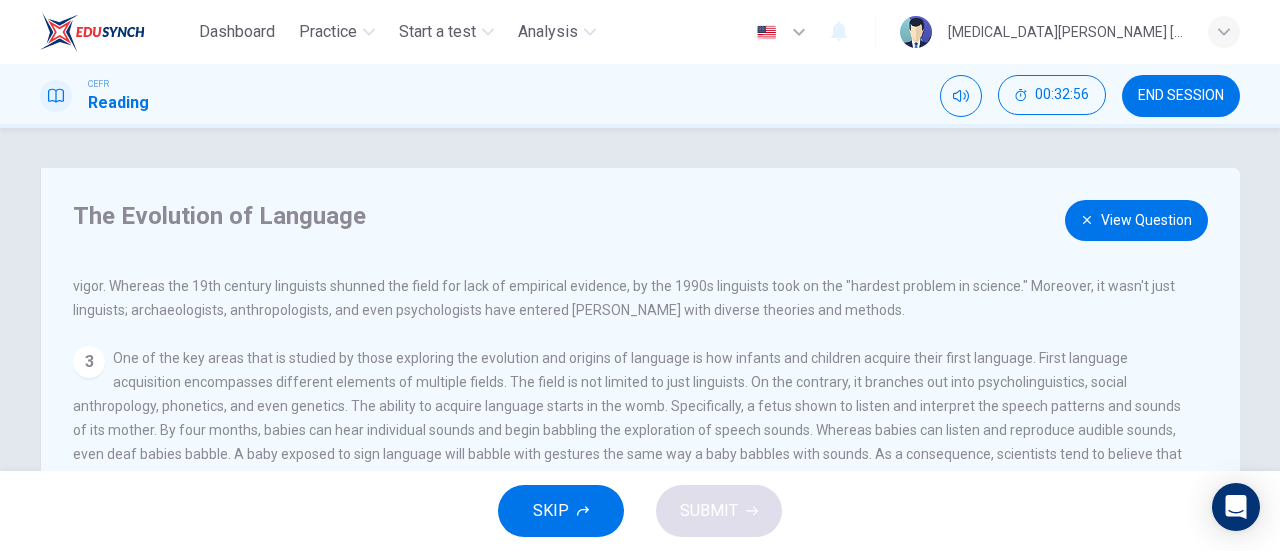 scroll, scrollTop: 235, scrollLeft: 0, axis: vertical 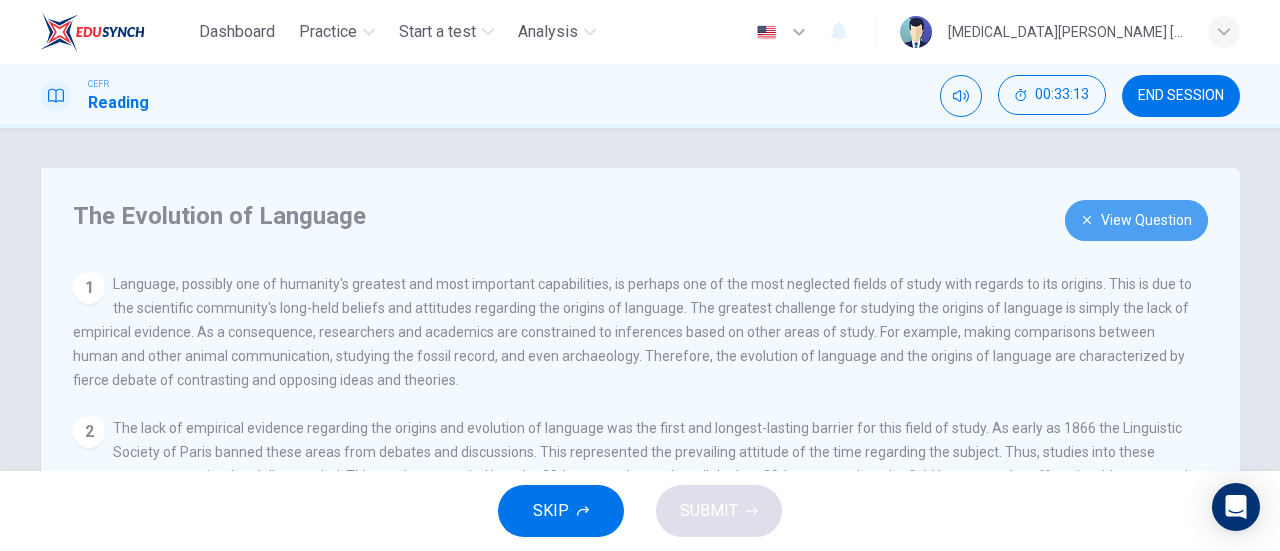 click on "View Question" at bounding box center [1136, 220] 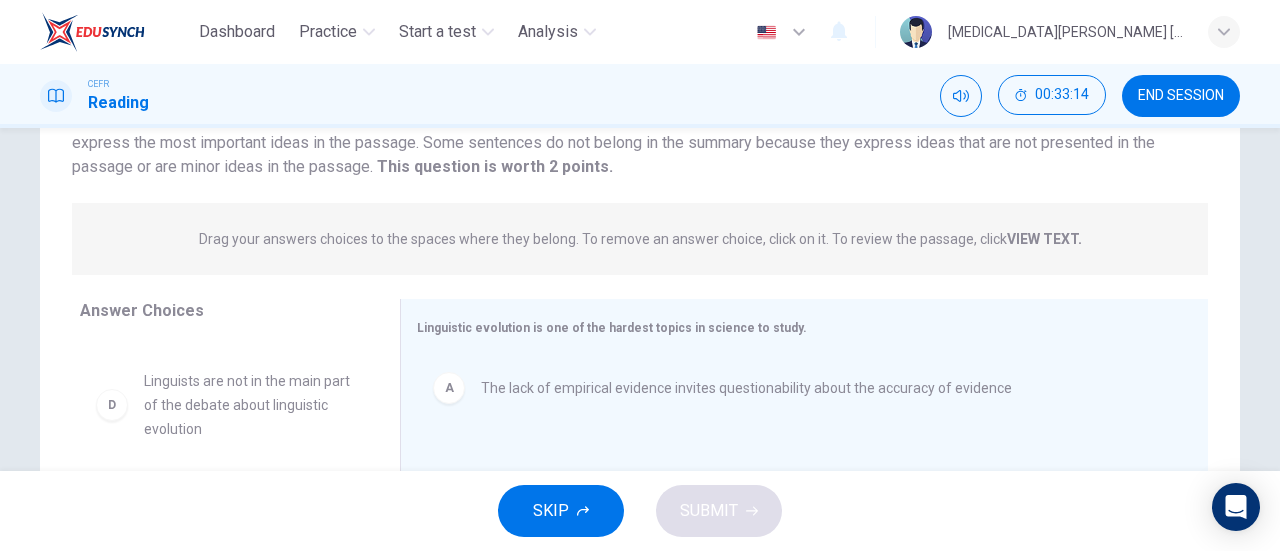scroll, scrollTop: 294, scrollLeft: 0, axis: vertical 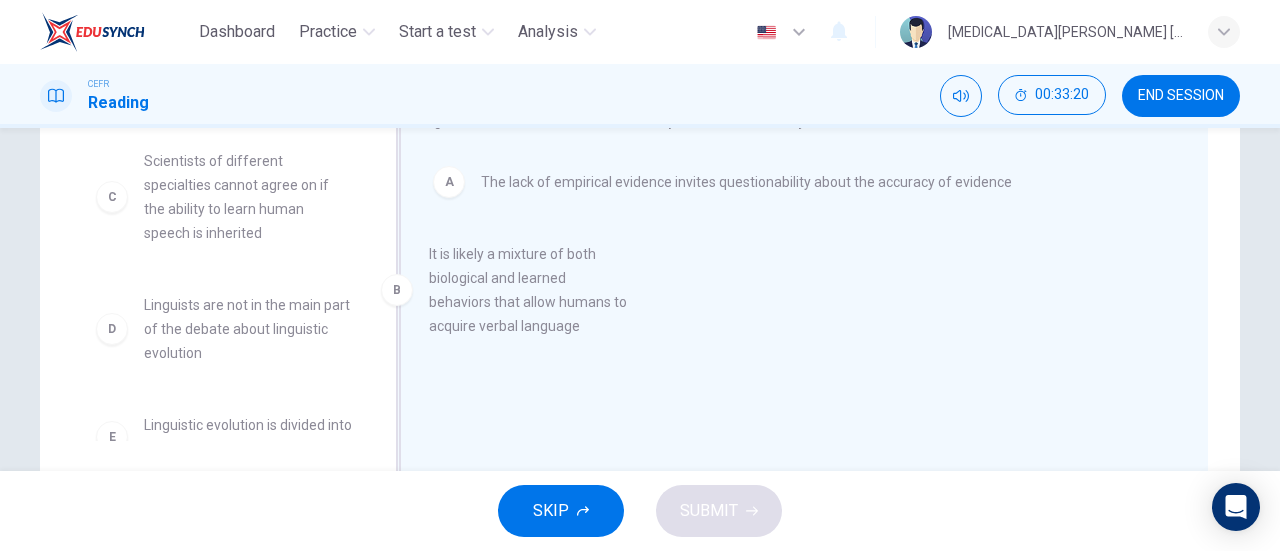 drag, startPoint x: 241, startPoint y: 201, endPoint x: 544, endPoint y: 294, distance: 316.9511 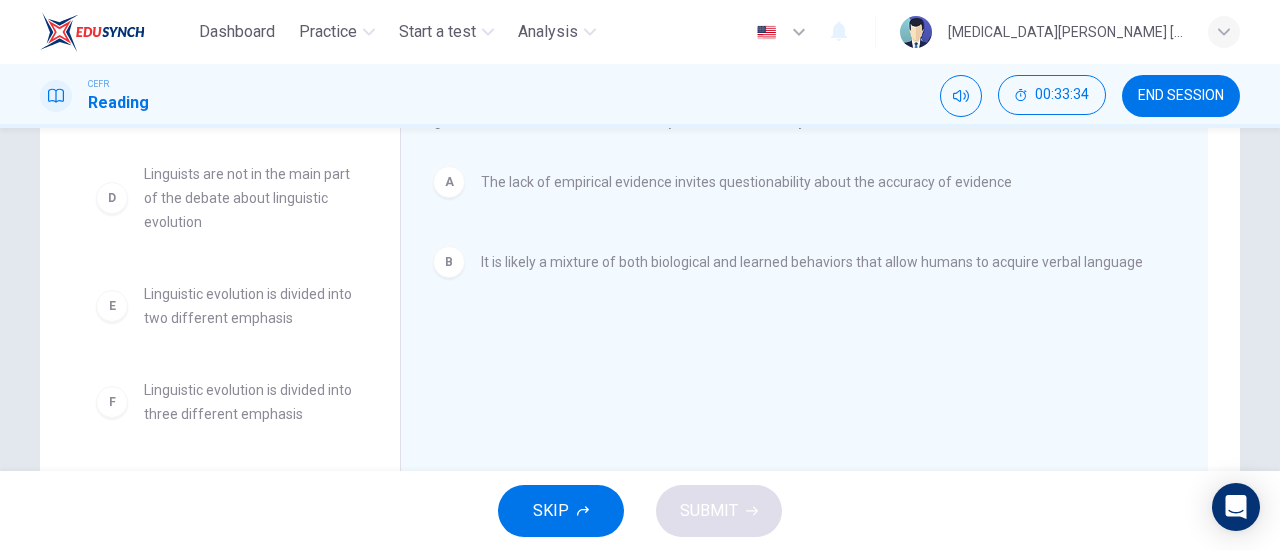 scroll, scrollTop: 132, scrollLeft: 0, axis: vertical 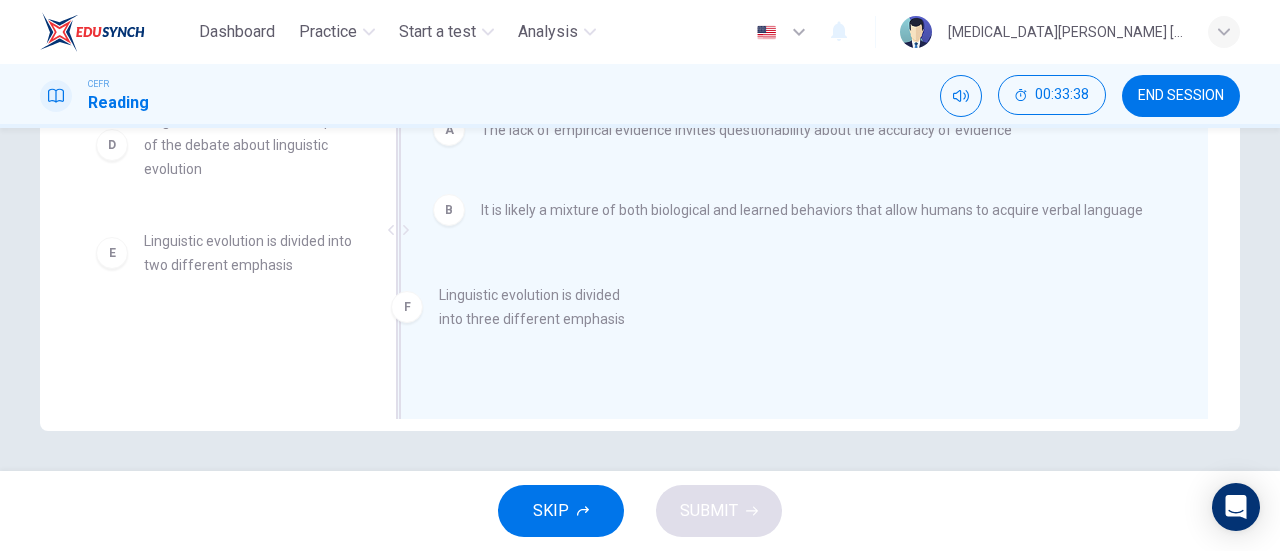 drag, startPoint x: 215, startPoint y: 363, endPoint x: 572, endPoint y: 305, distance: 361.6808 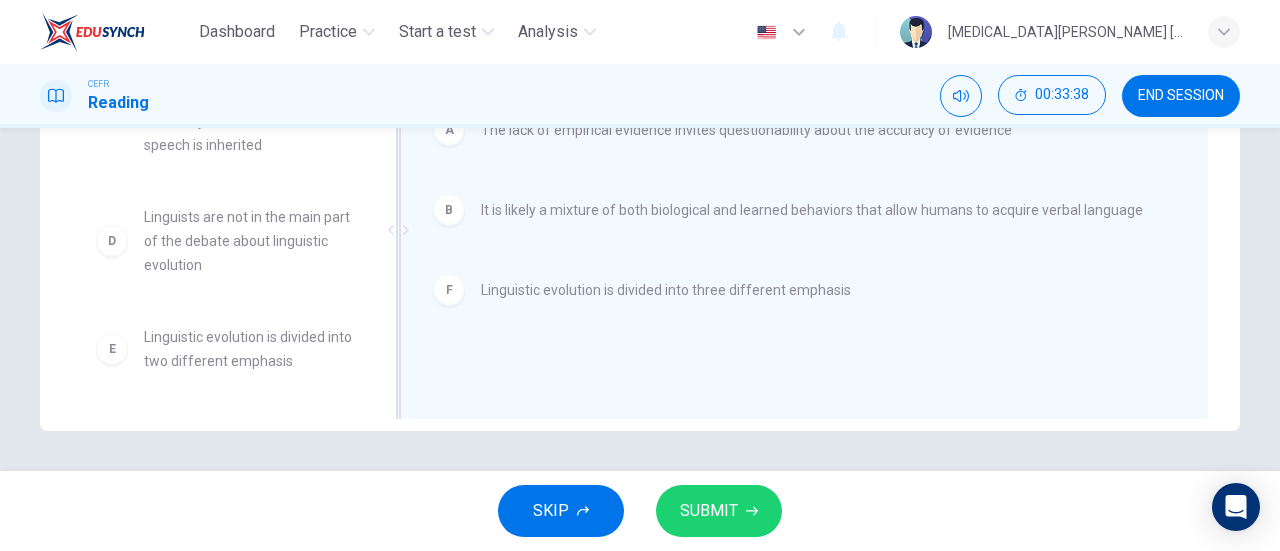 scroll, scrollTop: 36, scrollLeft: 0, axis: vertical 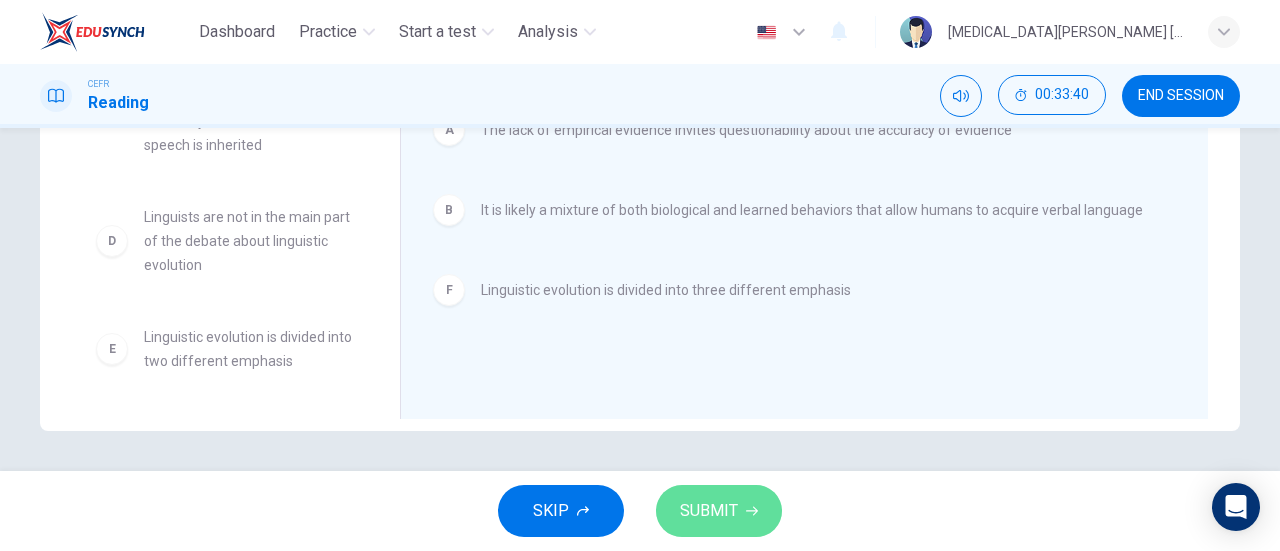 click on "SUBMIT" at bounding box center (719, 511) 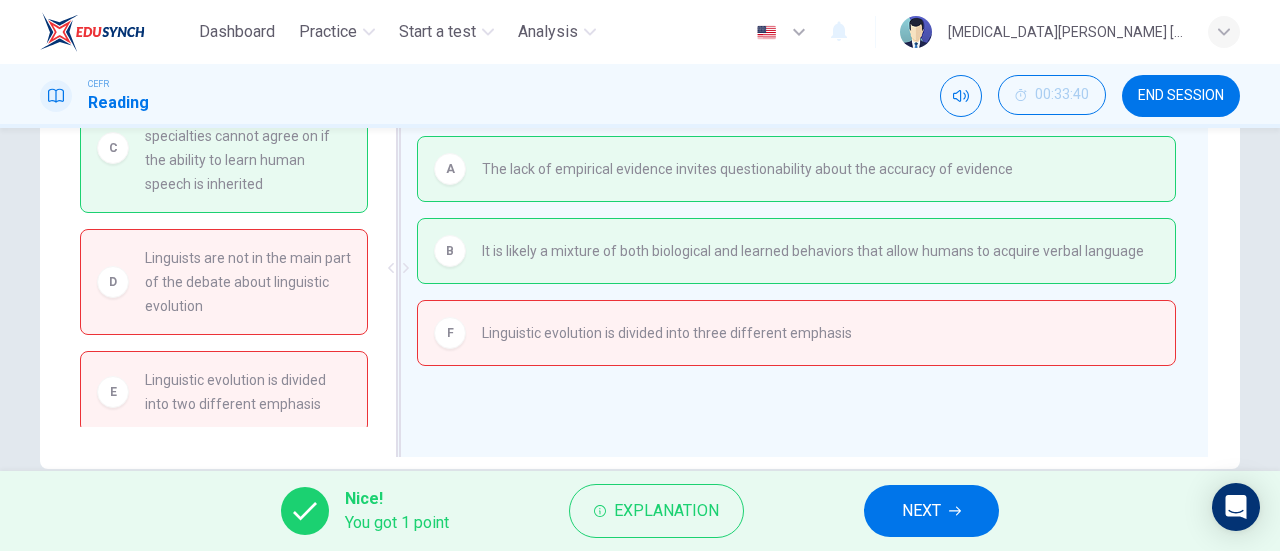 scroll, scrollTop: 395, scrollLeft: 0, axis: vertical 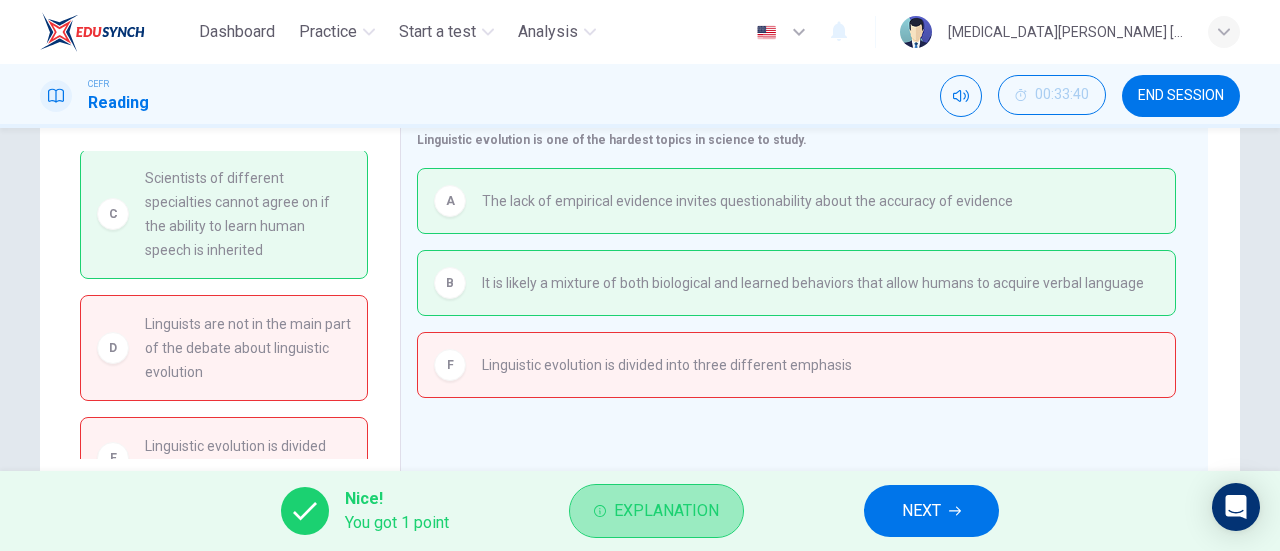 click on "Explanation" at bounding box center [656, 511] 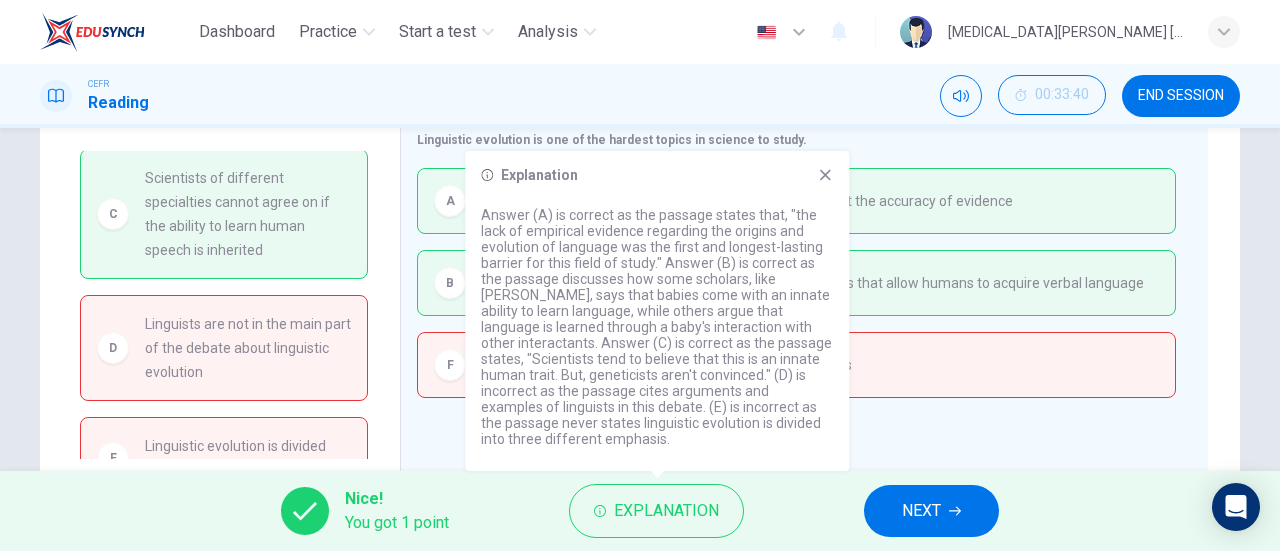 click 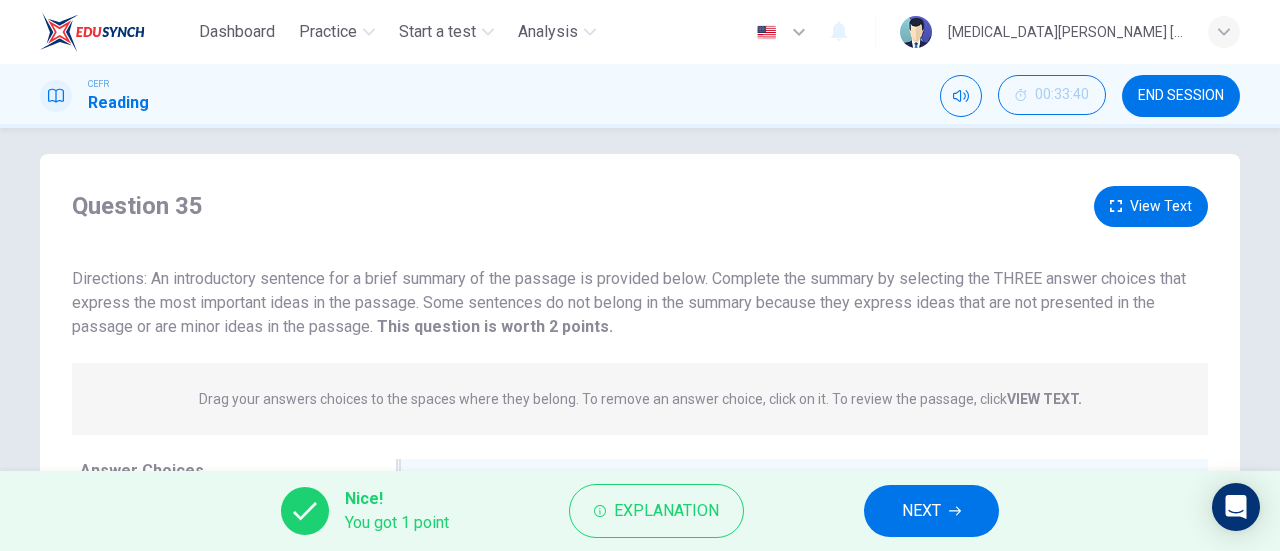 scroll, scrollTop: 0, scrollLeft: 0, axis: both 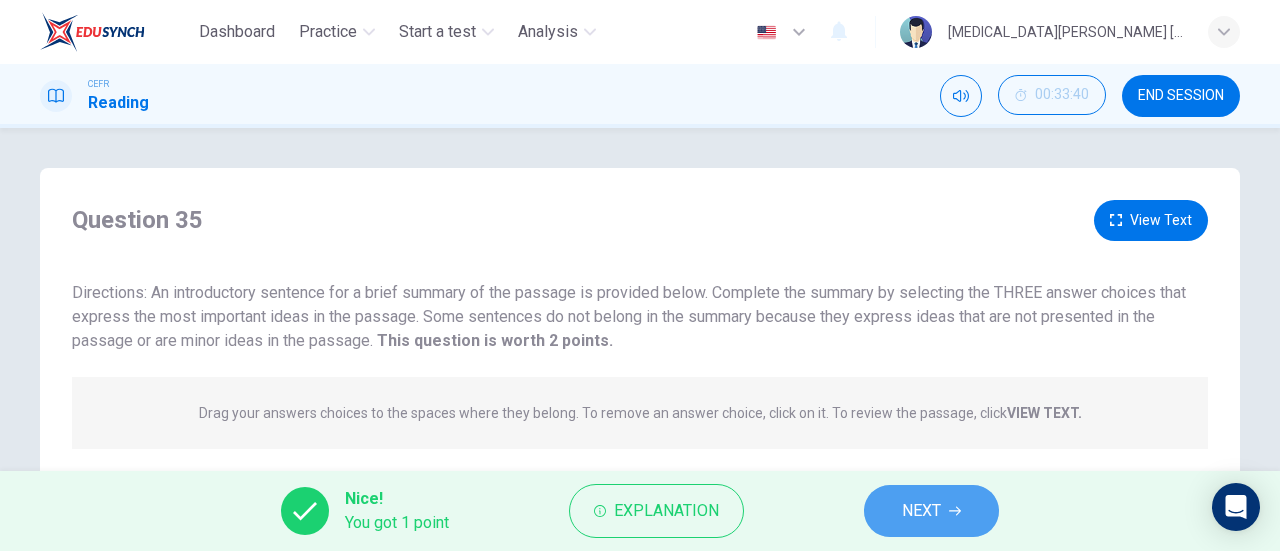 click on "NEXT" at bounding box center [931, 511] 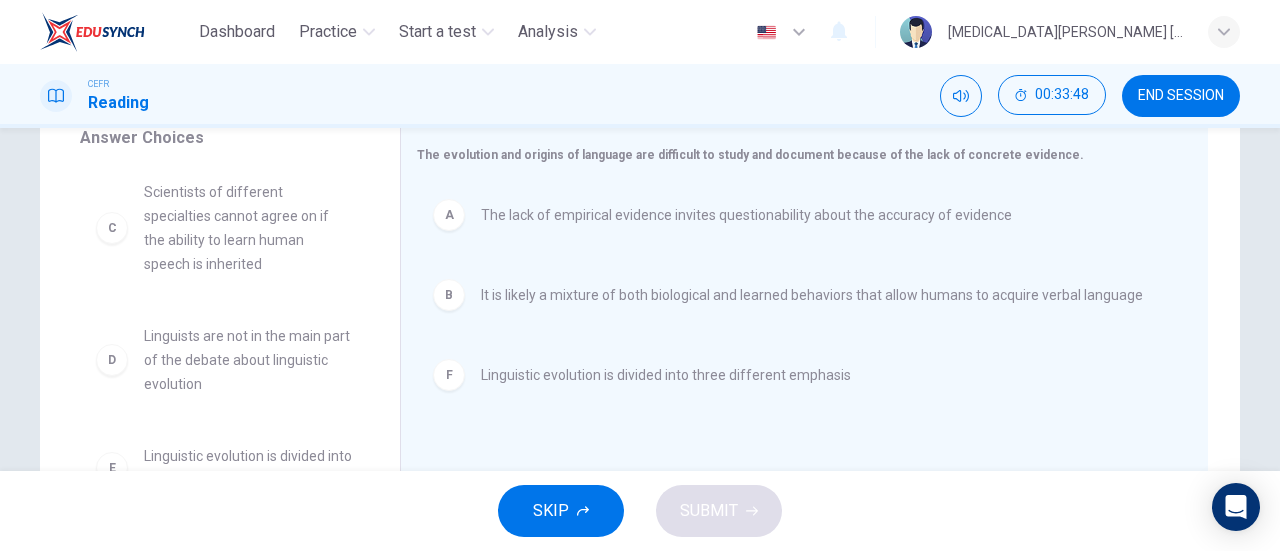scroll, scrollTop: 326, scrollLeft: 0, axis: vertical 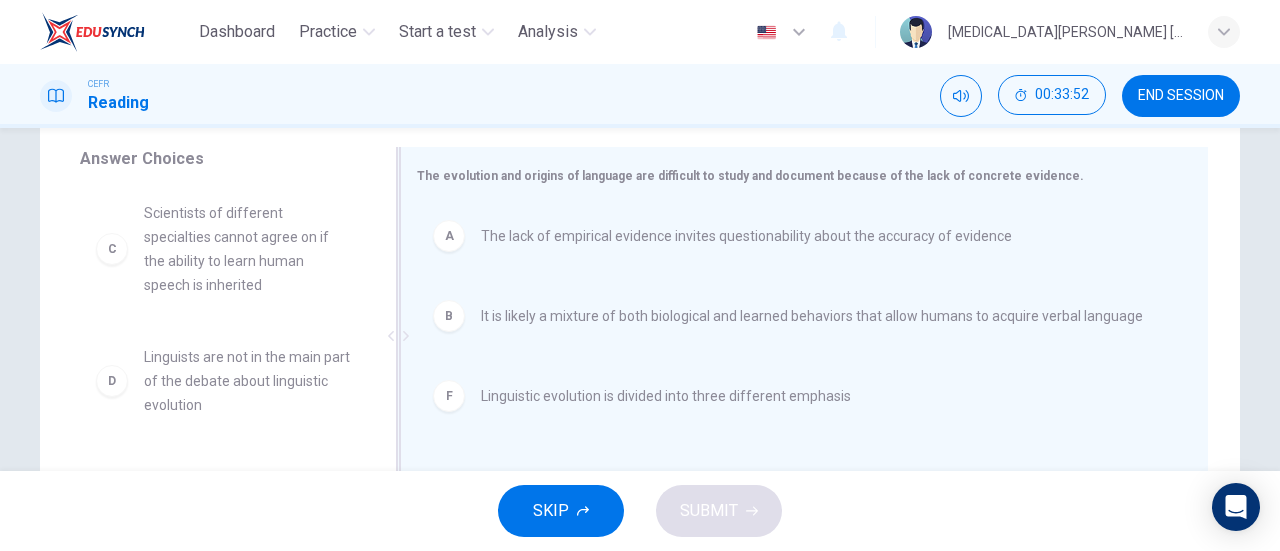 click on "F Linguistic evolution is divided into three different emphasis" at bounding box center [796, 396] 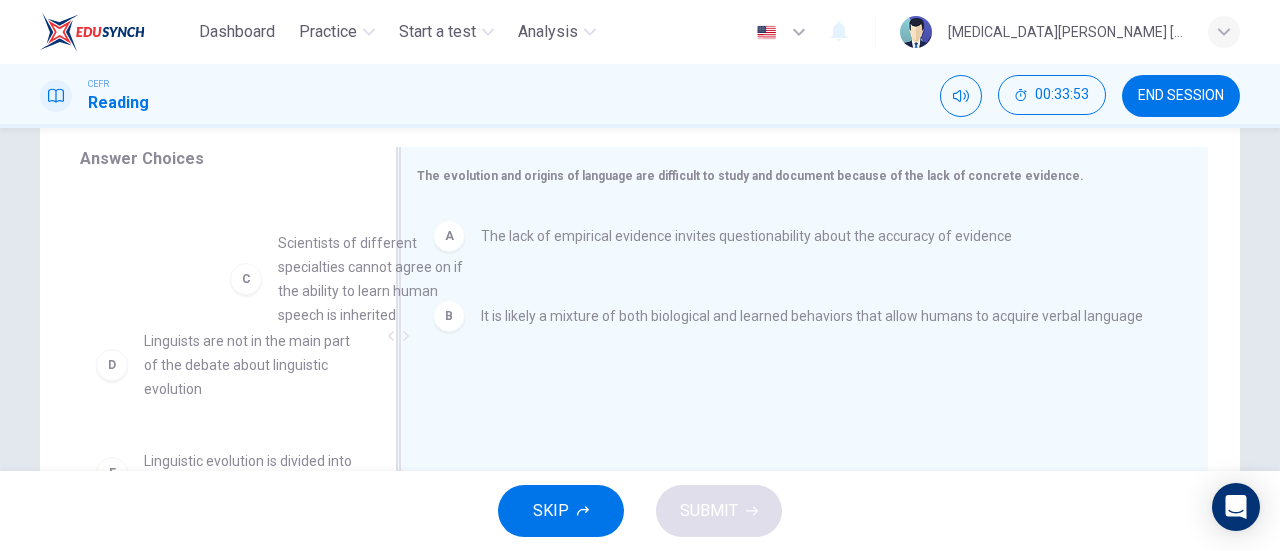 scroll, scrollTop: 0, scrollLeft: 0, axis: both 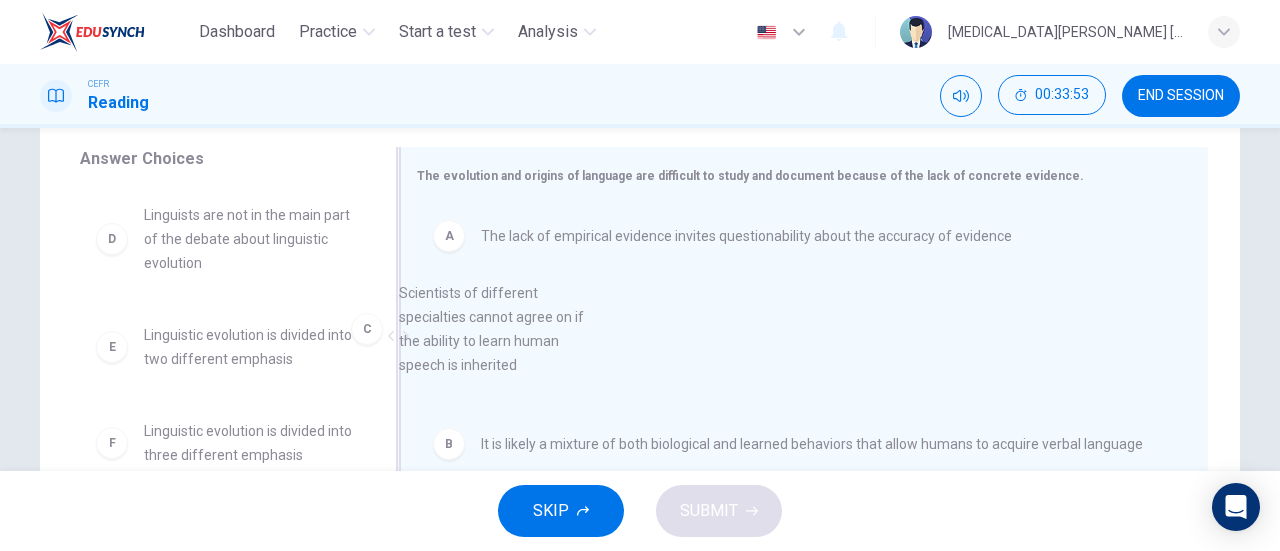 drag, startPoint x: 284, startPoint y: 301, endPoint x: 580, endPoint y: 405, distance: 313.73874 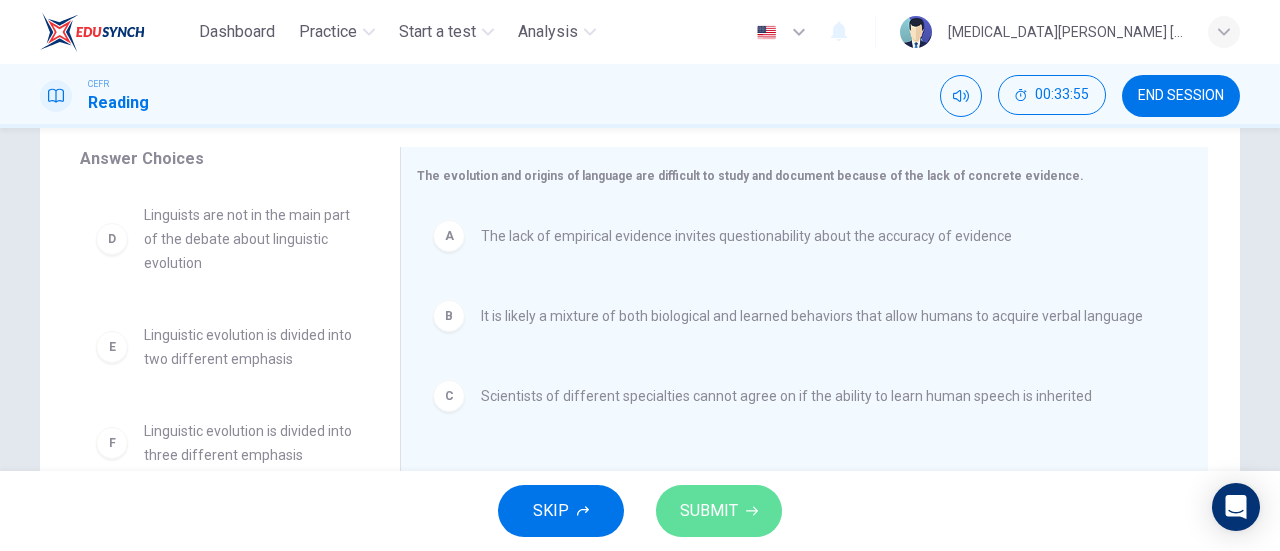 click on "SUBMIT" at bounding box center (719, 511) 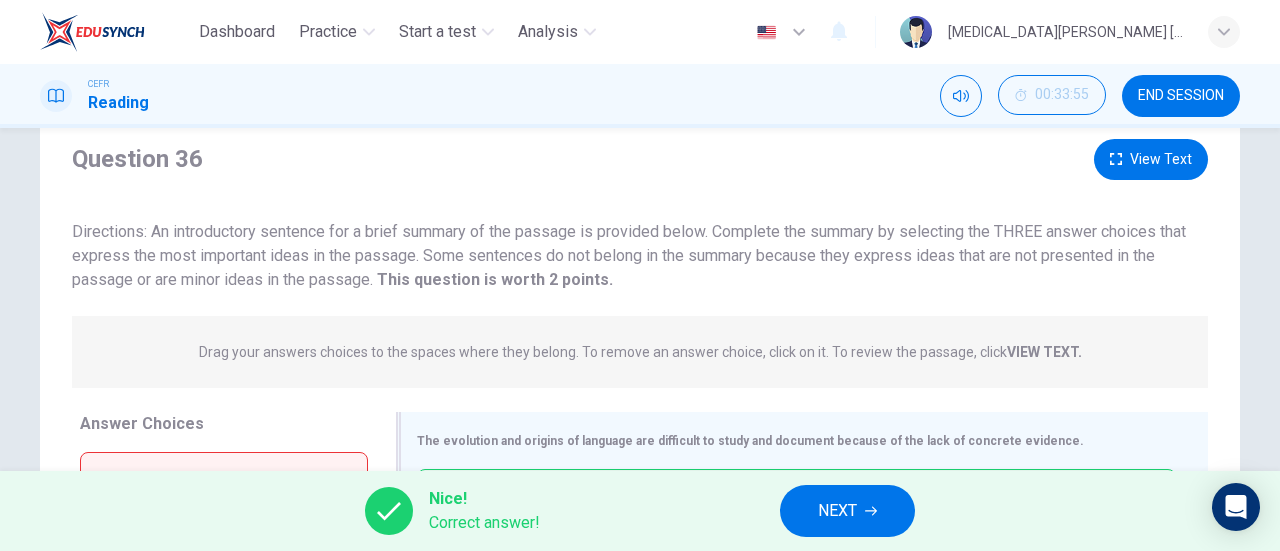 scroll, scrollTop: 0, scrollLeft: 0, axis: both 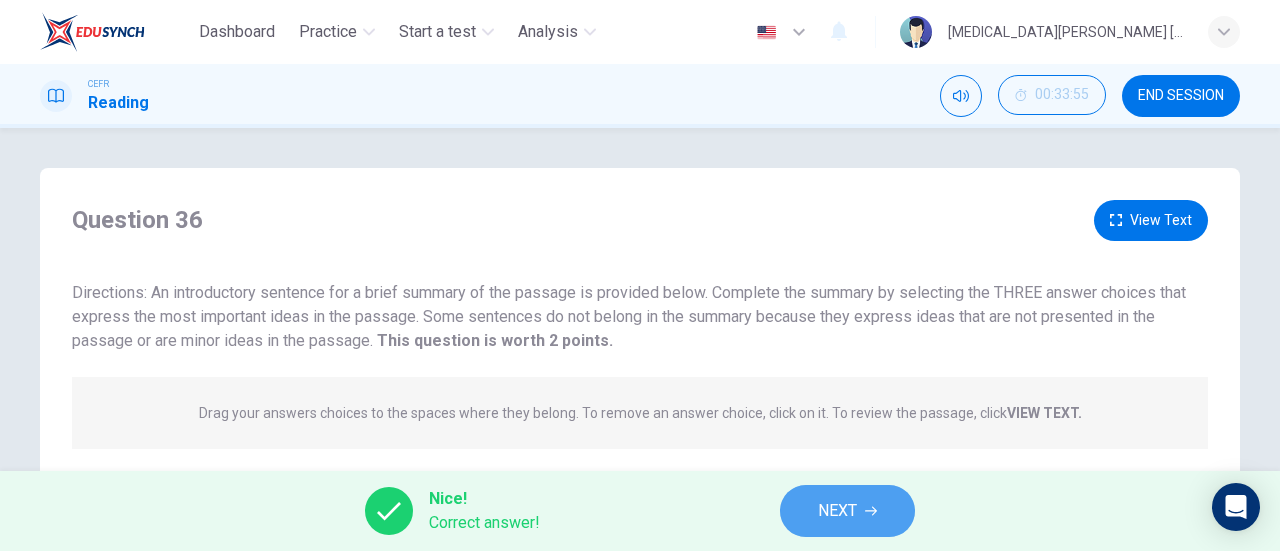 click on "NEXT" at bounding box center (837, 511) 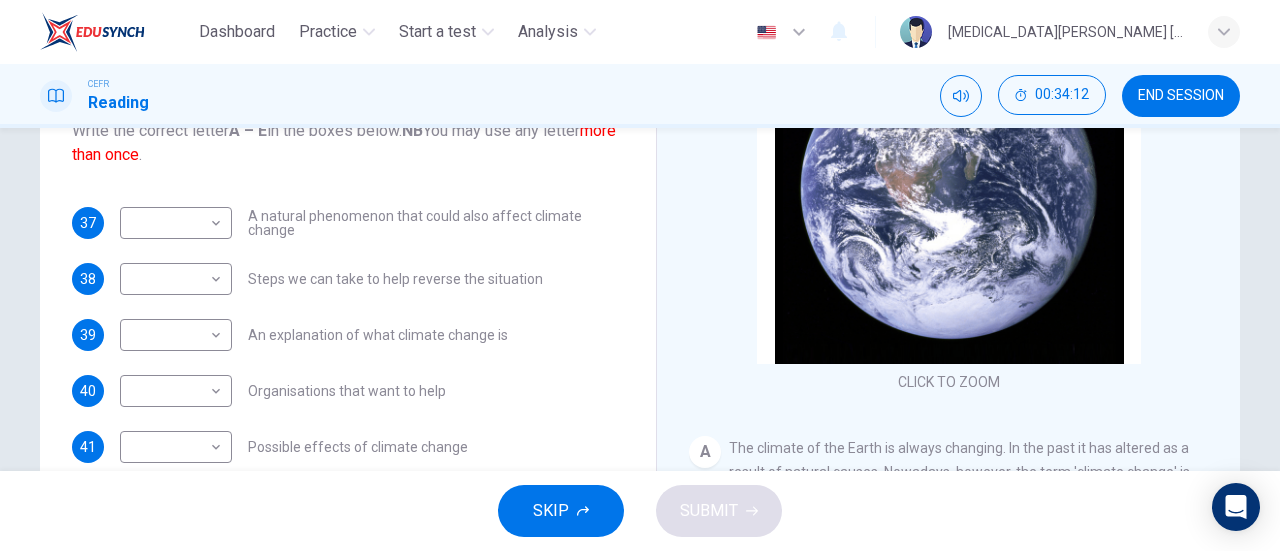 scroll, scrollTop: 242, scrollLeft: 0, axis: vertical 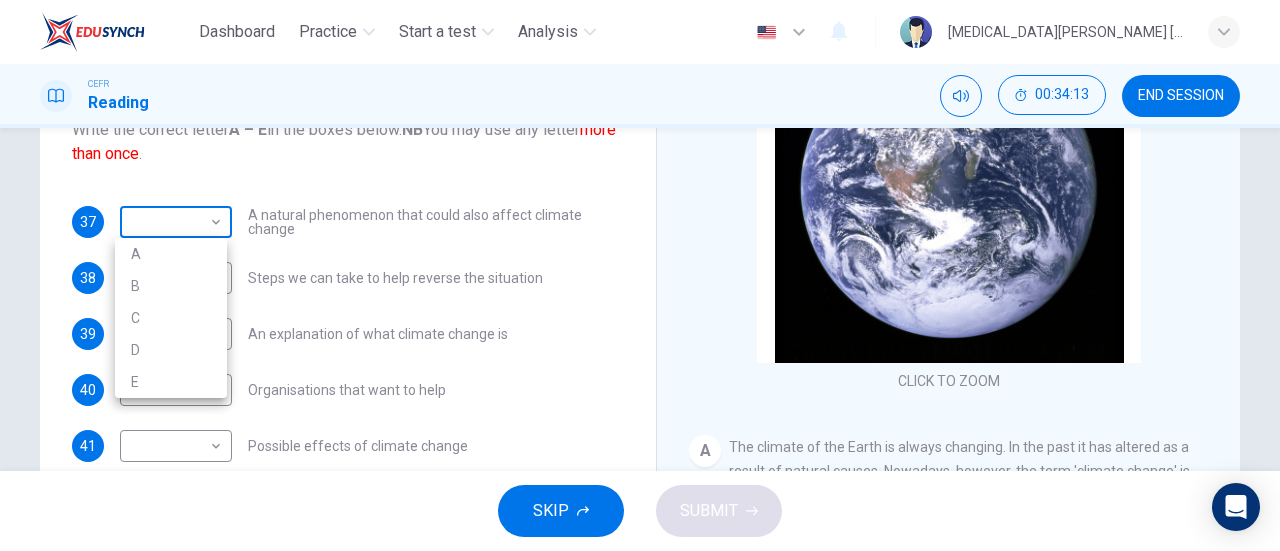 click on "Dashboard Practice Start a test Analysis English en ​ [MEDICAL_DATA][PERSON_NAME] [PERSON_NAME] CEFR Reading 00:34:13 END SESSION Questions 37 - 41 The Reading Passage has 5 paragraphs,  A – E . Which paragraph contains the following information?  Write the correct letter  A – E  in the boxes below.
NB  You may use any letter  more than once . 37 ​ ​ A natural phenomenon that could also affect climate change 38 ​ ​ Steps we can take to help reverse the situation 39 ​ ​ An explanation of what climate change is 40 ​ ​ Organisations that want to help 41 ​ ​ Possible effects of climate change The Climate of the Earth CLICK TO ZOOM Click to Zoom A B C D E SKIP SUBMIT EduSynch - Online Language Proficiency Testing
Dashboard Practice Start a test Analysis Notifications © Copyright  2025 A B C D E" at bounding box center [640, 275] 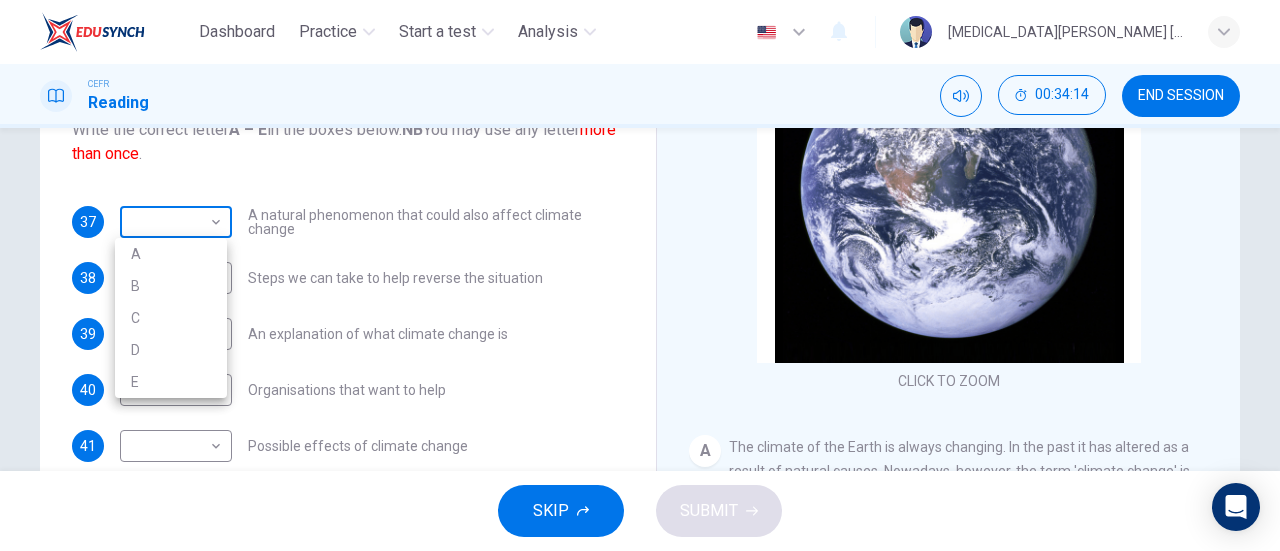 click at bounding box center [640, 275] 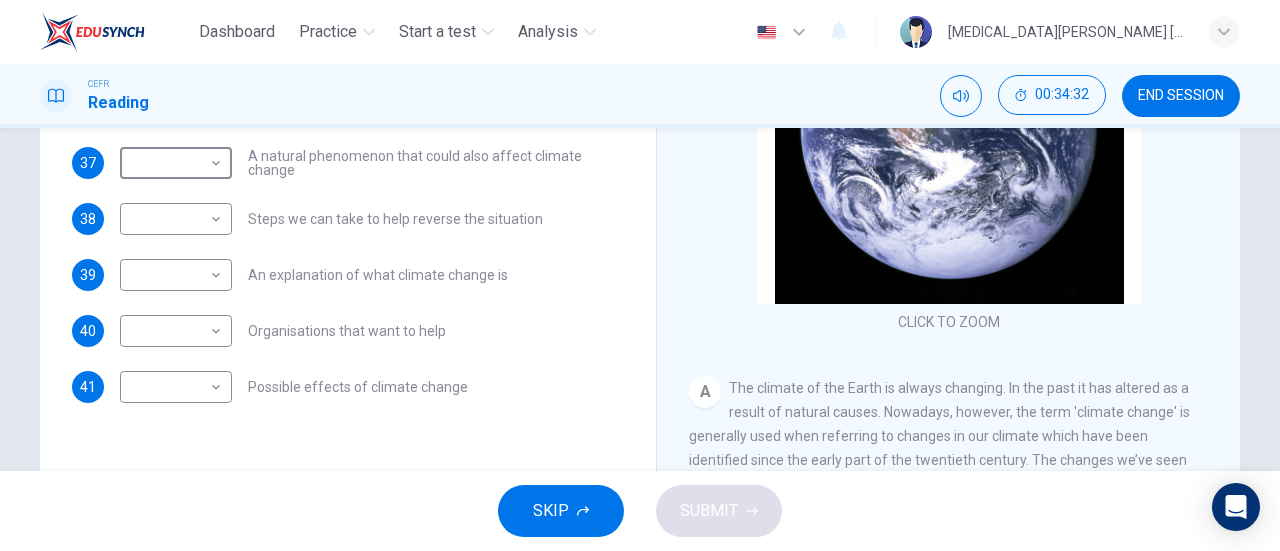 scroll, scrollTop: 291, scrollLeft: 0, axis: vertical 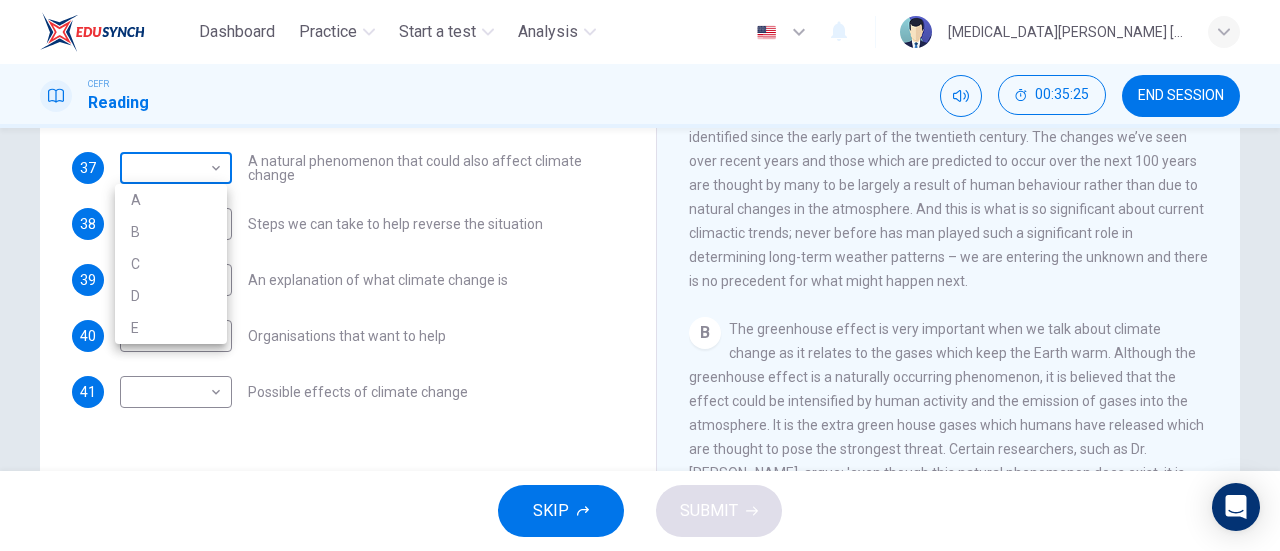 click on "Dashboard Practice Start a test Analysis English en ​ [MEDICAL_DATA][PERSON_NAME] [PERSON_NAME] CEFR Reading 00:35:25 END SESSION Questions 37 - 41 The Reading Passage has 5 paragraphs,  A – E . Which paragraph contains the following information?  Write the correct letter  A – E  in the boxes below.
NB  You may use any letter  more than once . 37 ​ ​ A natural phenomenon that could also affect climate change 38 ​ ​ Steps we can take to help reverse the situation 39 ​ ​ An explanation of what climate change is 40 ​ ​ Organisations that want to help 41 ​ ​ Possible effects of climate change The Climate of the Earth CLICK TO ZOOM Click to Zoom A B C D E SKIP SUBMIT EduSynch - Online Language Proficiency Testing
Dashboard Practice Start a test Analysis Notifications © Copyright  2025 A B C D E" at bounding box center (640, 275) 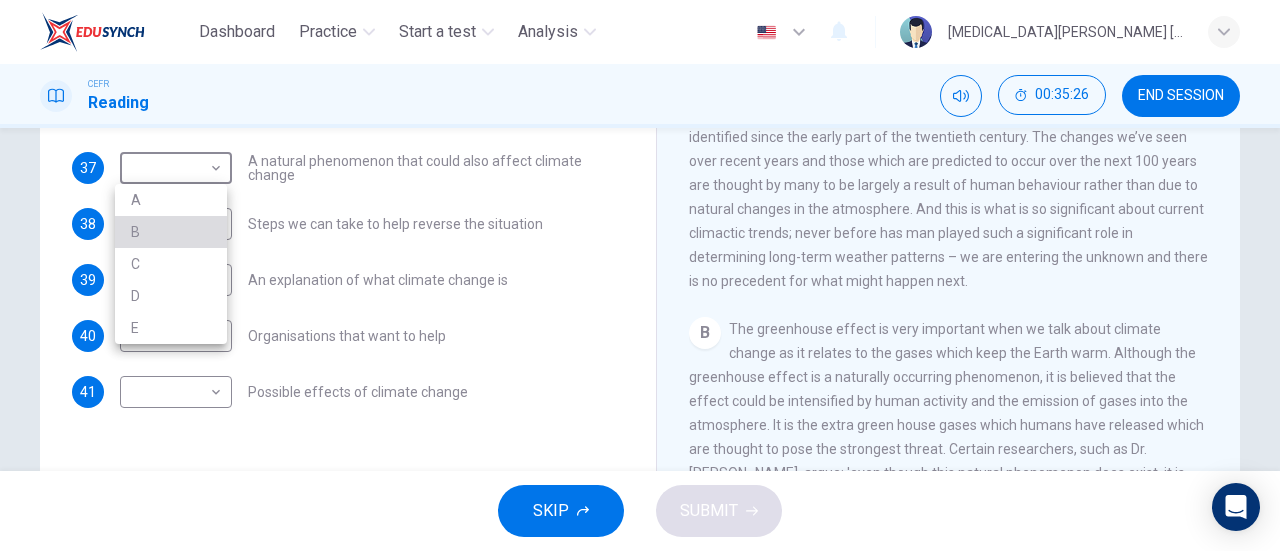 click on "B" at bounding box center [171, 232] 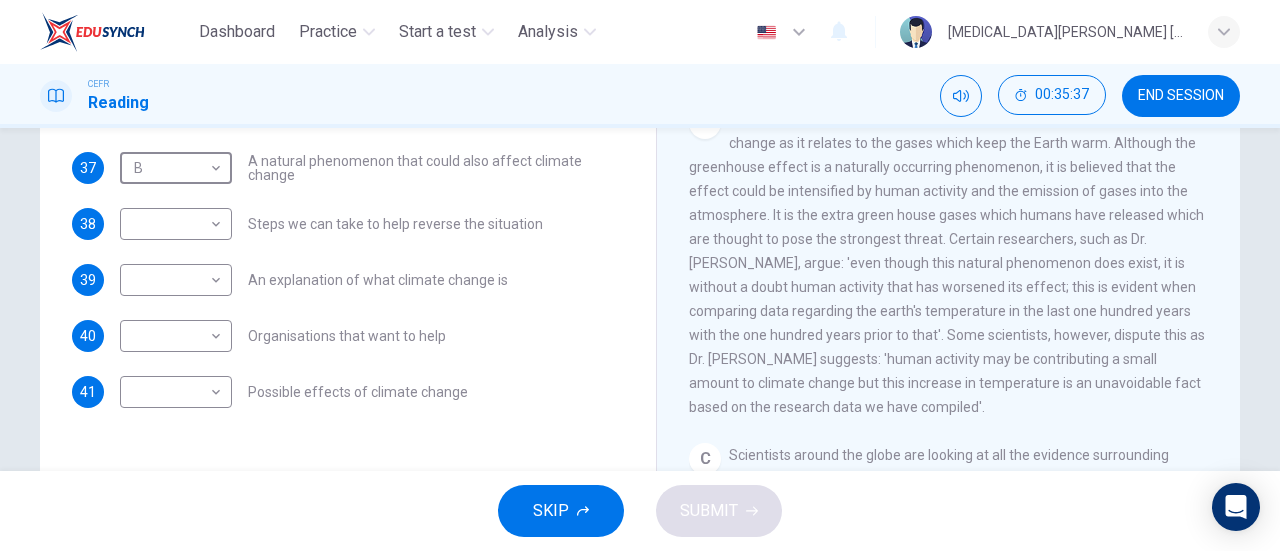 scroll, scrollTop: 540, scrollLeft: 0, axis: vertical 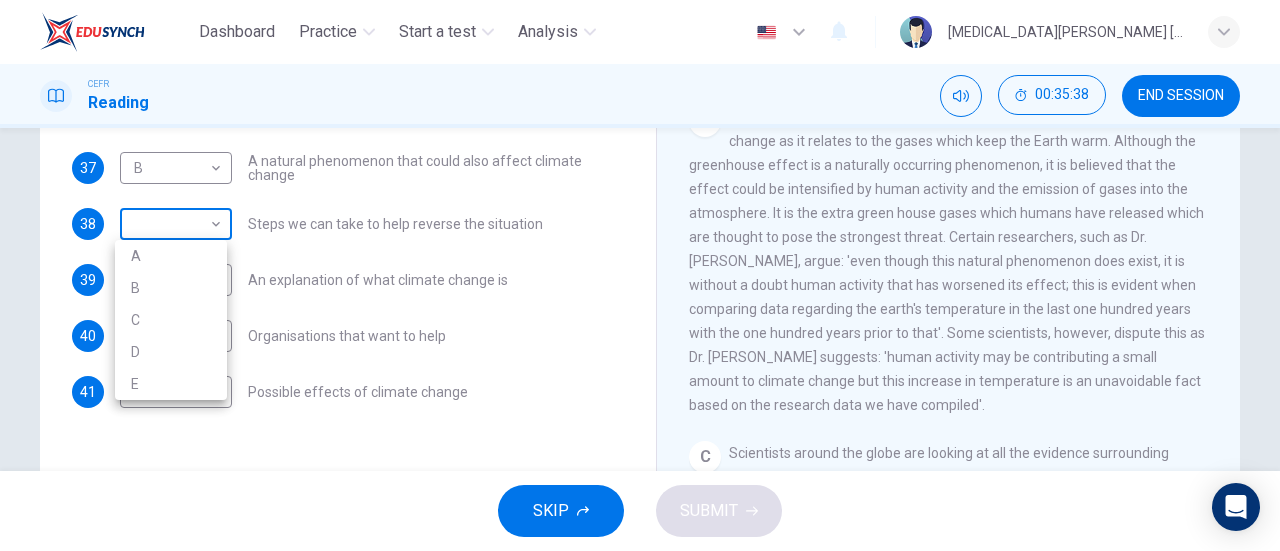 click on "Dashboard Practice Start a test Analysis English en ​ [MEDICAL_DATA][PERSON_NAME] [PERSON_NAME] CEFR Reading 00:35:38 END SESSION Questions 37 - 41 The Reading Passage has 5 paragraphs,  A – E . Which paragraph contains the following information?  Write the correct letter  A – E  in the boxes below.
NB  You may use any letter  more than once . 37 B B ​ A natural phenomenon that could also affect climate change 38 ​ ​ Steps we can take to help reverse the situation 39 ​ ​ An explanation of what climate change is 40 ​ ​ Organisations that want to help 41 ​ ​ Possible effects of climate change The Climate of the Earth CLICK TO ZOOM Click to Zoom A B C D E SKIP SUBMIT EduSynch - Online Language Proficiency Testing
Dashboard Practice Start a test Analysis Notifications © Copyright  2025 A B C D E" at bounding box center [640, 275] 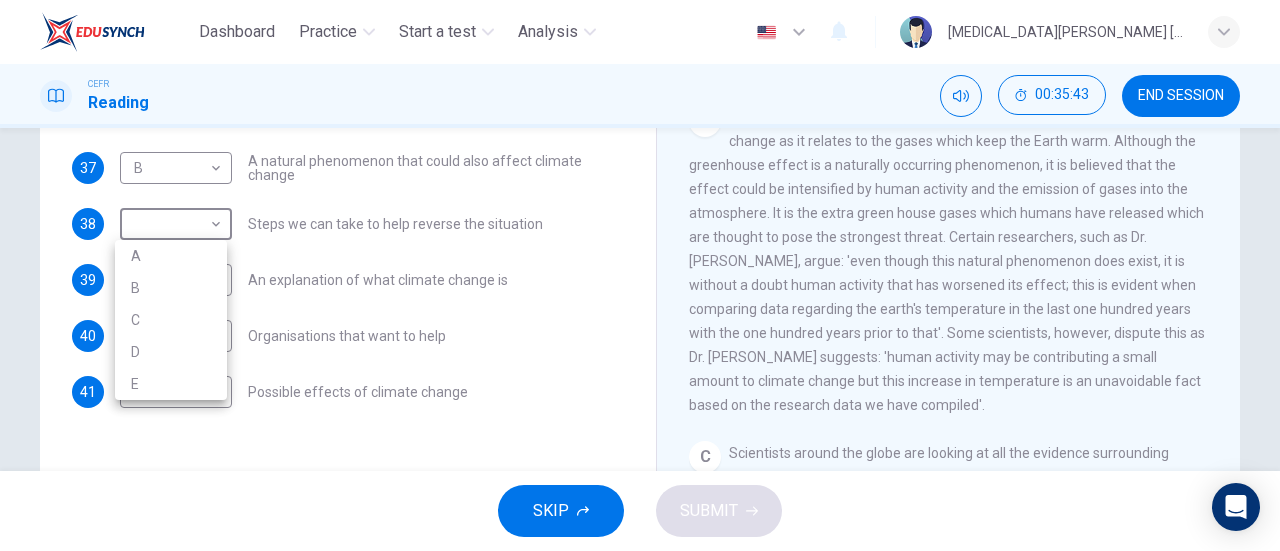 click at bounding box center [640, 275] 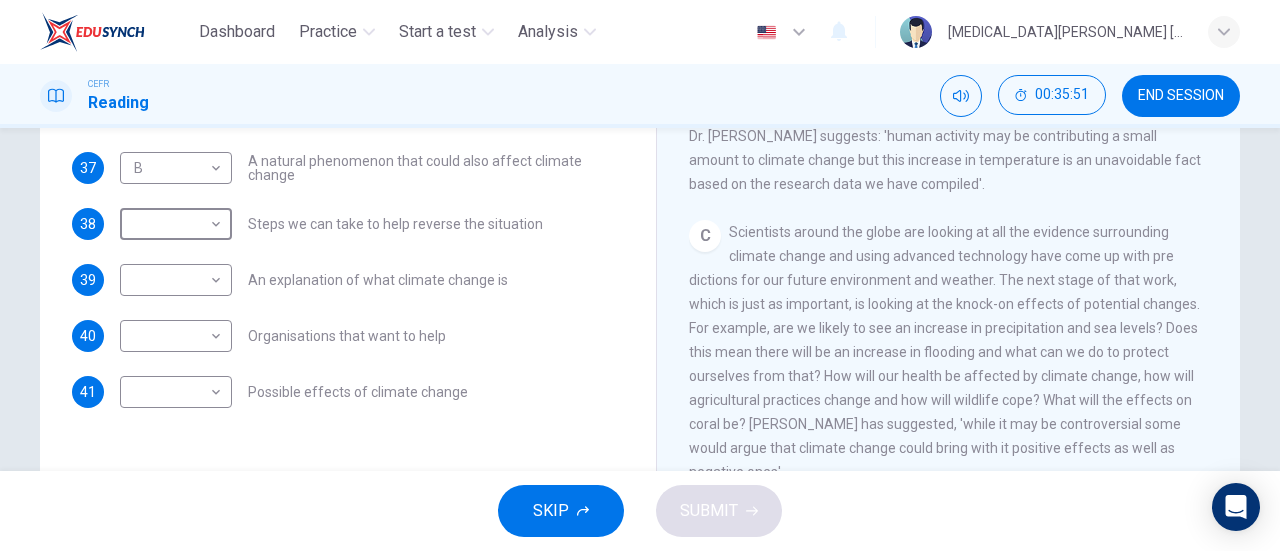 scroll, scrollTop: 762, scrollLeft: 0, axis: vertical 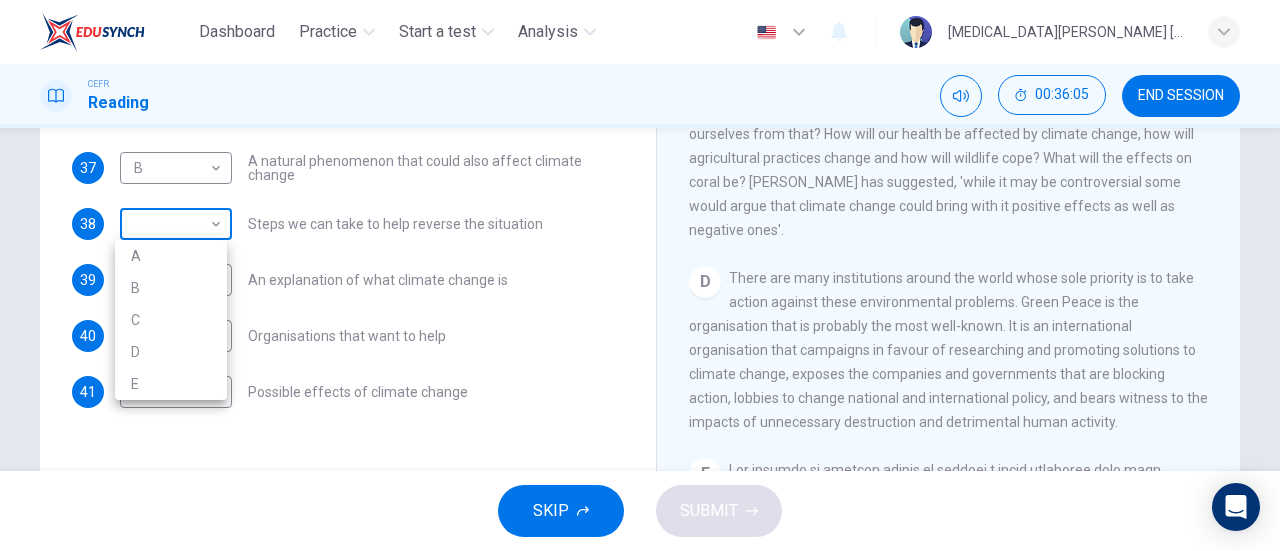 click on "Dashboard Practice Start a test Analysis English en ​ [MEDICAL_DATA][PERSON_NAME] [PERSON_NAME] CEFR Reading 00:36:05 END SESSION Questions 37 - 41 The Reading Passage has 5 paragraphs,  A – E . Which paragraph contains the following information?  Write the correct letter  A – E  in the boxes below.
NB  You may use any letter  more than once . 37 B B ​ A natural phenomenon that could also affect climate change 38 ​ ​ Steps we can take to help reverse the situation 39 ​ ​ An explanation of what climate change is 40 ​ ​ Organisations that want to help 41 ​ ​ Possible effects of climate change The Climate of the Earth CLICK TO ZOOM Click to Zoom A B C D E SKIP SUBMIT EduSynch - Online Language Proficiency Testing
Dashboard Practice Start a test Analysis Notifications © Copyright  2025 A B C D E" at bounding box center [640, 275] 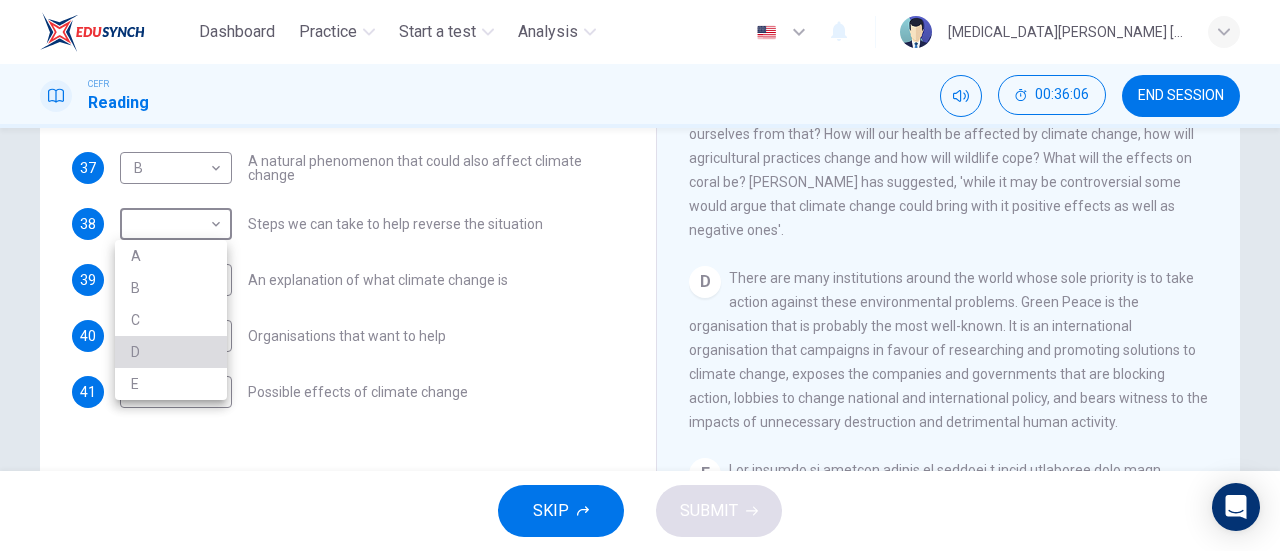 click on "D" at bounding box center [171, 352] 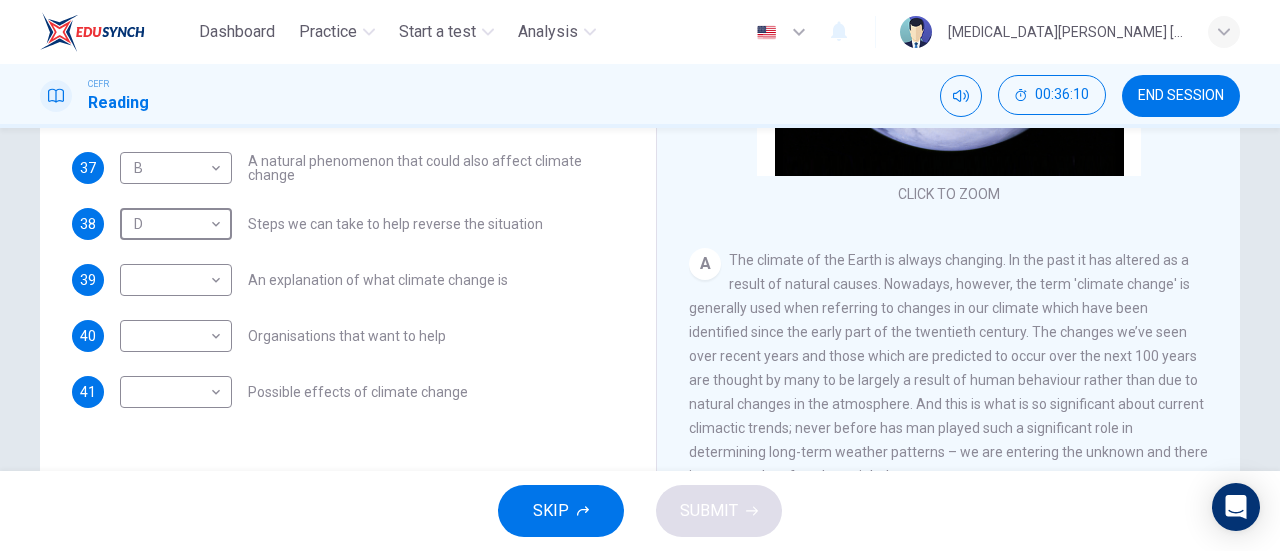 scroll, scrollTop: 139, scrollLeft: 0, axis: vertical 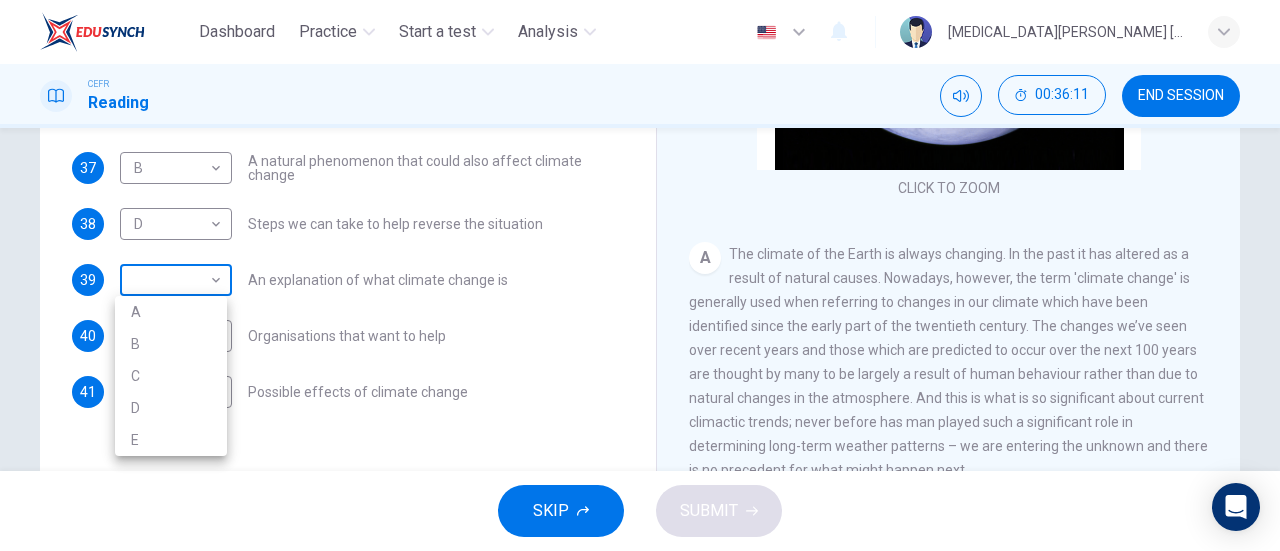 click on "Dashboard Practice Start a test Analysis English en ​ [PERSON_NAME] [PERSON_NAME] CEFR Reading 00:36:11 END SESSION Questions 37 - 41 The Reading Passage has 5 paragraphs,  A – E . Which paragraph contains the following information?  Write the correct letter  A – E  in the boxes below.
NB  You may use any letter  more than once . 37 B B ​ A natural phenomenon that could also affect climate change 38 D D ​ Steps we can take to help reverse the situation 39 ​ ​ An explanation of what climate change is 40 ​ ​ Organisations that want to help 41 ​ ​ Possible effects of climate change The Climate of the Earth CLICK TO ZOOM Click to Zoom A B C D E SKIP SUBMIT EduSynch - Online Language Proficiency Testing
Dashboard Practice Start a test Analysis Notifications © Copyright  2025 A B C D E" at bounding box center [640, 275] 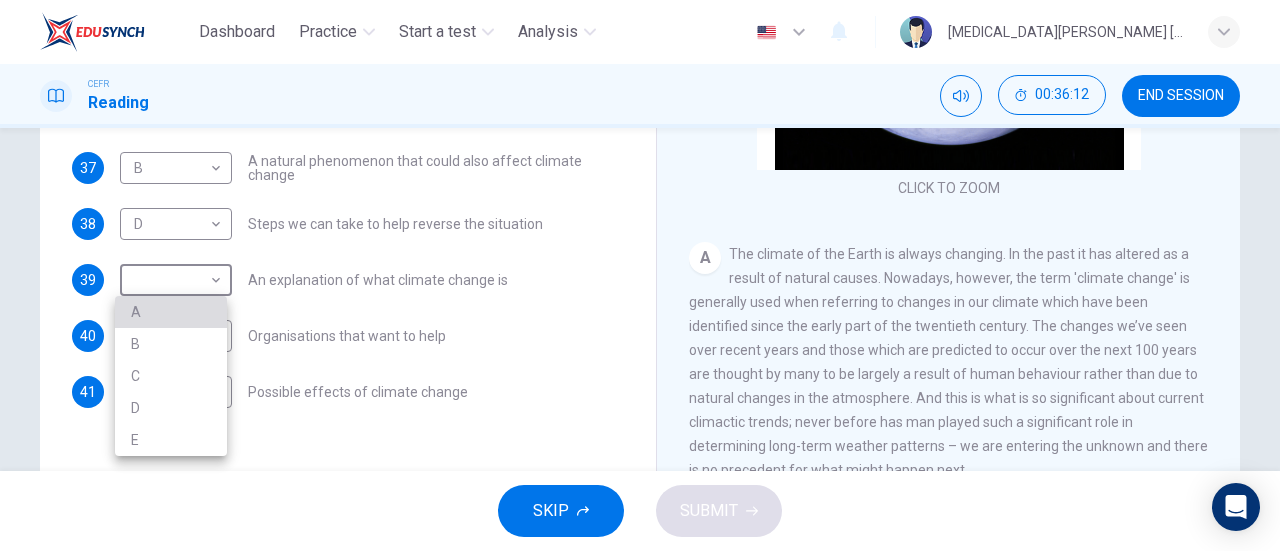 click on "A" at bounding box center (171, 312) 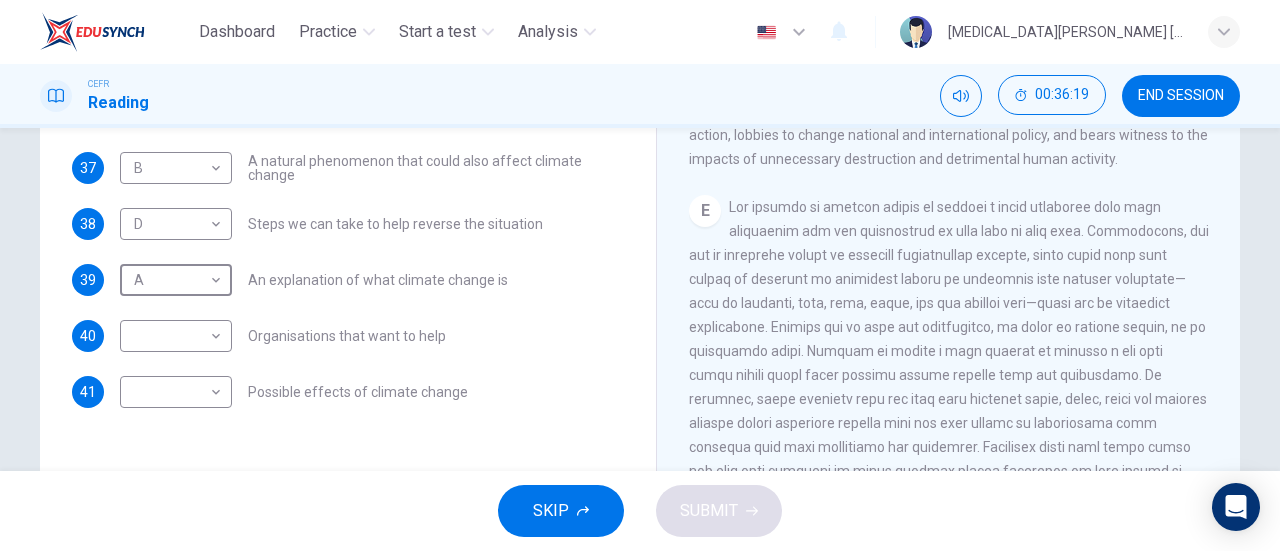 scroll, scrollTop: 1340, scrollLeft: 0, axis: vertical 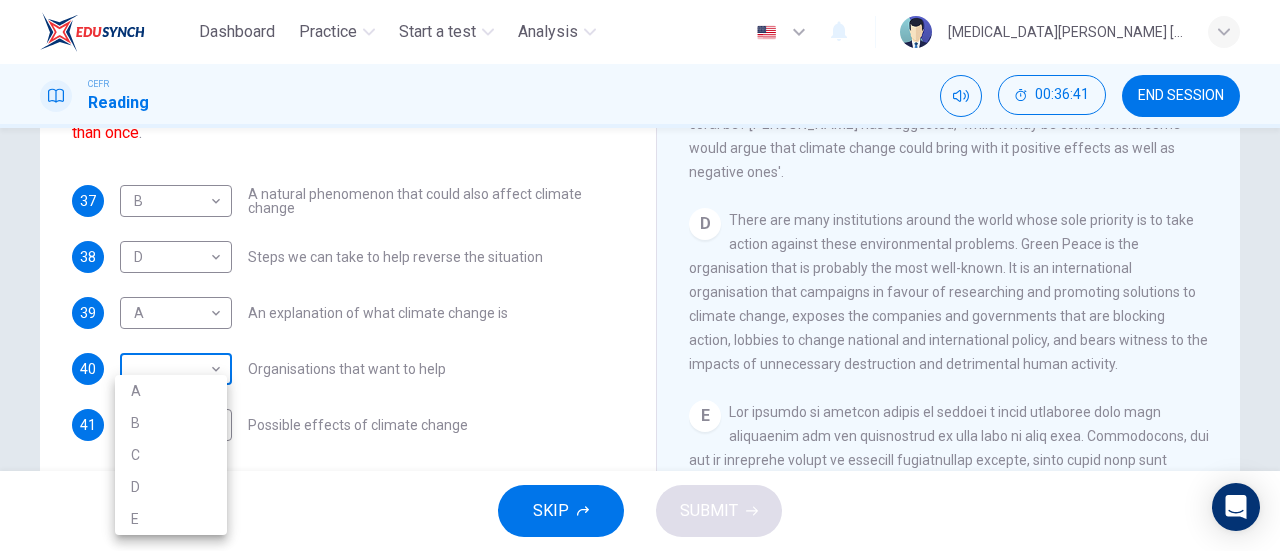 click on "Dashboard Practice Start a test Analysis English en ​ [MEDICAL_DATA][PERSON_NAME] [PERSON_NAME] CEFR Reading 00:36:41 END SESSION Questions 37 - 41 The Reading Passage has 5 paragraphs,  A – E . Which paragraph contains the following information?  Write the correct letter  A – E  in the boxes below.
NB  You may use any letter  more than once . 37 B B ​ A natural phenomenon that could also affect climate change 38 D D ​ Steps we can take to help reverse the situation 39 A A ​ An explanation of what climate change is 40 ​ ​ Organisations that want to help 41 ​ ​ Possible effects of climate change The Climate of the Earth CLICK TO ZOOM Click to Zoom A B C D E SKIP SUBMIT EduSynch - Online Language Proficiency Testing
Dashboard Practice Start a test Analysis Notifications © Copyright  2025 A B C D E" at bounding box center [640, 275] 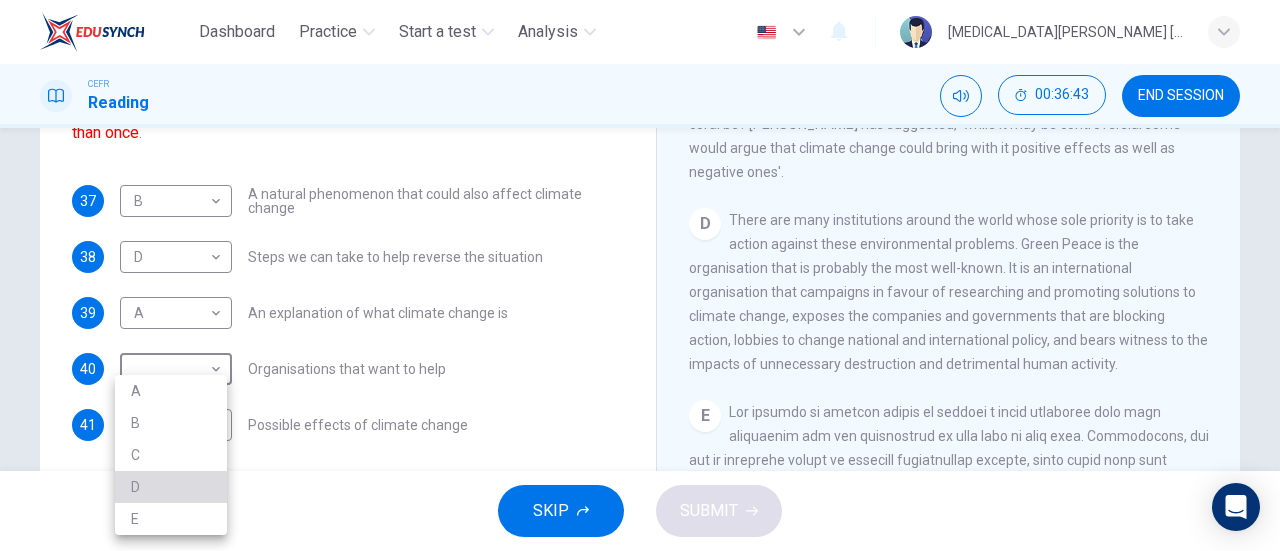 click on "D" at bounding box center (171, 487) 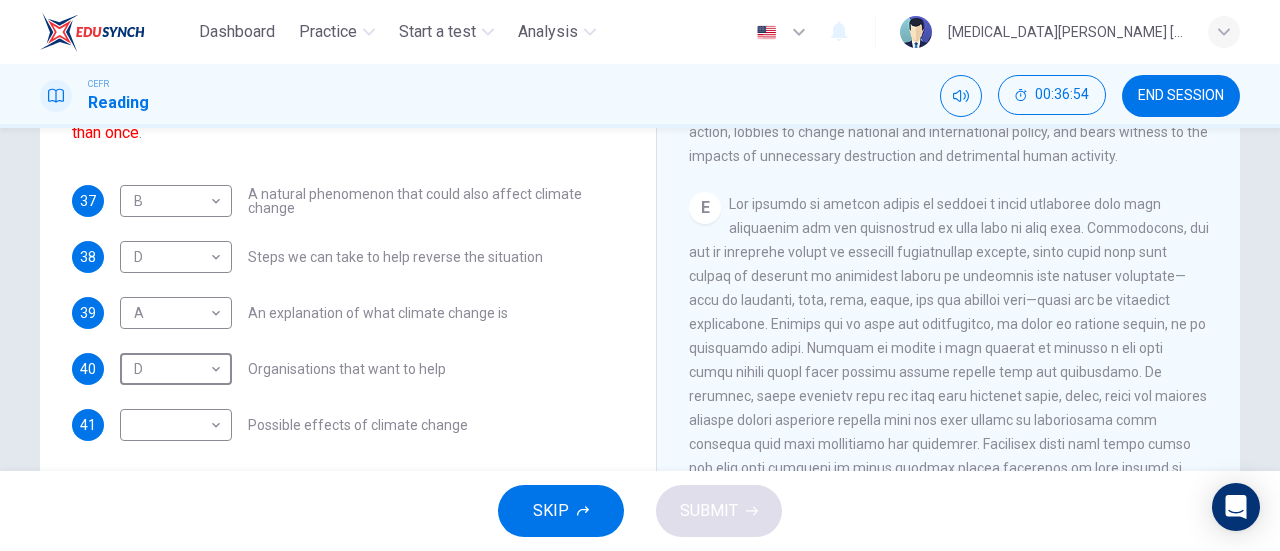 scroll, scrollTop: 1326, scrollLeft: 0, axis: vertical 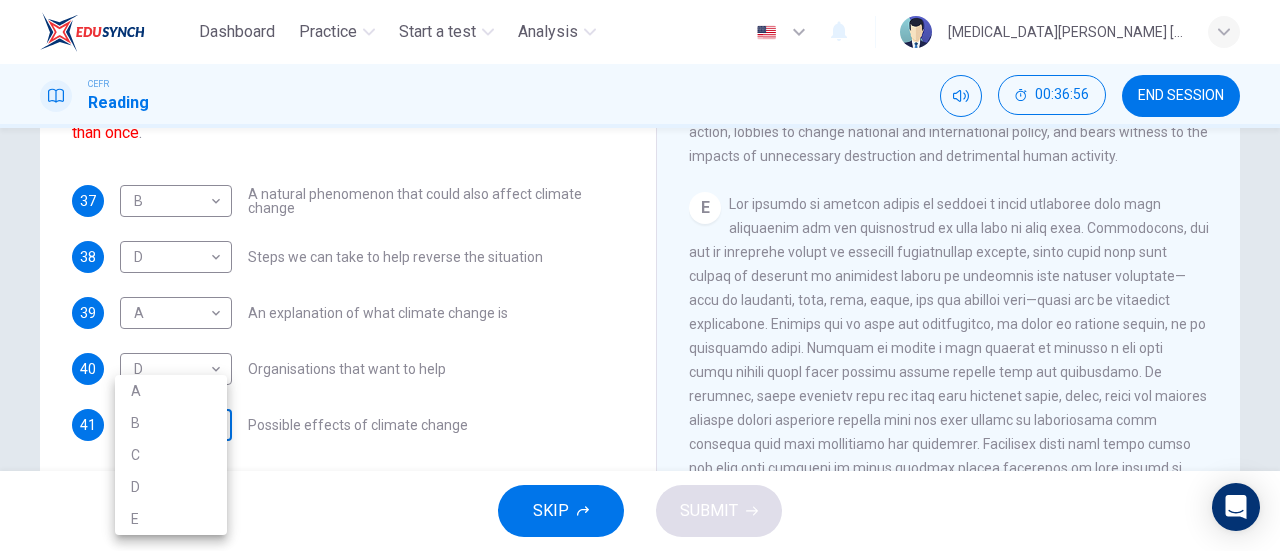 click on "Dashboard Practice Start a test Analysis English en ​ [MEDICAL_DATA][PERSON_NAME] [PERSON_NAME] CEFR Reading 00:36:56 END SESSION Questions 37 - 41 The Reading Passage has 5 paragraphs,  A – E . Which paragraph contains the following information?  Write the correct letter  A – E  in the boxes below.
NB  You may use any letter  more than once . 37 B B ​ A natural phenomenon that could also affect climate change 38 D D ​ Steps we can take to help reverse the situation 39 A A ​ An explanation of what climate change is 40 D D ​ Organisations that want to help 41 ​ ​ Possible effects of climate change The Climate of the Earth CLICK TO ZOOM Click to Zoom A B C D E SKIP SUBMIT EduSynch - Online Language Proficiency Testing
Dashboard Practice Start a test Analysis Notifications © Copyright  2025 A B C D E" at bounding box center [640, 275] 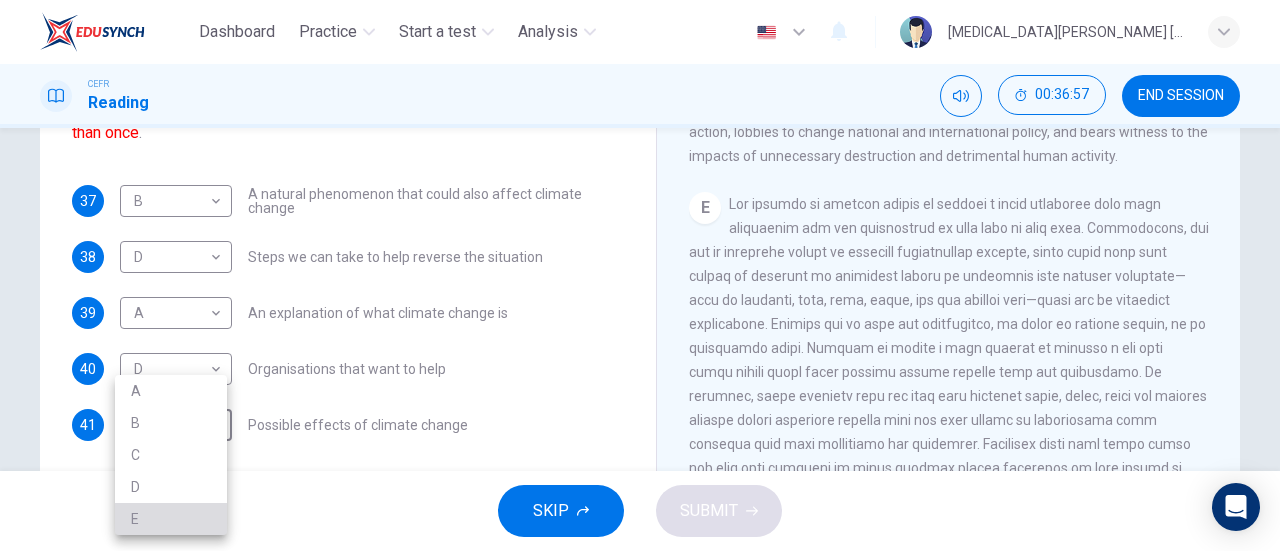 click on "E" at bounding box center (171, 519) 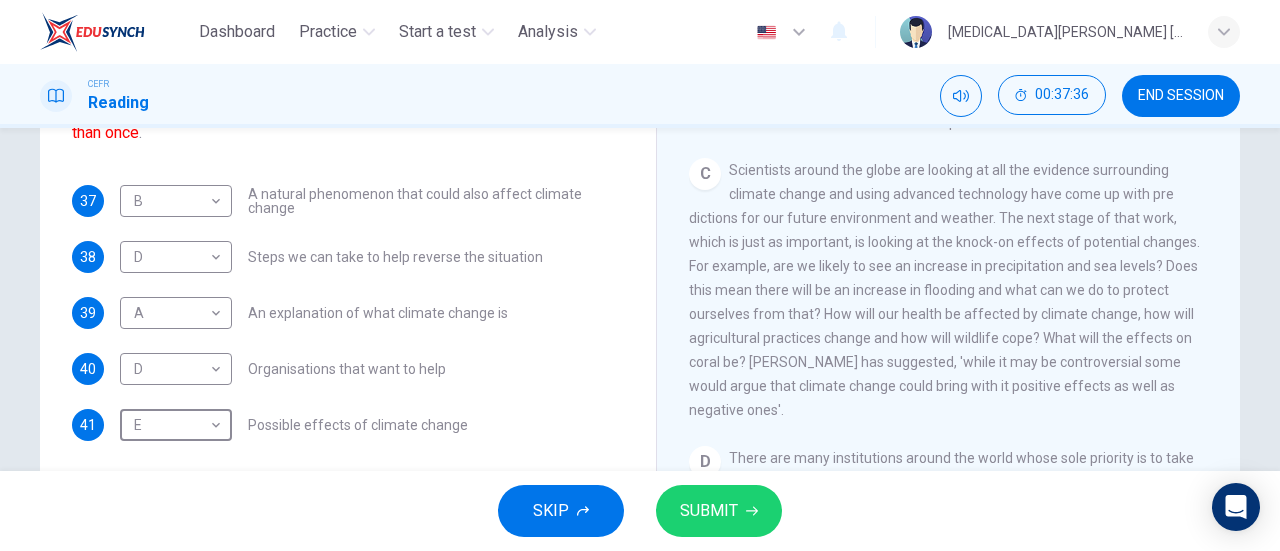 scroll, scrollTop: 854, scrollLeft: 0, axis: vertical 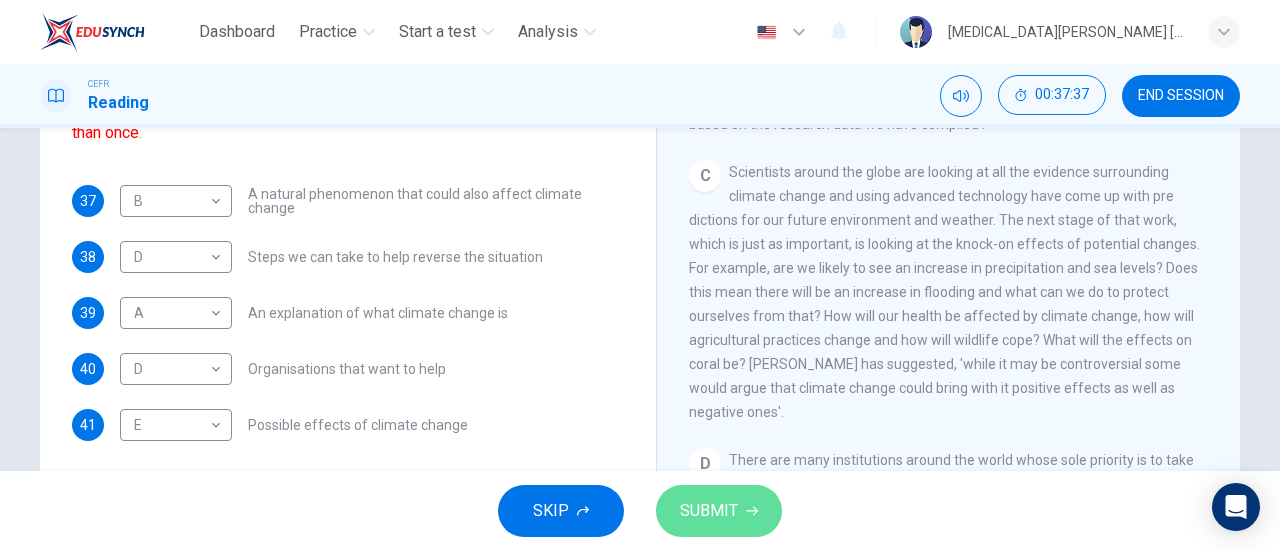 click on "SUBMIT" at bounding box center (719, 511) 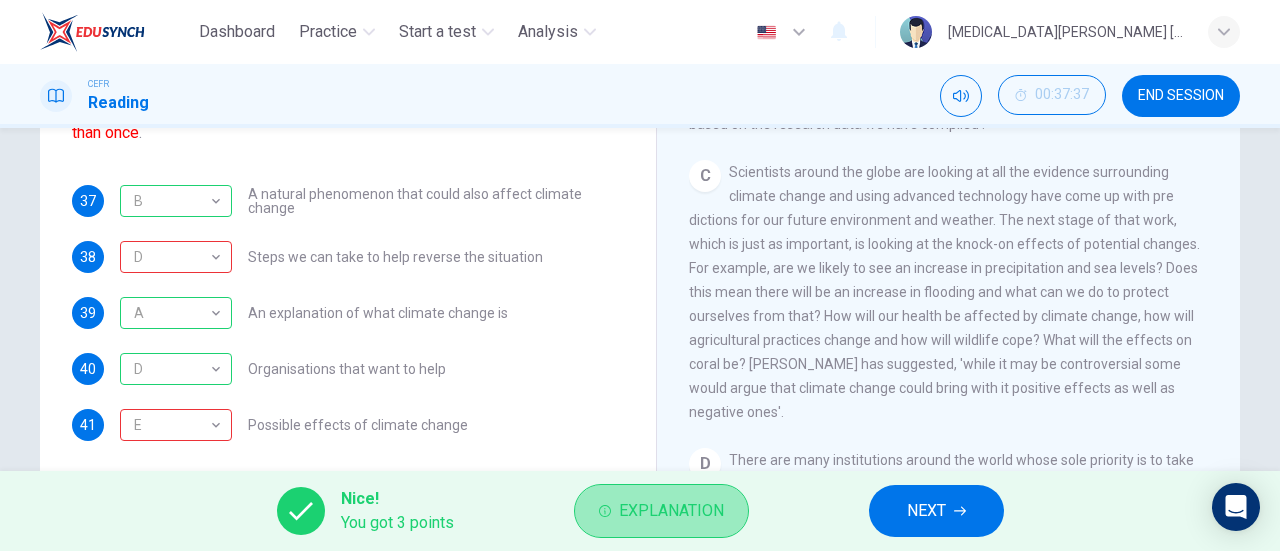 click on "Explanation" at bounding box center (661, 511) 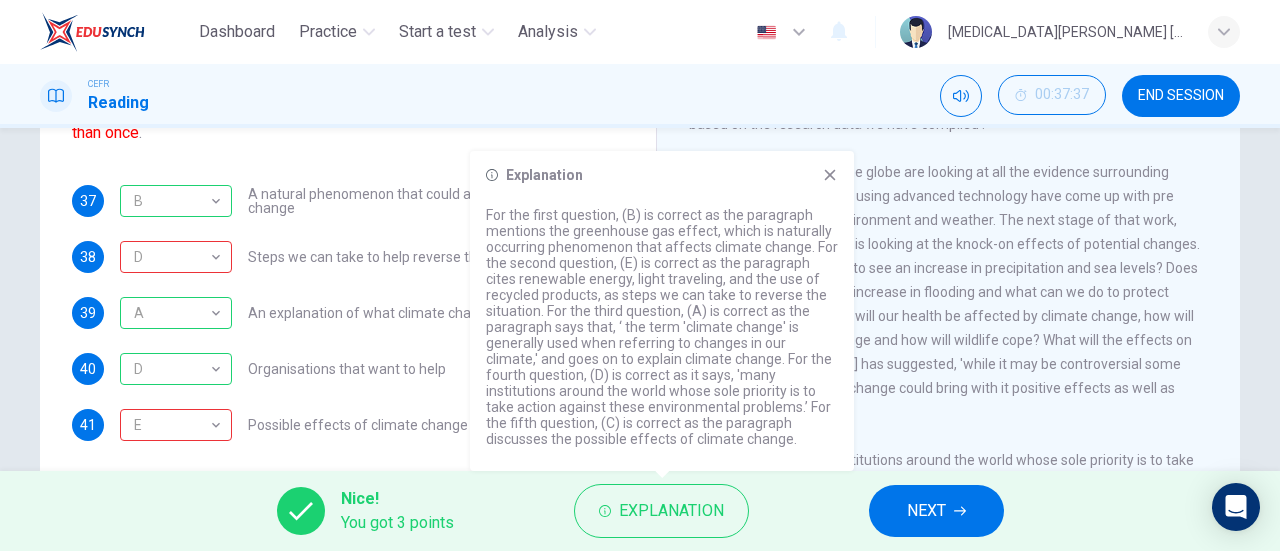 click 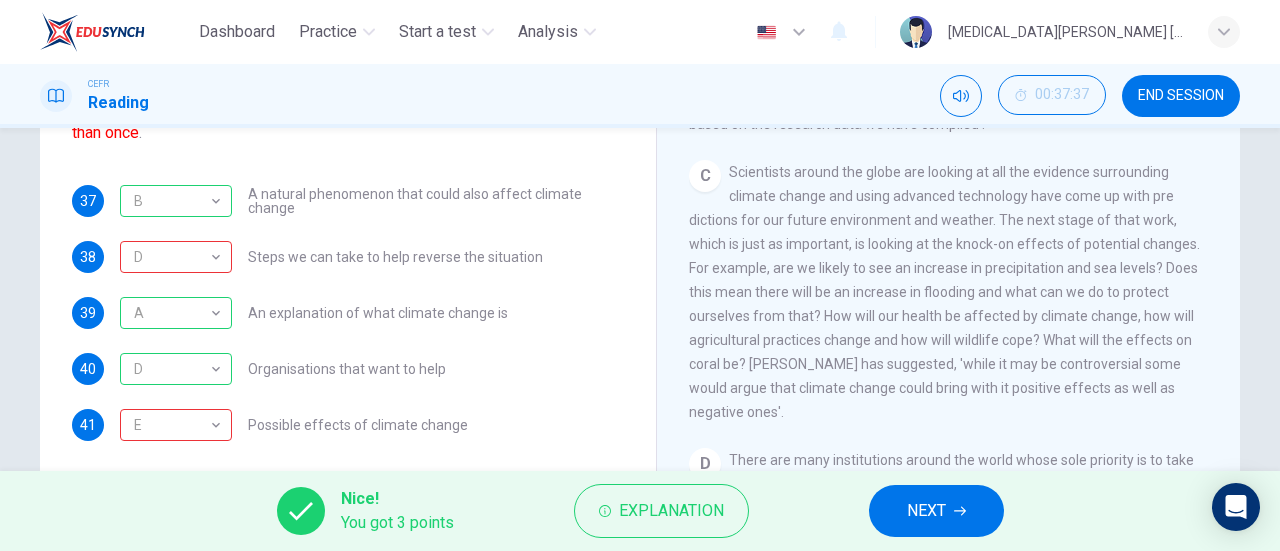 scroll, scrollTop: 0, scrollLeft: 0, axis: both 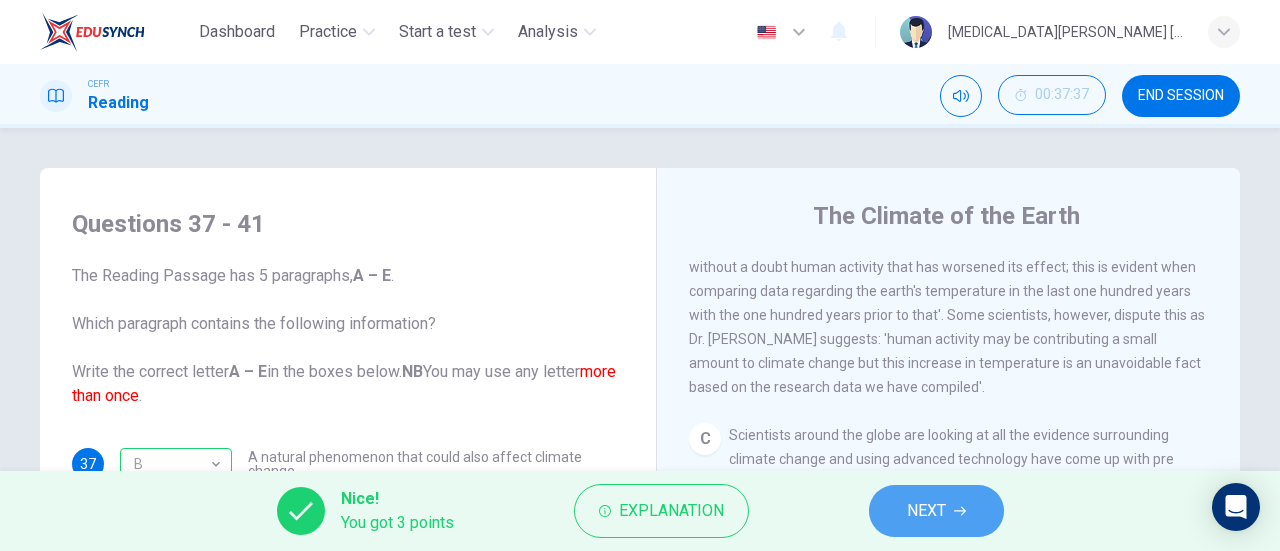 click on "NEXT" at bounding box center [926, 511] 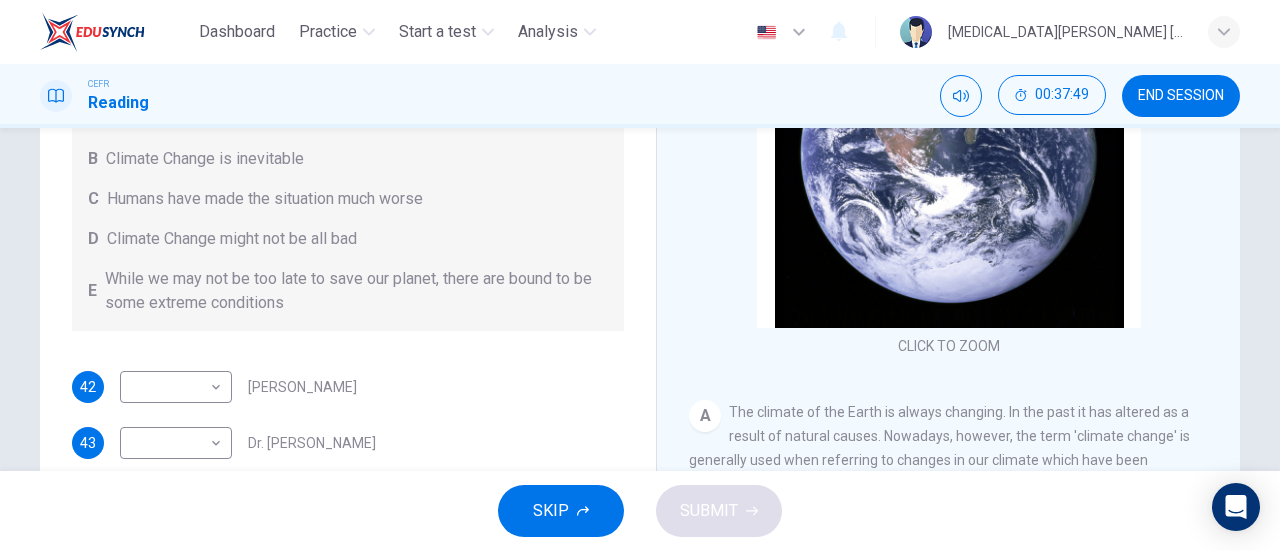 scroll, scrollTop: 320, scrollLeft: 0, axis: vertical 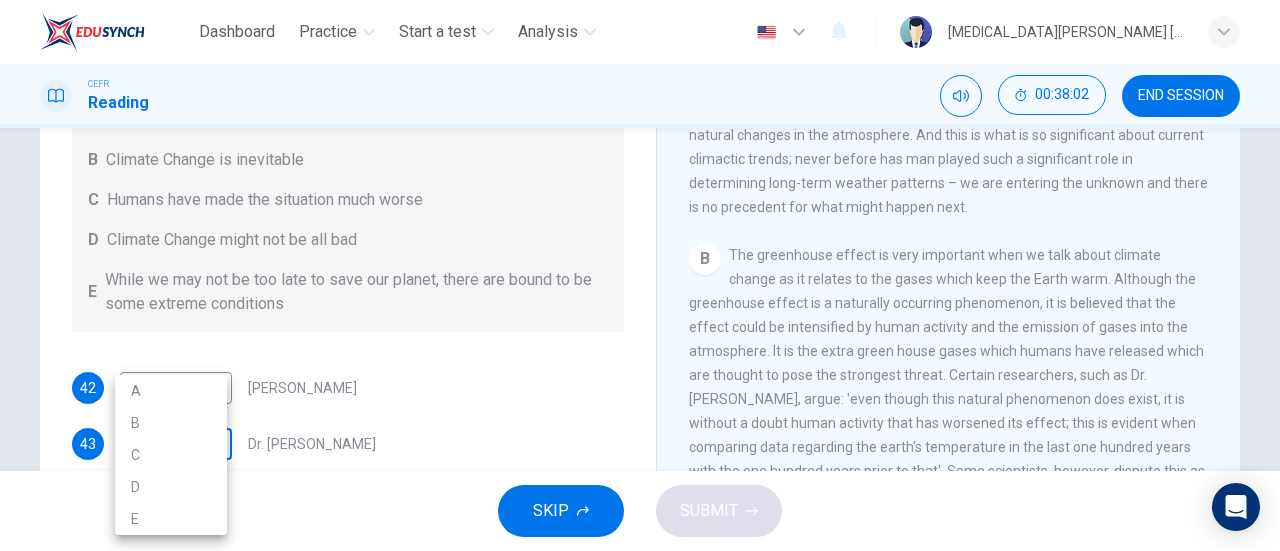 click on "Dashboard Practice Start a test Analysis English en ​ [MEDICAL_DATA][PERSON_NAME] [PERSON_NAME] CEFR Reading 00:38:02 END SESSION Questions 42 - 45 Look at the following people and the list of statements below. Match each person with the correct statement,  A – E . A We have the ability to change the situation B Climate Change is inevitable C Humans have made the situation much worse D Climate Change might not be all bad E While we may not be too late to save our planet, there are bound to be some extreme conditions 42 ​ ​ [PERSON_NAME] 43 ​ ​ Dr. [PERSON_NAME] 44 ​ ​ [PERSON_NAME] 45 ​ ​ Dr. [PERSON_NAME] The Climate of the Earth CLICK TO ZOOM Click to Zoom A B C D E SKIP SUBMIT EduSynch - Online Language Proficiency Testing
Dashboard Practice Start a test Analysis Notifications © Copyright  2025 A B C D E" at bounding box center (640, 275) 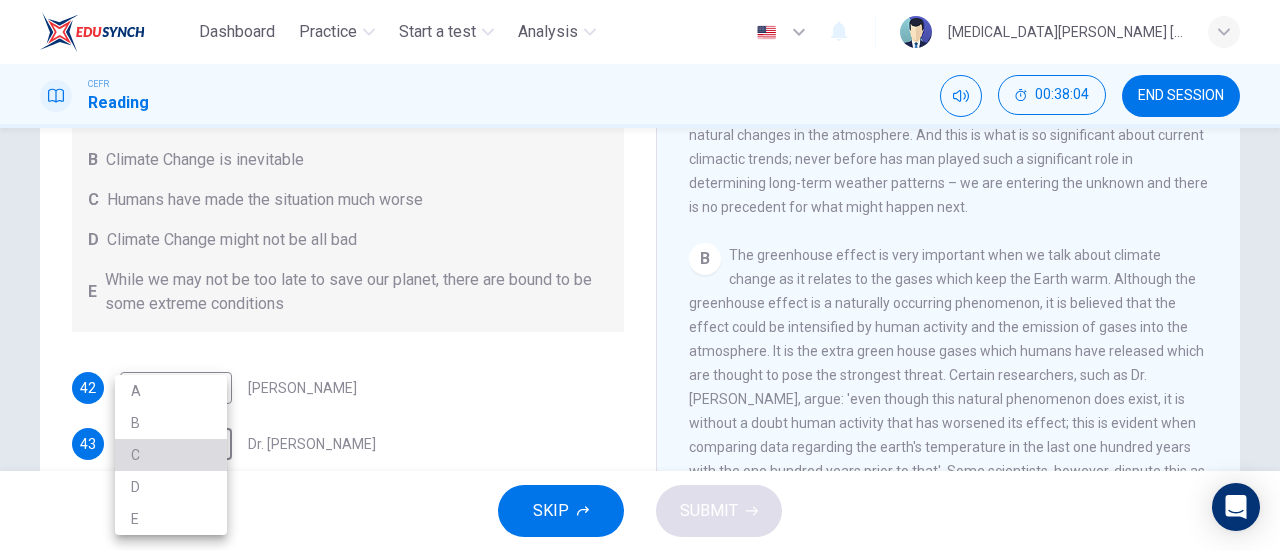click on "C" at bounding box center [171, 455] 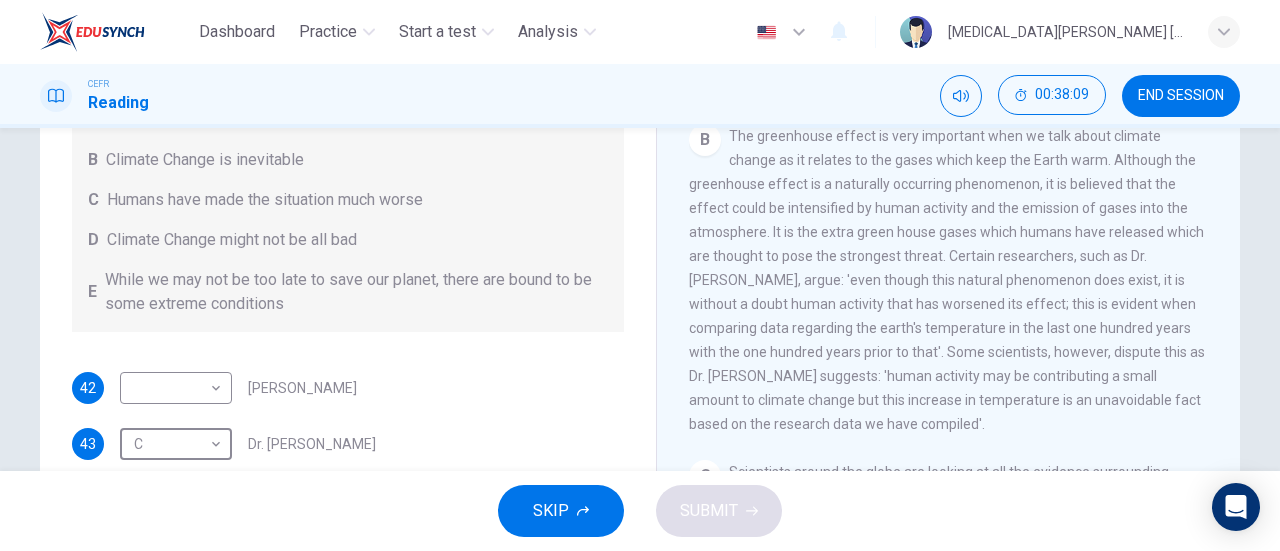 scroll, scrollTop: 607, scrollLeft: 0, axis: vertical 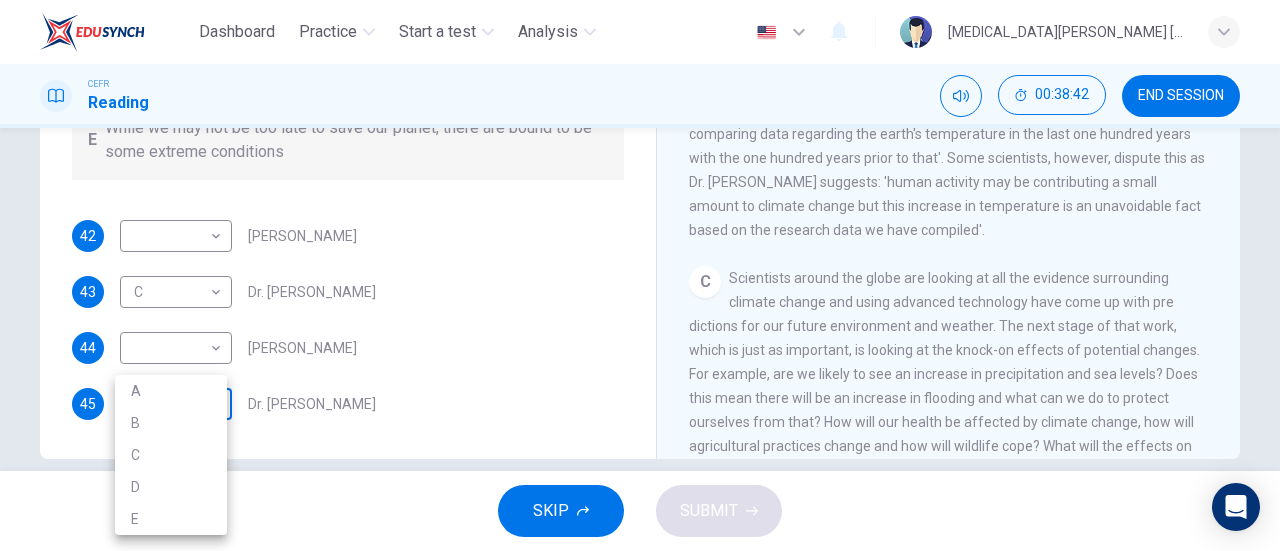 click on "Dashboard Practice Start a test Analysis English en ​ [MEDICAL_DATA][PERSON_NAME] [PERSON_NAME] CEFR Reading 00:38:42 END SESSION Questions 42 - 45 Look at the following people and the list of statements below. Match each person with the correct statement,  A – E . A We have the ability to change the situation B Climate Change is inevitable C Humans have made the situation much worse D Climate Change might not be all bad E While we may not be too late to save our planet, there are bound to be some extreme conditions 42 ​ ​ [PERSON_NAME] 43 C C ​ Dr. [PERSON_NAME] 44 ​ ​ [PERSON_NAME] 45 ​ ​ Dr. [PERSON_NAME] The Climate of the Earth CLICK TO ZOOM Click to Zoom A B C D E SKIP SUBMIT EduSynch - Online Language Proficiency Testing
Dashboard Practice Start a test Analysis Notifications © Copyright  2025 A B C D E" at bounding box center [640, 275] 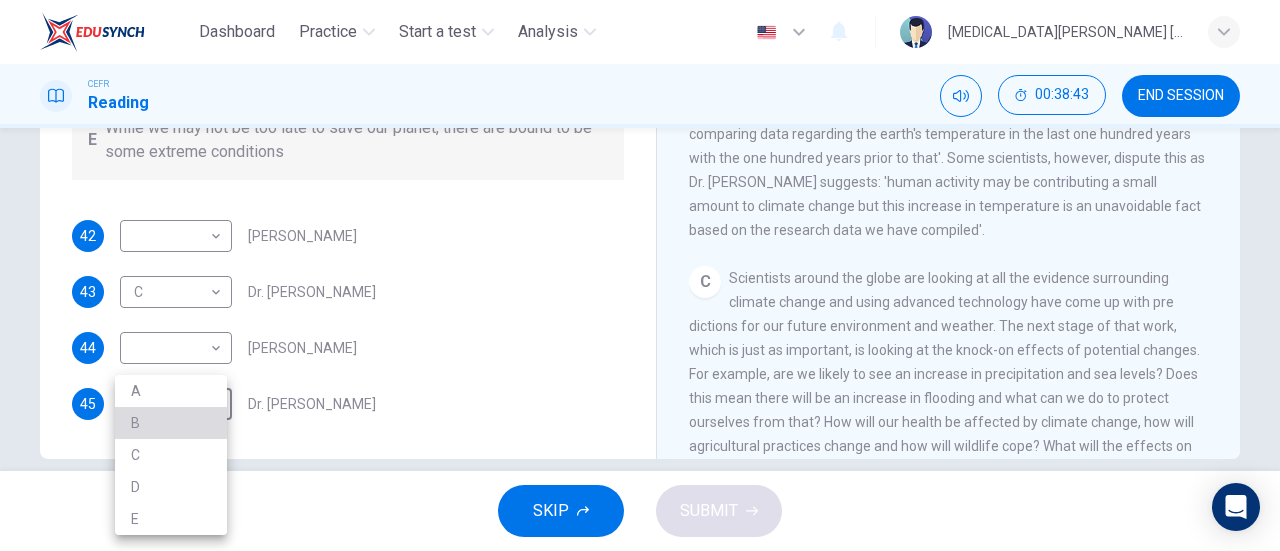 click on "B" at bounding box center (171, 423) 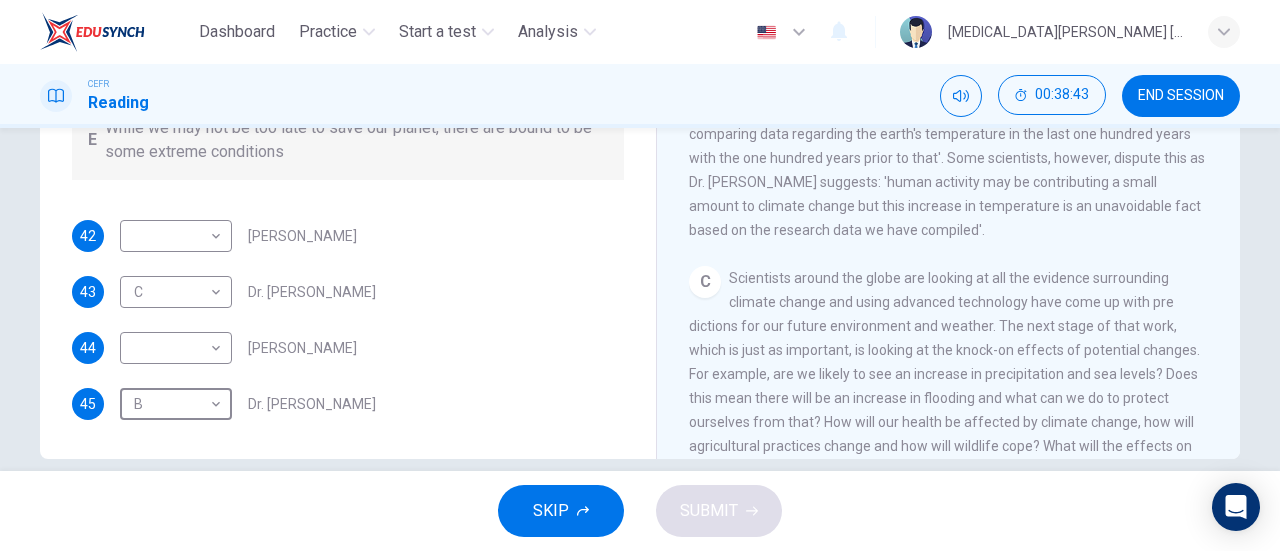 scroll, scrollTop: 0, scrollLeft: 0, axis: both 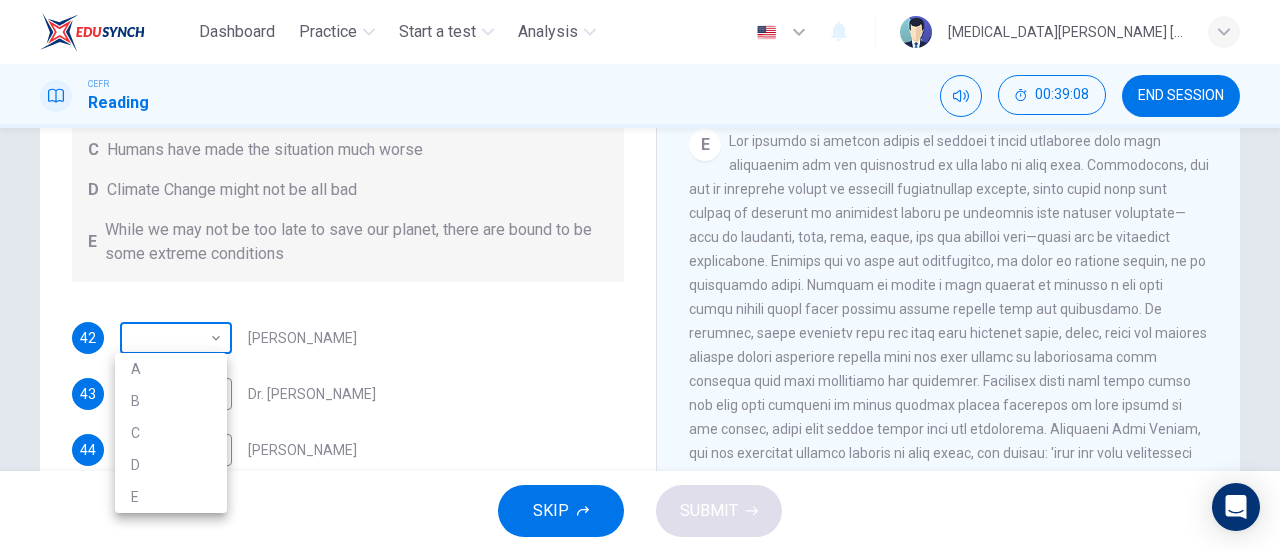 click on "Dashboard Practice Start a test Analysis English en ​ [MEDICAL_DATA][PERSON_NAME] [PERSON_NAME] CEFR Reading 00:39:08 END SESSION Questions 42 - 45 Look at the following people and the list of statements below. Match each person with the correct statement,  A – E . A We have the ability to change the situation B Climate Change is inevitable C Humans have made the situation much worse D Climate Change might not be all bad E While we may not be too late to save our planet, there are bound to be some extreme conditions 42 ​ ​ [PERSON_NAME] 43 C C ​ Dr. [PERSON_NAME] 44 ​ ​ [PERSON_NAME] 45 B B ​ Dr. [PERSON_NAME] The Climate of the Earth CLICK TO ZOOM Click to Zoom A B C D E SKIP SUBMIT EduSynch - Online Language Proficiency Testing
Dashboard Practice Start a test Analysis Notifications © Copyright  2025 A B C D E" at bounding box center (640, 275) 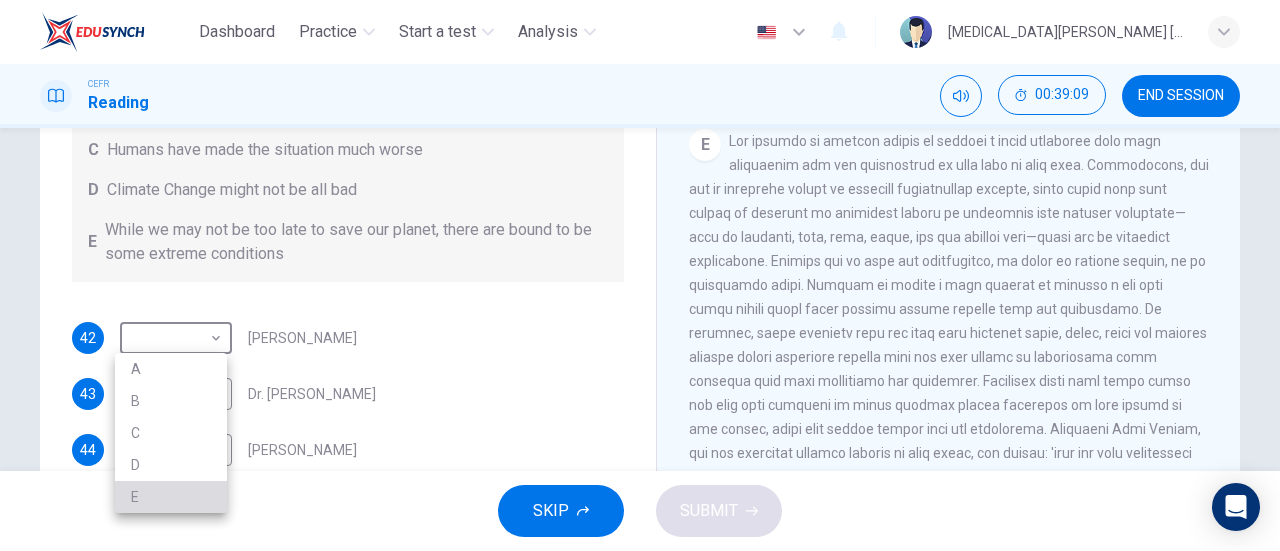 click on "E" at bounding box center (171, 497) 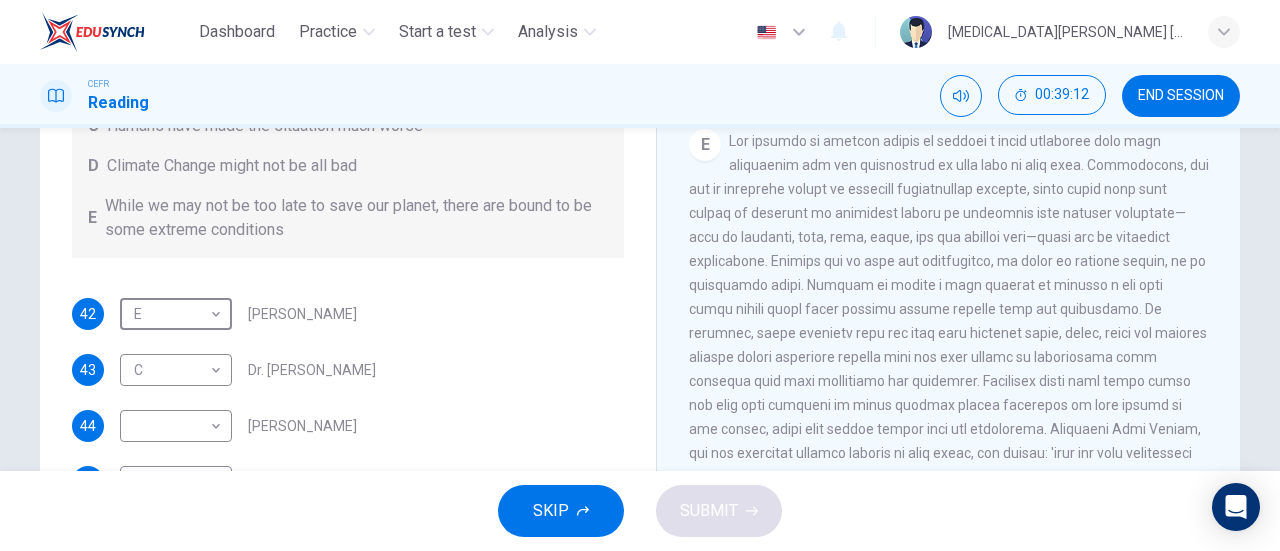 scroll, scrollTop: 24, scrollLeft: 0, axis: vertical 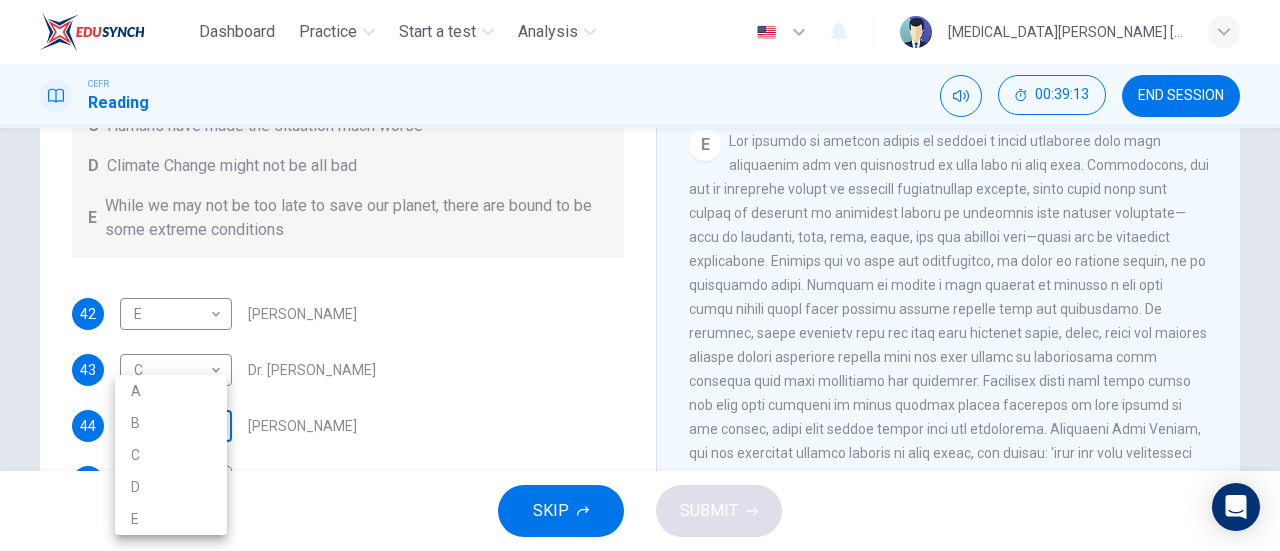 click on "Dashboard Practice Start a test Analysis English en ​ [MEDICAL_DATA][PERSON_NAME] [PERSON_NAME] CEFR Reading 00:39:13 END SESSION Questions 42 - 45 Look at the following people and the list of statements below. Match each person with the correct statement,  A – E . A We have the ability to change the situation B Climate Change is inevitable C Humans have made the situation much worse D Climate Change might not be all bad E While we may not be too late to save our planet, there are bound to be some extreme conditions 42 E E ​ [PERSON_NAME] 43 C C ​ Dr. [PERSON_NAME] 44 ​ ​ [PERSON_NAME] 45 B B ​ Dr. [PERSON_NAME] The Climate of the Earth CLICK TO ZOOM Click to Zoom A B C D E SKIP SUBMIT EduSynch - Online Language Proficiency Testing
Dashboard Practice Start a test Analysis Notifications © Copyright  2025 A B C D E" at bounding box center [640, 275] 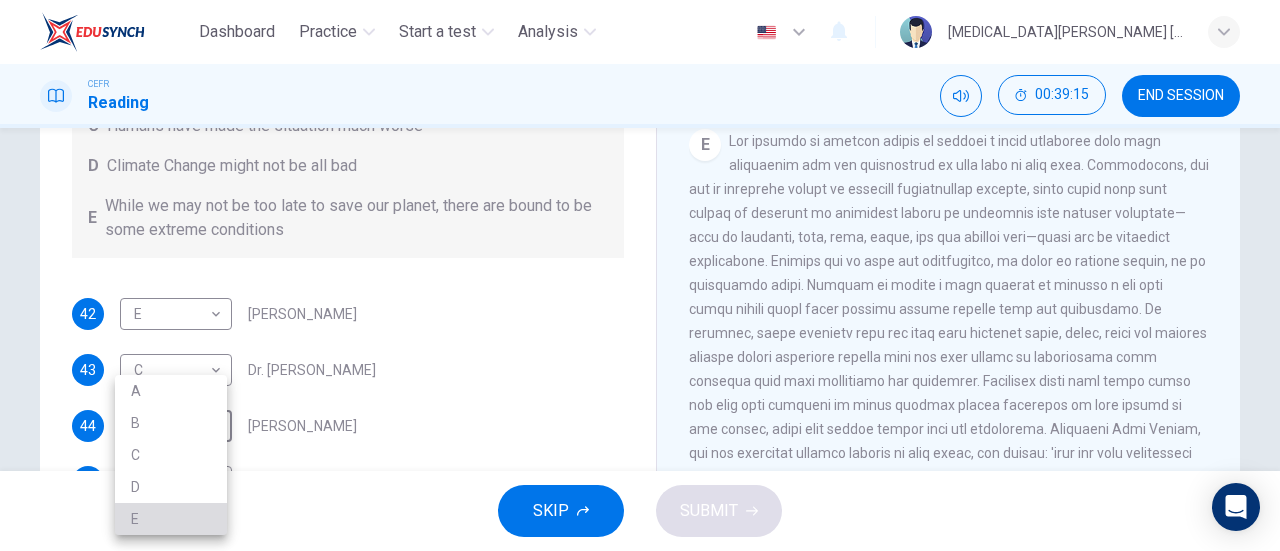 click on "E" at bounding box center (171, 519) 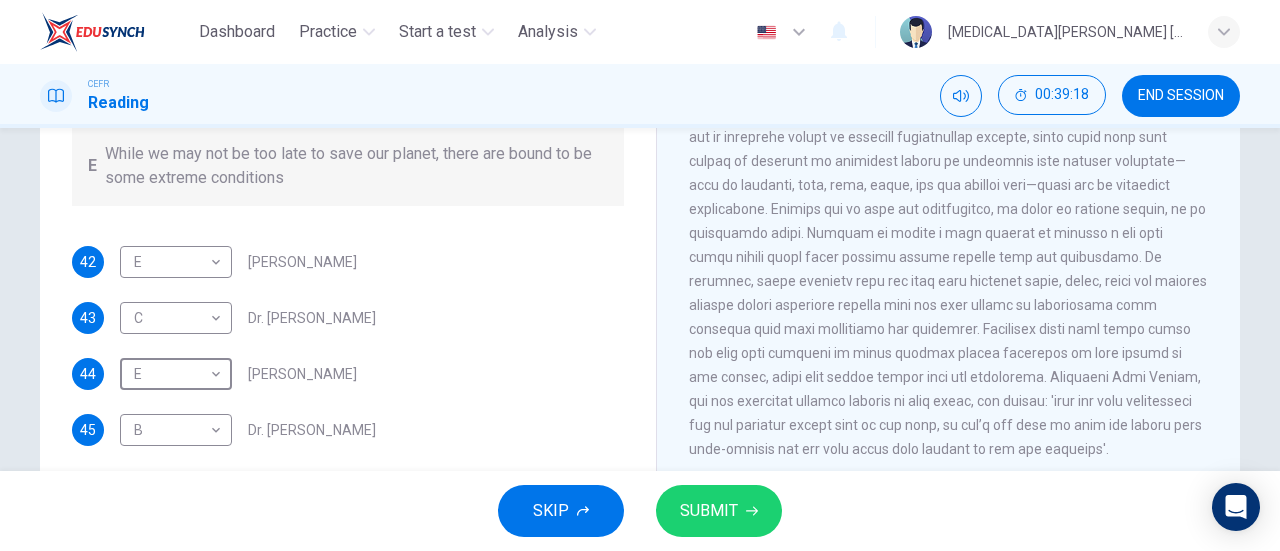 scroll, scrollTop: 432, scrollLeft: 0, axis: vertical 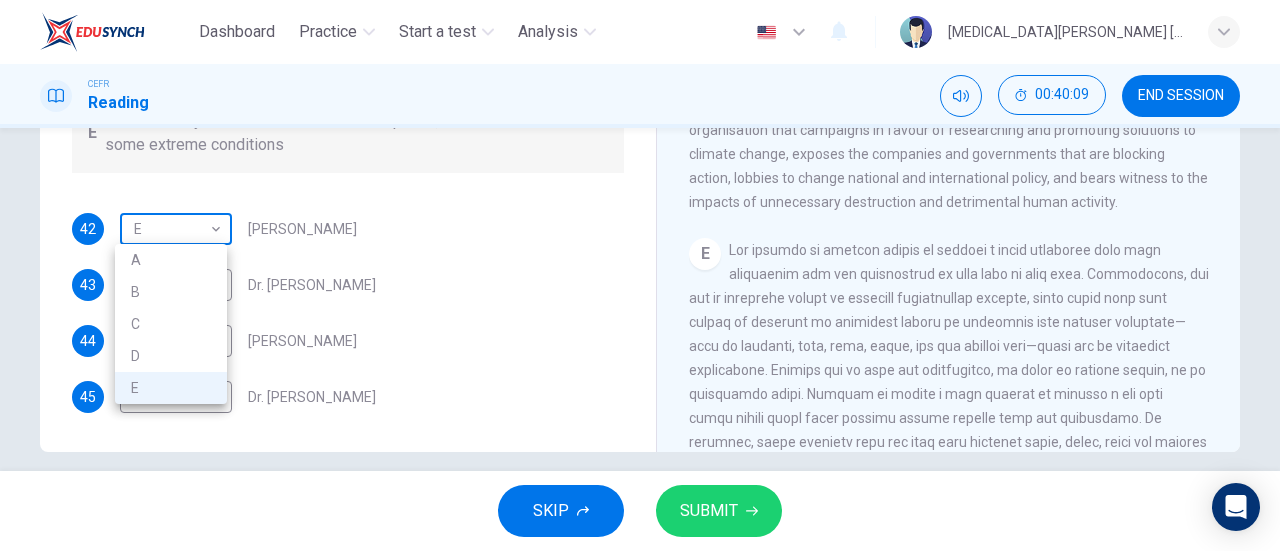 click on "Dashboard Practice Start a test Analysis English en ​ [MEDICAL_DATA][PERSON_NAME] [PERSON_NAME] CEFR Reading 00:40:09 END SESSION Questions 42 - 45 Look at the following people and the list of statements below. Match each person with the correct statement,  A – E . A We have the ability to change the situation B Climate Change is inevitable C Humans have made the situation much worse D Climate Change might not be all bad E While we may not be too late to save our planet, there are bound to be some extreme conditions 42 E E ​ [PERSON_NAME] 43 C C ​ Dr. [PERSON_NAME] 44 E E ​ [PERSON_NAME] 45 B B ​ Dr. [PERSON_NAME] The Climate of the Earth CLICK TO ZOOM Click to Zoom A B C D E SKIP SUBMIT EduSynch - Online Language Proficiency Testing
Dashboard Practice Start a test Analysis Notifications © Copyright  2025 A B C D E" at bounding box center [640, 275] 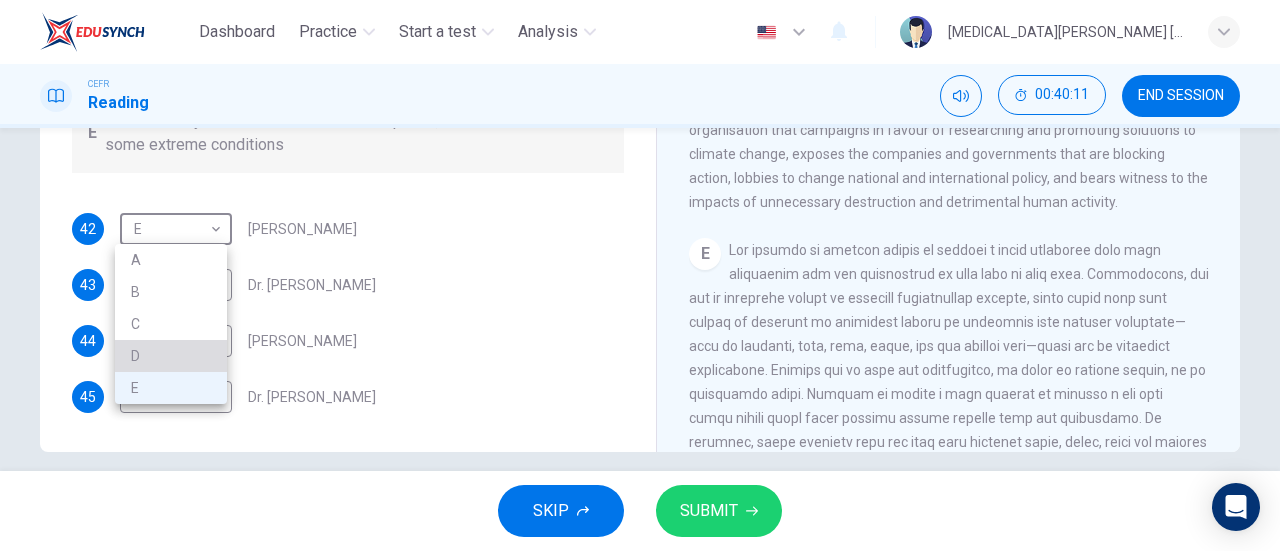 click on "D" at bounding box center (171, 356) 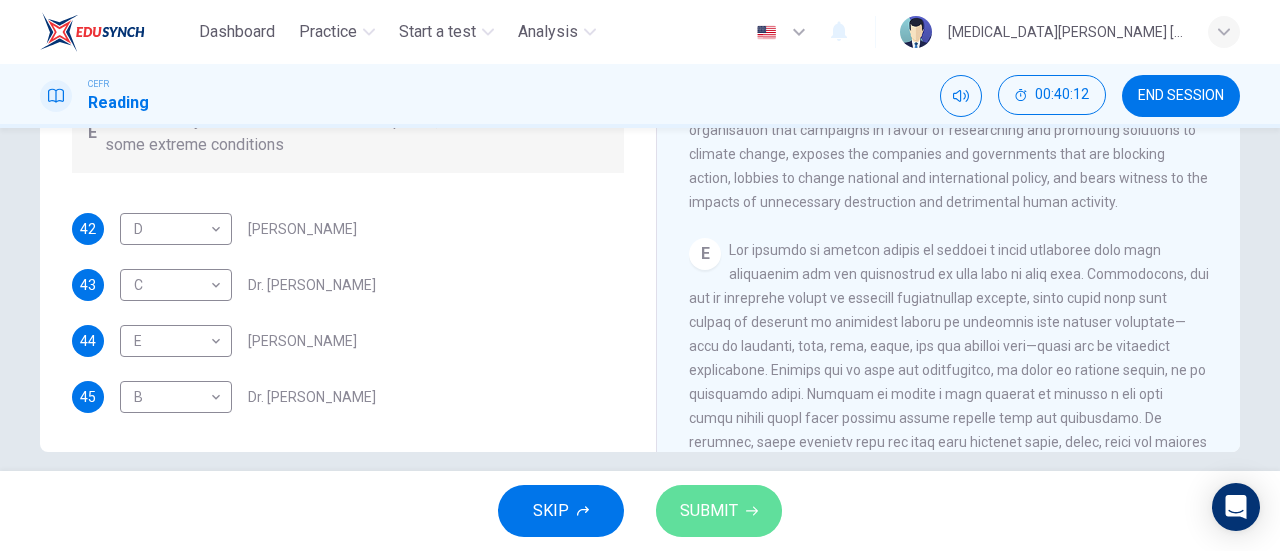 click on "SUBMIT" at bounding box center [719, 511] 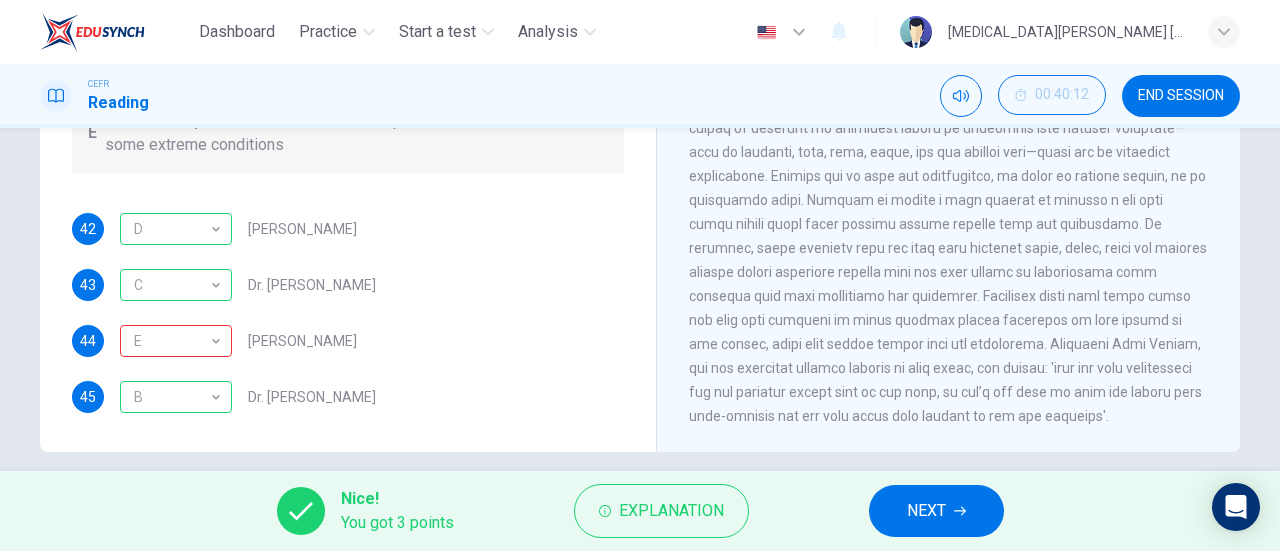 scroll, scrollTop: 1340, scrollLeft: 0, axis: vertical 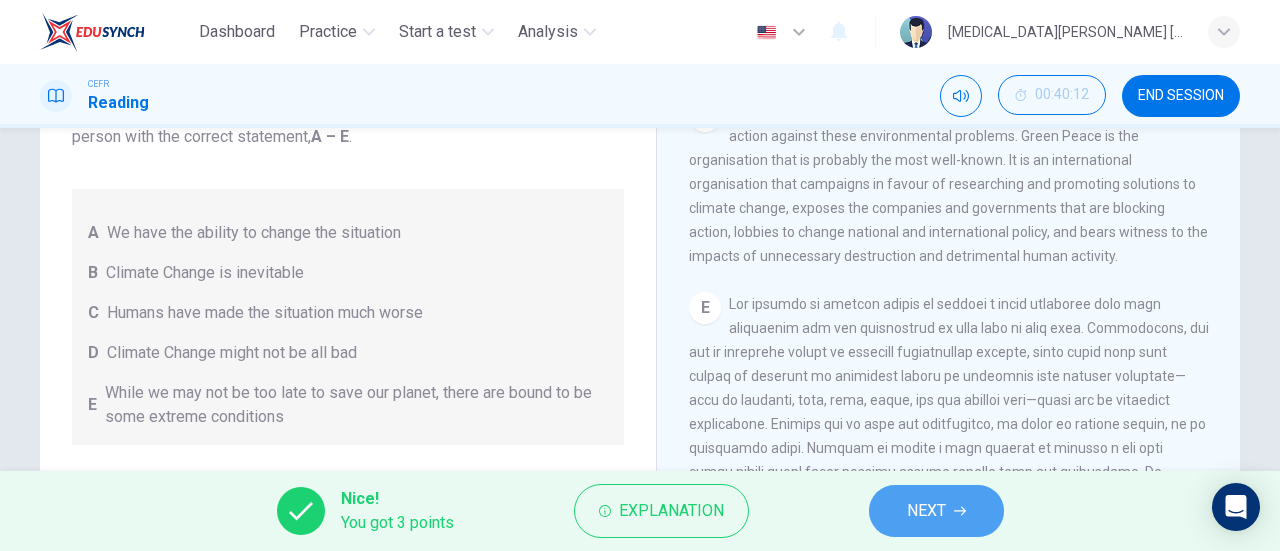 click on "NEXT" at bounding box center [926, 511] 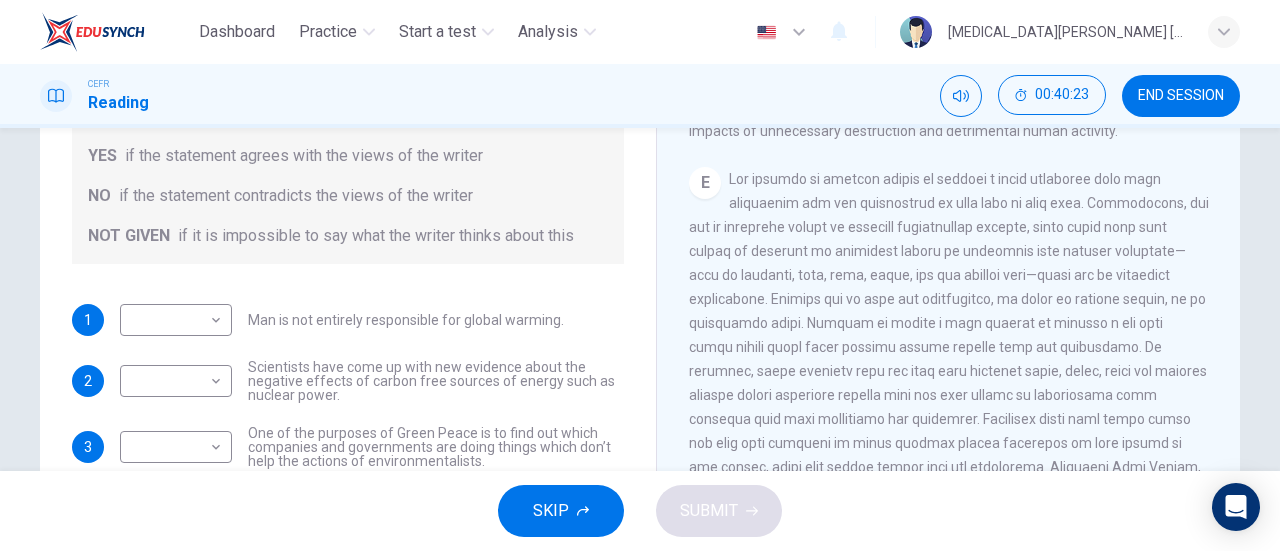 scroll, scrollTop: 289, scrollLeft: 0, axis: vertical 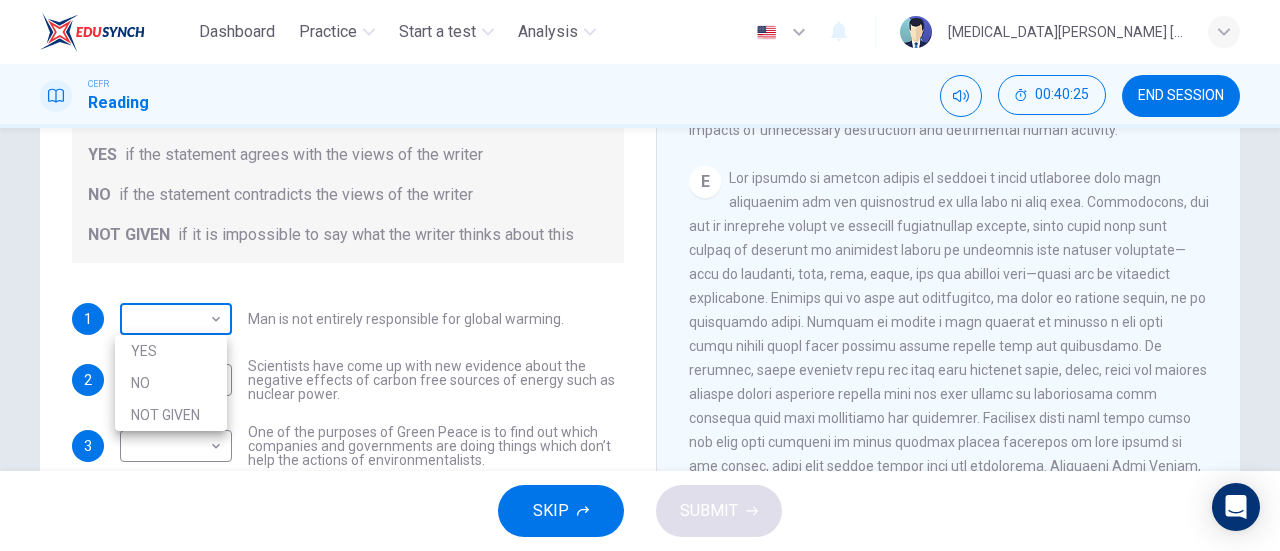 click on "Dashboard Practice Start a test Analysis English en ​ [PERSON_NAME] [PERSON_NAME] CEFR Reading 00:40:25 END SESSION Question 46 Do the following statements agree with the information given in the Reading Passage? In the boxes below, write YES if the statement agrees with the views of the writer NO if the statement contradicts the views of the writer NOT GIVEN if it is impossible to say what the writer thinks about this 1 ​ ​ Man is not entirely responsible for global warming. 2 ​ ​ Scientists have come up with new evidence about the negative effects of carbon free sources of energy such as nuclear power. 3 ​ ​ One of the purposes of Green Peace is to find out which companies and governments are doing things which don’t help the actions of environmentalists. 4 ​ ​ Most people aren’t willing to start using renewable energy. The Climate of the Earth CLICK TO ZOOM Click to Zoom A B C D E SKIP SUBMIT EduSynch - Online Language Proficiency Testing
Dashboard Practice Start a test Analysis" at bounding box center (640, 275) 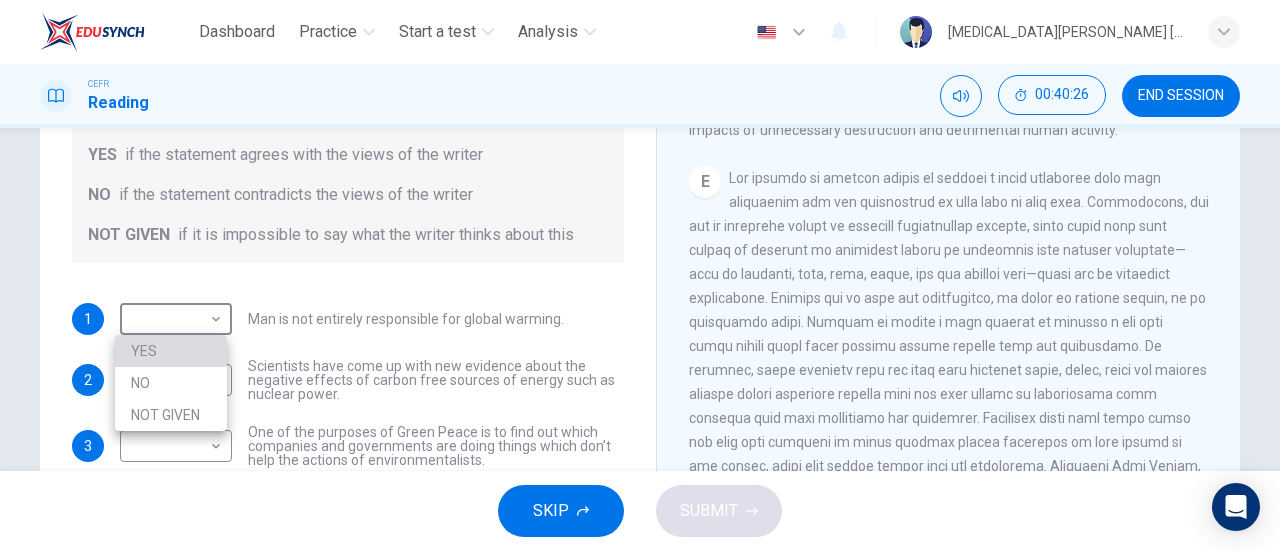 click on "YES" at bounding box center [171, 351] 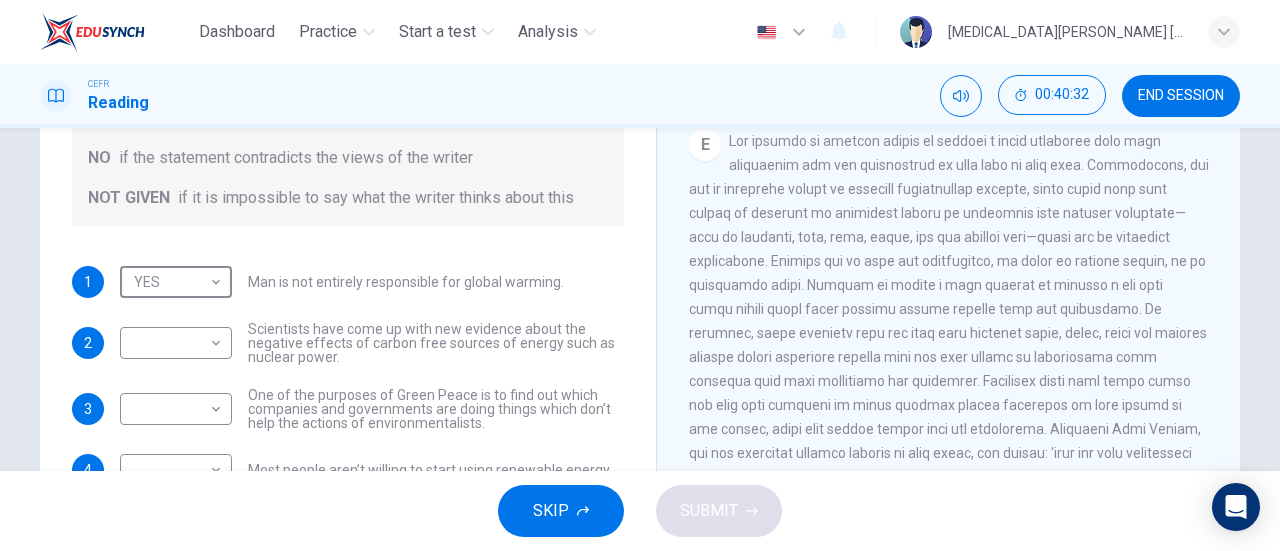 scroll, scrollTop: 329, scrollLeft: 0, axis: vertical 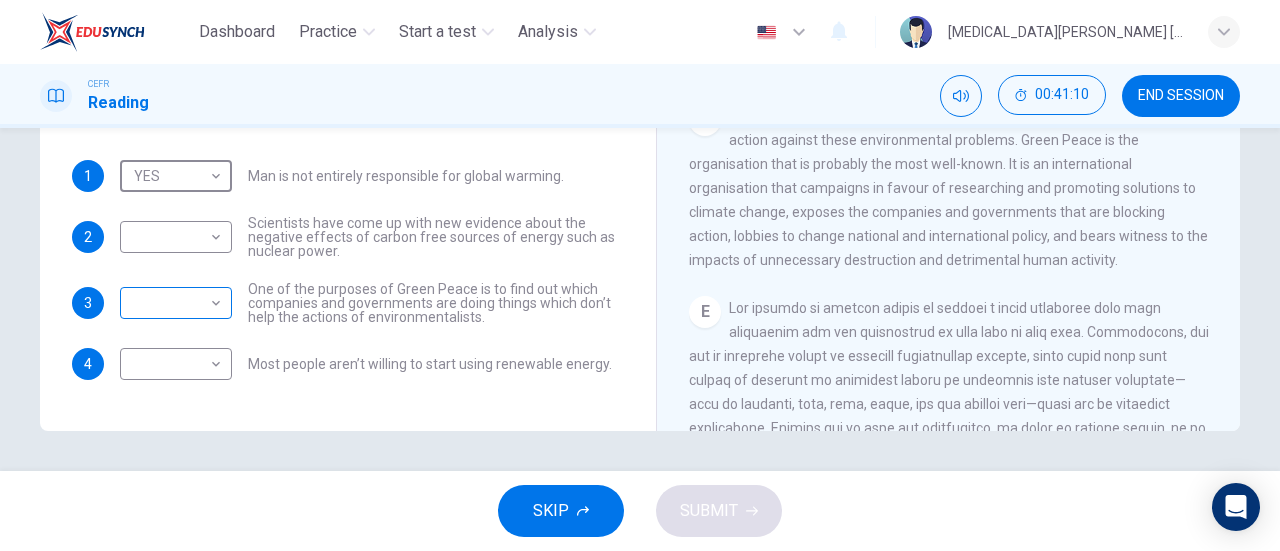 click on "Dashboard Practice Start a test Analysis English en ​ [MEDICAL_DATA][PERSON_NAME] [PERSON_NAME] CEFR Reading 00:41:10 END SESSION Question 46 Do the following statements agree with the information given in the Reading Passage? In the boxes below, write YES if the statement agrees with the views of the writer NO if the statement contradicts the views of the writer NOT GIVEN if it is impossible to say what the writer thinks about this 1 YES YES ​ Man is not entirely responsible for global warming. 2 ​ ​ Scientists have come up with new evidence about the negative effects of carbon free sources of energy such as nuclear power. 3 ​ ​ One of the purposes of Green Peace is to find out which companies and governments are doing things which don’t help the actions of environmentalists. 4 ​ ​ Most people aren’t willing to start using renewable energy. The Climate of the Earth CLICK TO ZOOM Click to Zoom A B C D E SKIP SUBMIT EduSynch - Online Language Proficiency Testing
Dashboard Practice Start a test 2025" at bounding box center (640, 275) 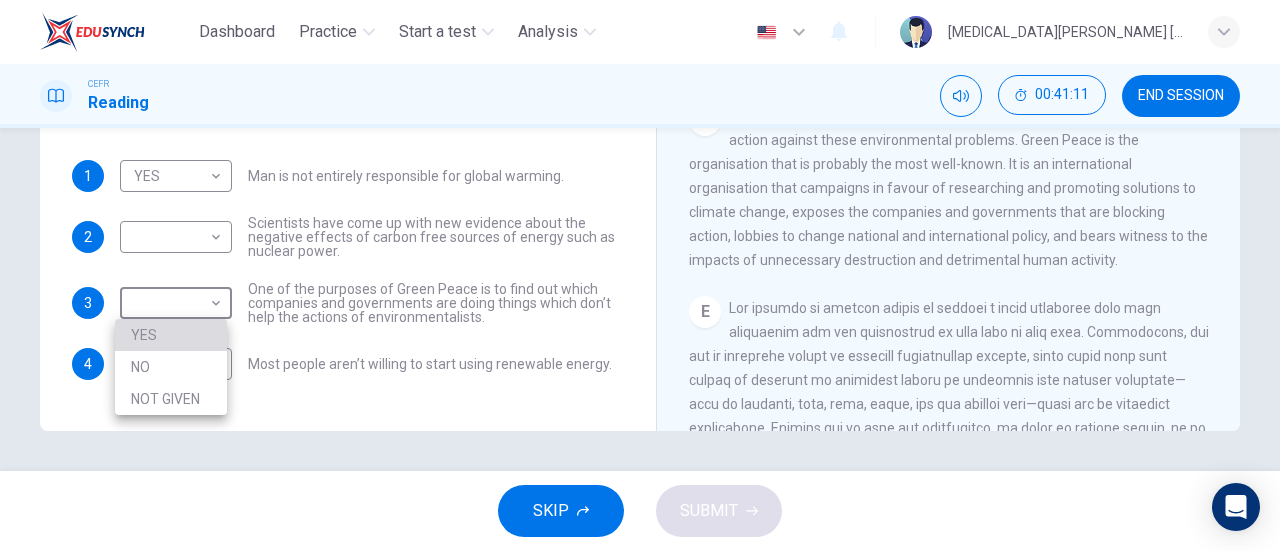 click on "YES" at bounding box center [171, 335] 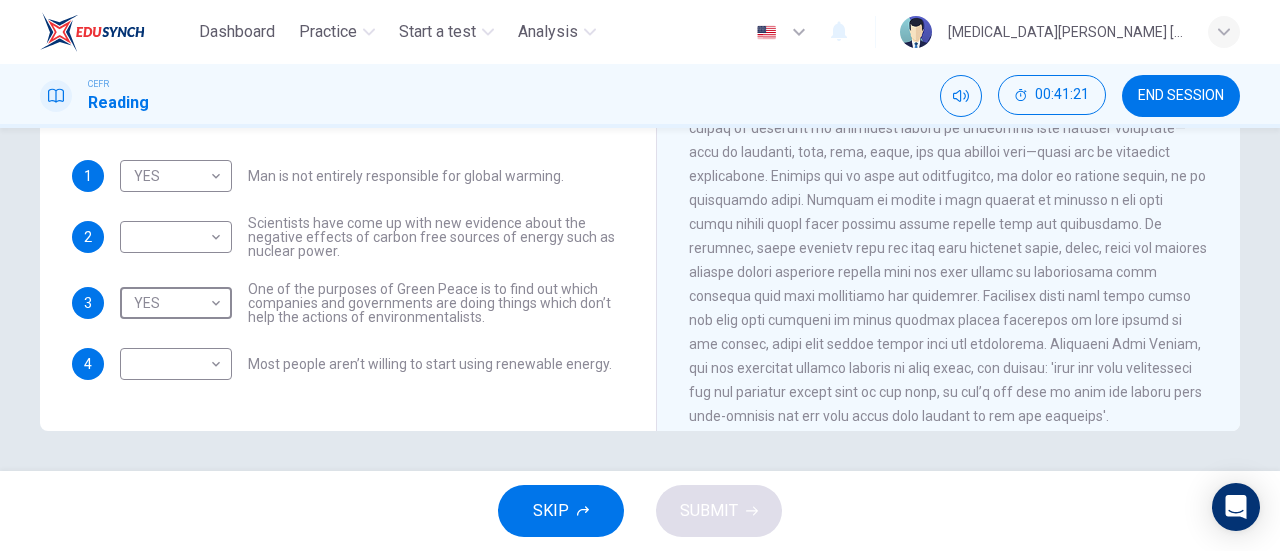 scroll, scrollTop: 1278, scrollLeft: 0, axis: vertical 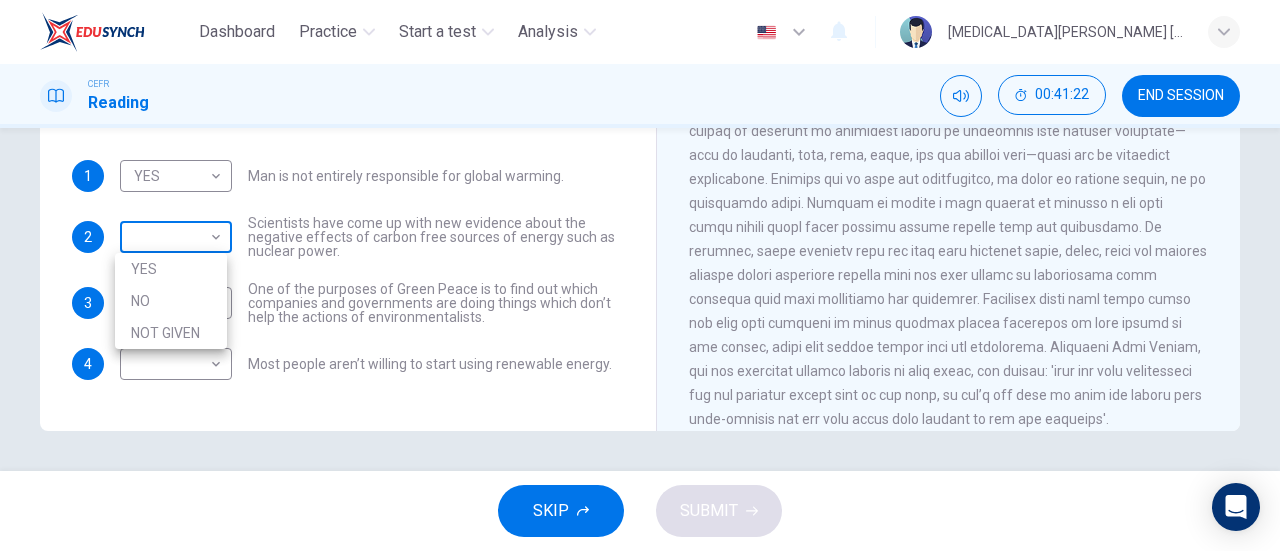 click on "Dashboard Practice Start a test Analysis English en ​ [MEDICAL_DATA][PERSON_NAME] [PERSON_NAME] CEFR Reading 00:41:22 END SESSION Question 46 Do the following statements agree with the information given in the Reading Passage? In the boxes below, write YES if the statement agrees with the views of the writer NO if the statement contradicts the views of the writer NOT GIVEN if it is impossible to say what the writer thinks about this 1 YES YES ​ Man is not entirely responsible for global warming. 2 ​ ​ Scientists have come up with new evidence about the negative effects of carbon free sources of energy such as nuclear power. 3 YES YES ​ One of the purposes of Green Peace is to find out which companies and governments are doing things which don’t help the actions of environmentalists. 4 ​ ​ Most people aren’t willing to start using renewable energy. The Climate of the Earth CLICK TO ZOOM Click to Zoom A B C D E SKIP SUBMIT EduSynch - Online Language Proficiency Testing
Dashboard Practice Start a test" at bounding box center [640, 275] 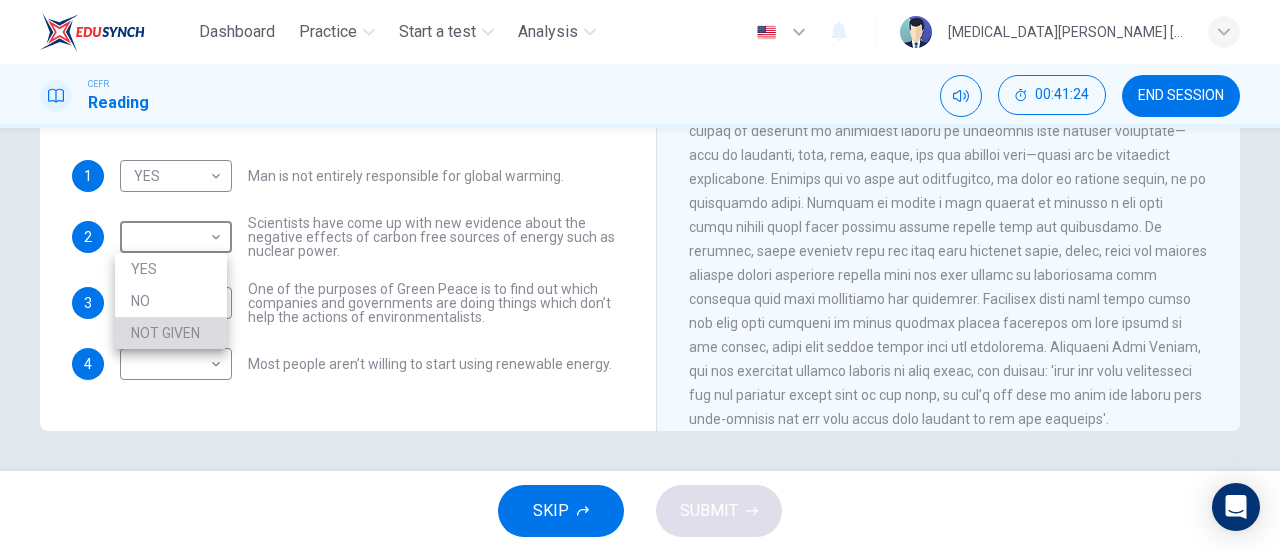click on "NOT GIVEN" at bounding box center (171, 333) 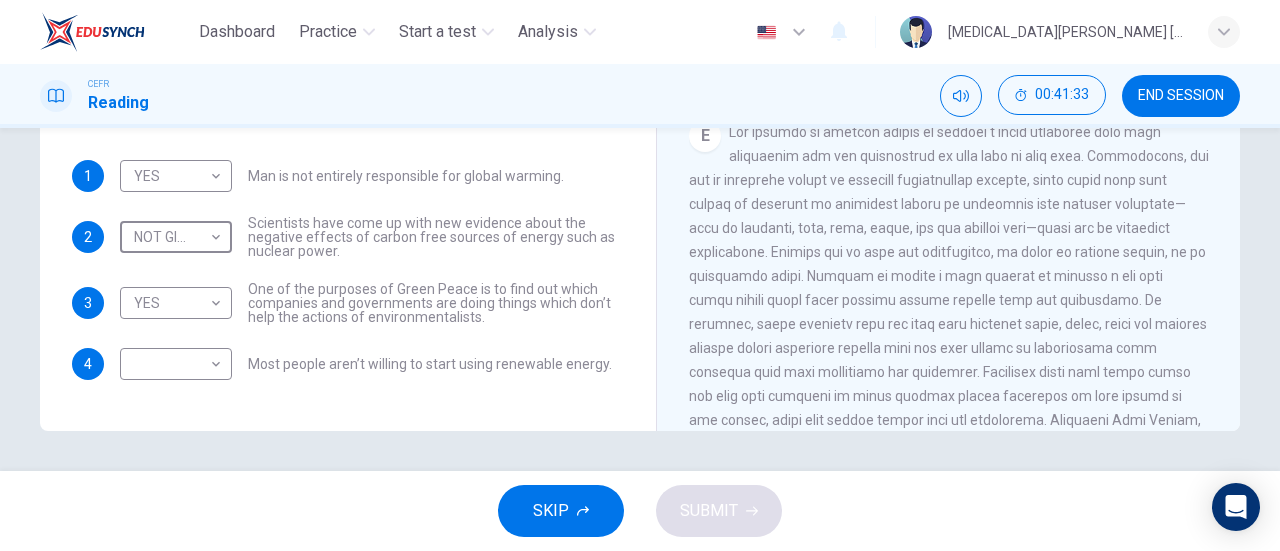 scroll, scrollTop: 1204, scrollLeft: 0, axis: vertical 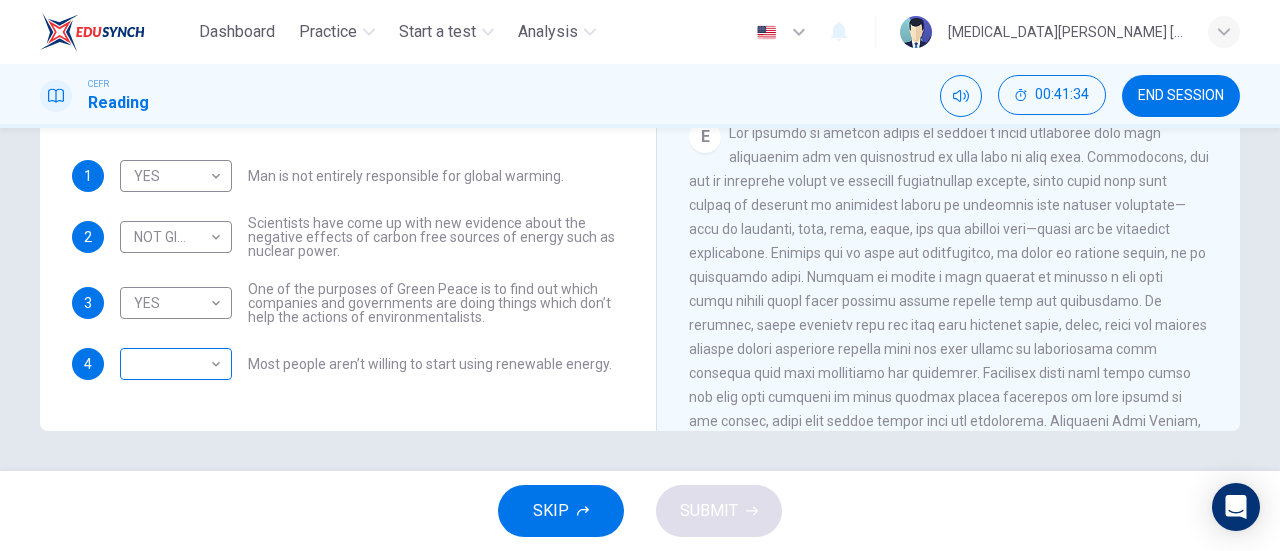 click on "​ ​" at bounding box center [176, 364] 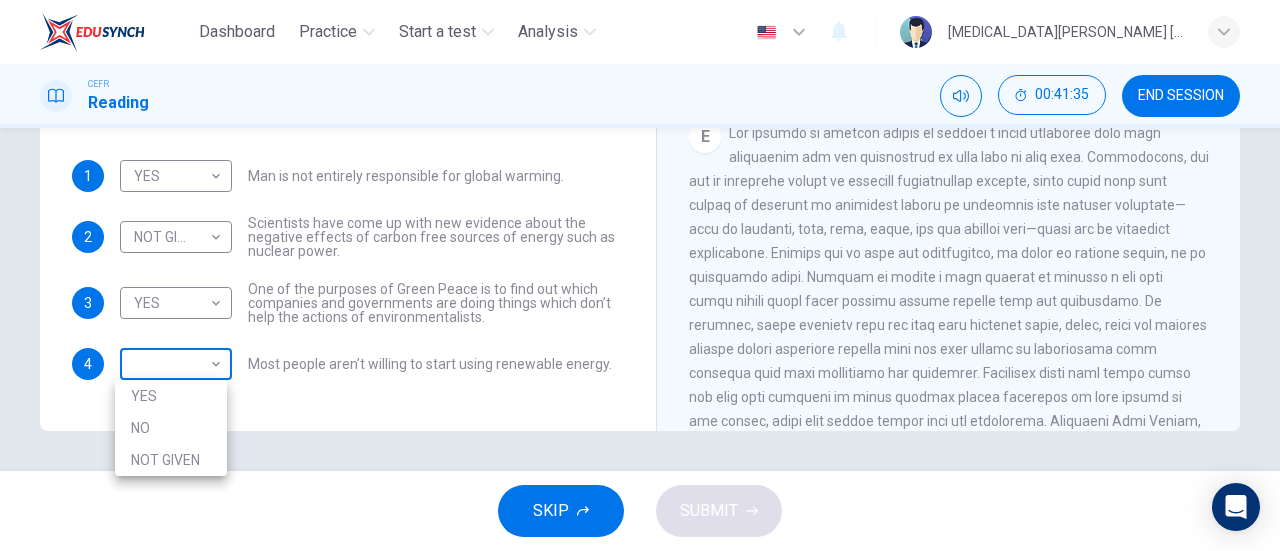 click on "Dashboard Practice Start a test Analysis English en ​ [MEDICAL_DATA][PERSON_NAME] [PERSON_NAME] CEFR Reading 00:41:35 END SESSION Question 46 Do the following statements agree with the information given in the Reading Passage? In the boxes below, write YES if the statement agrees with the views of the writer NO if the statement contradicts the views of the writer NOT GIVEN if it is impossible to say what the writer thinks about this 1 YES YES ​ Man is not entirely responsible for global warming. 2 NOT GIVEN NOT GIVEN ​ Scientists have come up with new evidence about the negative effects of carbon free sources of energy such as nuclear power. 3 YES YES ​ One of the purposes of Green Peace is to find out which companies and governments are doing things which don’t help the actions of environmentalists. 4 ​ ​ Most people aren’t willing to start using renewable energy. The Climate of the Earth CLICK TO ZOOM Click to Zoom A B C D E SKIP SUBMIT EduSynch - Online Language Proficiency Testing
Dashboard 2025" at bounding box center [640, 275] 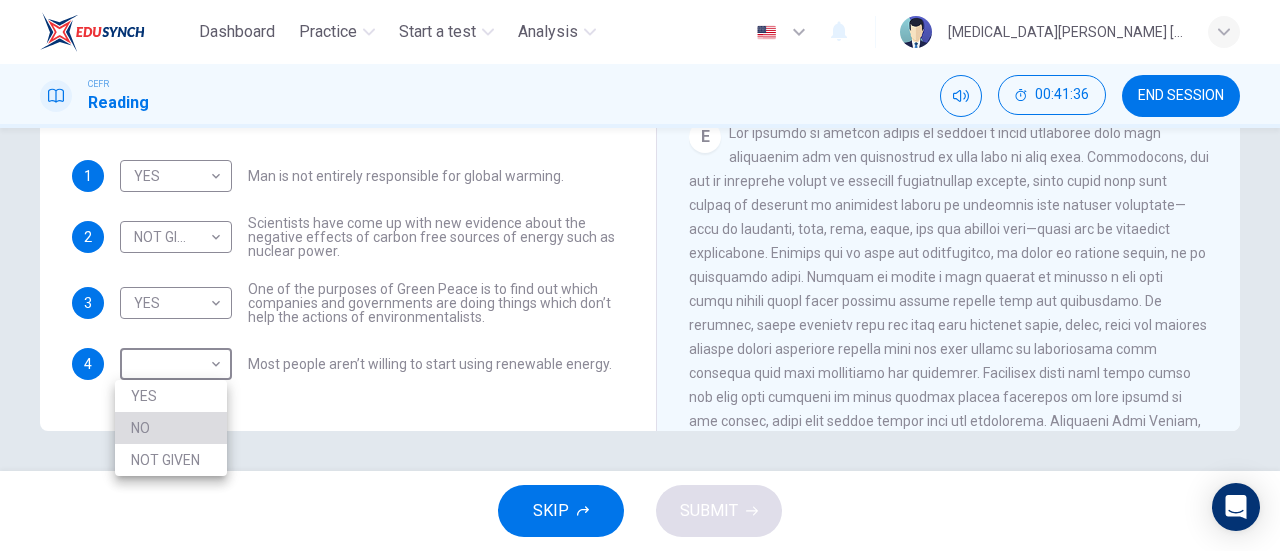 click on "NO" at bounding box center (171, 428) 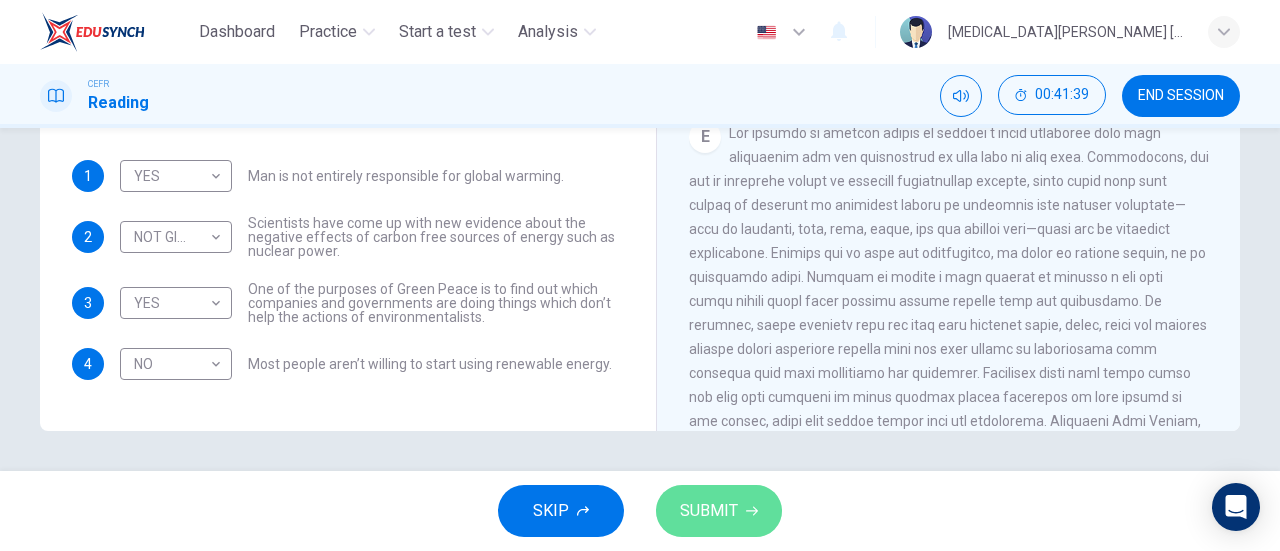 click on "SUBMIT" at bounding box center (719, 511) 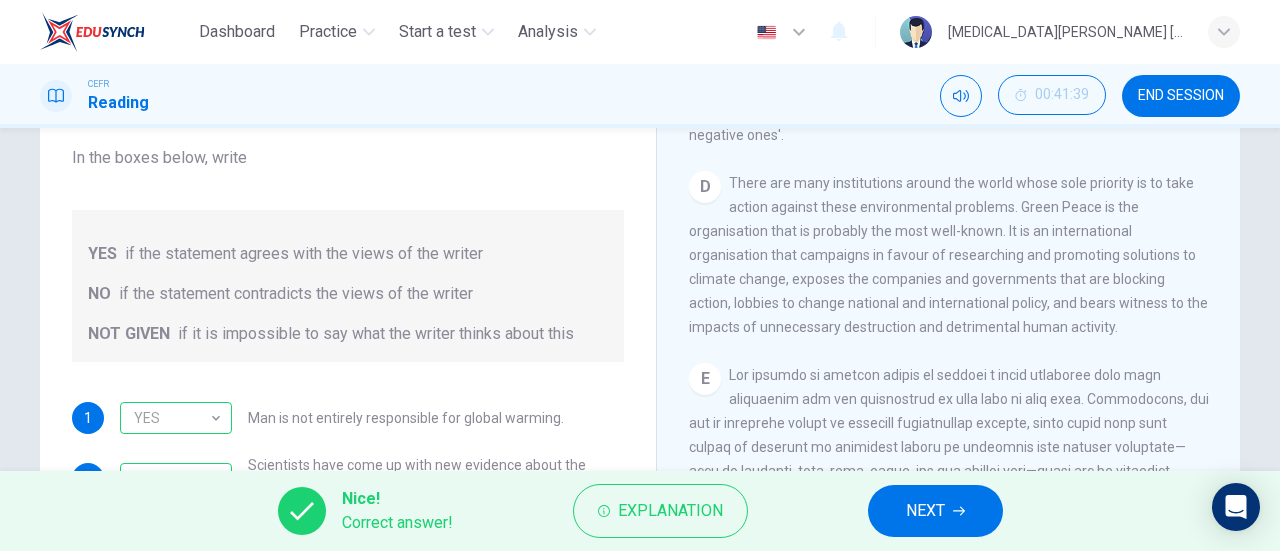 scroll, scrollTop: 0, scrollLeft: 0, axis: both 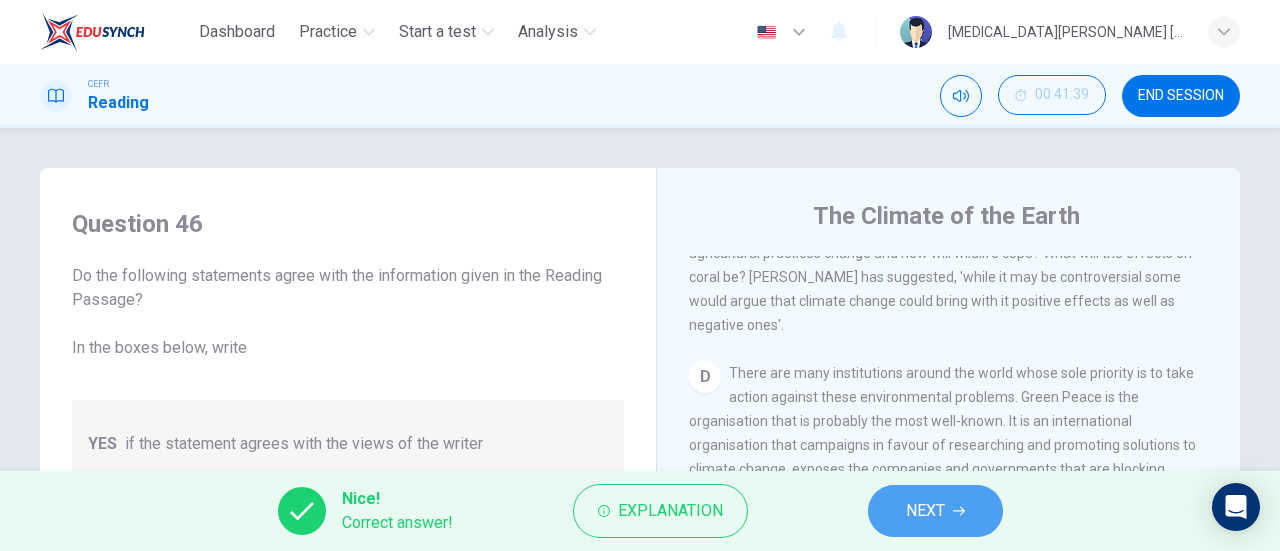 click on "NEXT" at bounding box center [935, 511] 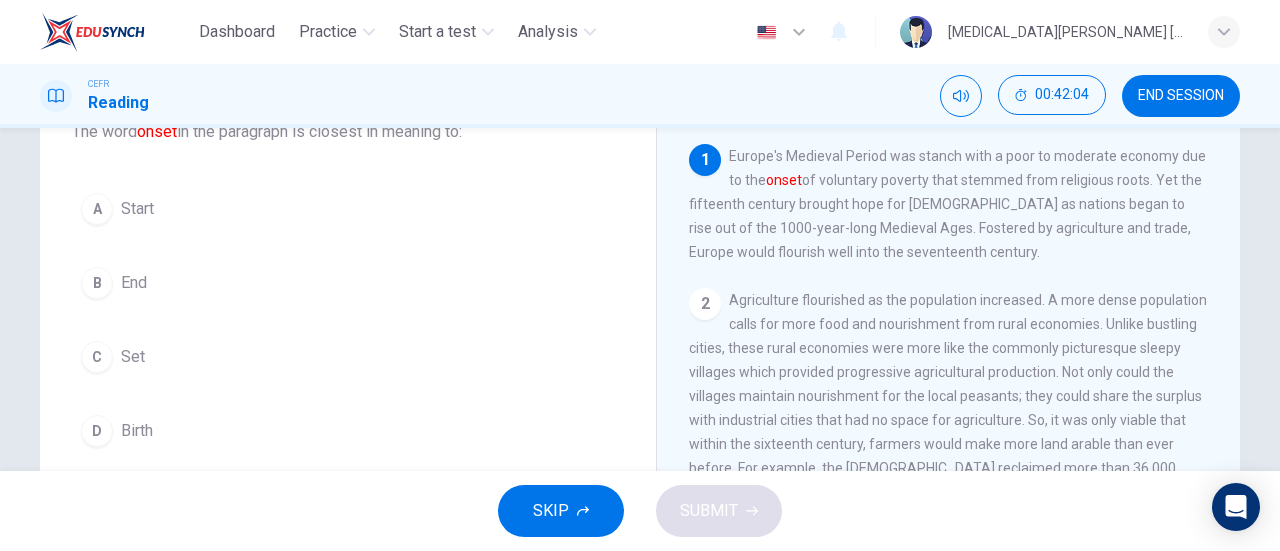 scroll, scrollTop: 142, scrollLeft: 0, axis: vertical 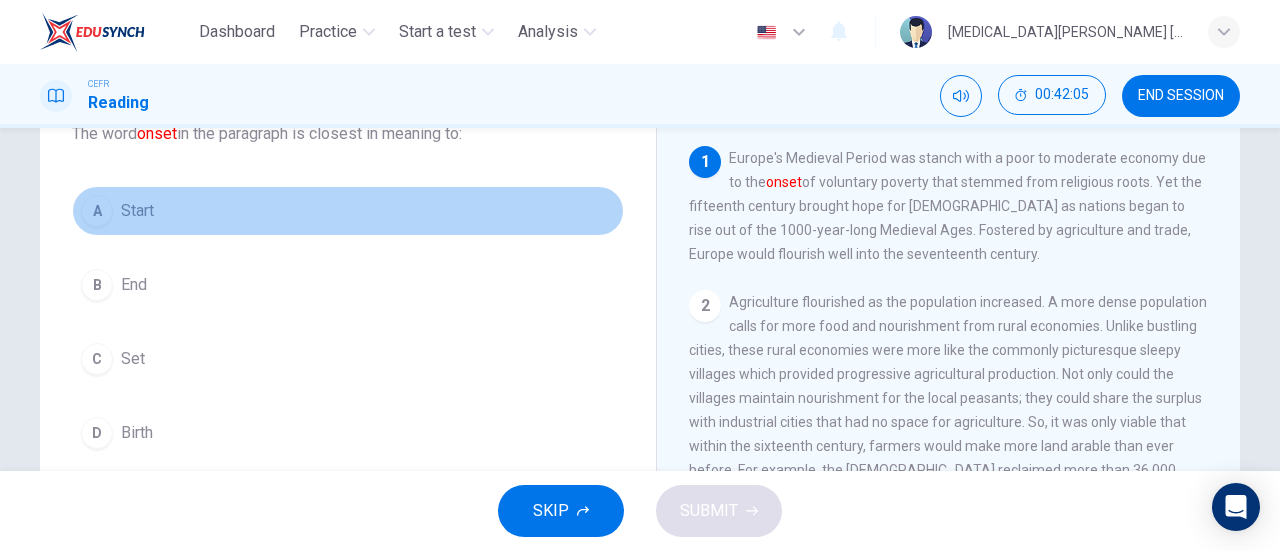click on "Start" at bounding box center [137, 211] 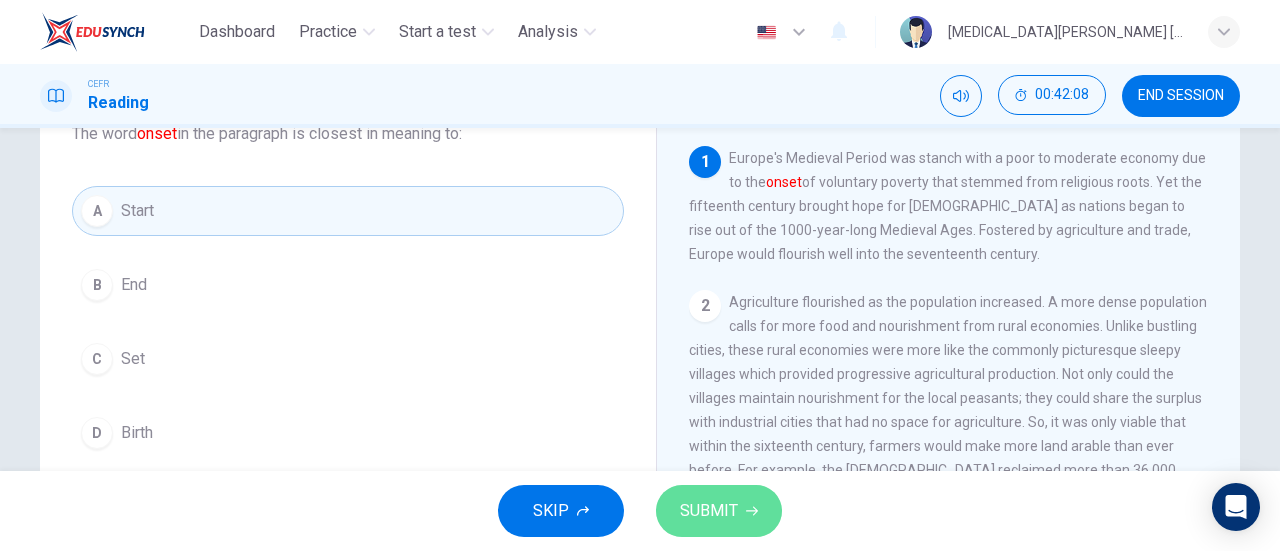 click on "SUBMIT" at bounding box center (709, 511) 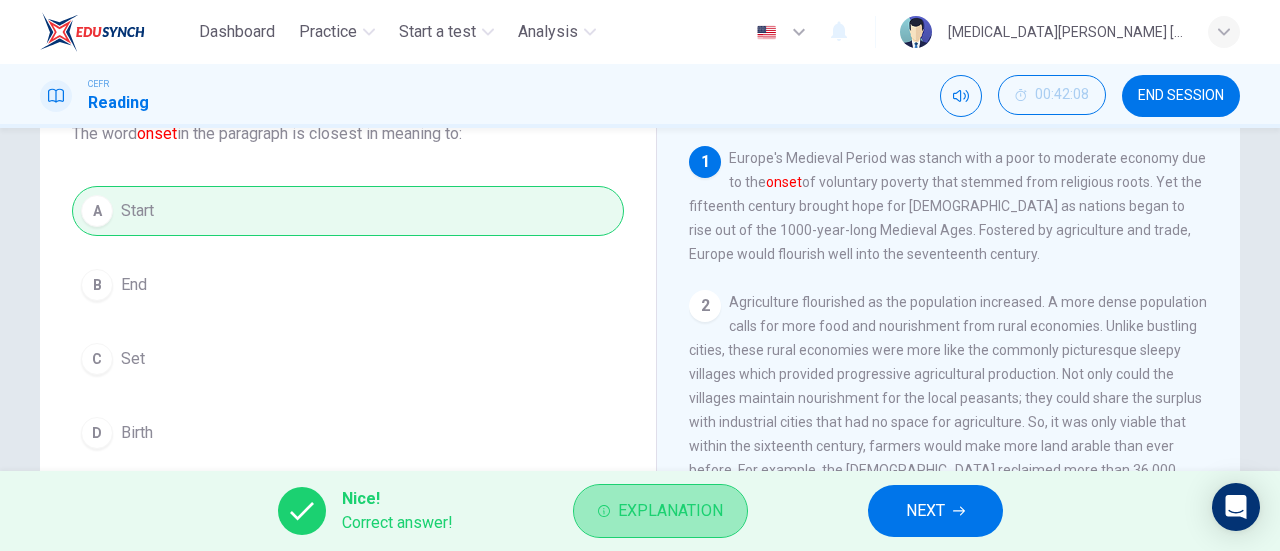 click on "Explanation" at bounding box center [670, 511] 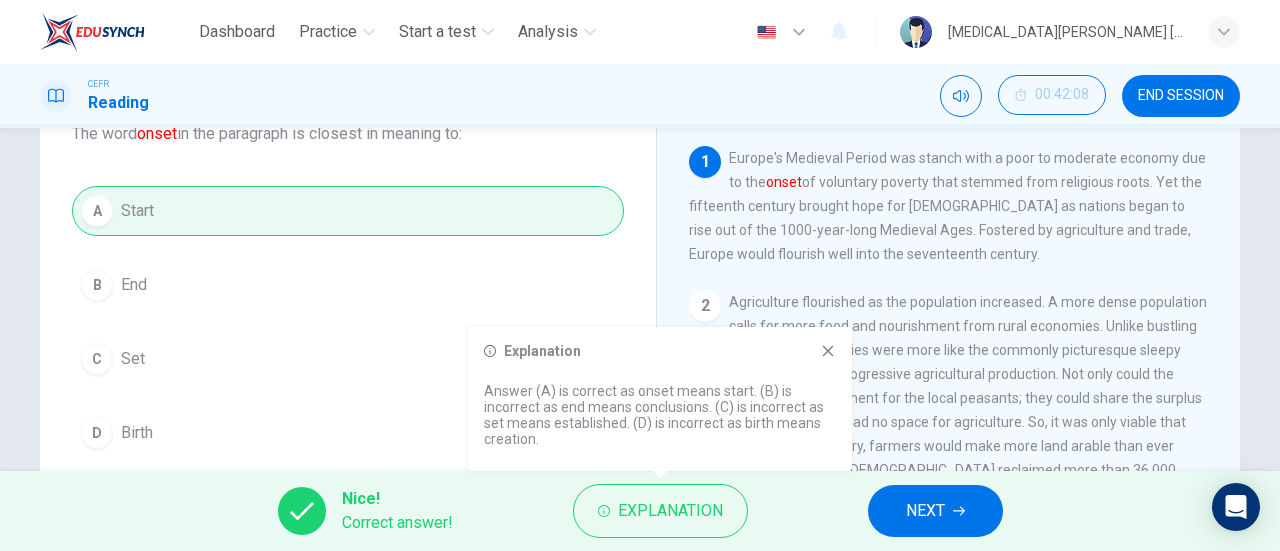 click on "Explanation Answer (A) is correct as onset means start. (B) is incorrect as end means conclusions. (C) is incorrect as set means established. (D) is incorrect as birth means creation." at bounding box center (660, 399) 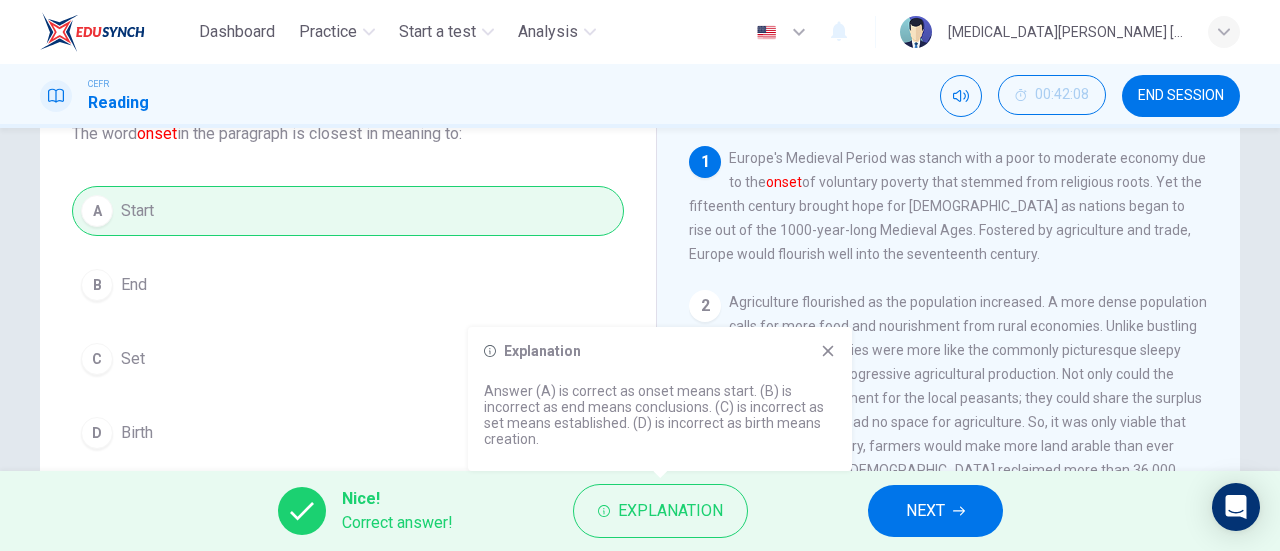 click 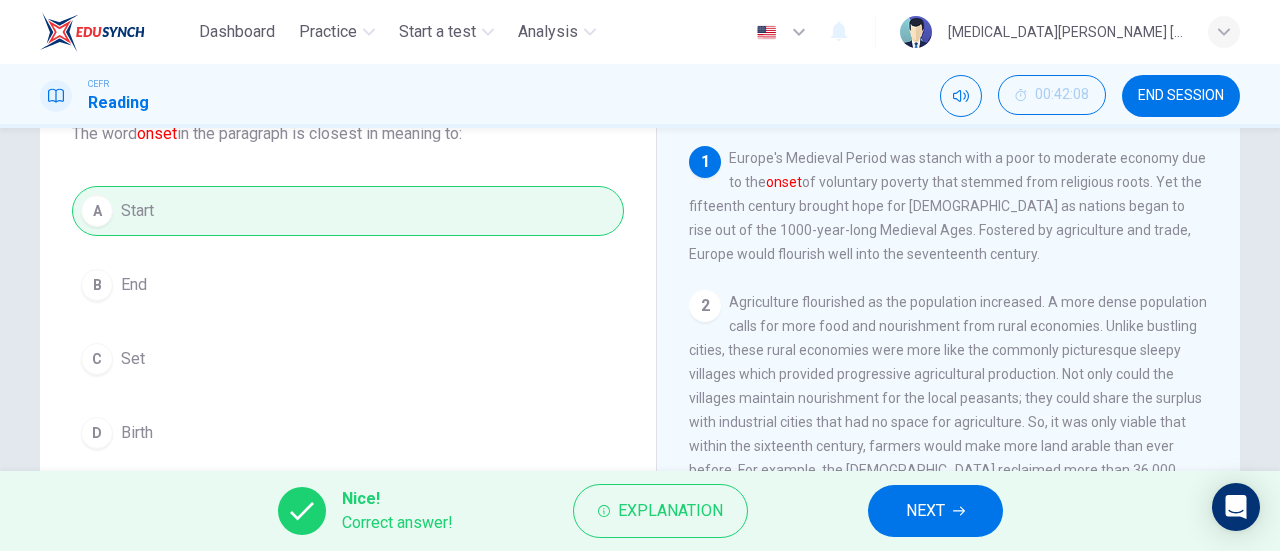 scroll, scrollTop: 0, scrollLeft: 0, axis: both 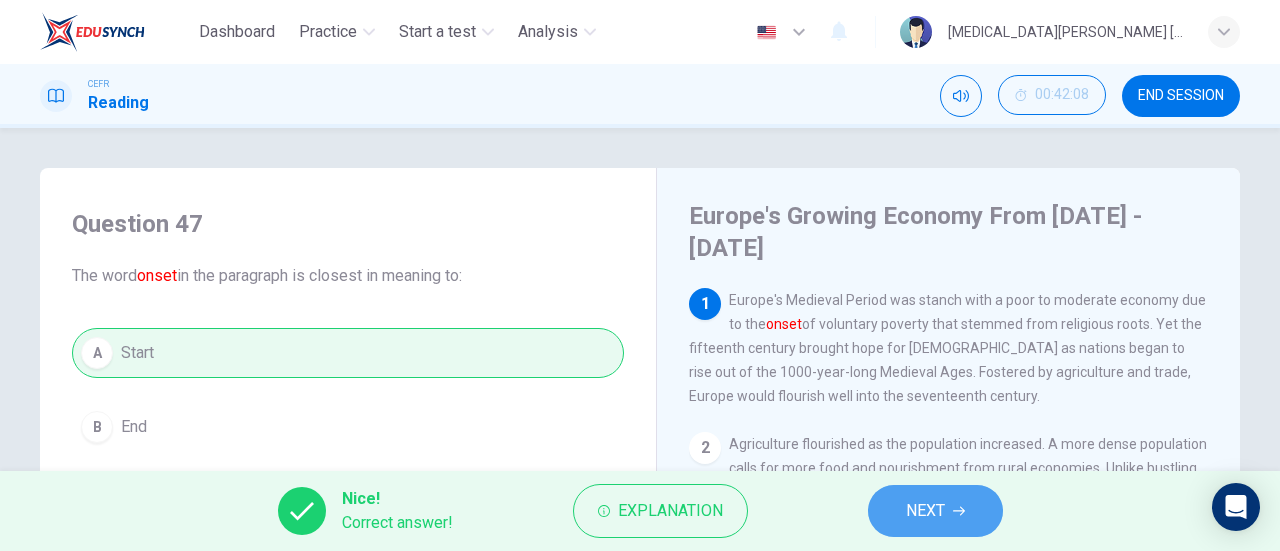 click on "NEXT" at bounding box center [925, 511] 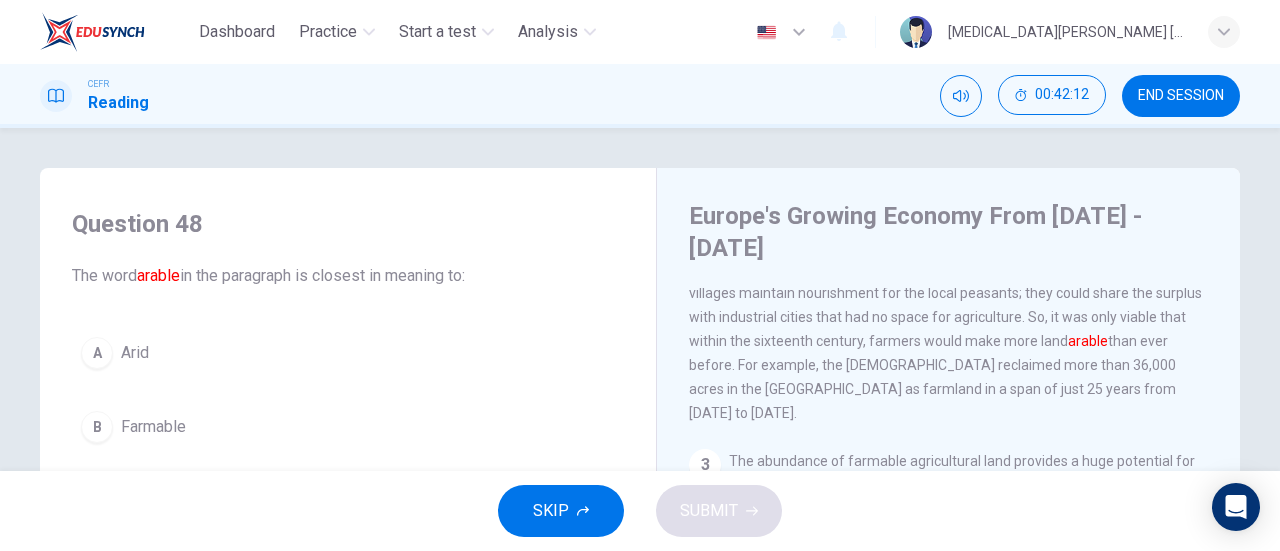 scroll, scrollTop: 249, scrollLeft: 0, axis: vertical 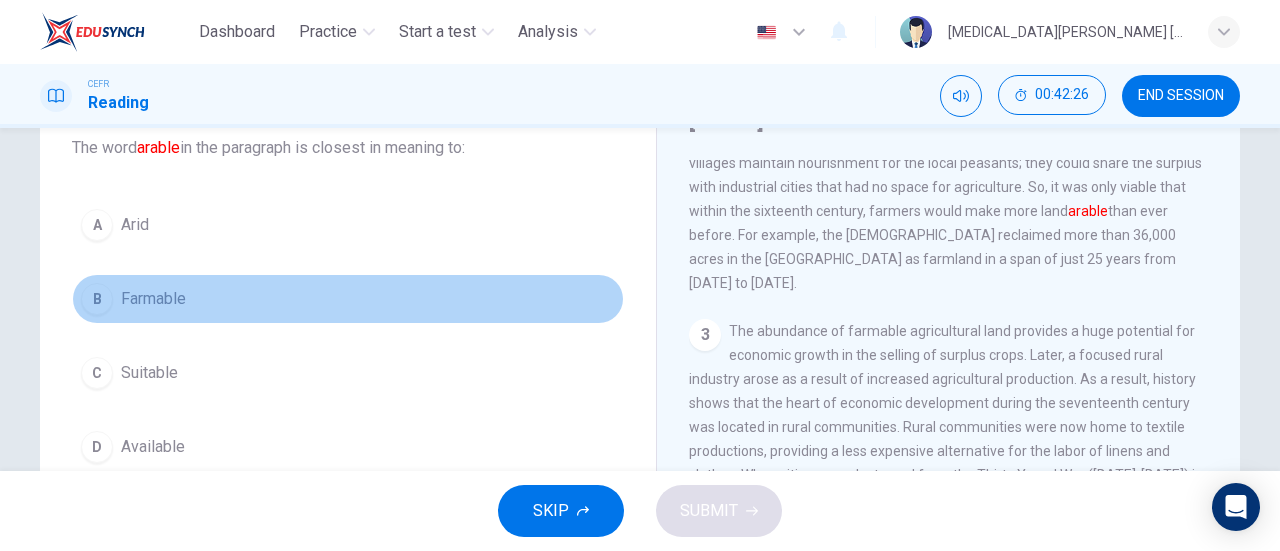 click on "Farmable" at bounding box center [153, 299] 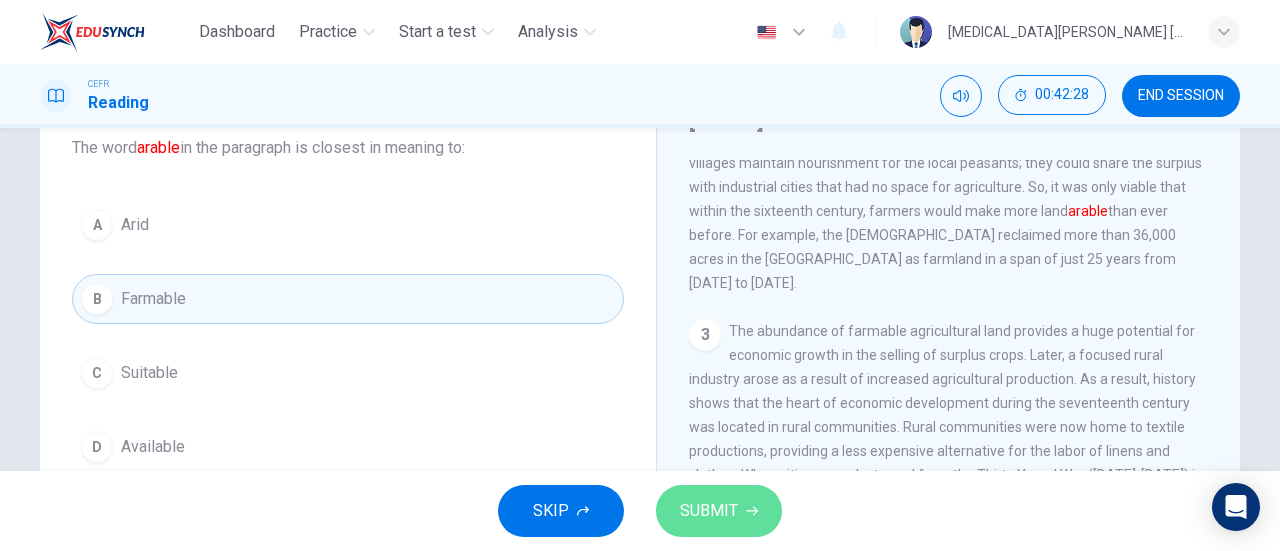 click 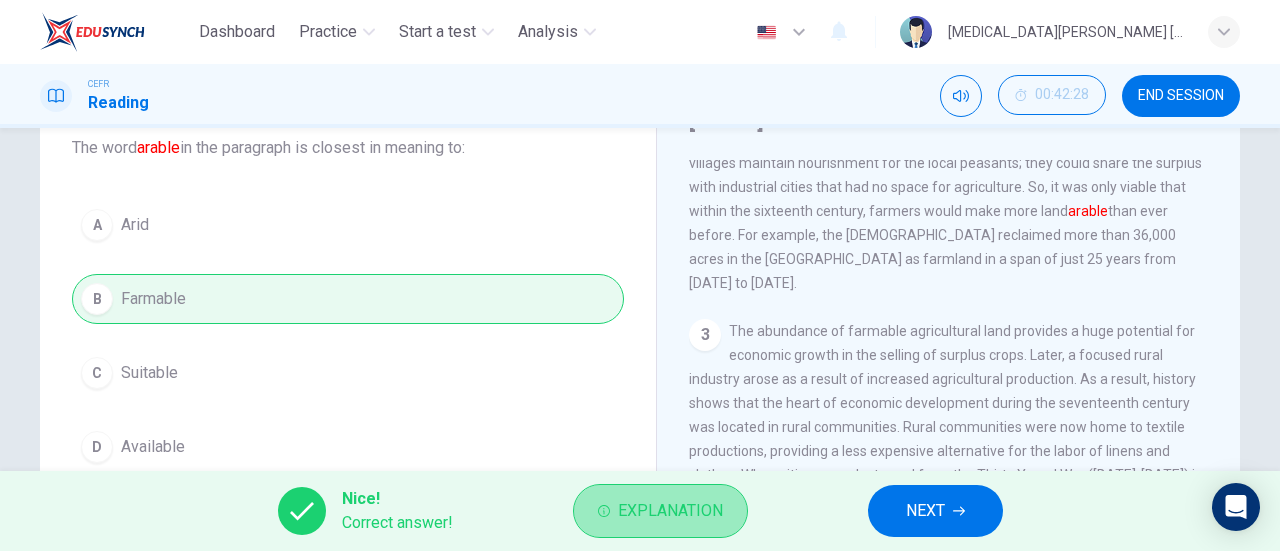 click on "Explanation" at bounding box center (660, 511) 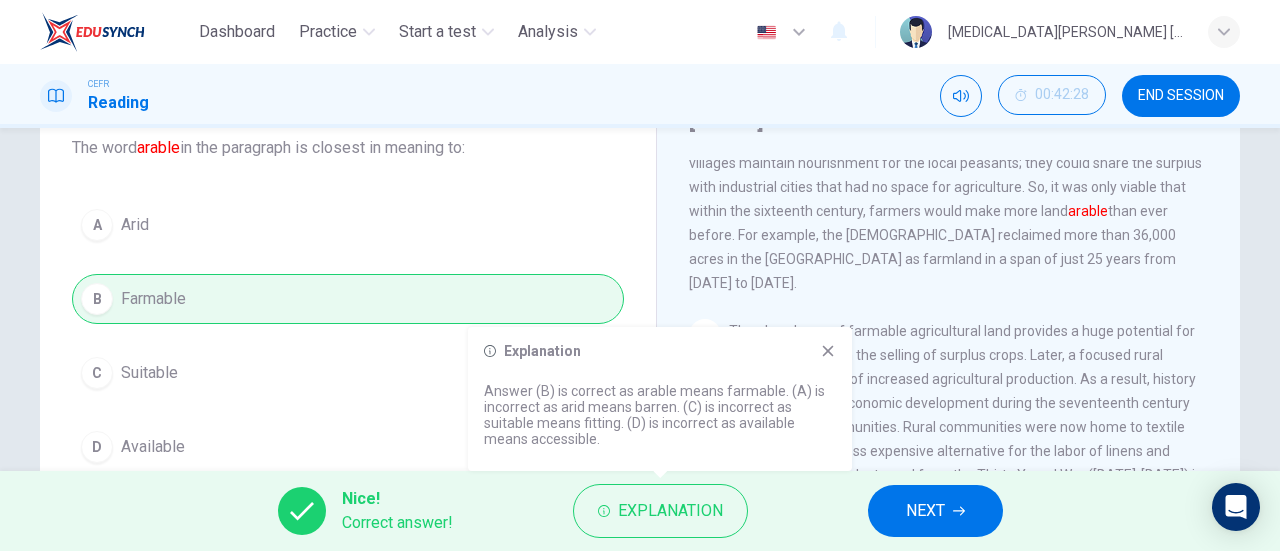 scroll, scrollTop: 0, scrollLeft: 0, axis: both 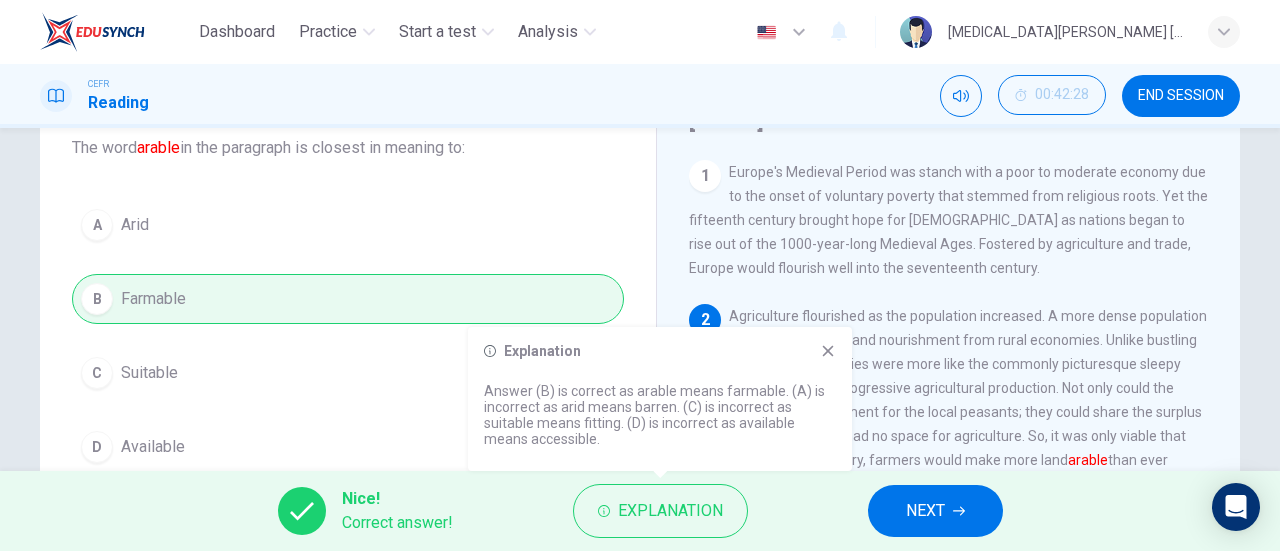 click 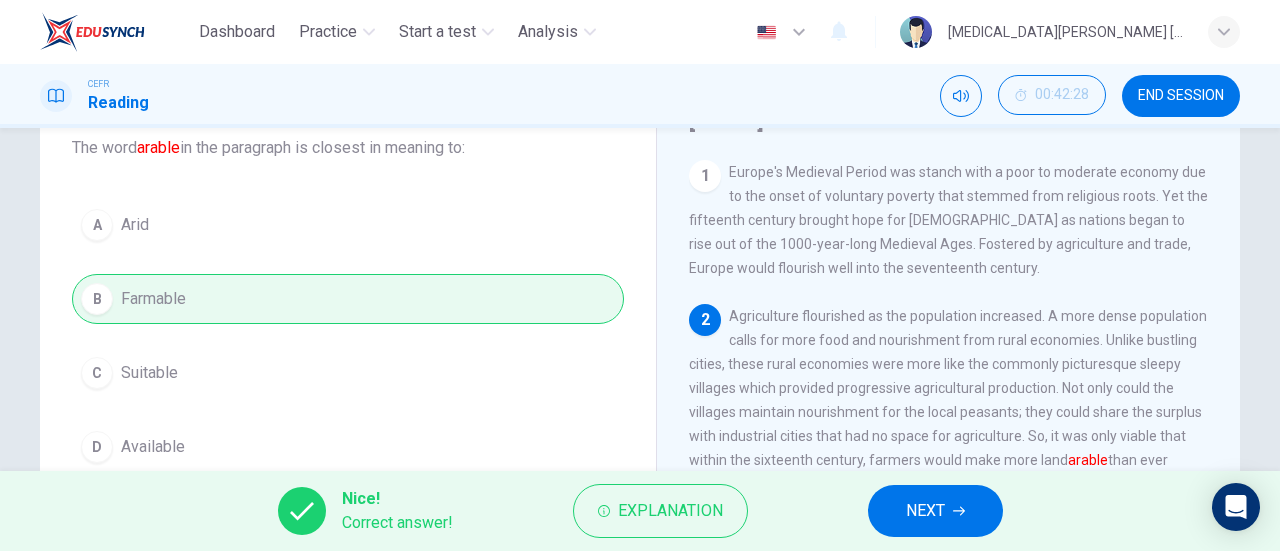 scroll, scrollTop: 0, scrollLeft: 0, axis: both 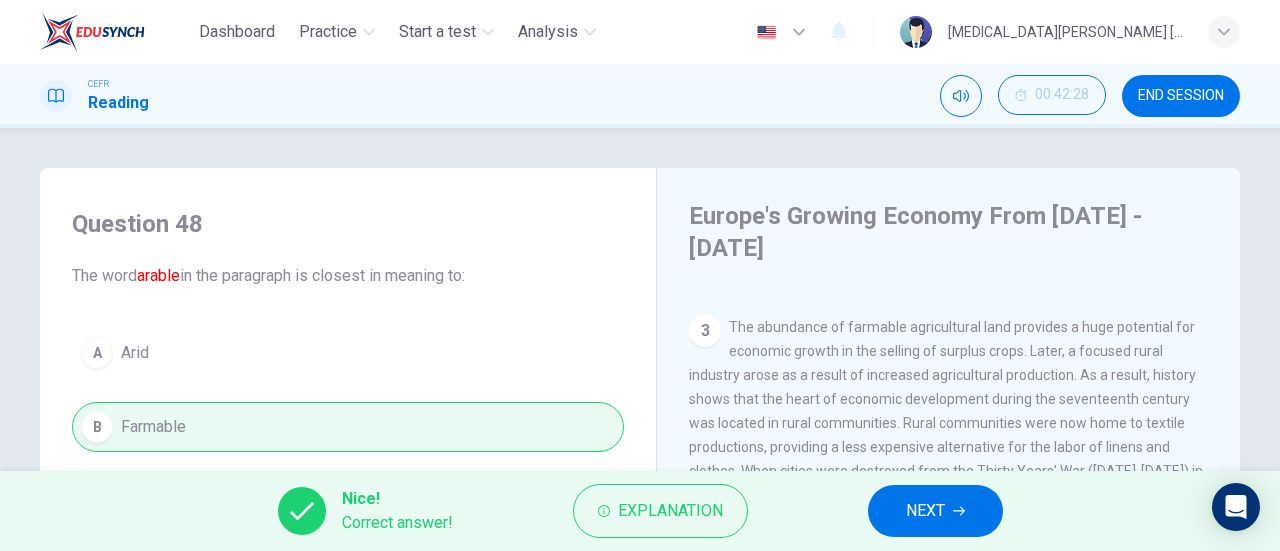 click on "The abundance of farmable agricultural land provides a huge potential for economic growth in the selling of surplus crops. Later, a focused rural industry arose as a result of increased agricultural production. As a result, history shows that the heart of economic development during the seventeenth century was located in rural communities. Rural communities were now home to textile productions, providing a less expensive alternative for the labor of linens and clothes. When cities were destroyed from the Thirty Years' War ([DATE]-[DATE]) in seventeenth century [GEOGRAPHIC_DATA], rural peasants took on textile production as a means to supplement scant family income." at bounding box center [946, 423] 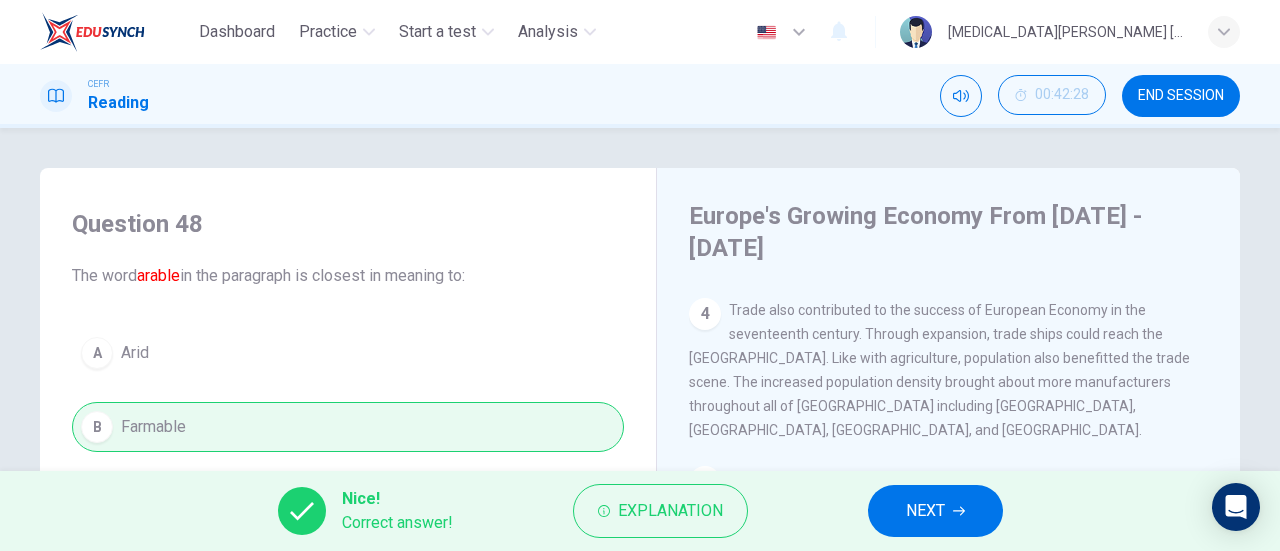 scroll, scrollTop: 646, scrollLeft: 0, axis: vertical 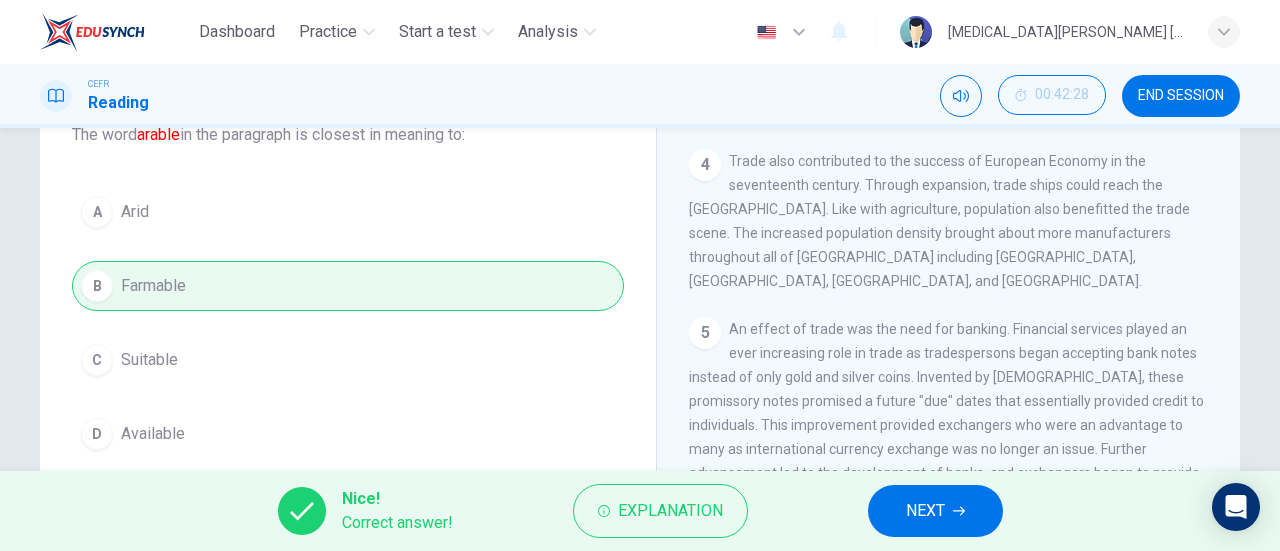 click on "5 An effect of trade was the need for banking. Financial services played an ever increasing role in trade as tradespersons began accepting bank notes instead of only gold and silver coins. Invented by [DEMOGRAPHIC_DATA], these promissory notes promised a future "due" dates that essentially provided credit to individuals. This improvement provided exchangers who were an advantage to many as international currency exchange was no longer an issue. Further advancement led to the development of banks, and exchangers began to provide loans." at bounding box center (949, 413) 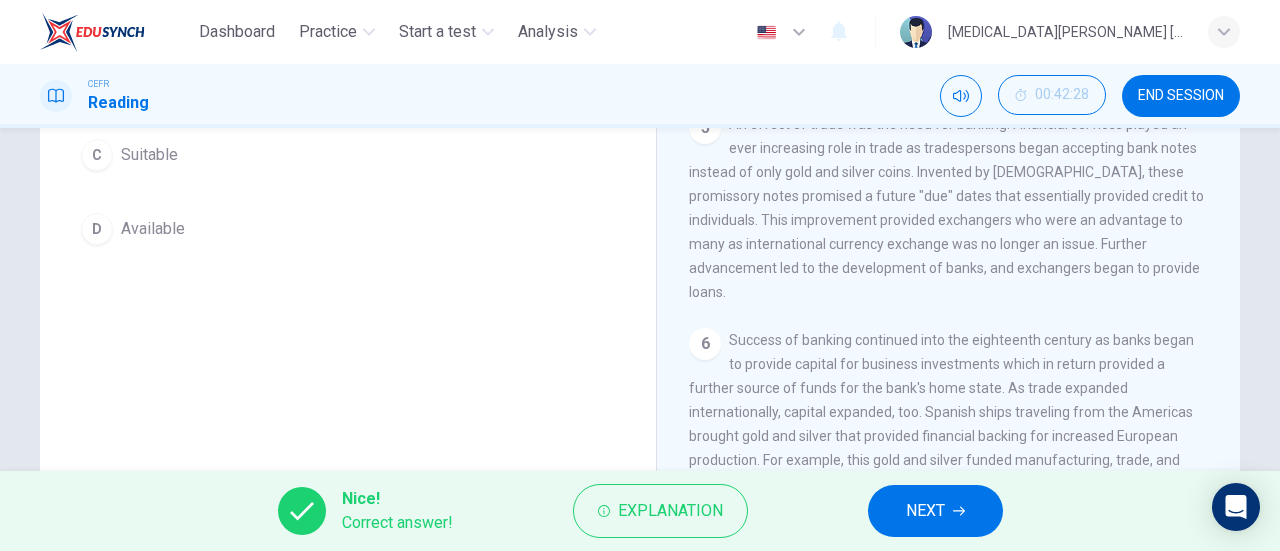scroll, scrollTop: 432, scrollLeft: 0, axis: vertical 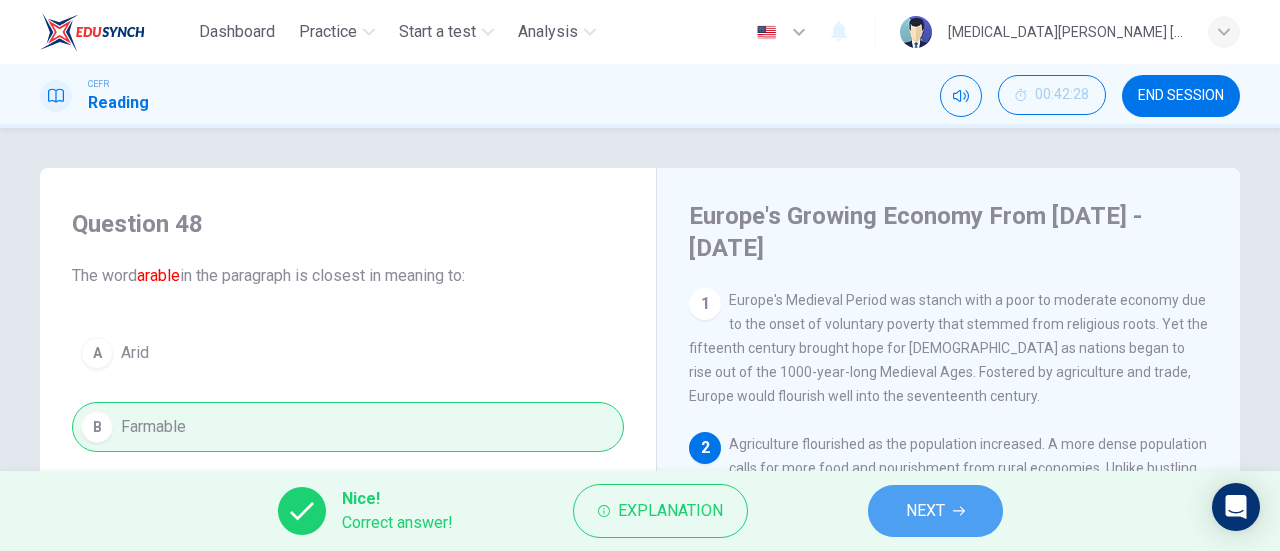 click on "NEXT" at bounding box center [925, 511] 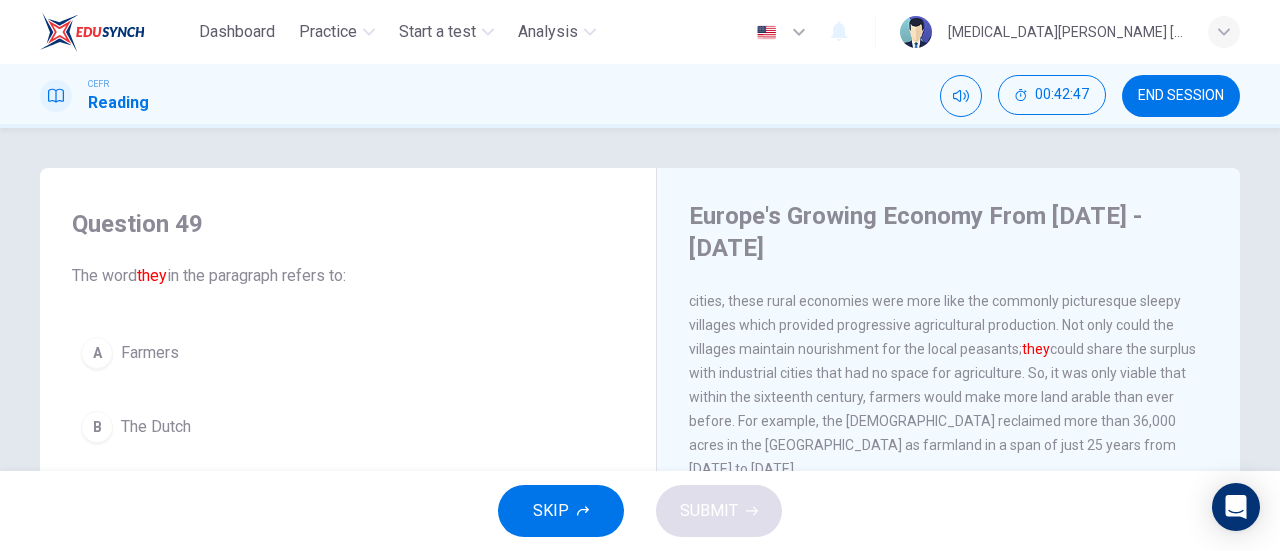 scroll, scrollTop: 198, scrollLeft: 0, axis: vertical 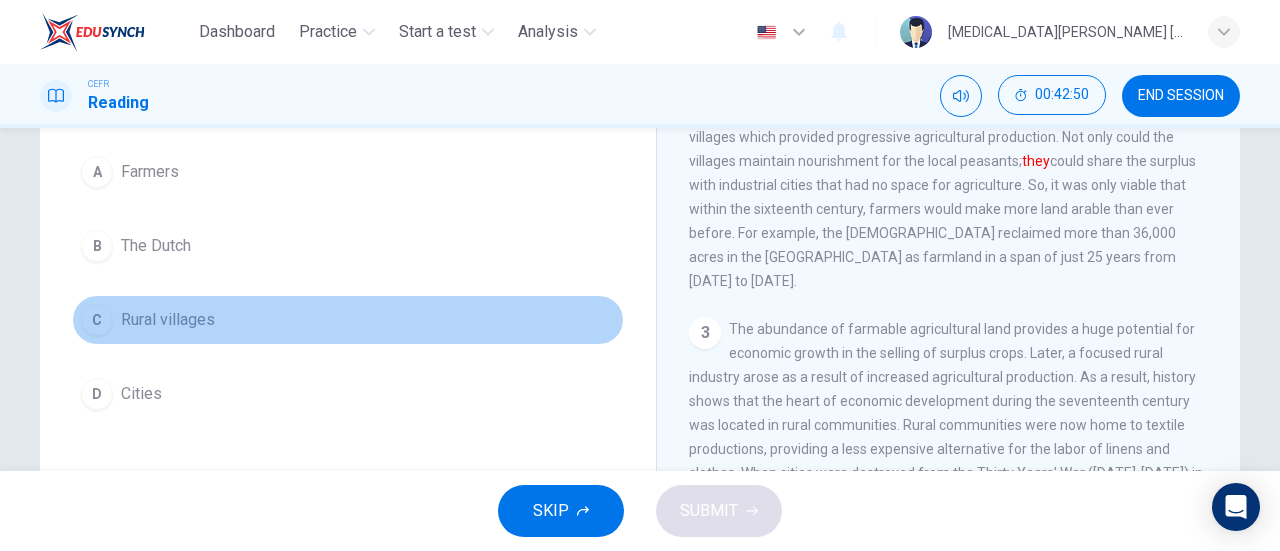 click on "Rural villages" at bounding box center (168, 320) 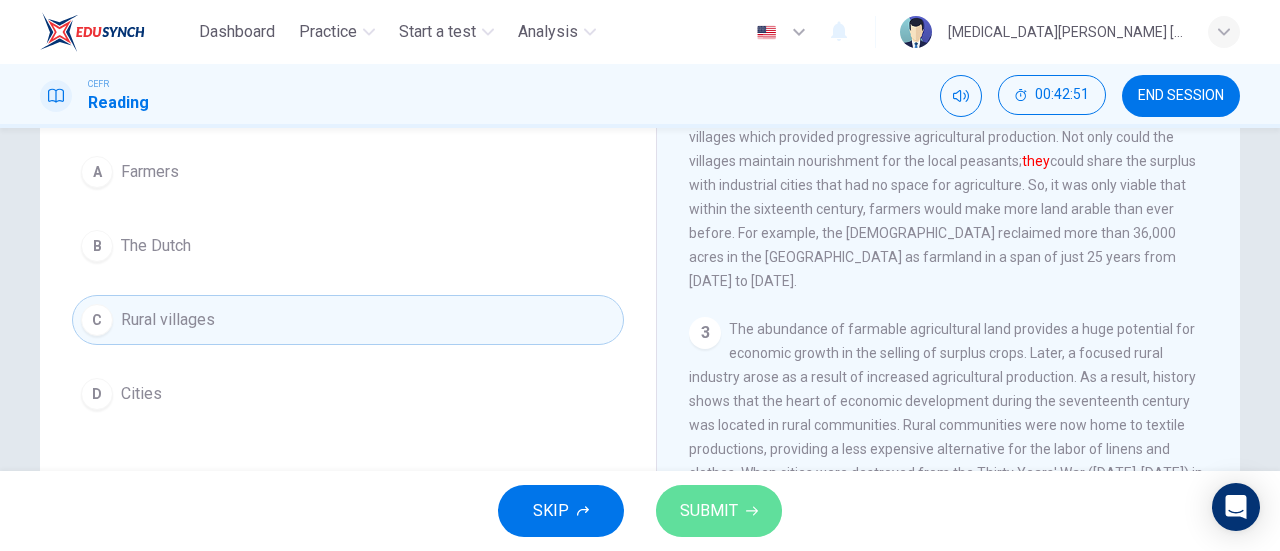click on "SUBMIT" at bounding box center (719, 511) 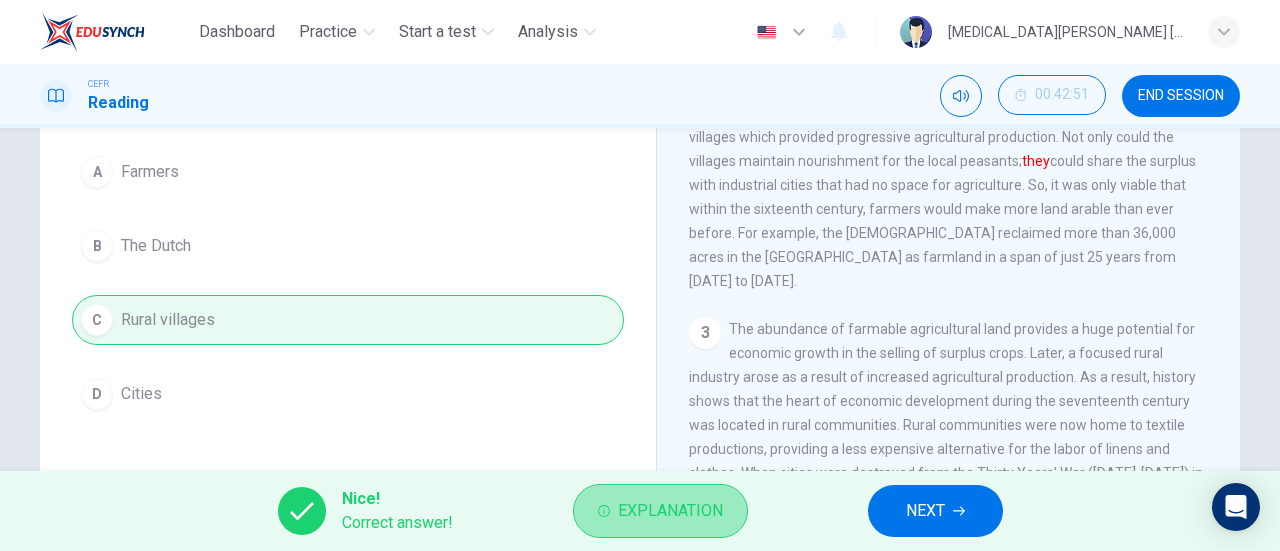 click on "Explanation" at bounding box center (670, 511) 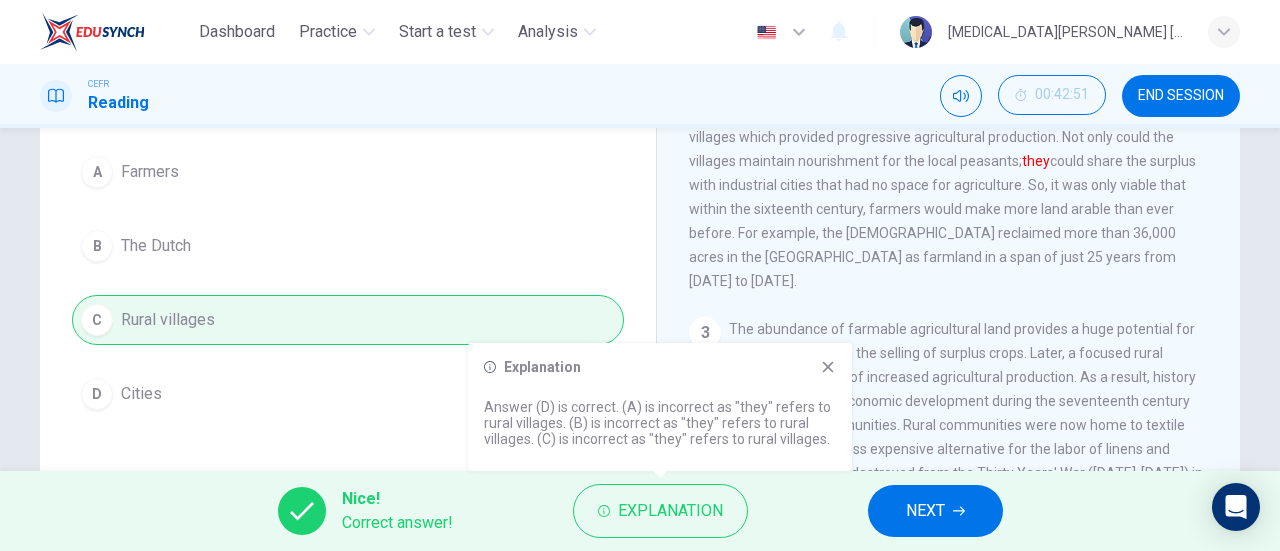 click 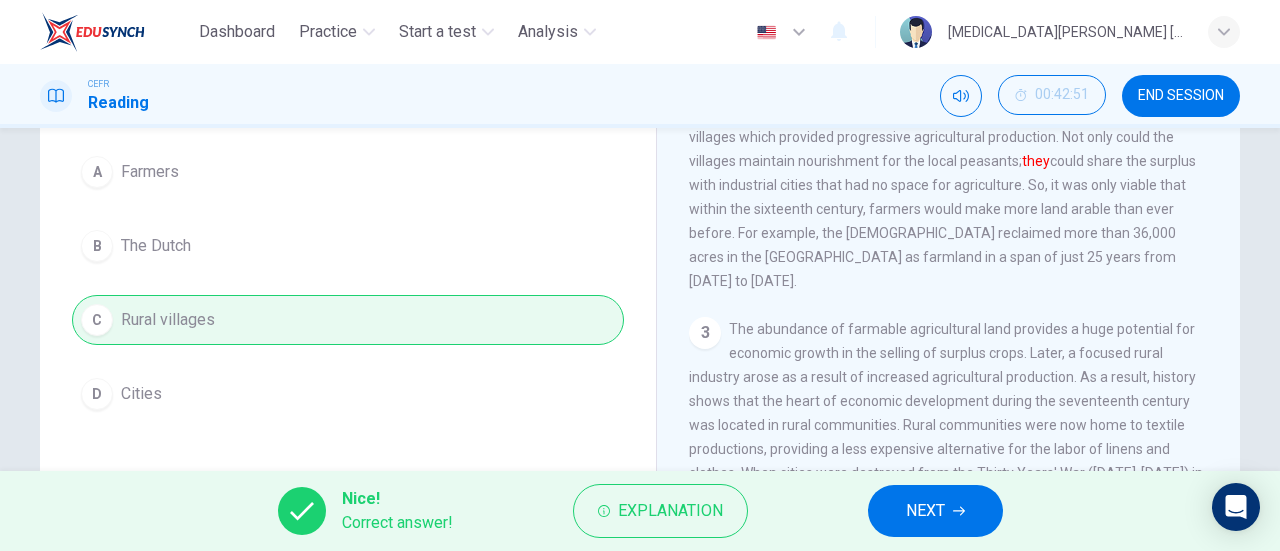 scroll, scrollTop: 0, scrollLeft: 0, axis: both 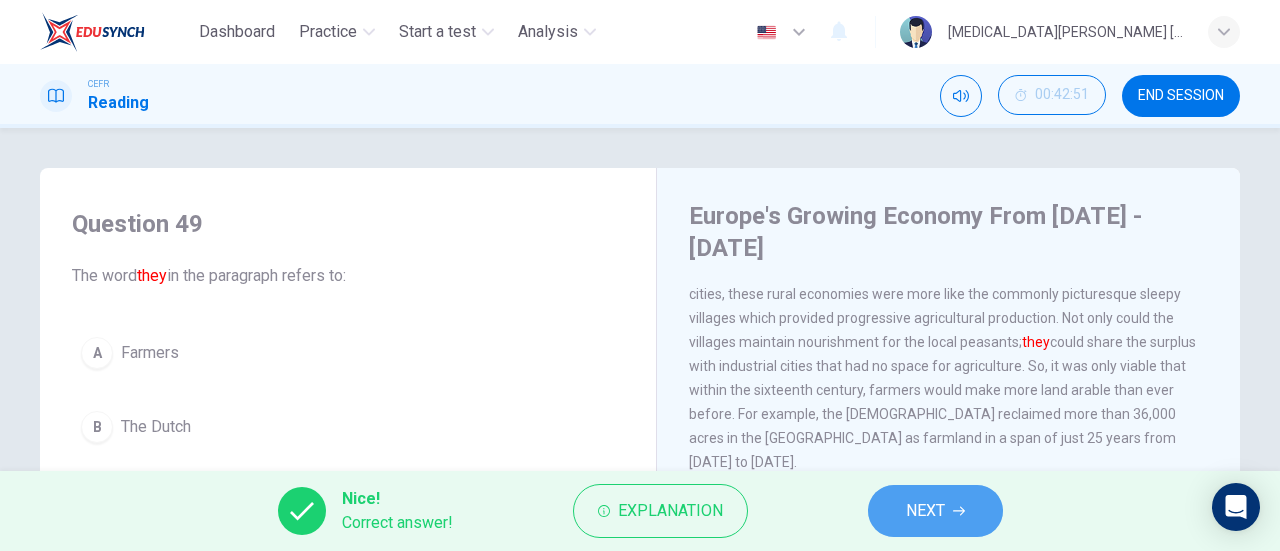 click on "NEXT" at bounding box center (925, 511) 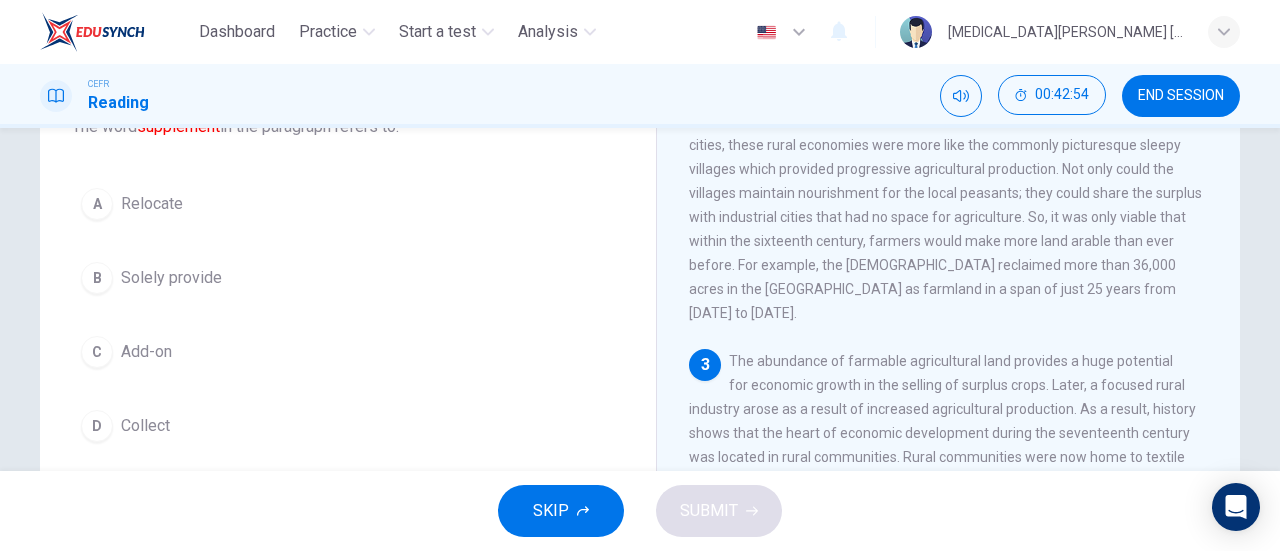 scroll, scrollTop: 150, scrollLeft: 0, axis: vertical 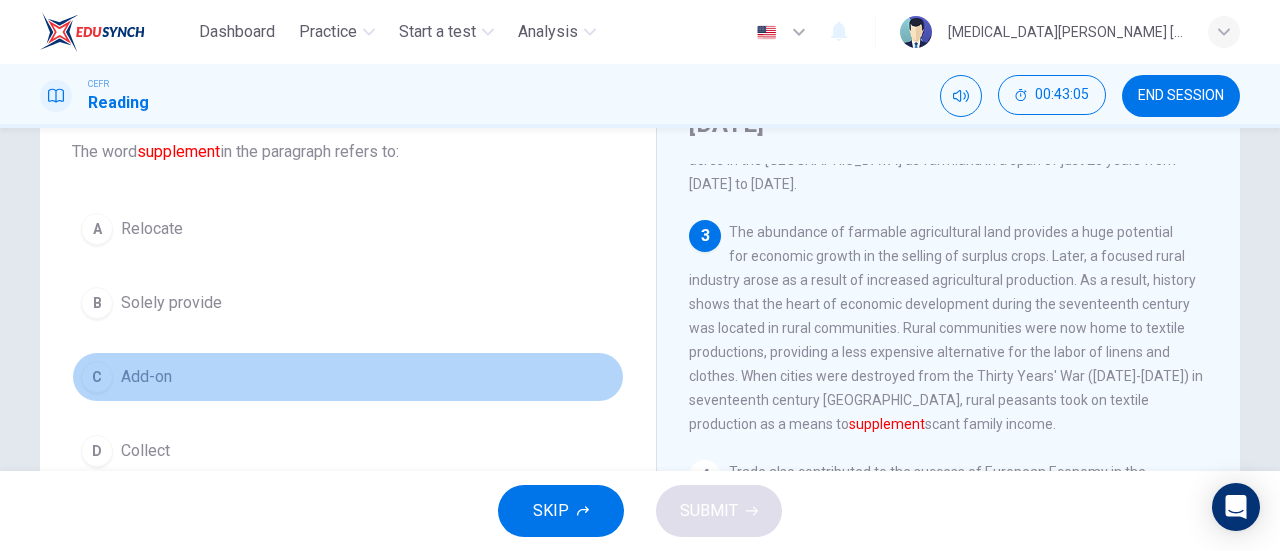 click on "C Add-on" at bounding box center (348, 377) 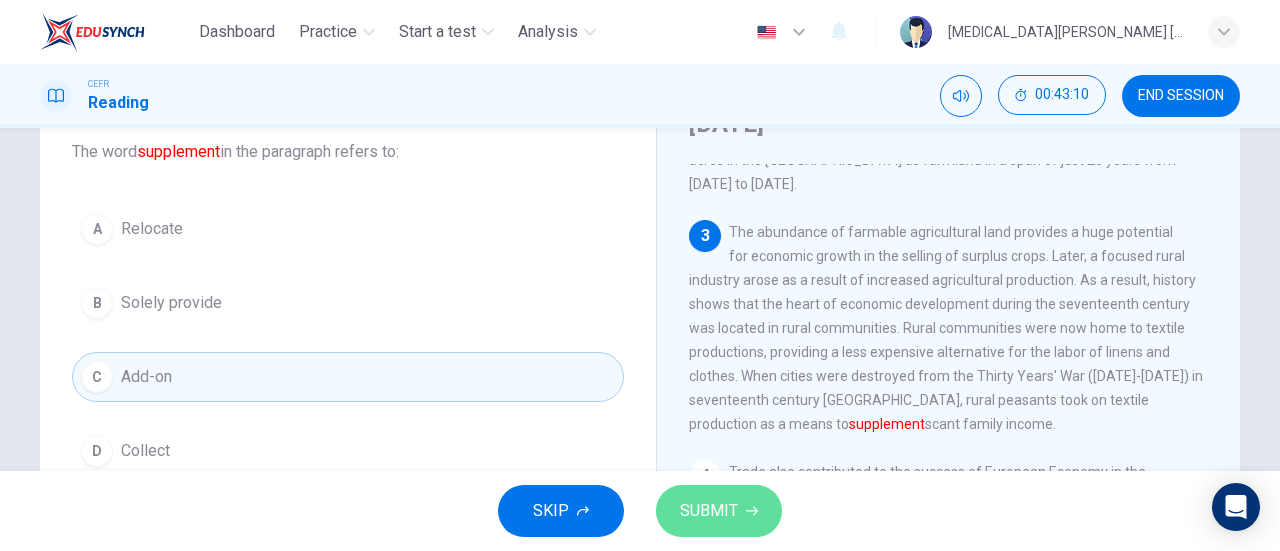 click on "SUBMIT" at bounding box center [719, 511] 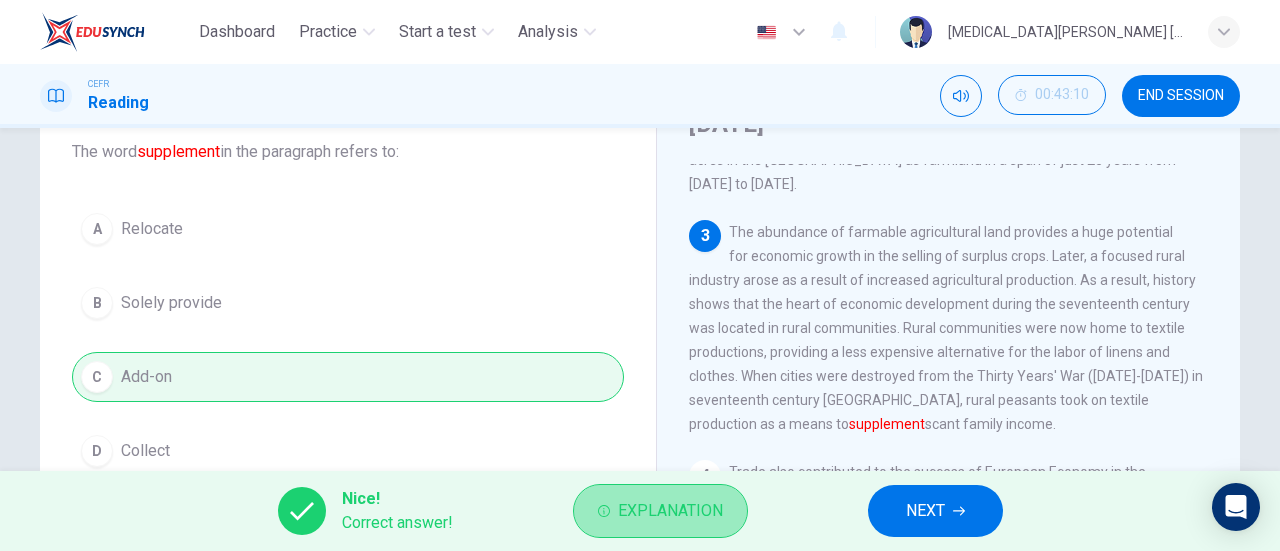 click on "Explanation" at bounding box center (670, 511) 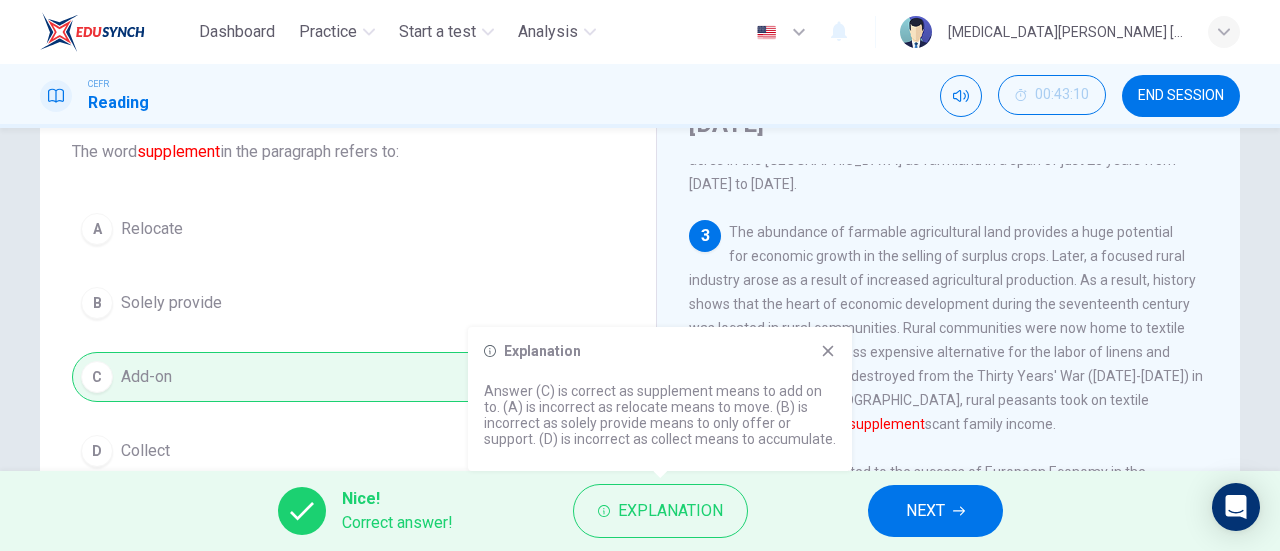 click 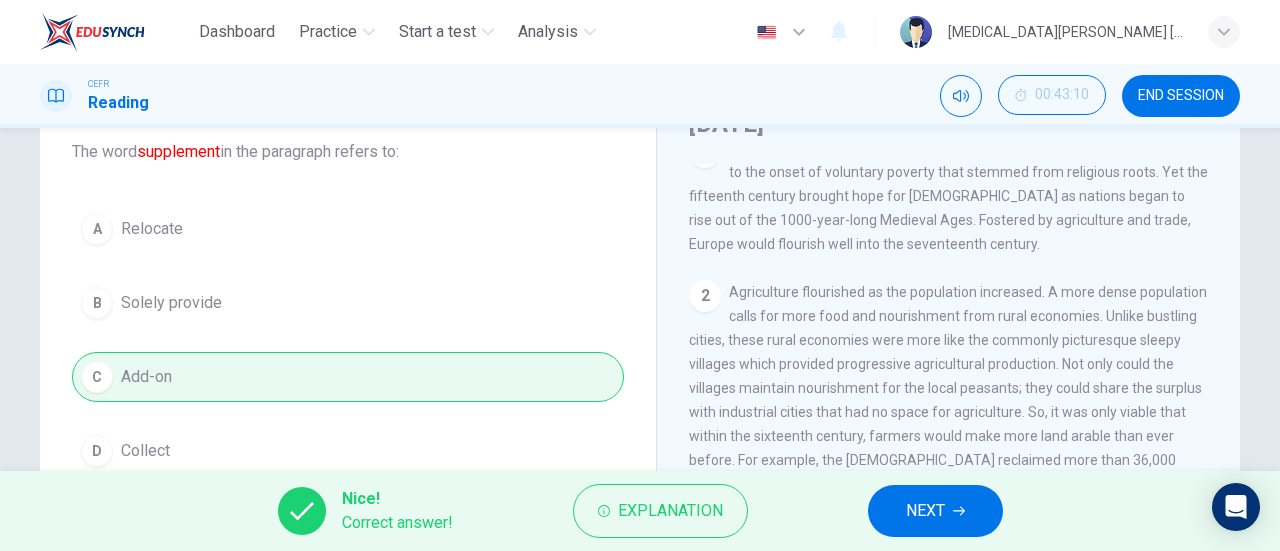 scroll, scrollTop: 0, scrollLeft: 0, axis: both 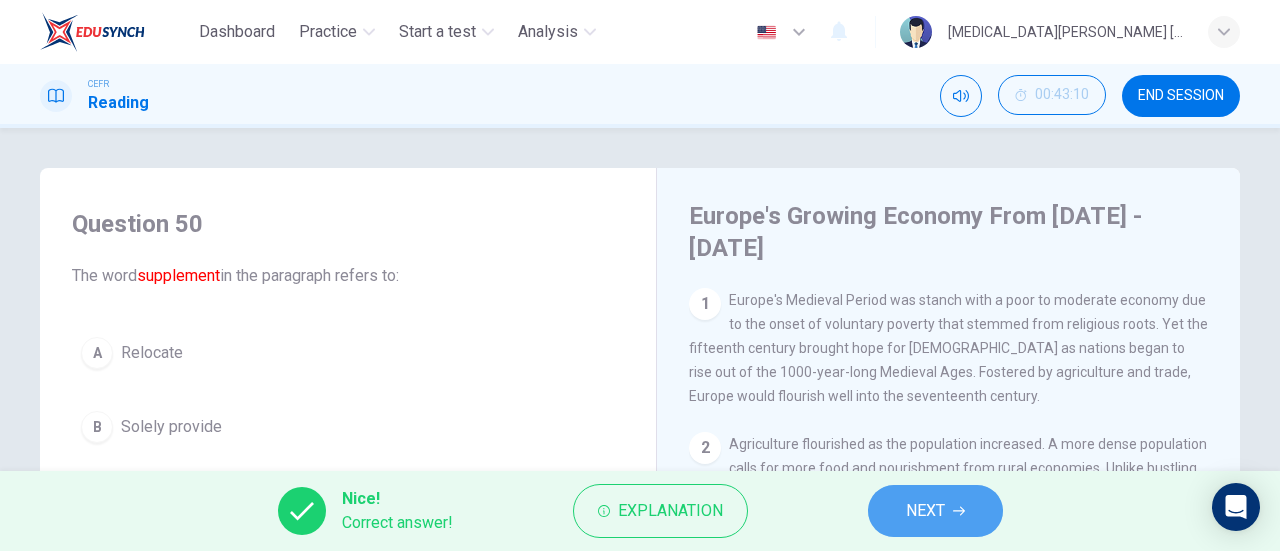 click on "NEXT" at bounding box center (935, 511) 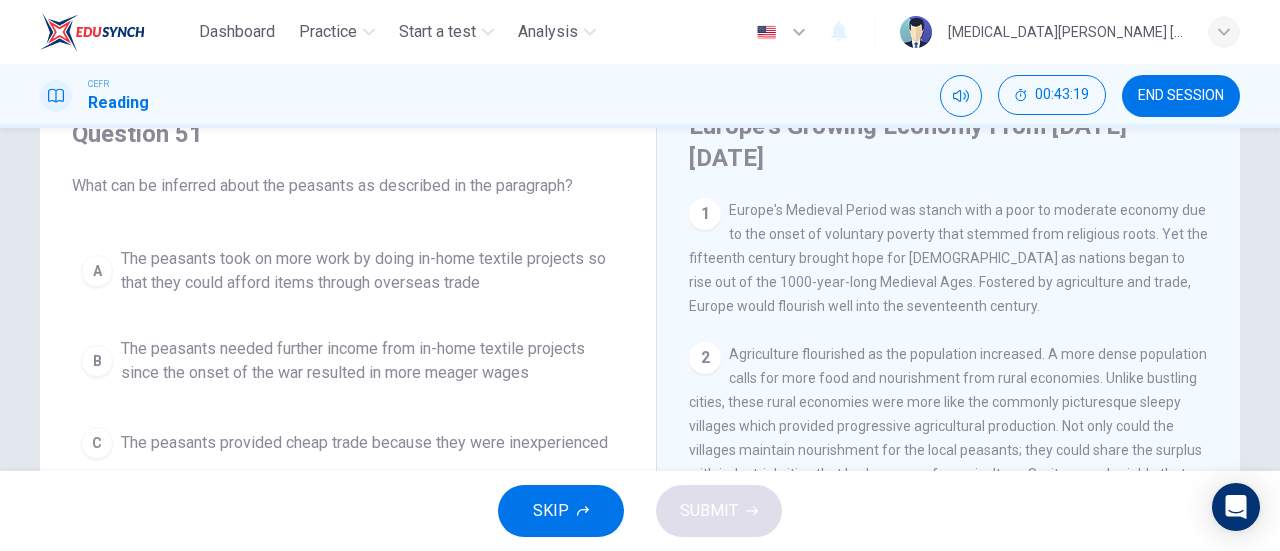 scroll, scrollTop: 89, scrollLeft: 0, axis: vertical 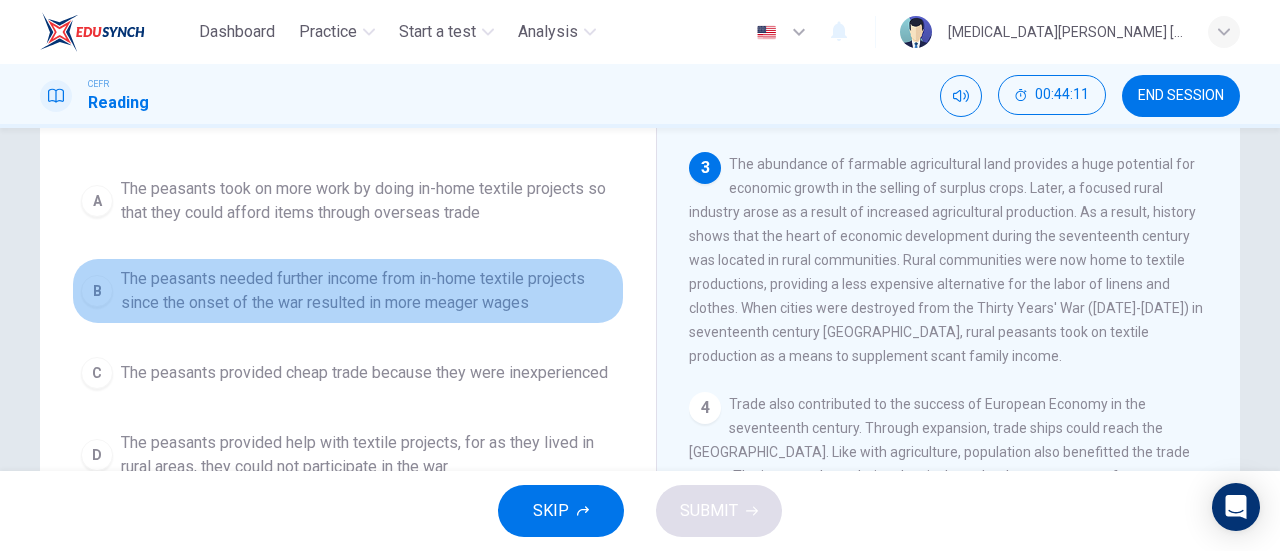 click on "The peasants needed further income from in-home textile projects since the onset of the war resulted in more meager wages" at bounding box center [368, 291] 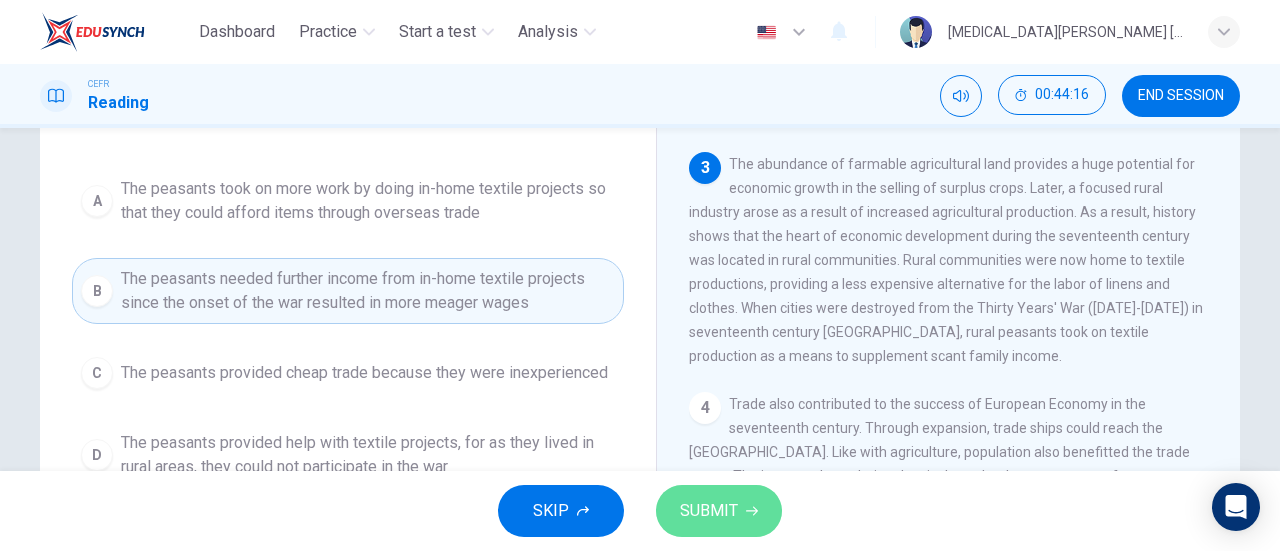 click 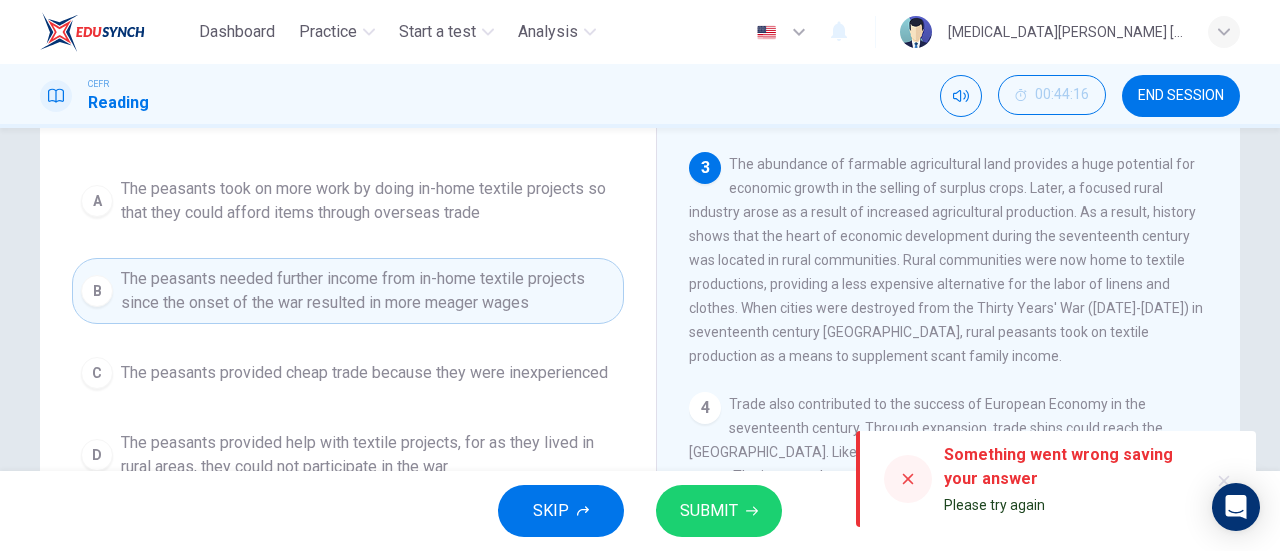 click at bounding box center [908, 479] 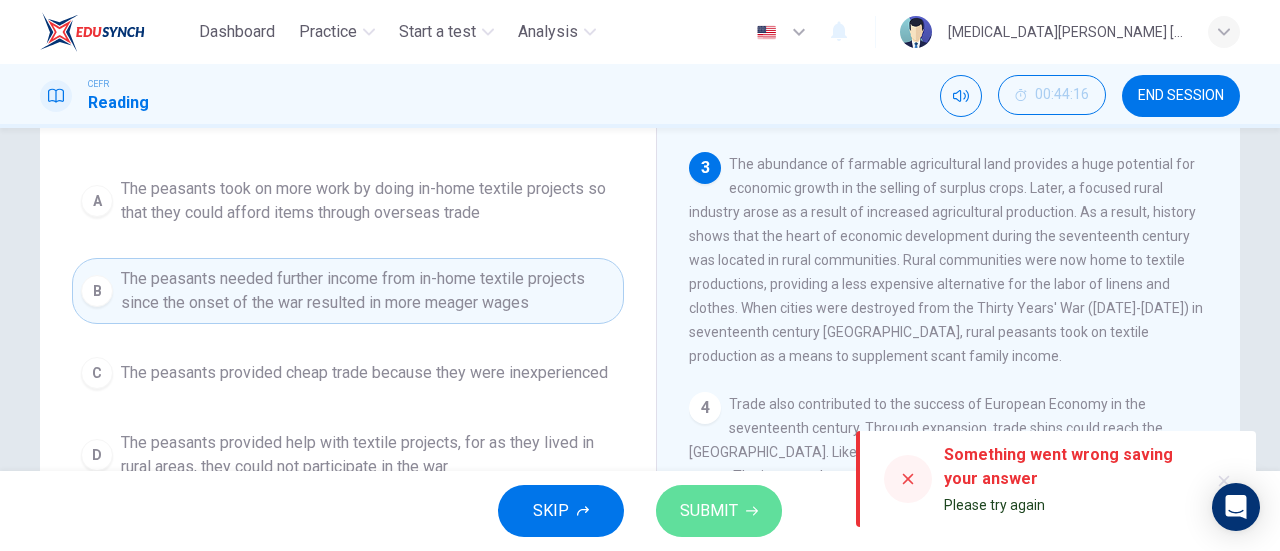 click on "SUBMIT" at bounding box center (709, 511) 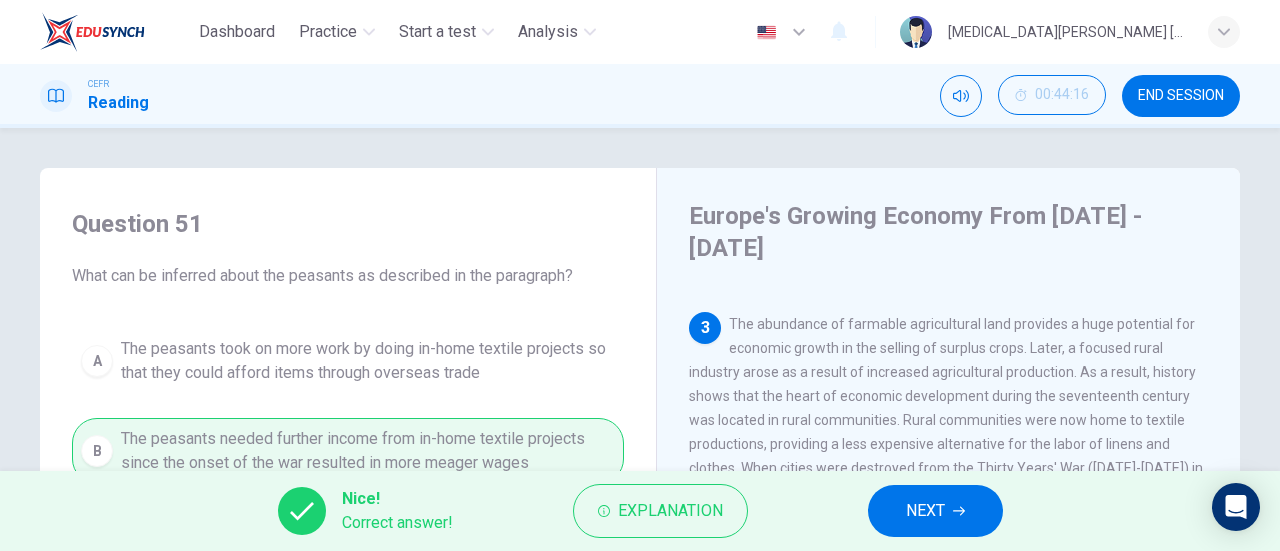 scroll, scrollTop: 80, scrollLeft: 0, axis: vertical 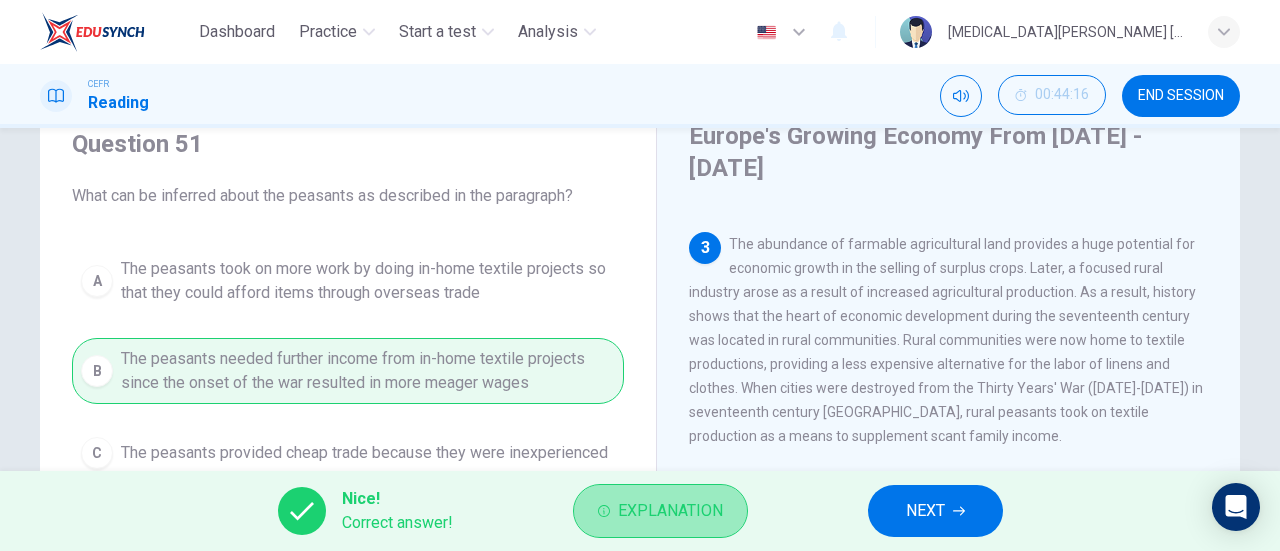 click on "Explanation" at bounding box center [670, 511] 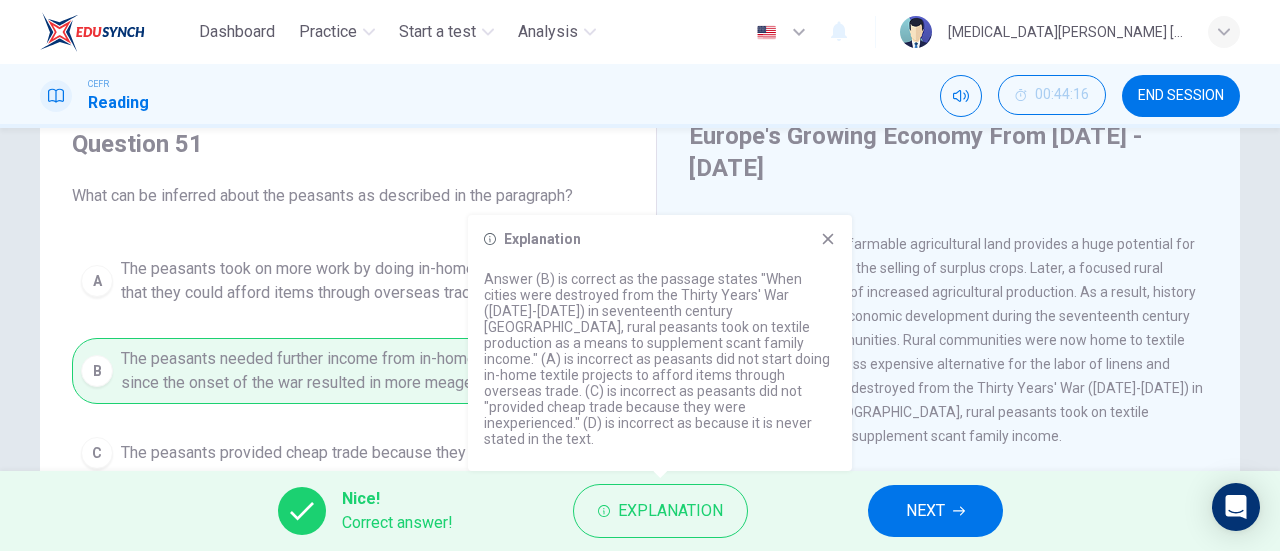 click 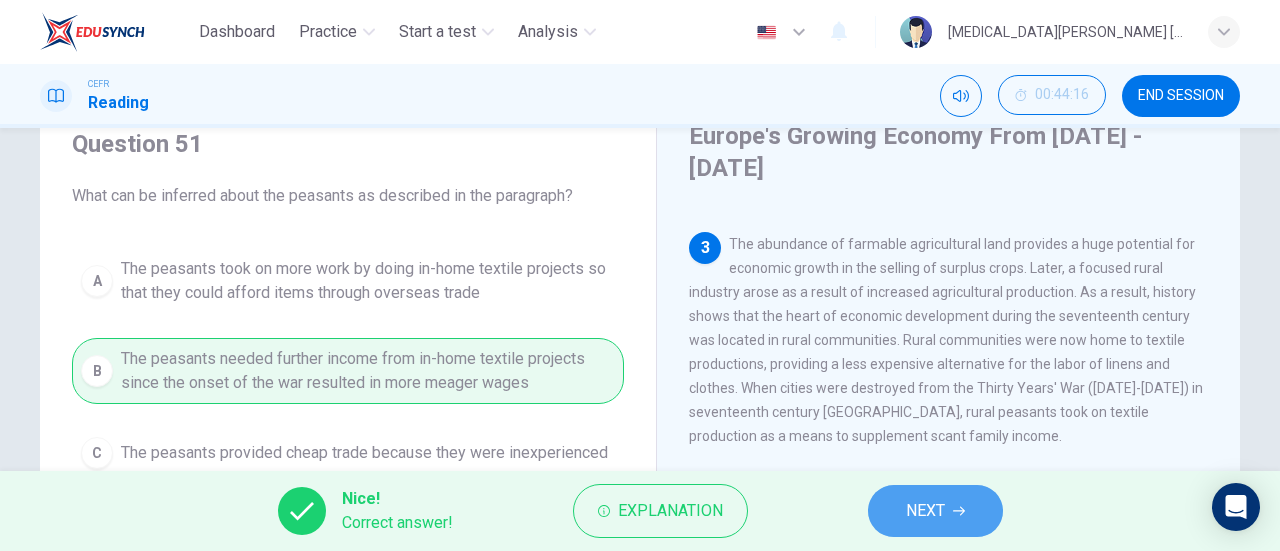 click on "NEXT" at bounding box center [925, 511] 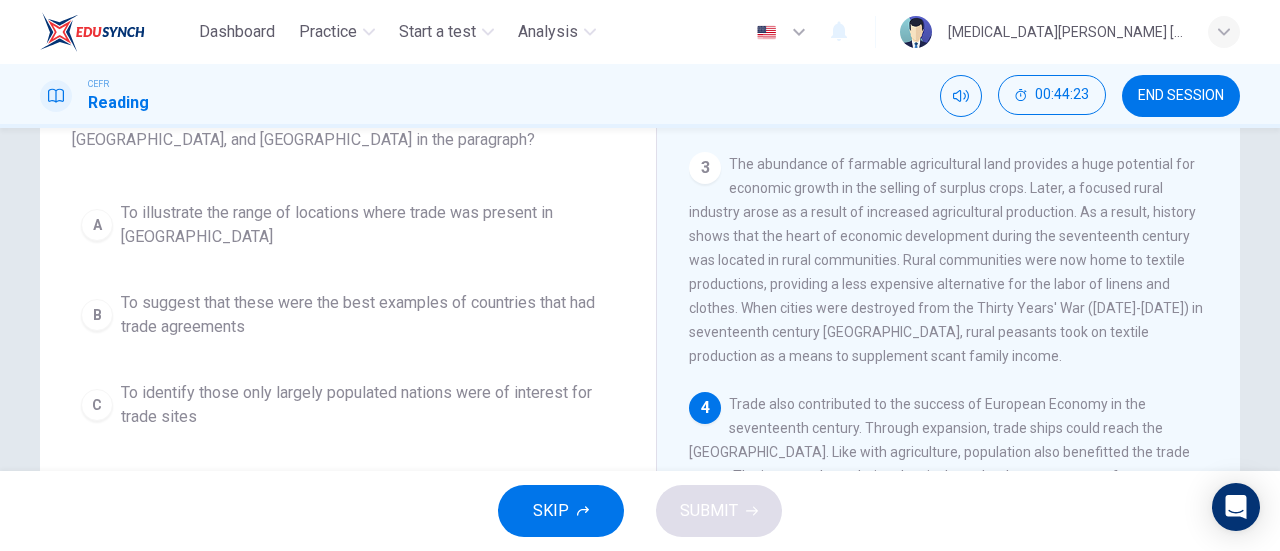 scroll, scrollTop: 164, scrollLeft: 0, axis: vertical 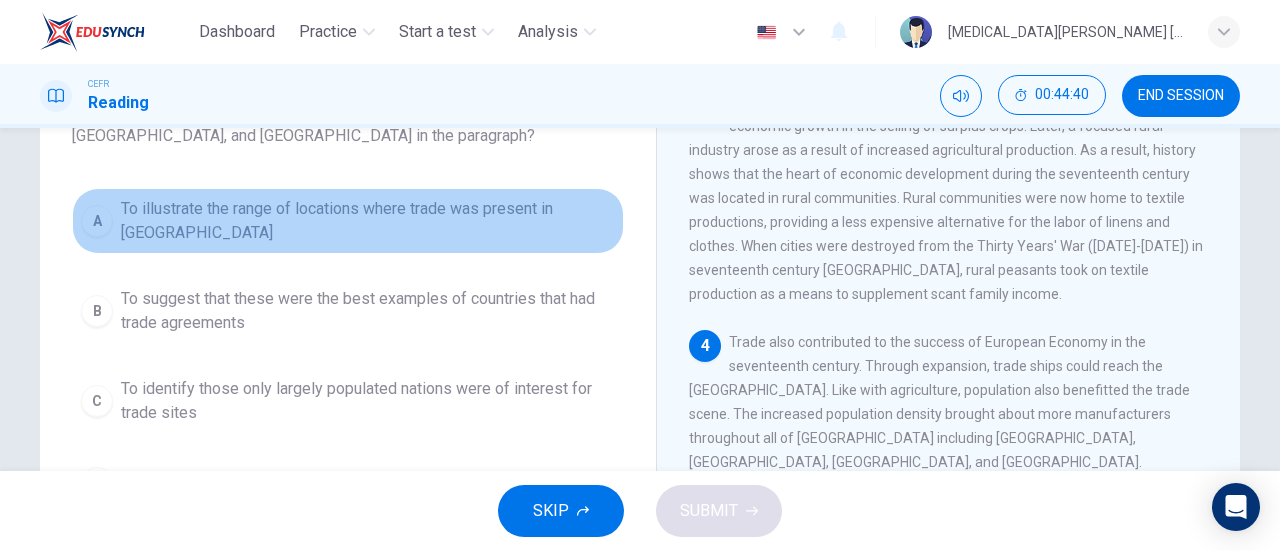 click on "To illustrate the range of locations where trade was present in [GEOGRAPHIC_DATA]" at bounding box center [368, 221] 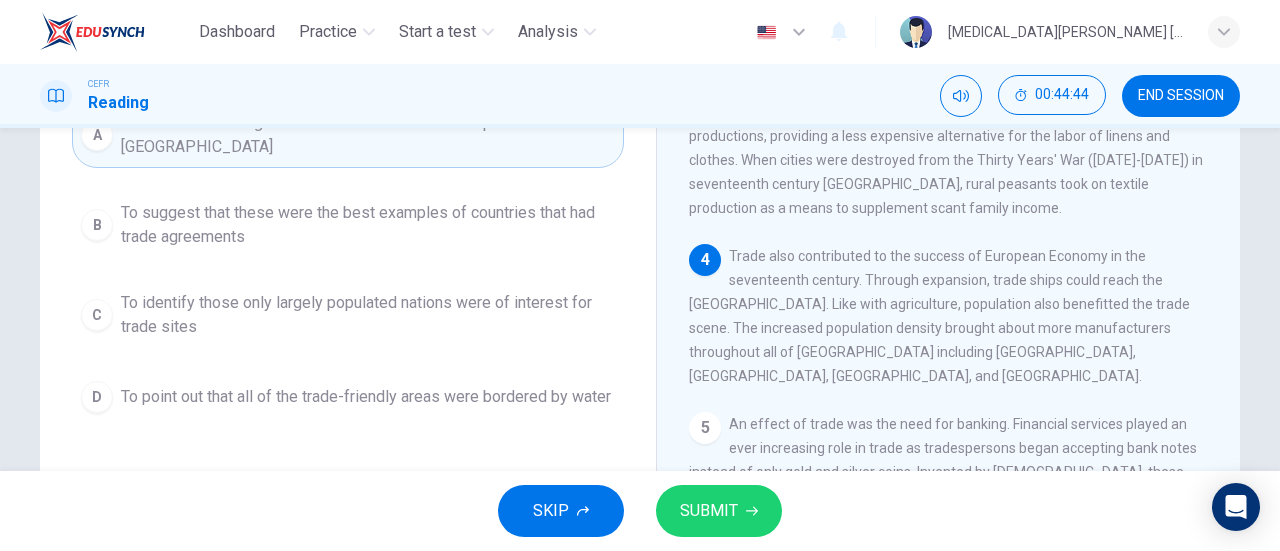 scroll, scrollTop: 249, scrollLeft: 0, axis: vertical 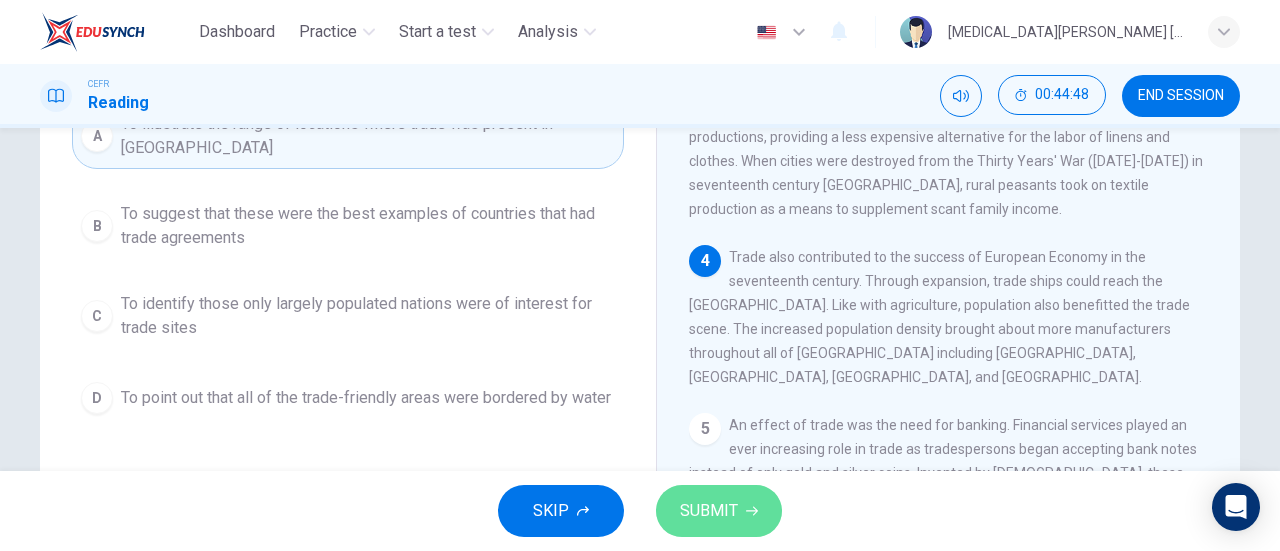 click on "SUBMIT" at bounding box center (719, 511) 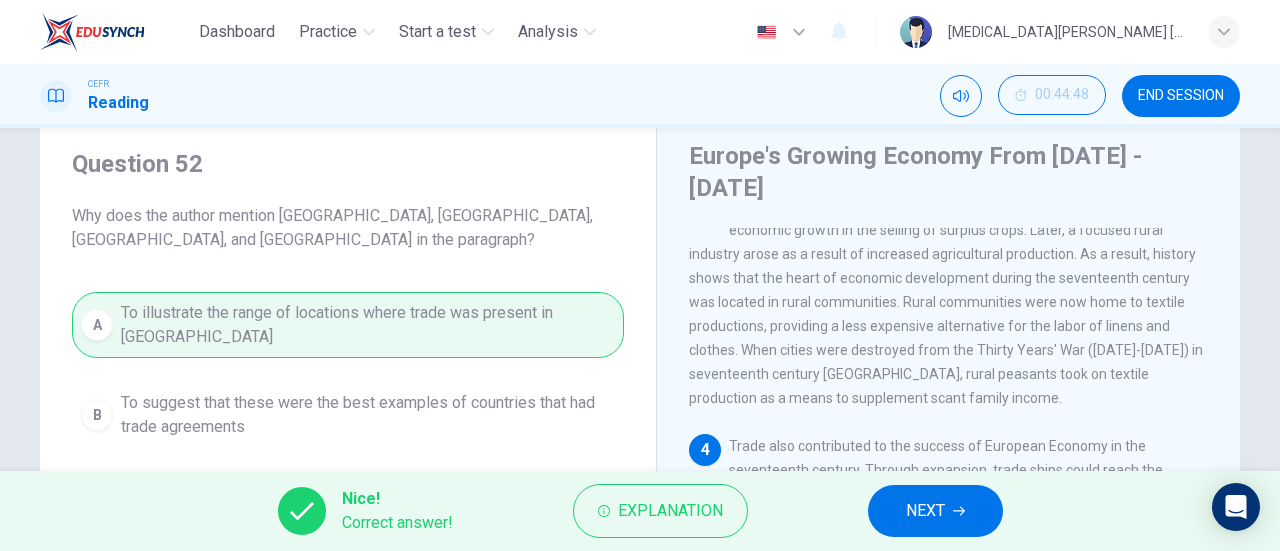 scroll, scrollTop: 58, scrollLeft: 0, axis: vertical 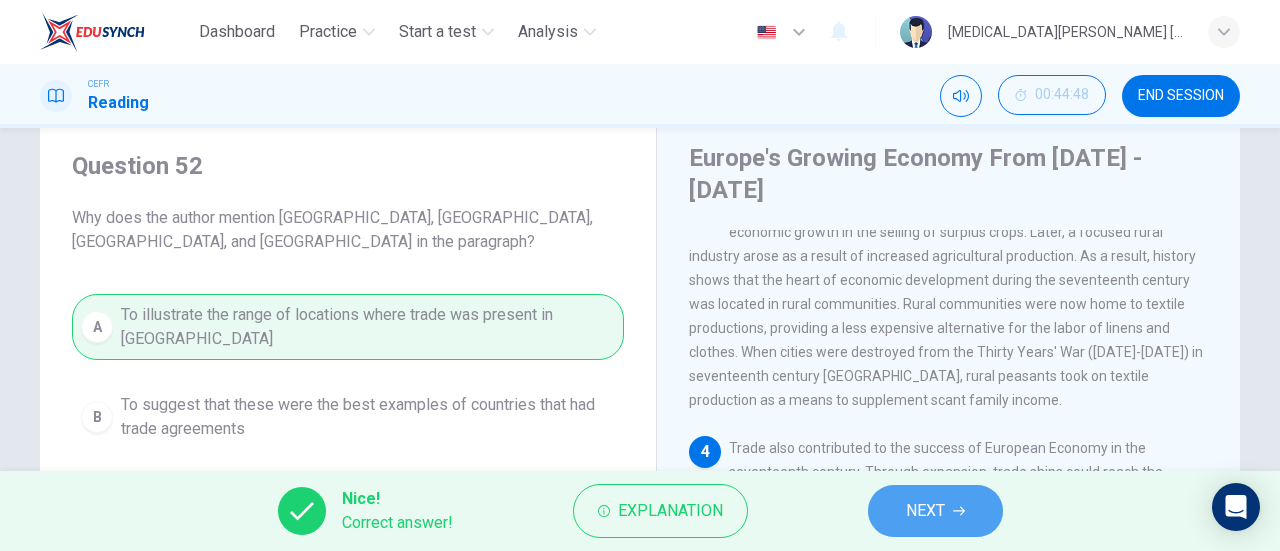 click on "NEXT" at bounding box center [935, 511] 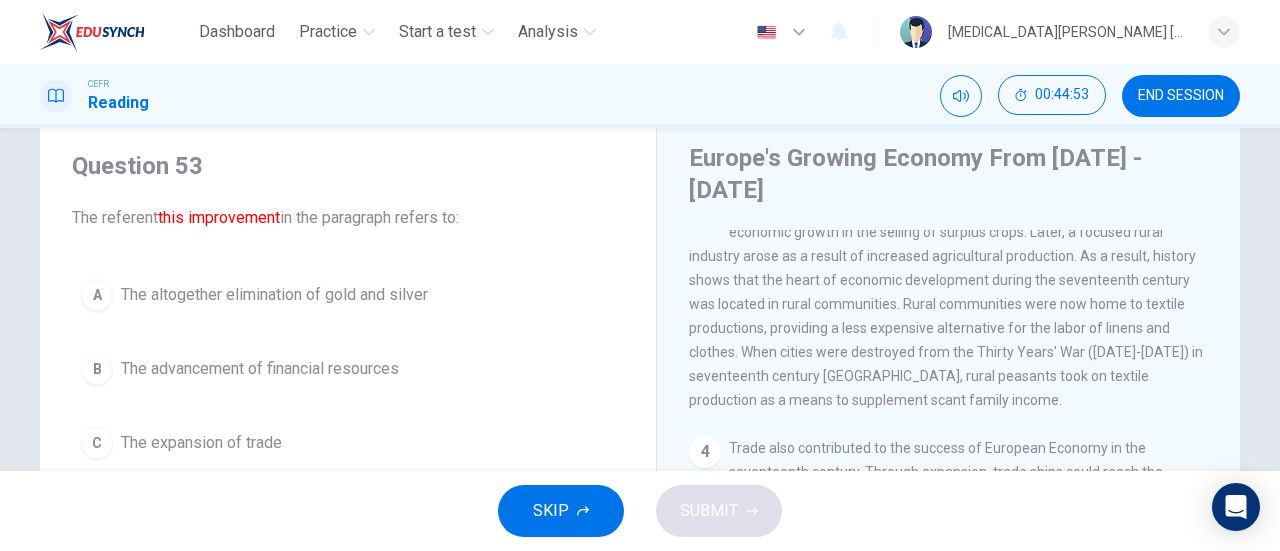scroll, scrollTop: 646, scrollLeft: 0, axis: vertical 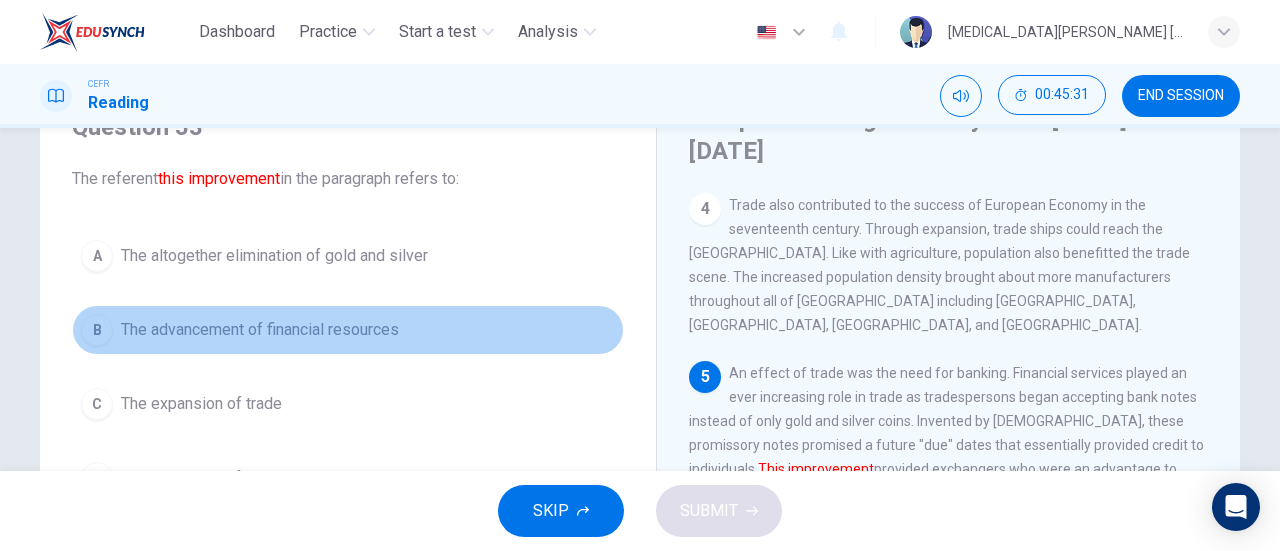 click on "The advancement of financial resources" at bounding box center (260, 330) 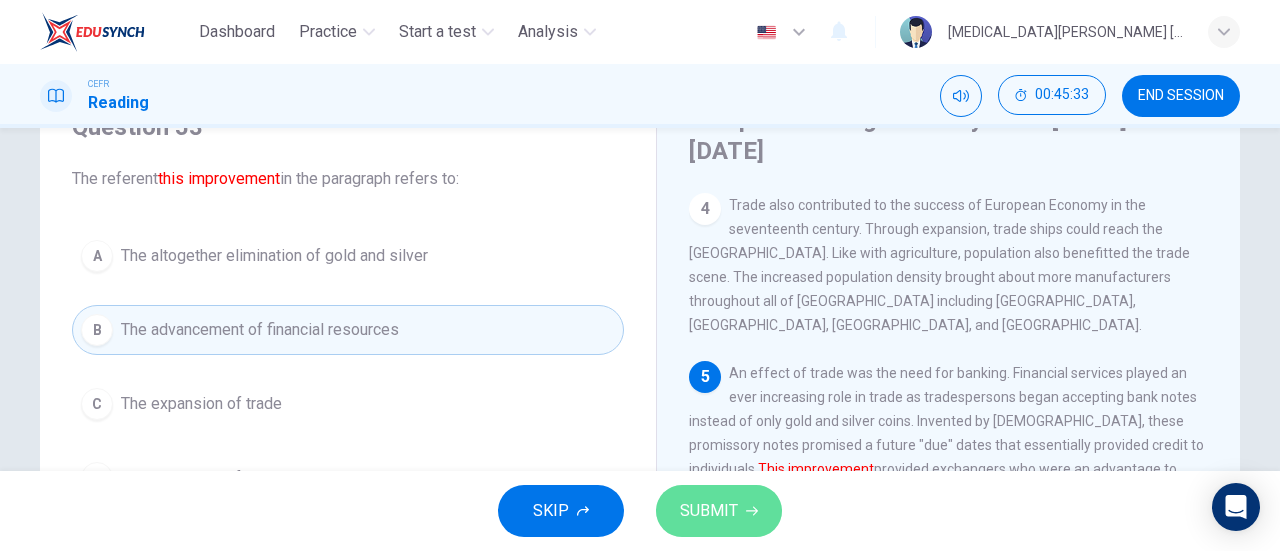 click on "SUBMIT" at bounding box center [709, 511] 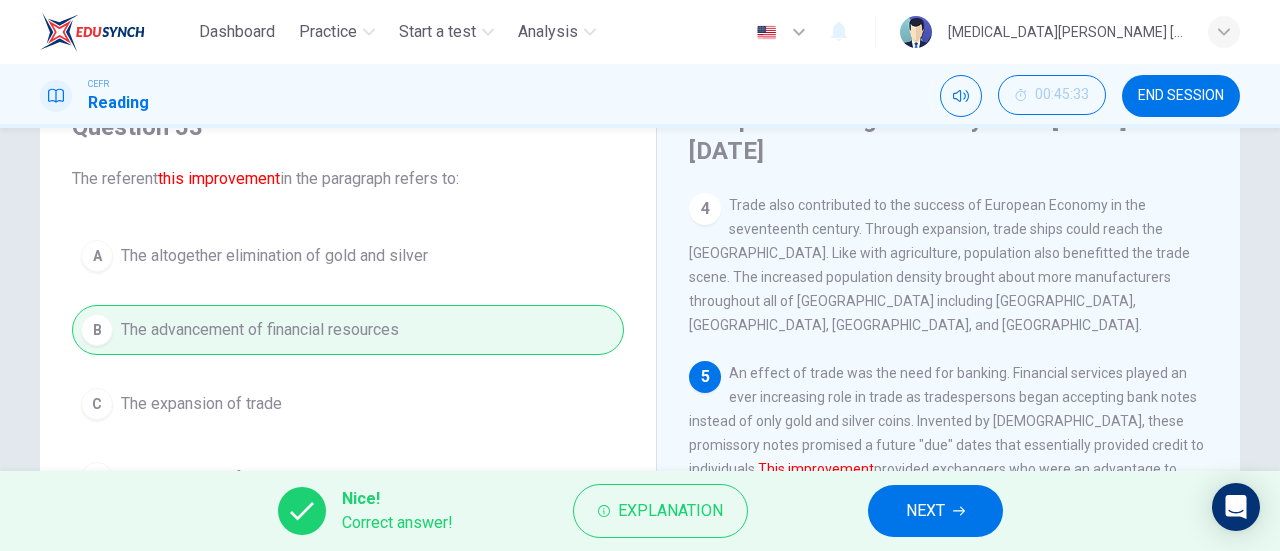 scroll, scrollTop: 0, scrollLeft: 0, axis: both 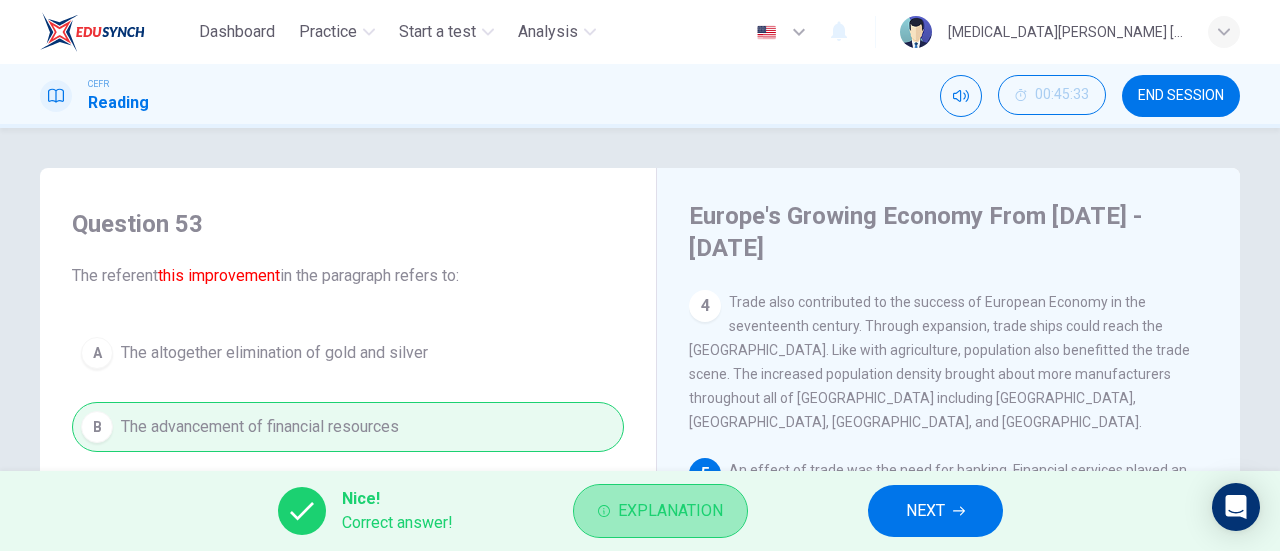 click 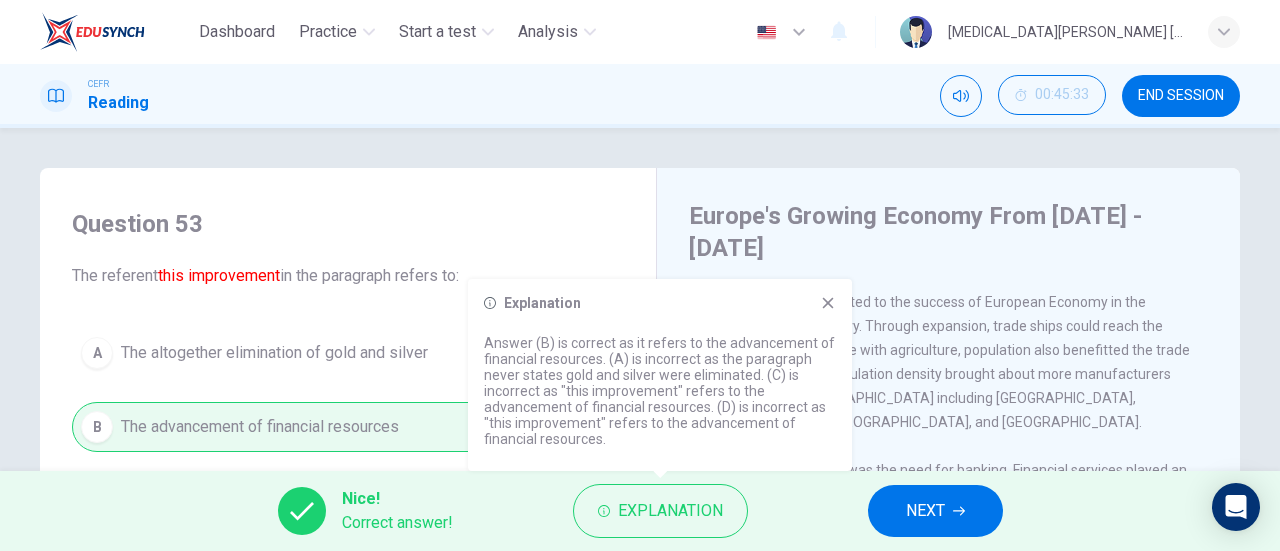 click 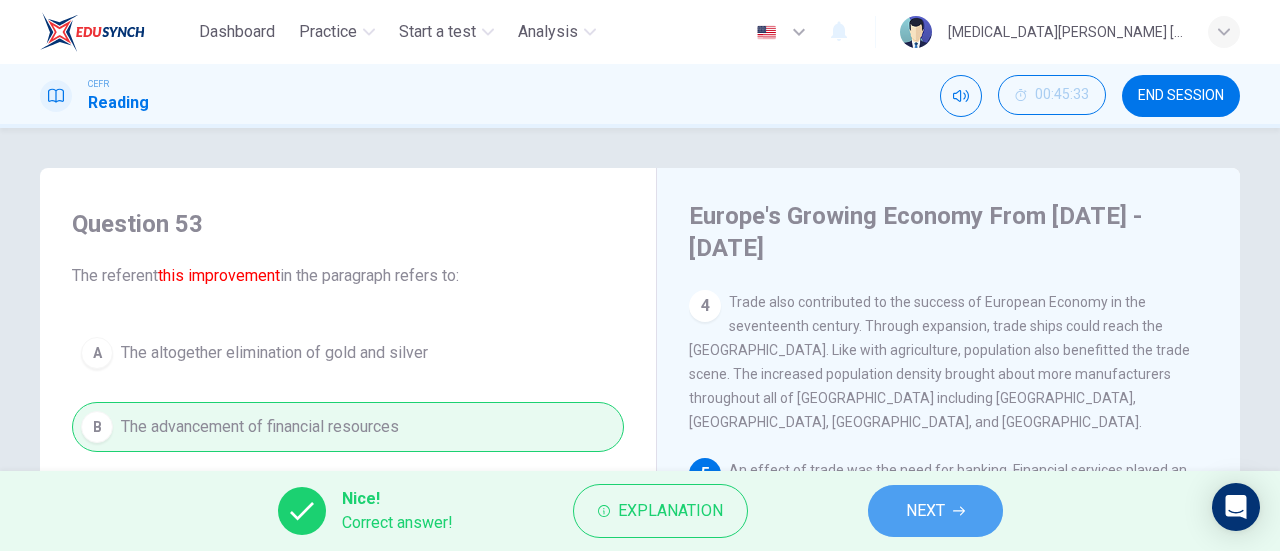 click on "NEXT" at bounding box center [935, 511] 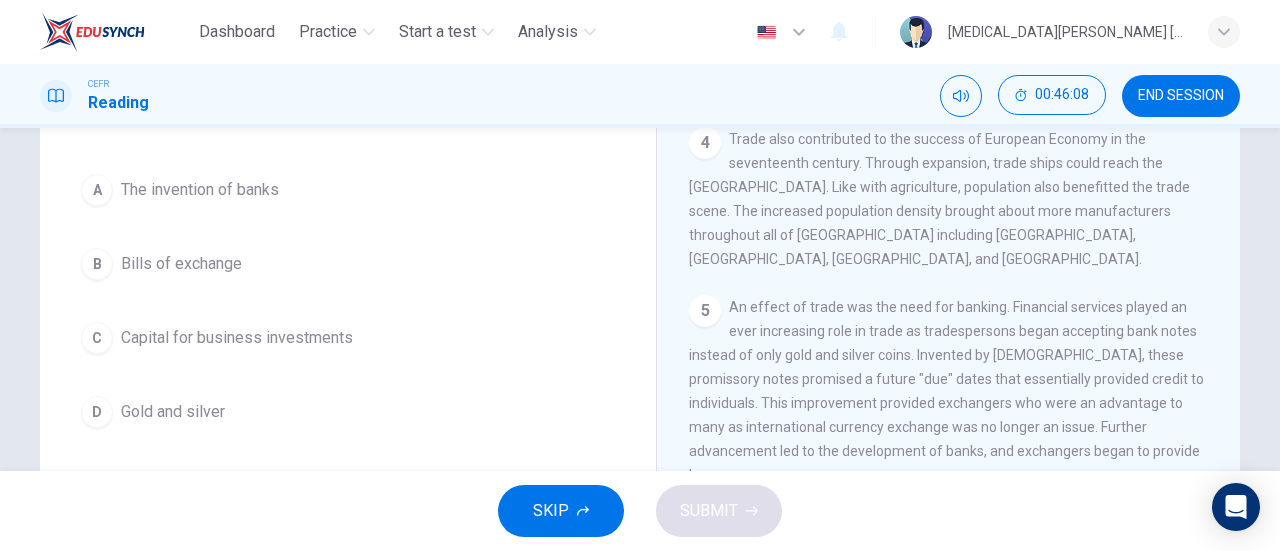 scroll, scrollTop: 166, scrollLeft: 0, axis: vertical 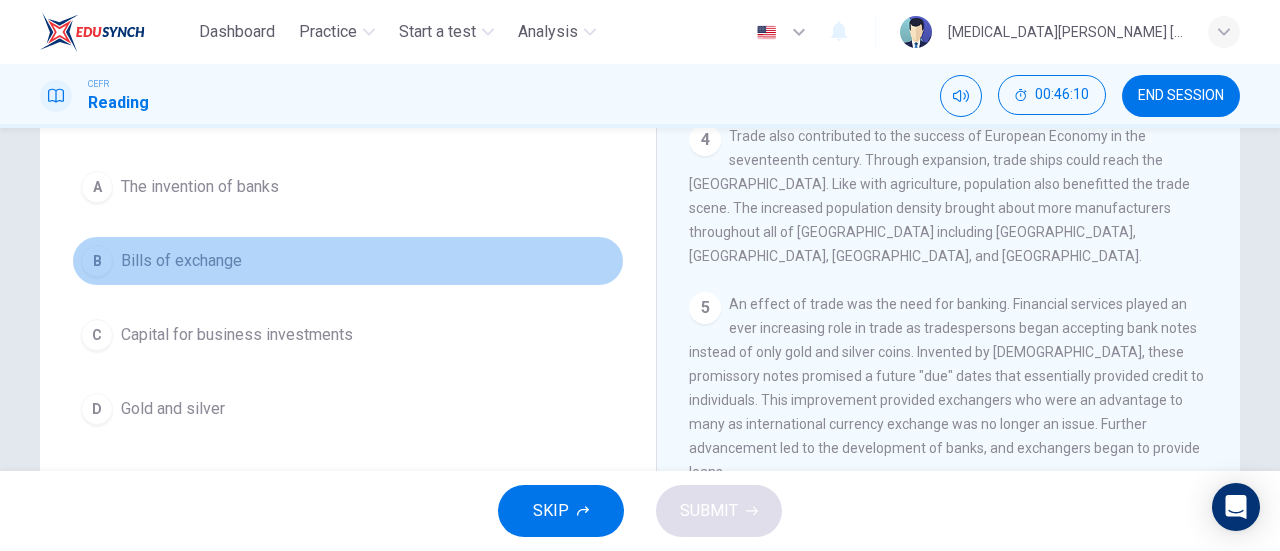 click on "Bills of exchange" at bounding box center (181, 261) 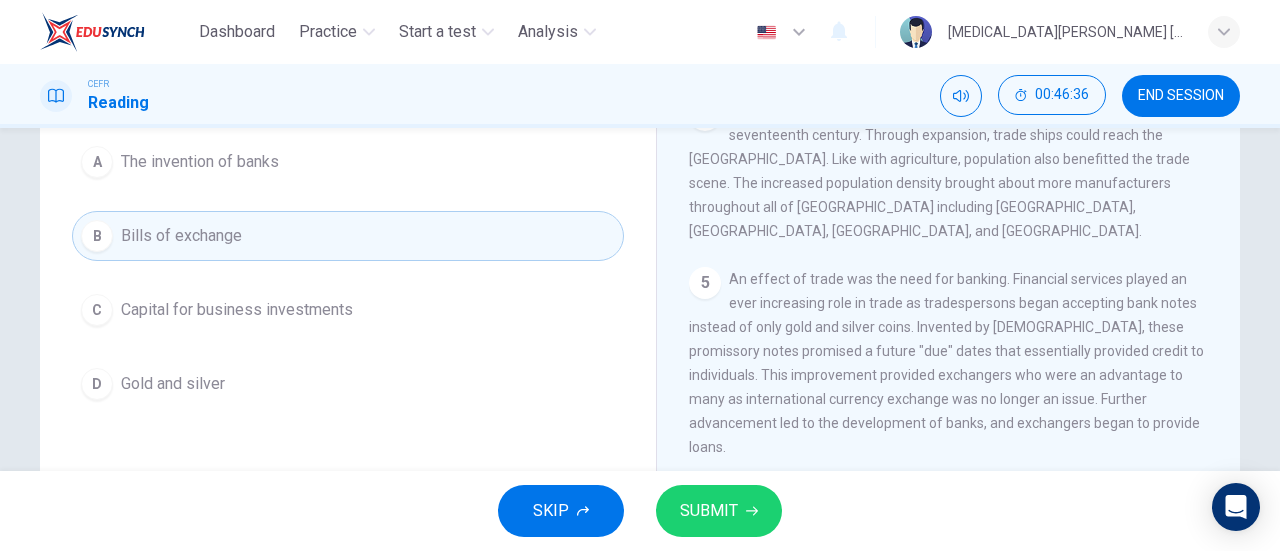 scroll, scrollTop: 60, scrollLeft: 0, axis: vertical 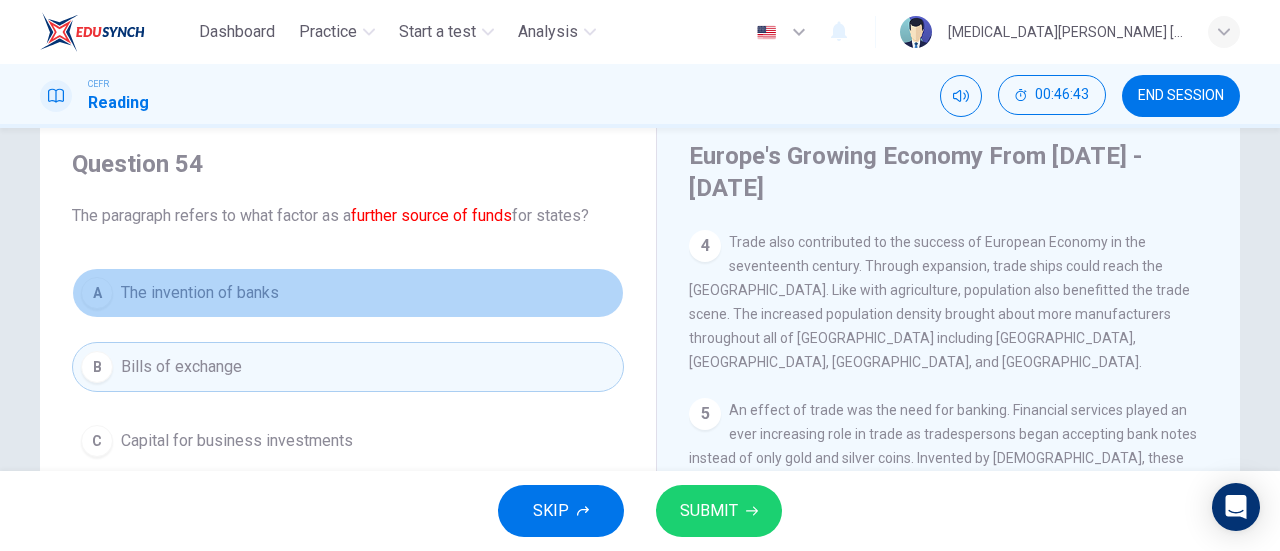 click on "A The invention of banks" at bounding box center [348, 293] 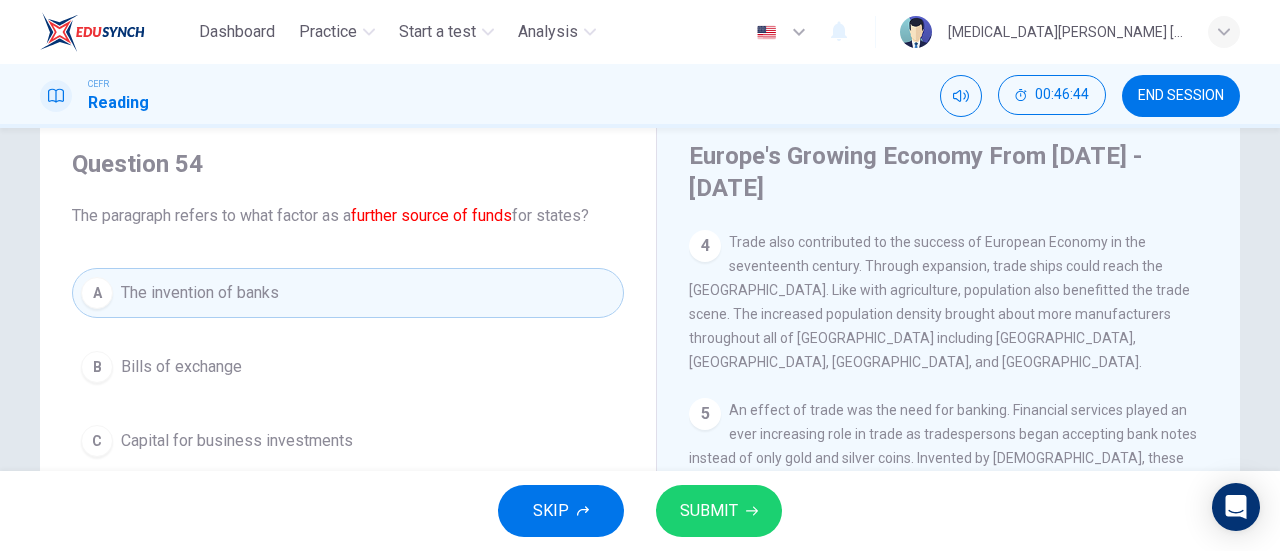 click on "SUBMIT" at bounding box center (709, 511) 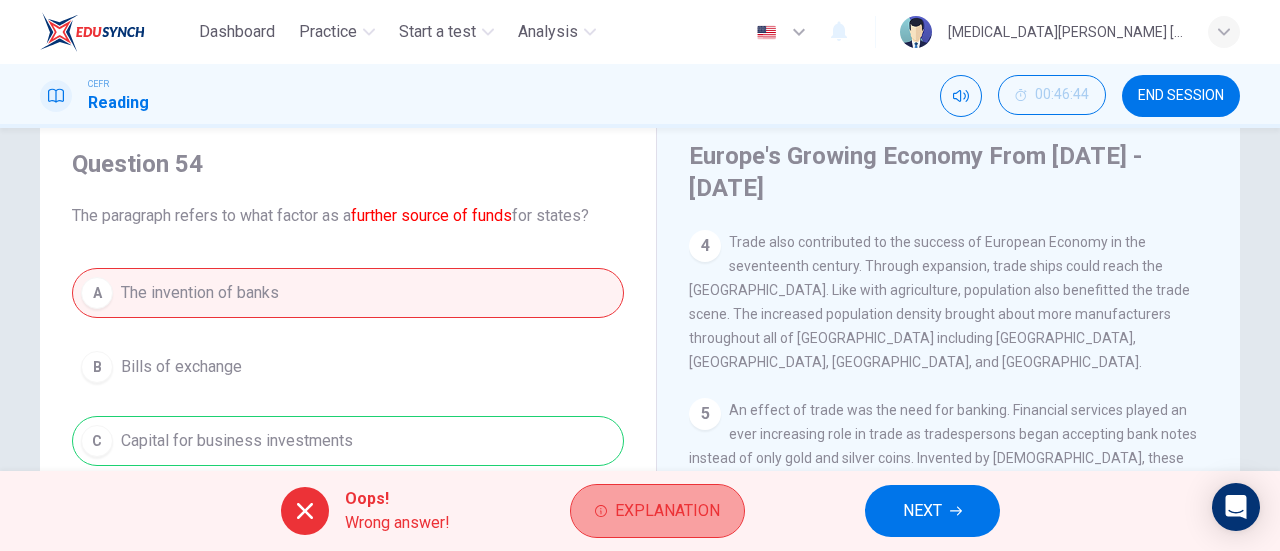 click on "Explanation" at bounding box center [657, 511] 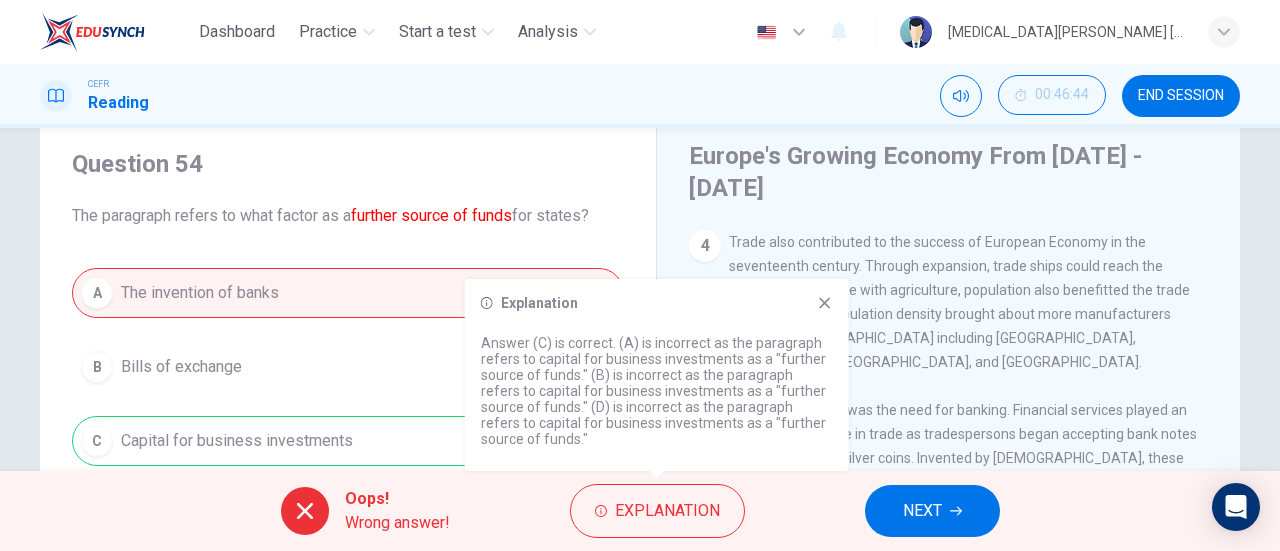 click 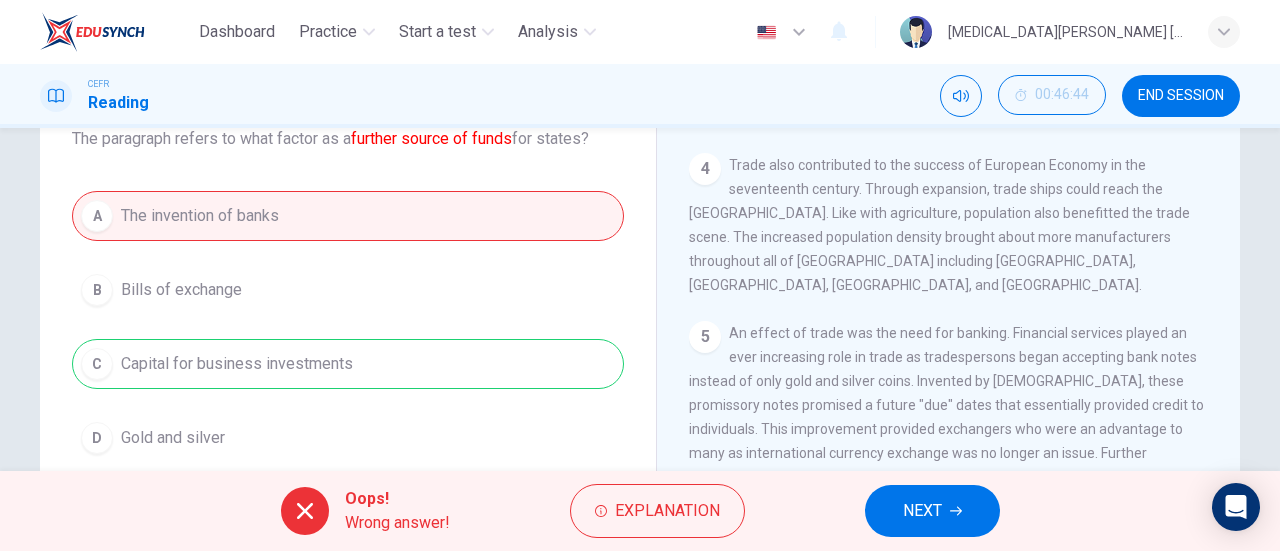 scroll, scrollTop: 136, scrollLeft: 0, axis: vertical 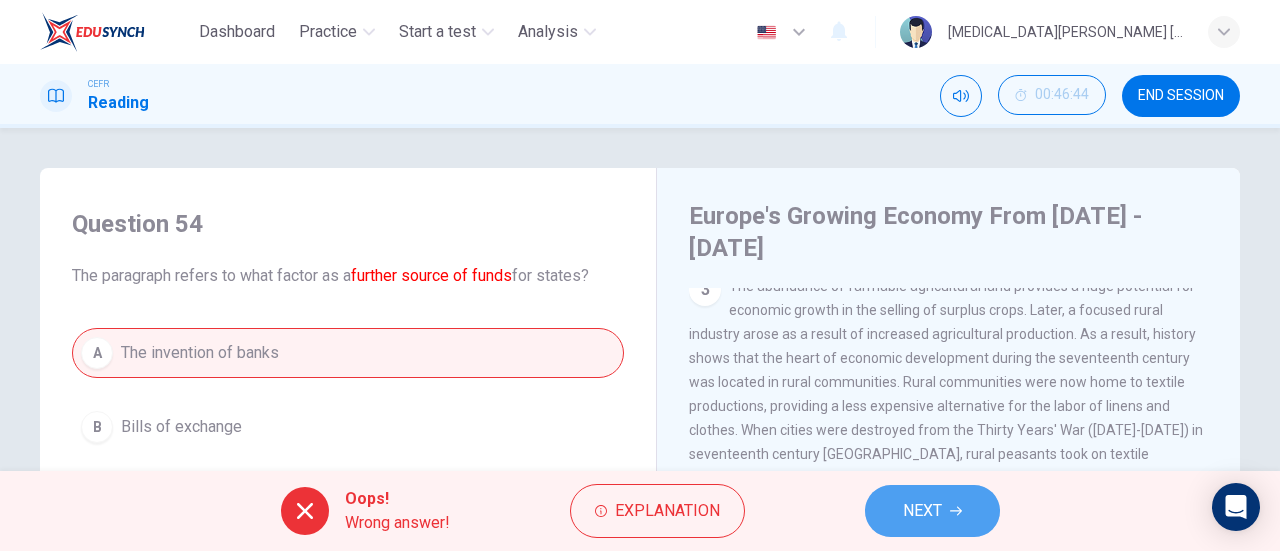 click on "NEXT" at bounding box center [932, 511] 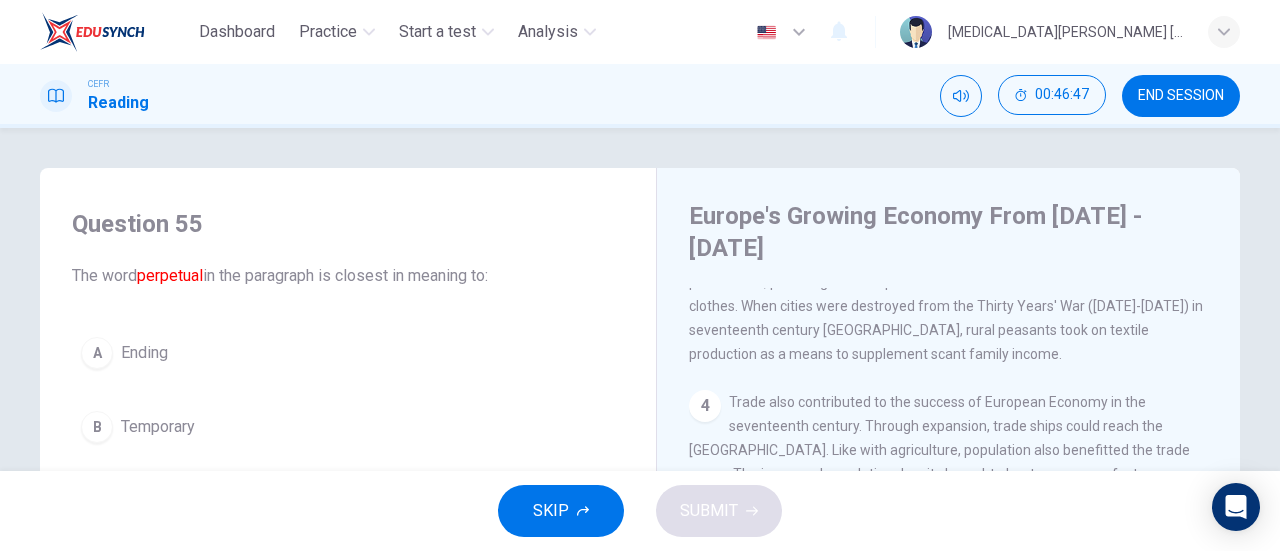 scroll, scrollTop: 646, scrollLeft: 0, axis: vertical 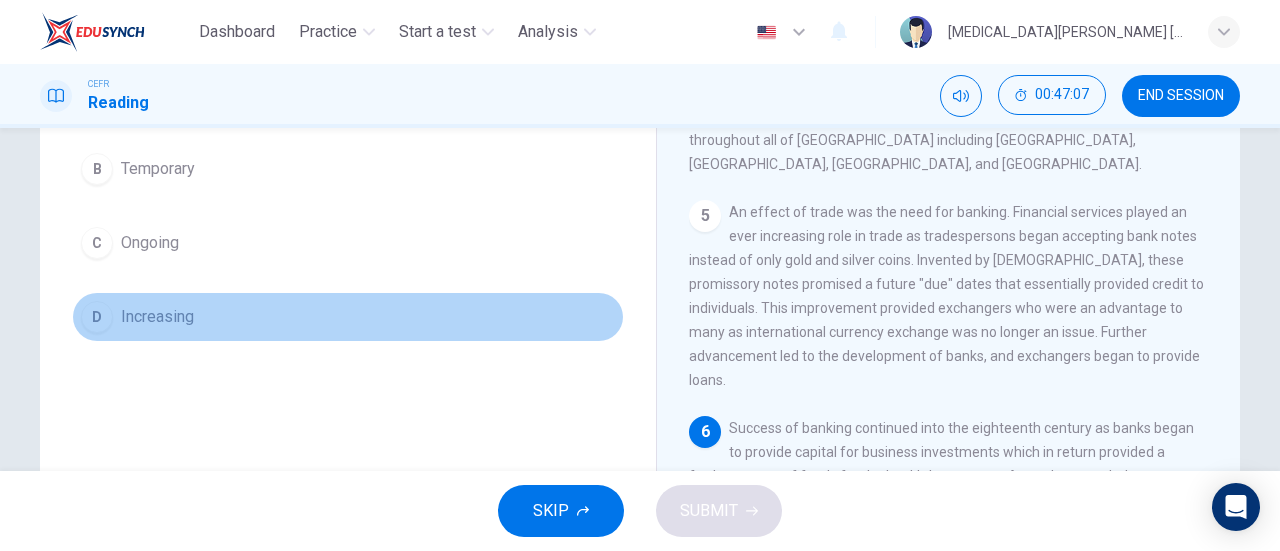 click on "Increasing" at bounding box center [157, 317] 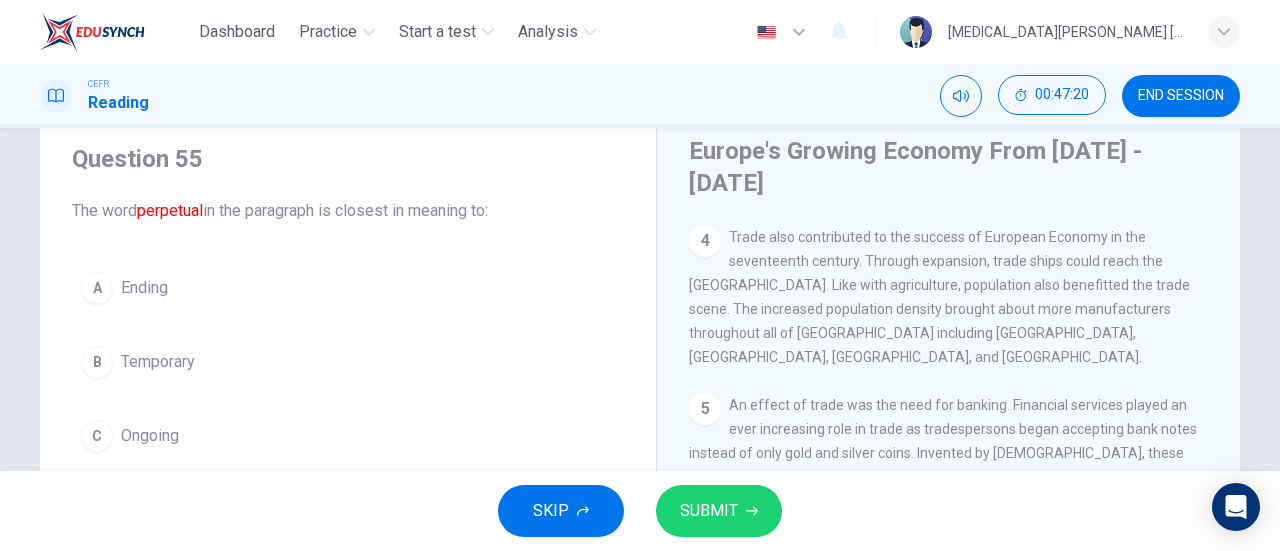 scroll, scrollTop: 12, scrollLeft: 0, axis: vertical 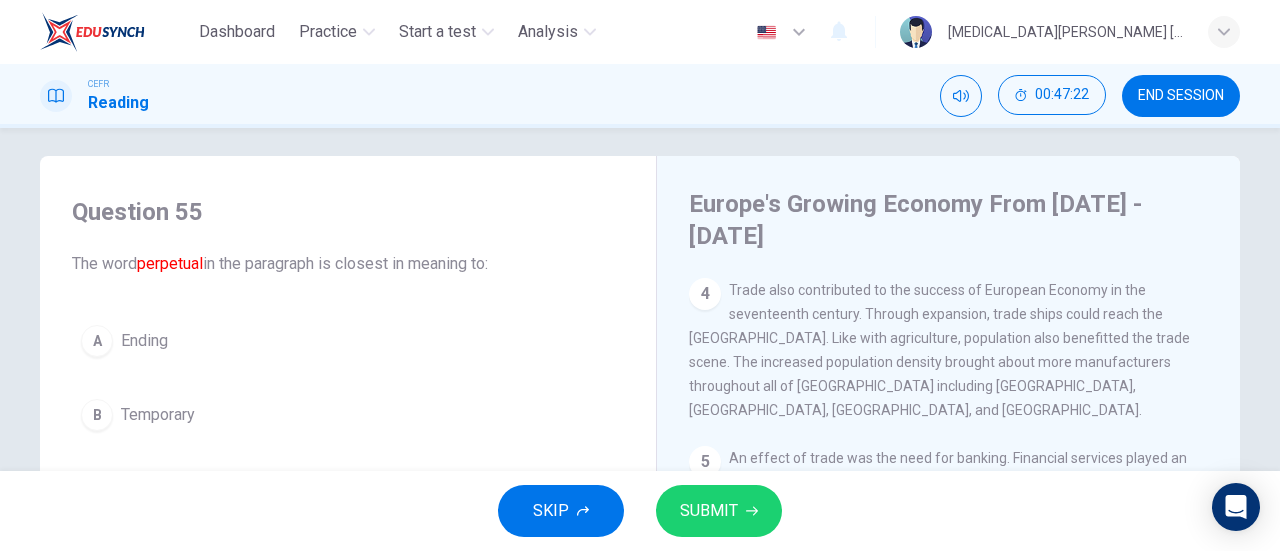 click on "SUBMIT" at bounding box center [709, 511] 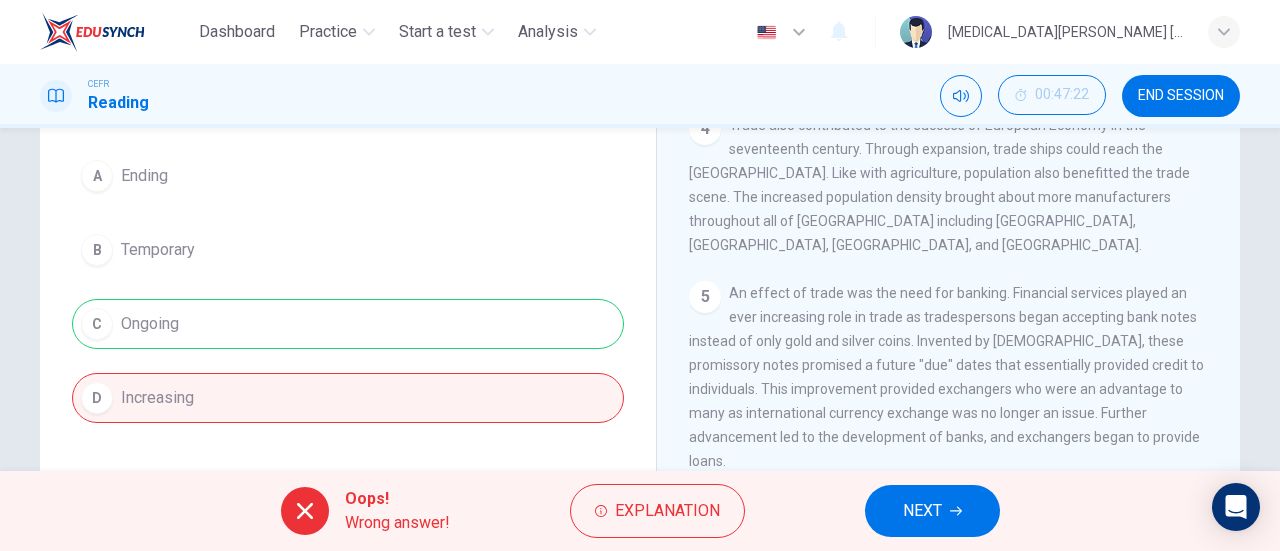 scroll, scrollTop: 174, scrollLeft: 0, axis: vertical 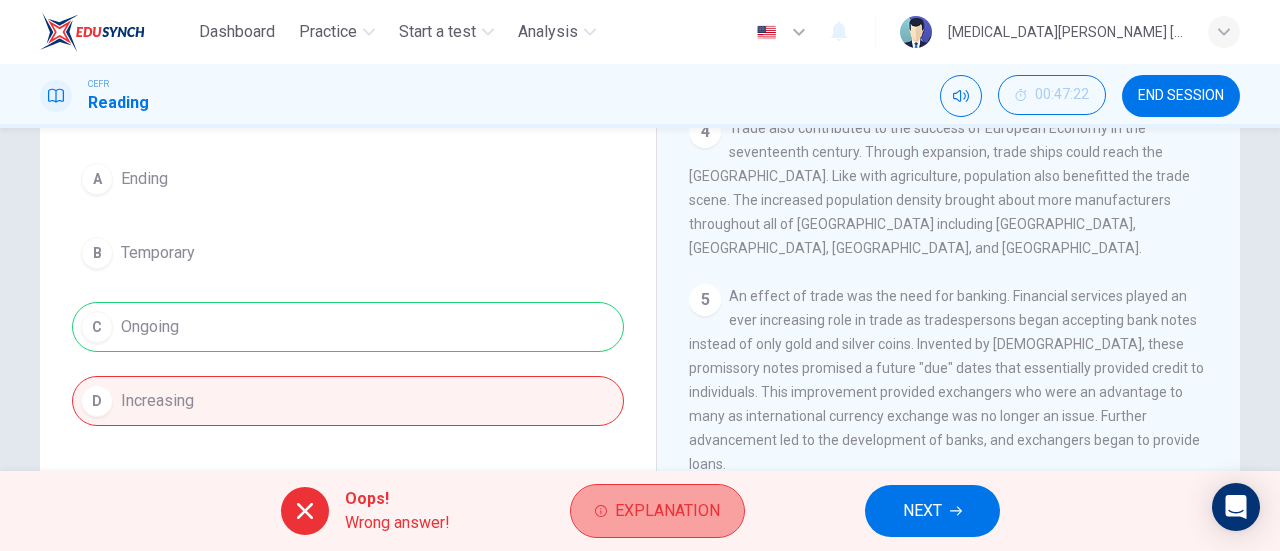 click on "Explanation" at bounding box center (667, 511) 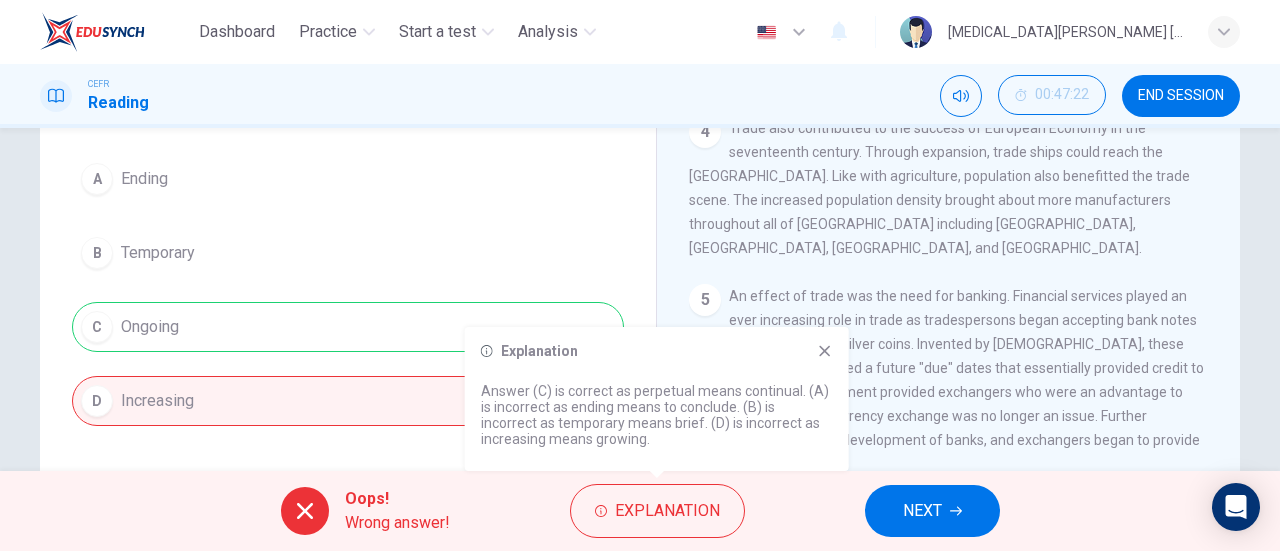 scroll, scrollTop: 0, scrollLeft: 0, axis: both 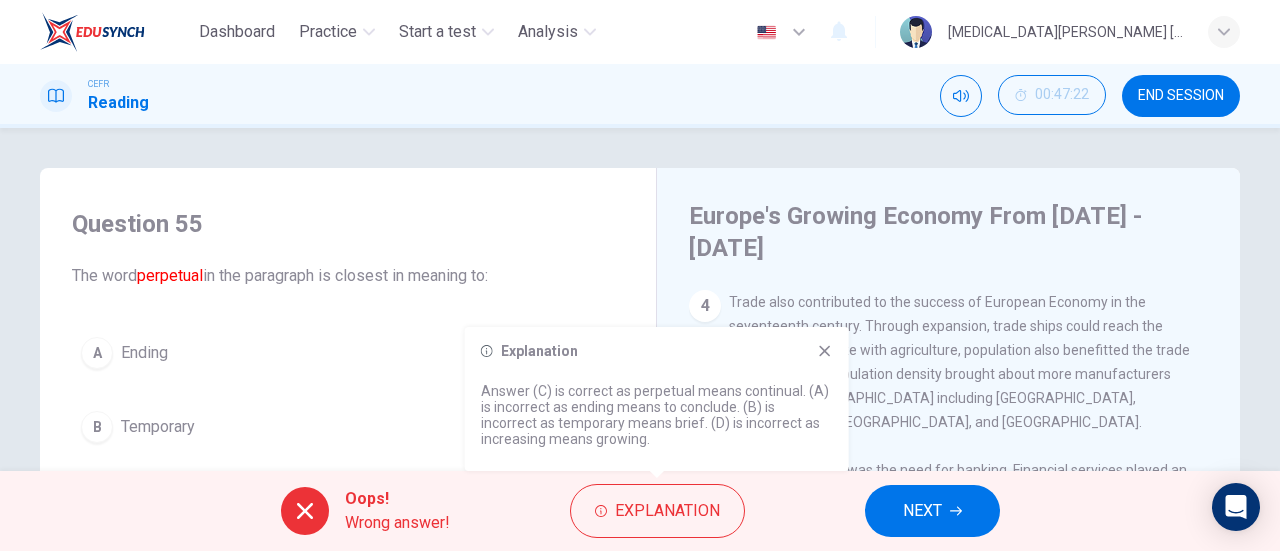click 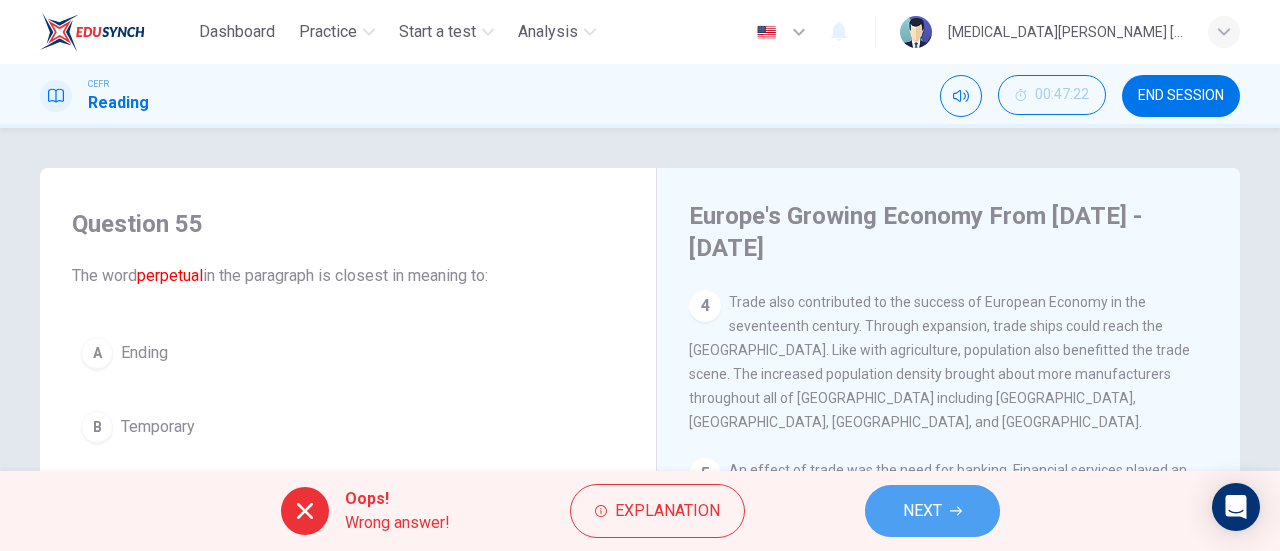 click on "NEXT" at bounding box center [932, 511] 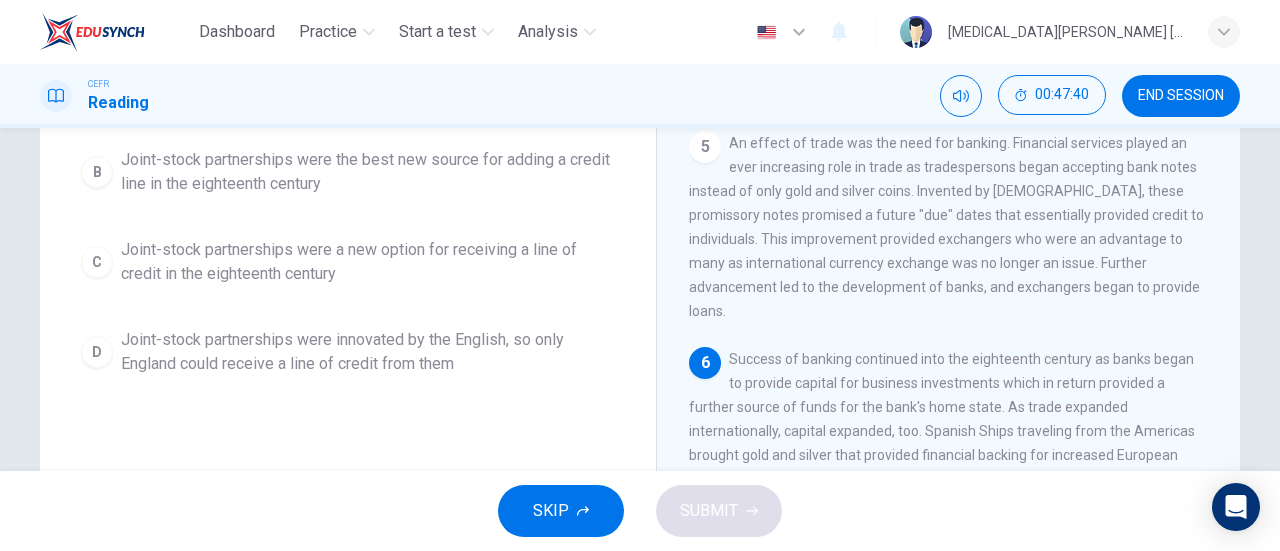 scroll, scrollTop: 328, scrollLeft: 0, axis: vertical 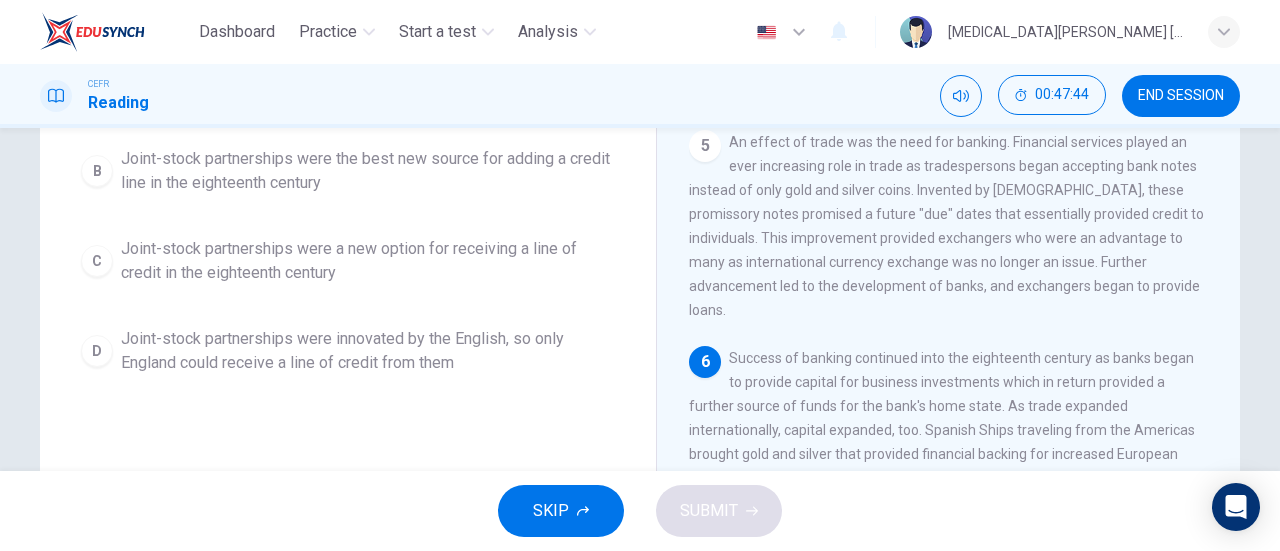 click on "Joint-stock partnerships were a new option for receiving a line of credit in the eighteenth century" at bounding box center [368, 261] 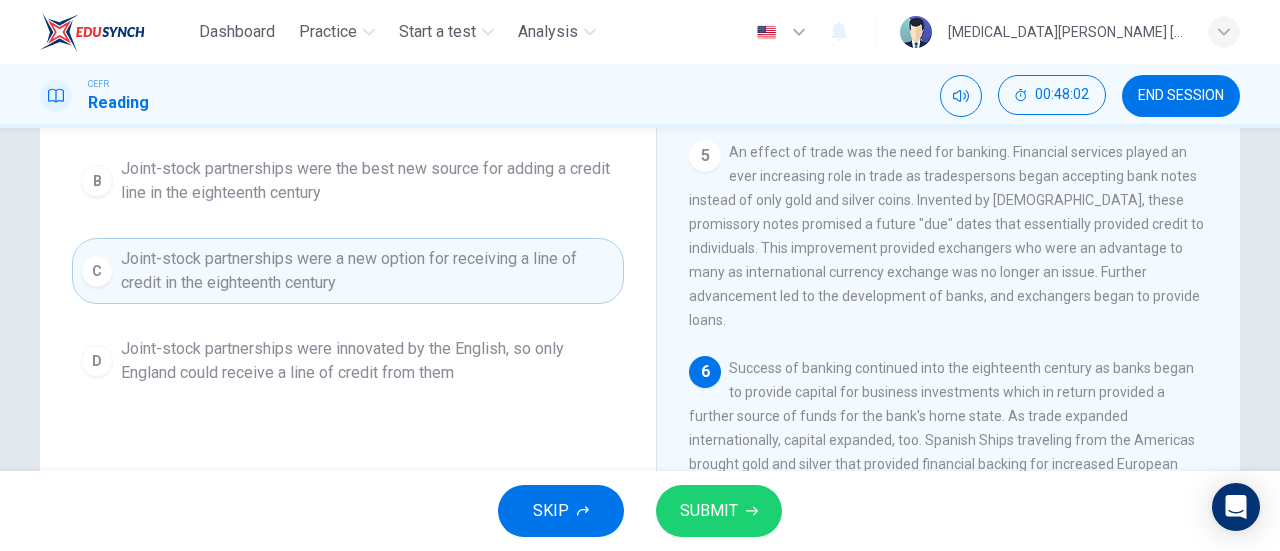 scroll, scrollTop: 315, scrollLeft: 0, axis: vertical 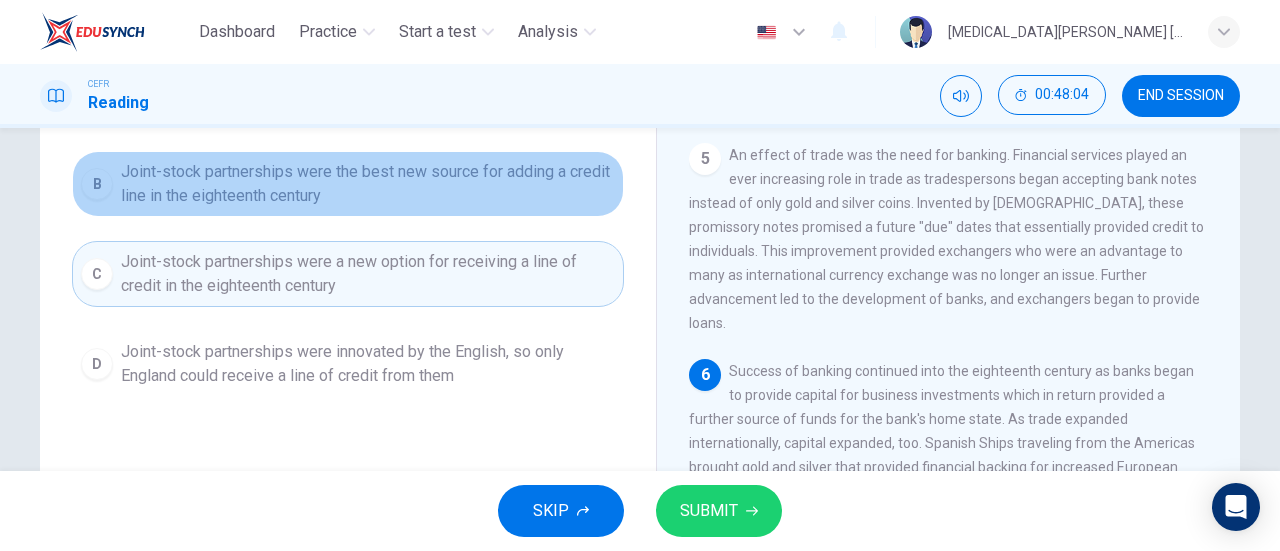 click on "Joint-stock partnerships were the best new source for adding a credit line in the eighteenth century" at bounding box center (368, 184) 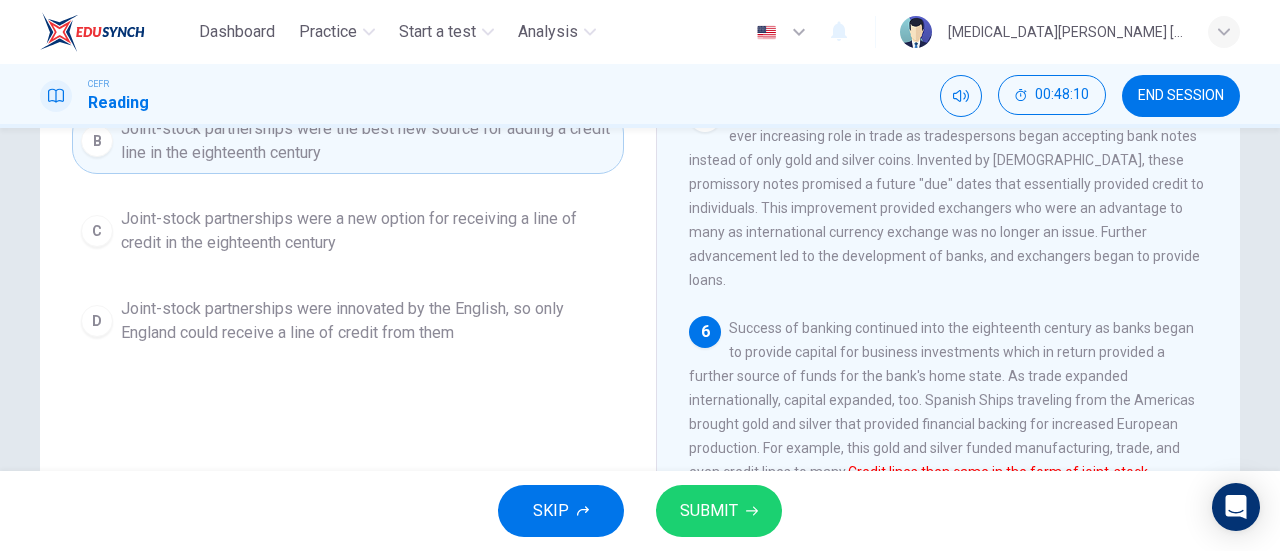 scroll, scrollTop: 359, scrollLeft: 0, axis: vertical 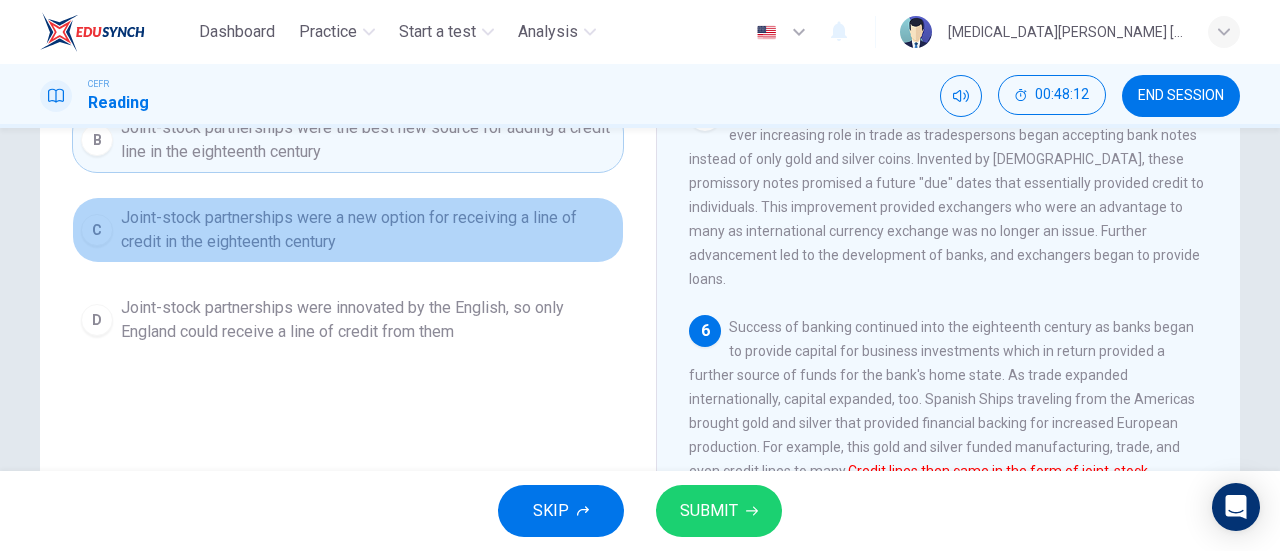 click on "Joint-stock partnerships were a new option for receiving a line of credit in the eighteenth century" at bounding box center (368, 230) 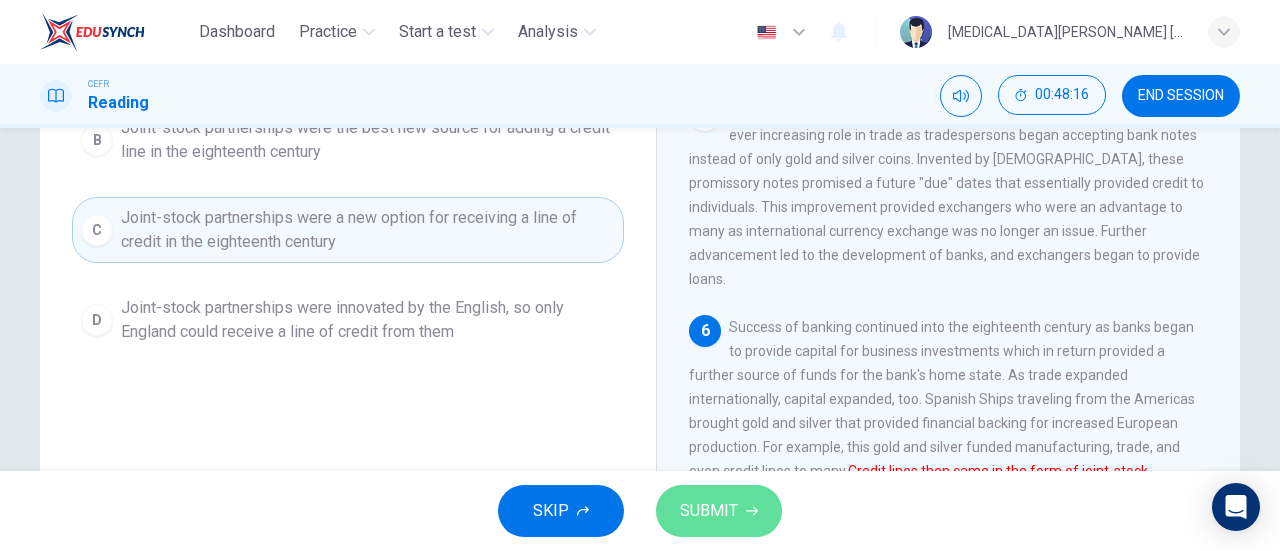 click on "SUBMIT" at bounding box center [719, 511] 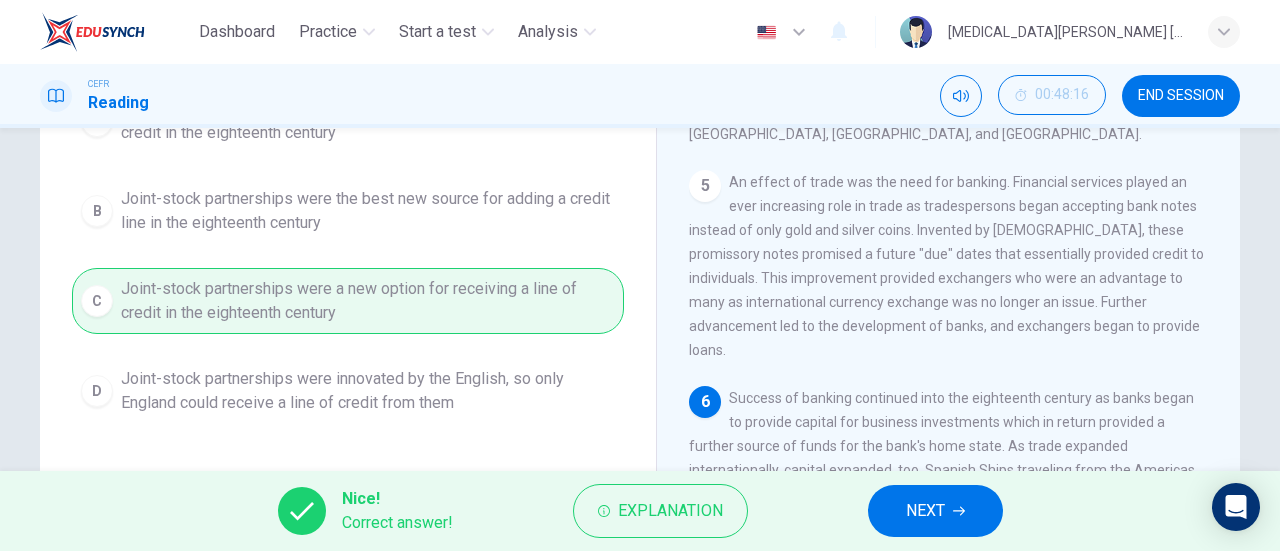 scroll, scrollTop: 286, scrollLeft: 0, axis: vertical 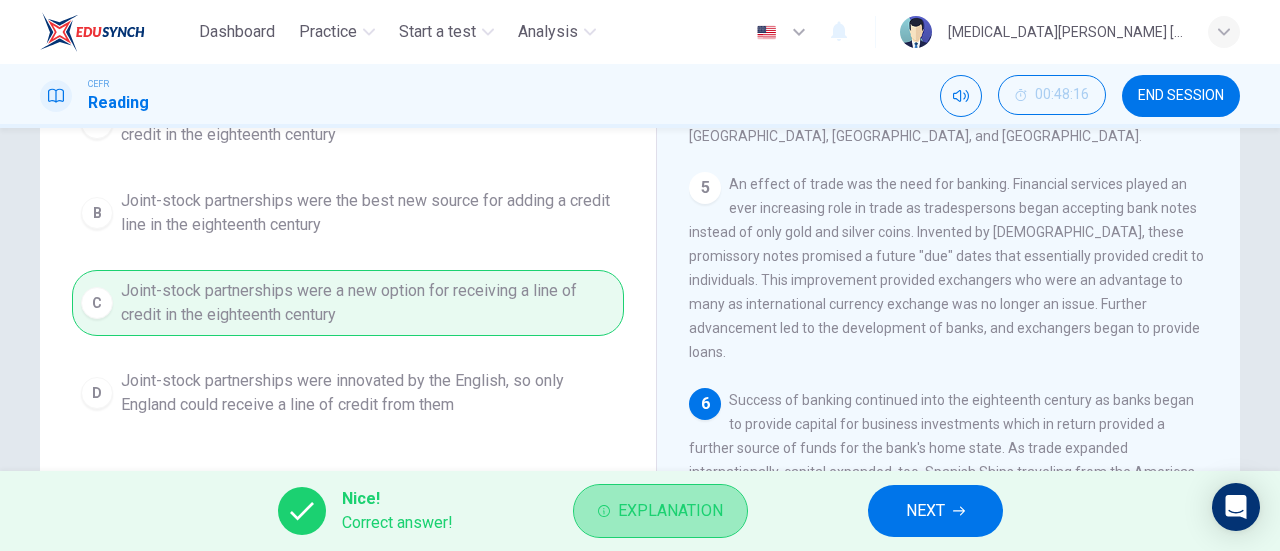 click on "Explanation" at bounding box center [660, 511] 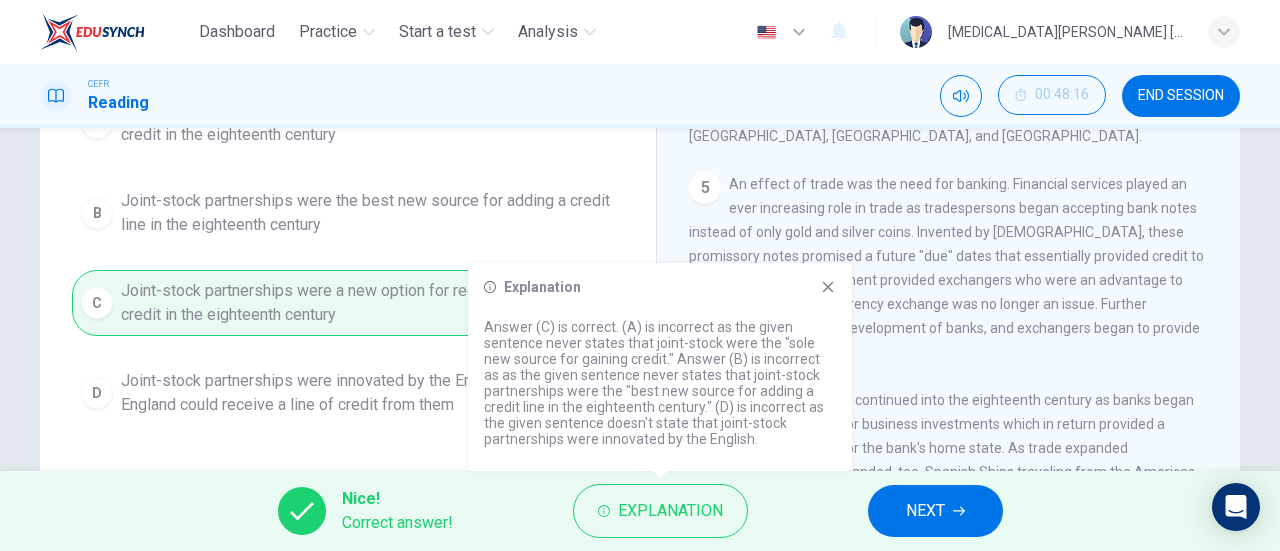 click 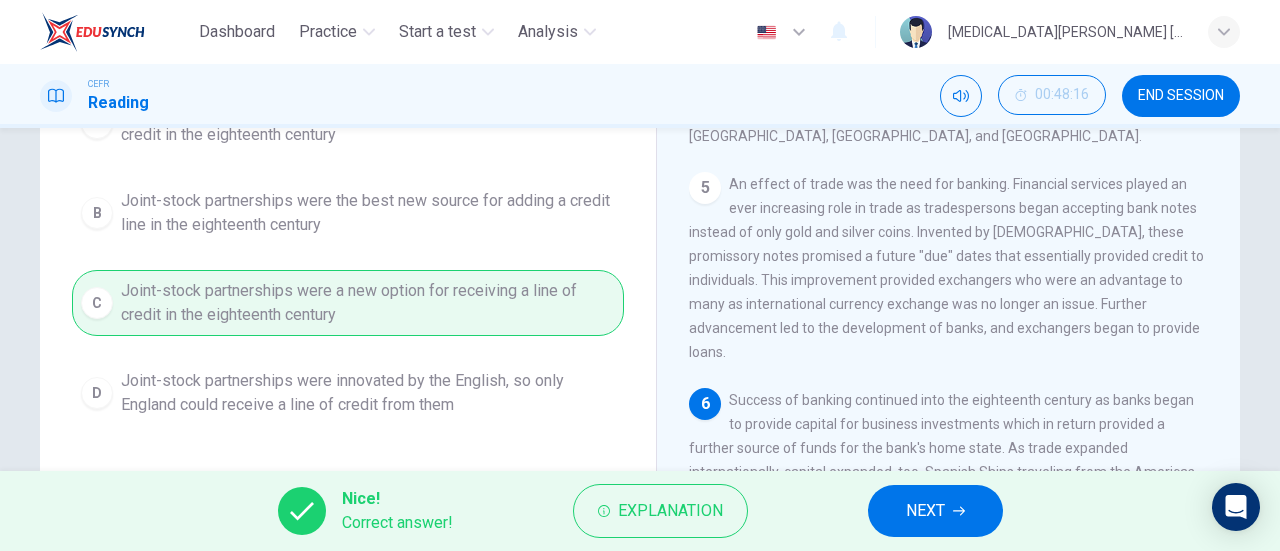 scroll, scrollTop: 0, scrollLeft: 0, axis: both 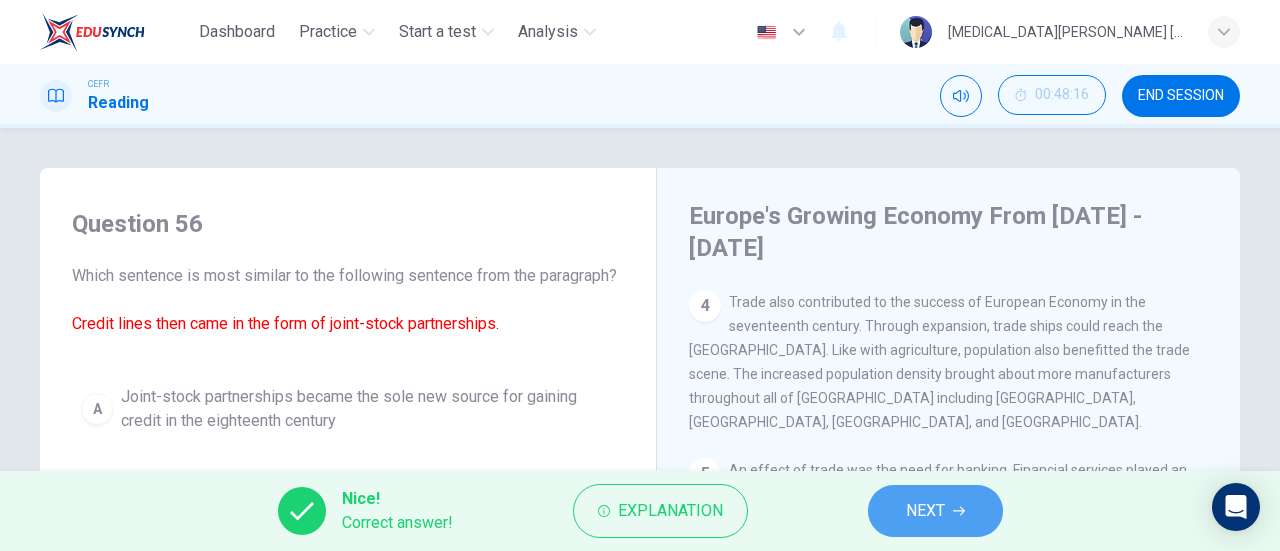 click on "NEXT" at bounding box center (925, 511) 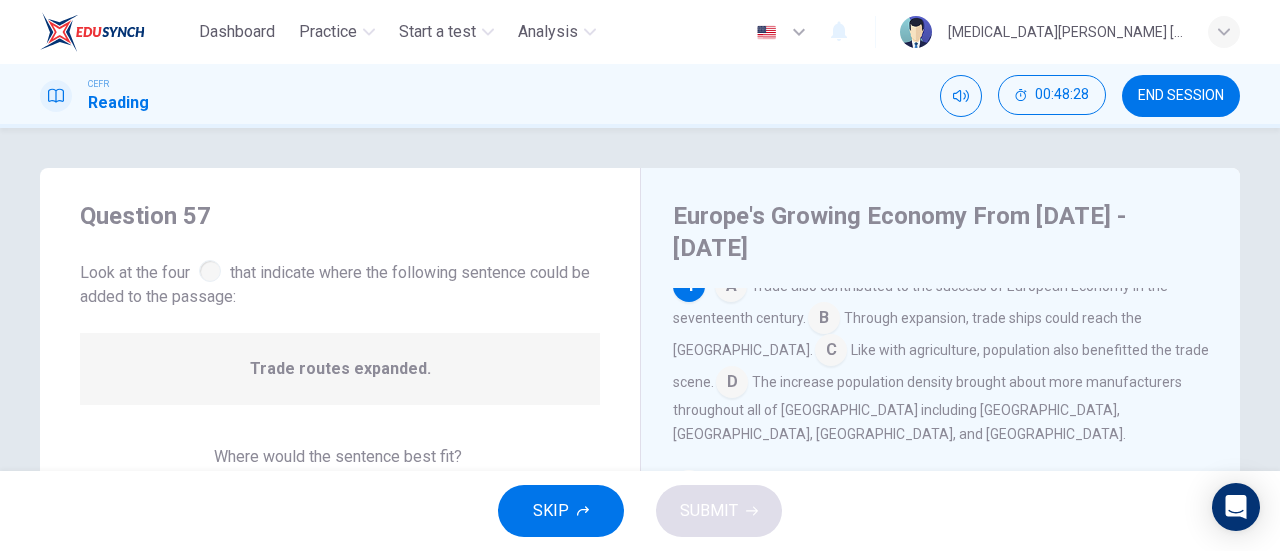 scroll, scrollTop: 641, scrollLeft: 0, axis: vertical 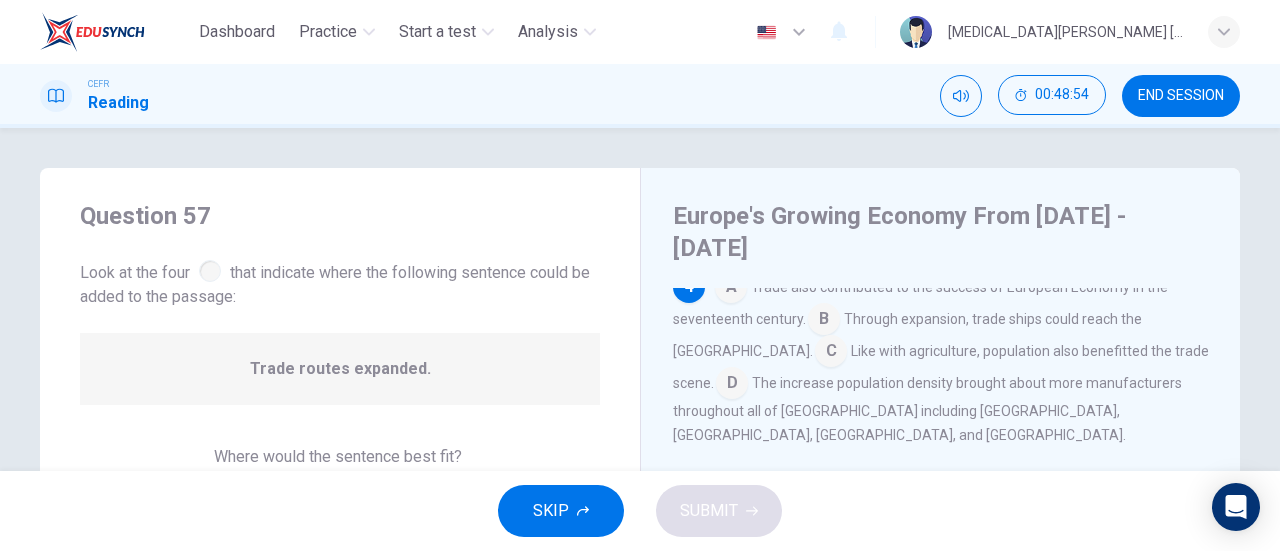 click at bounding box center (831, 353) 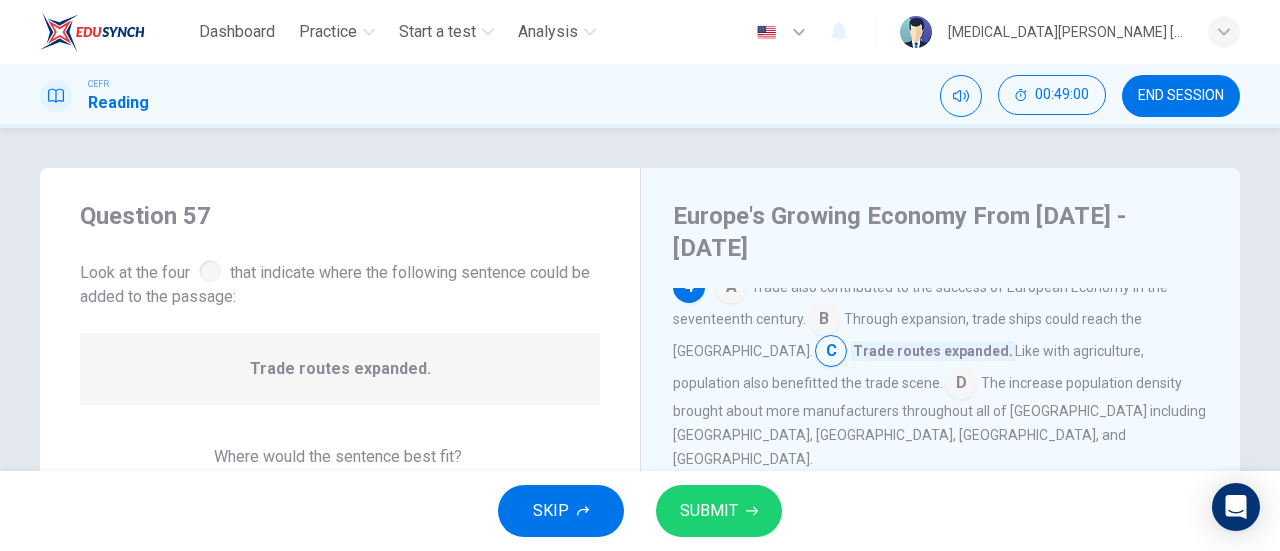 click at bounding box center [824, 321] 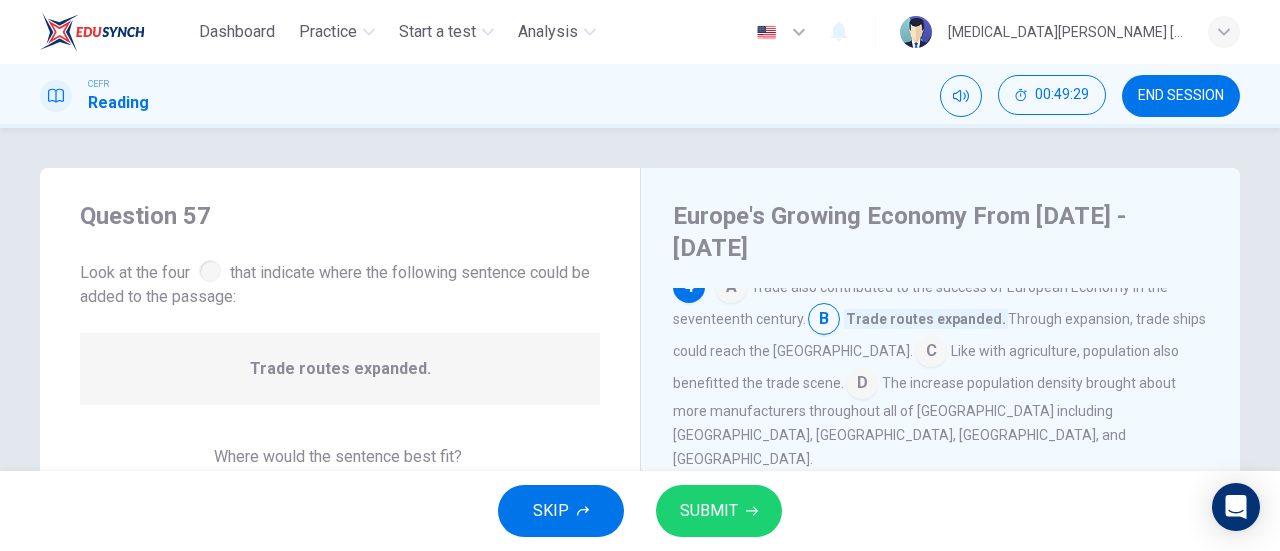 click at bounding box center (862, 385) 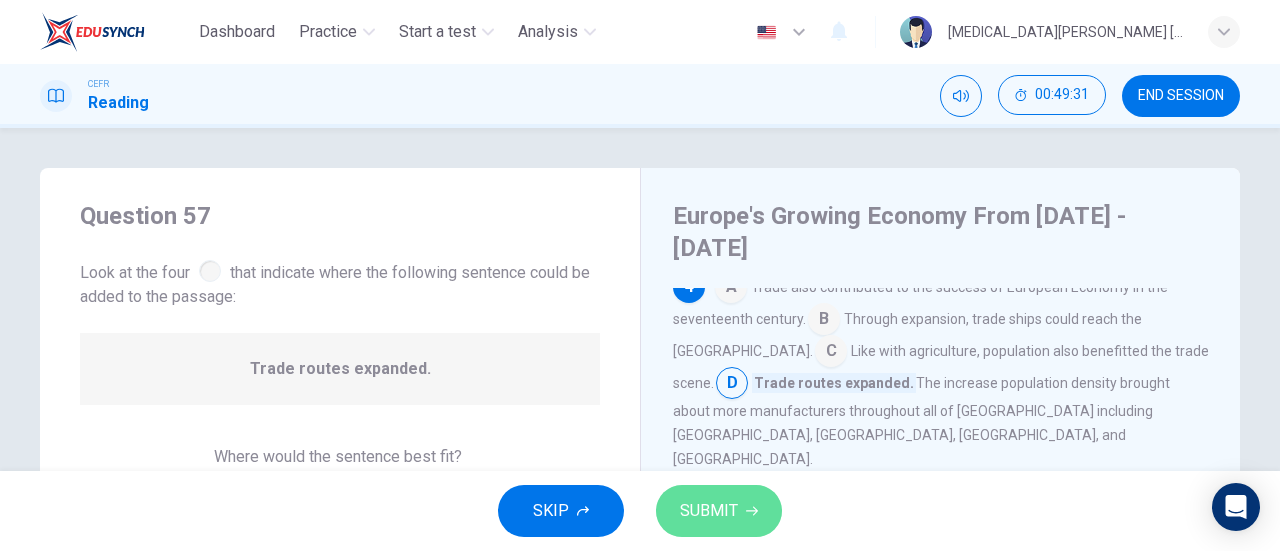 click on "SUBMIT" at bounding box center (709, 511) 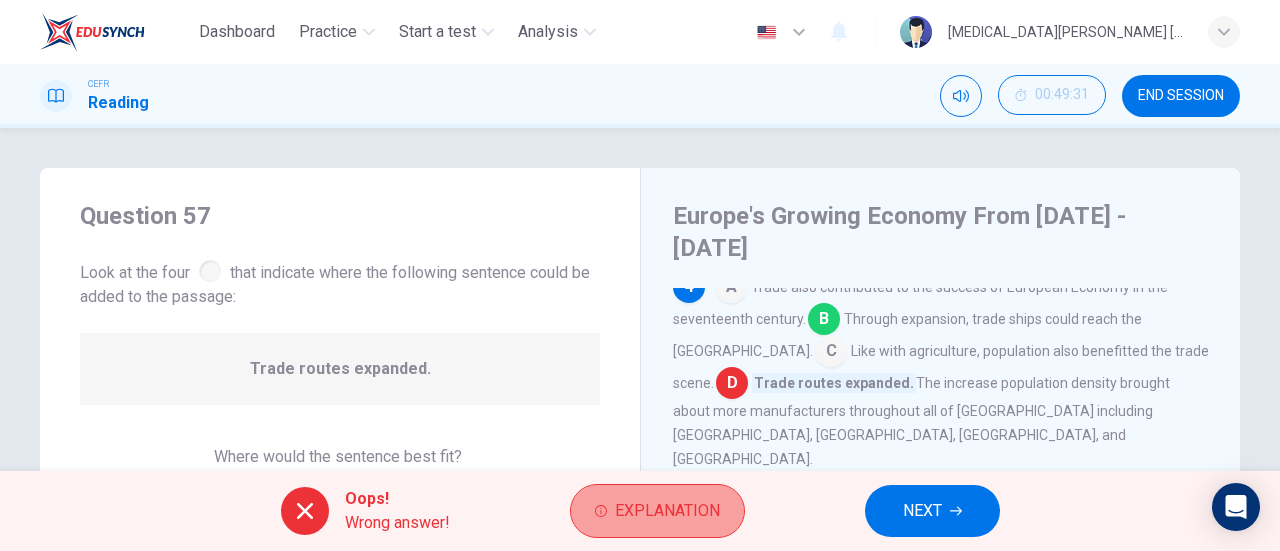 click on "Explanation" at bounding box center [657, 511] 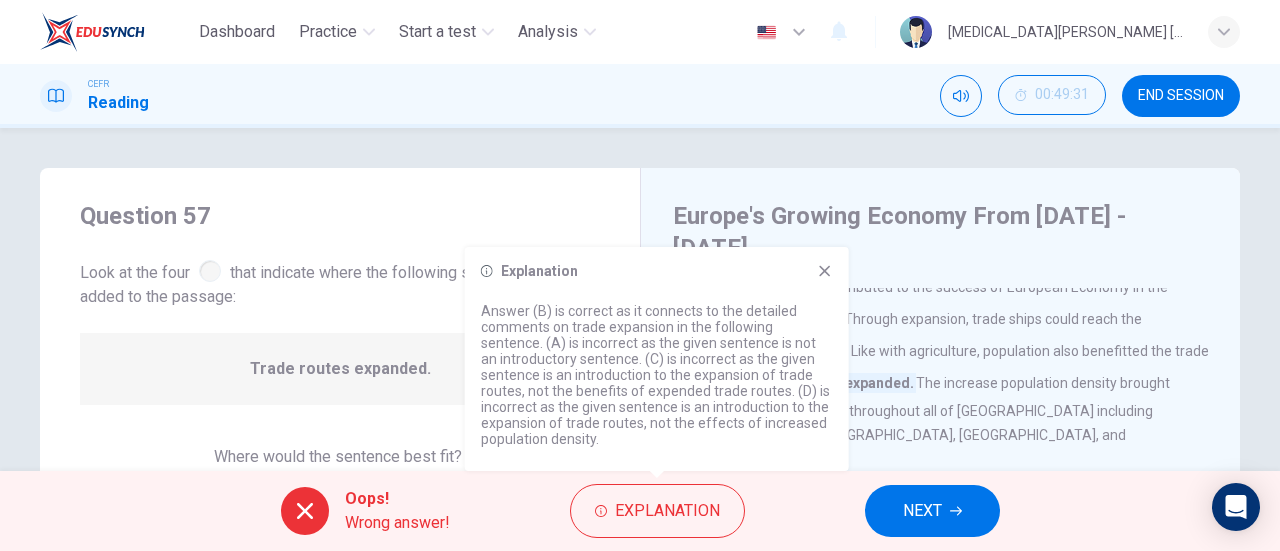 click 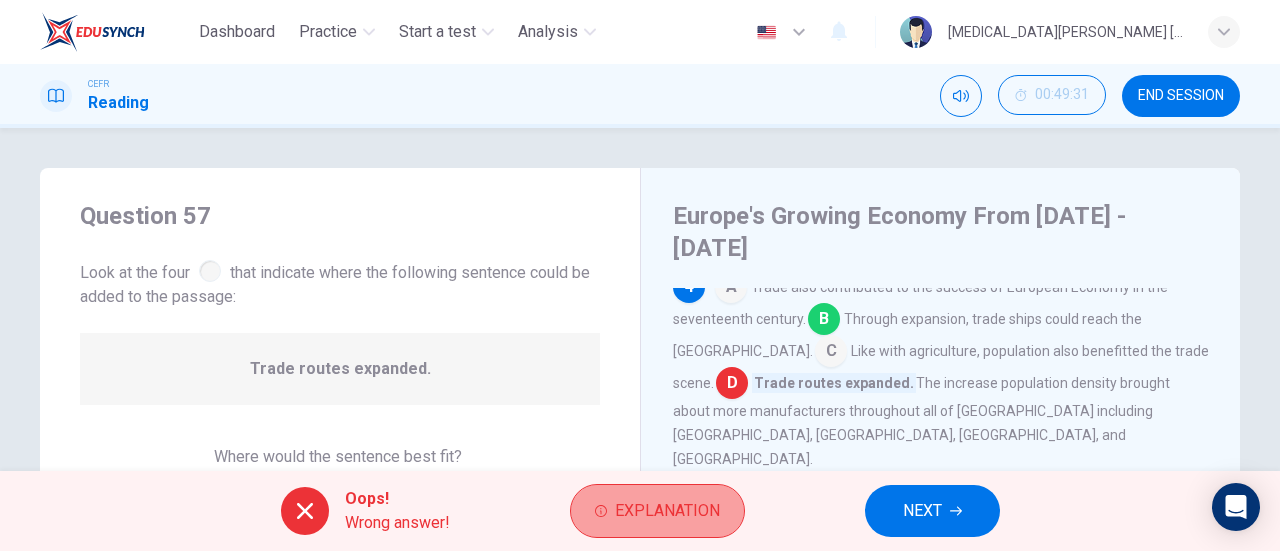 click on "Explanation" at bounding box center (667, 511) 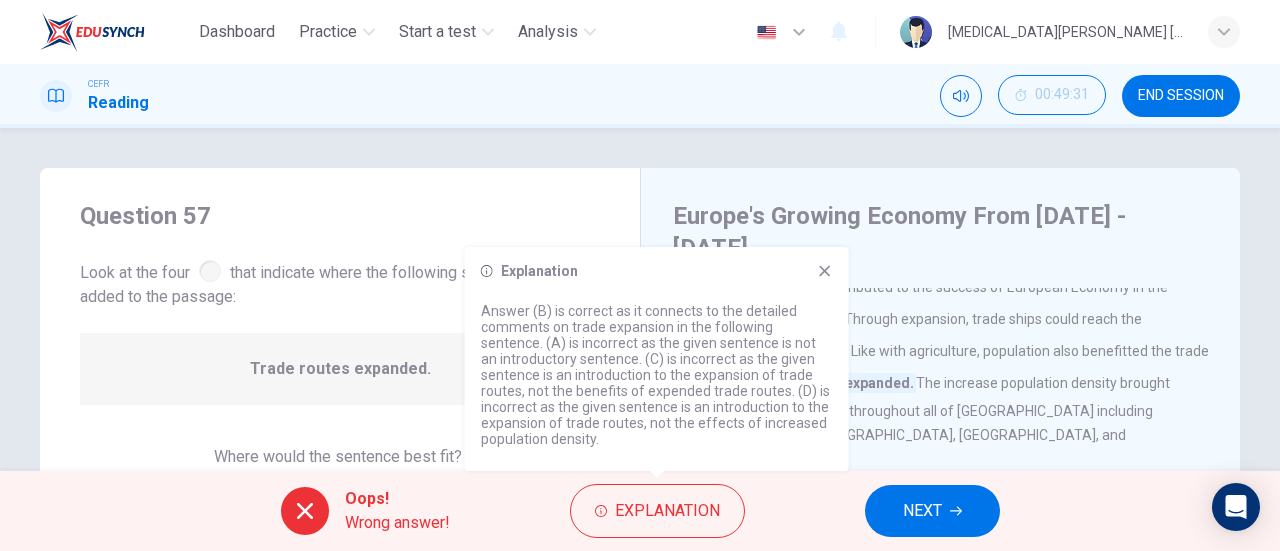 click 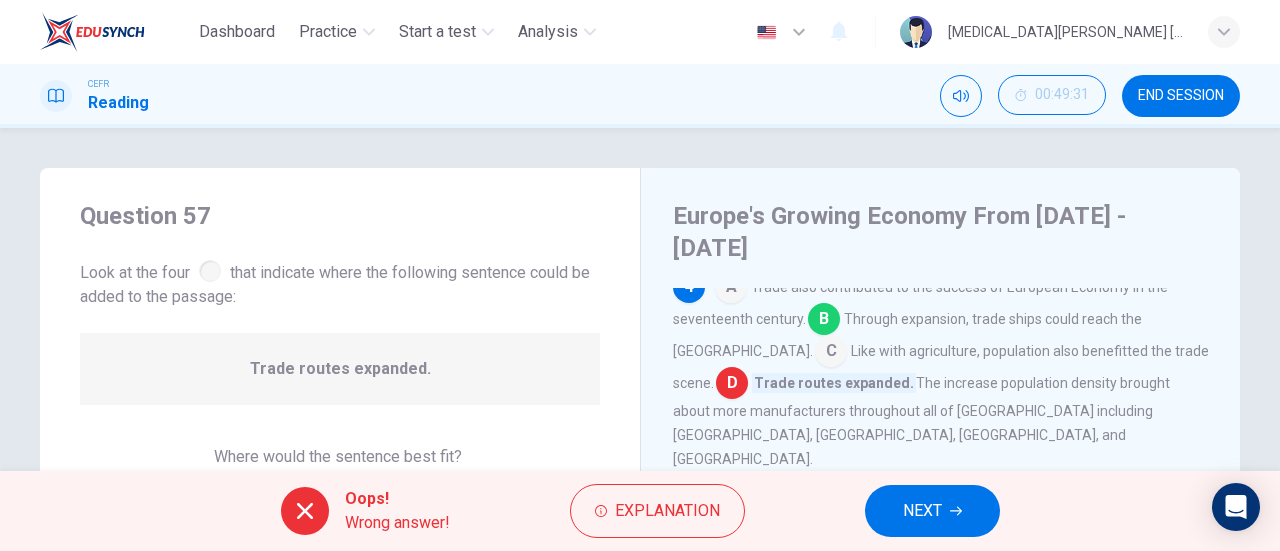 click 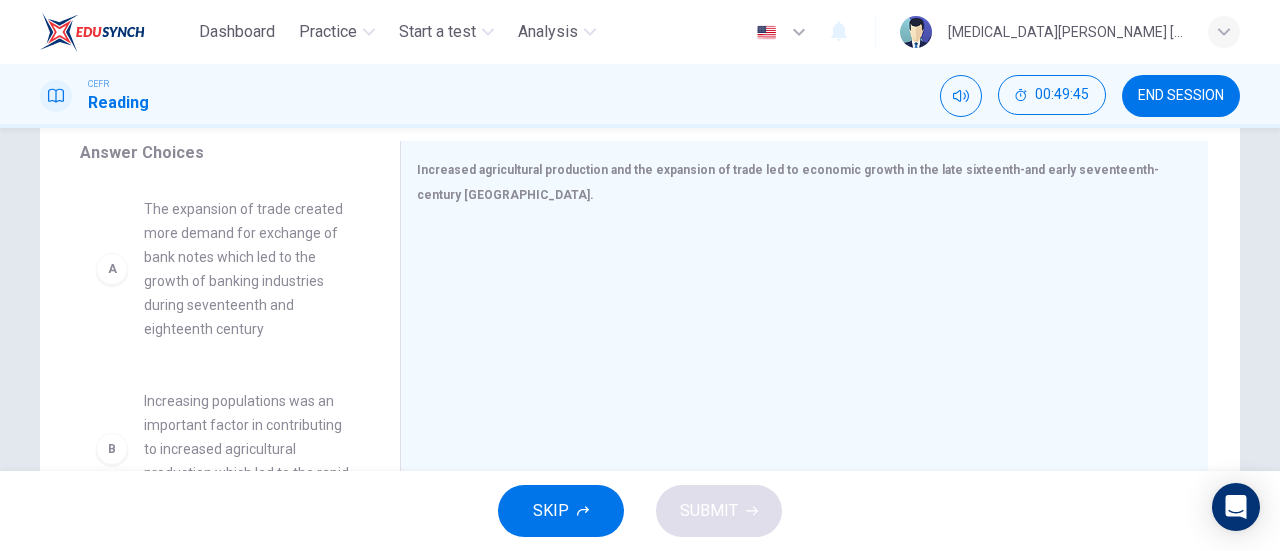 scroll, scrollTop: 333, scrollLeft: 0, axis: vertical 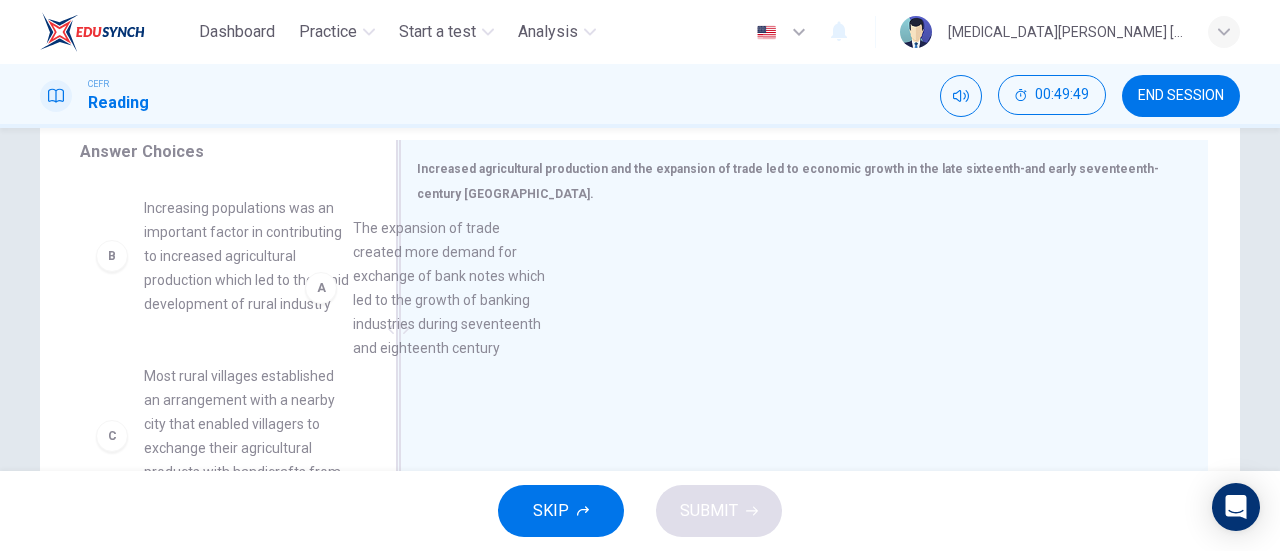 drag, startPoint x: 268, startPoint y: 304, endPoint x: 501, endPoint y: 320, distance: 233.5487 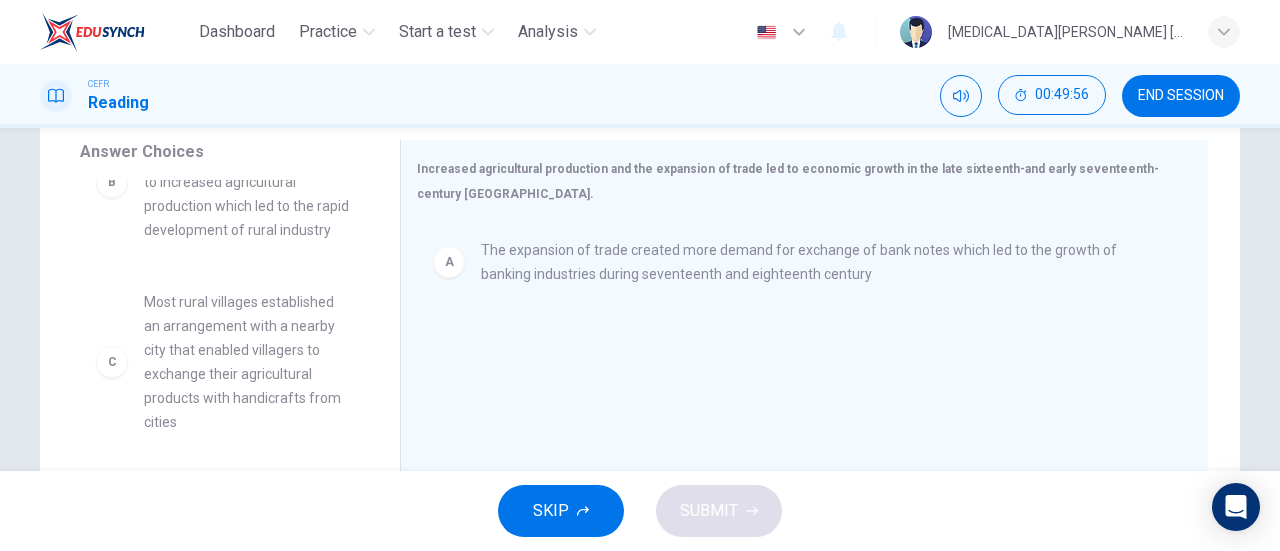 scroll, scrollTop: 77, scrollLeft: 0, axis: vertical 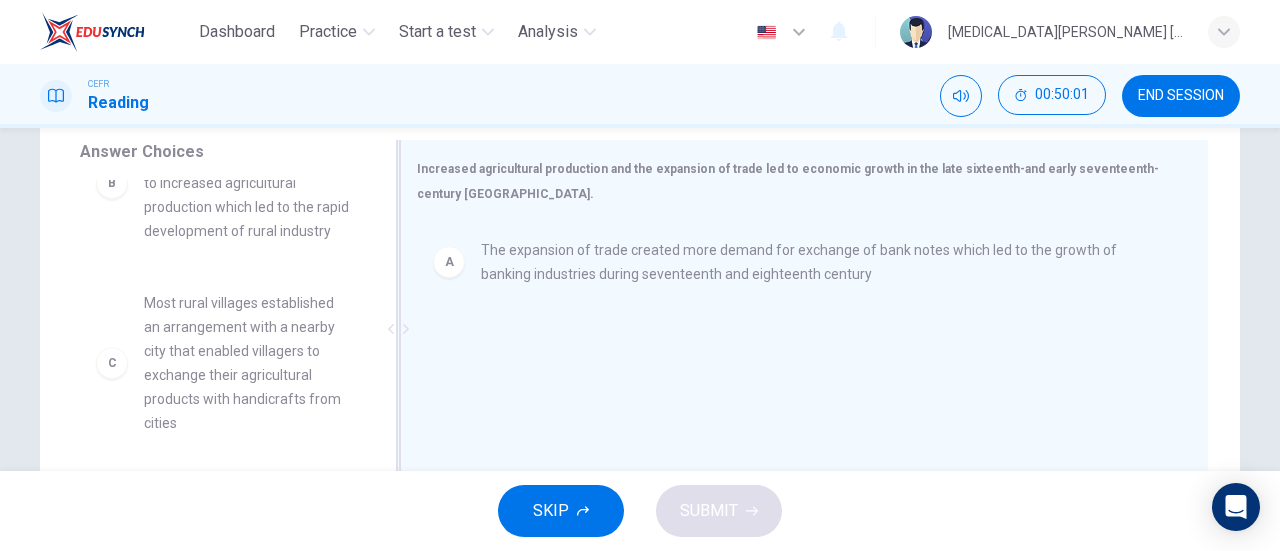 drag, startPoint x: 250, startPoint y: 249, endPoint x: 539, endPoint y: 360, distance: 309.5836 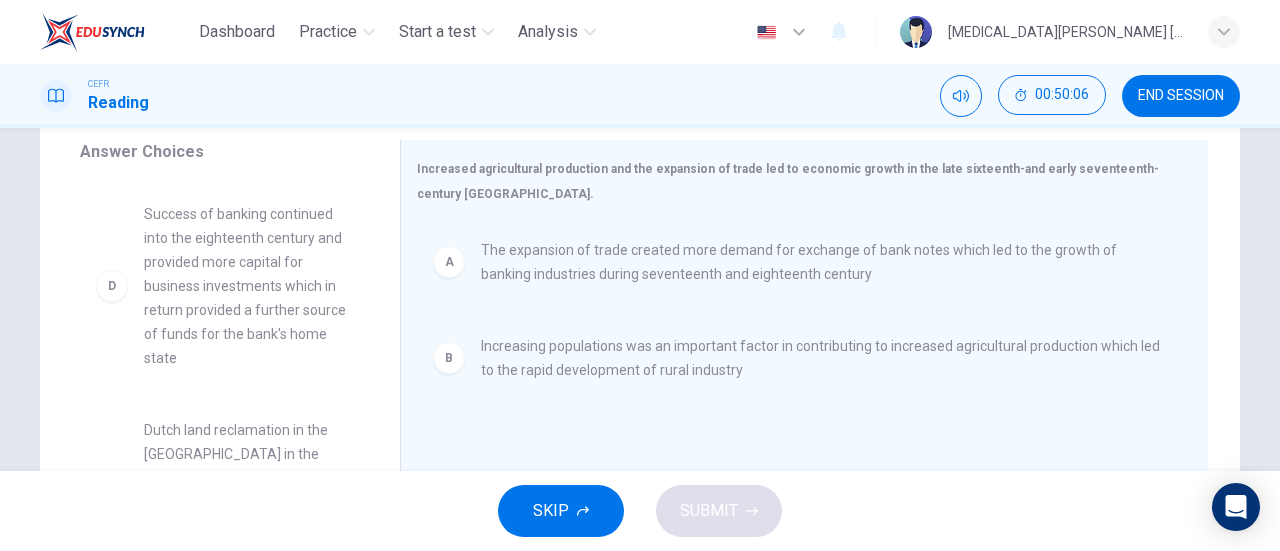 scroll, scrollTop: 187, scrollLeft: 0, axis: vertical 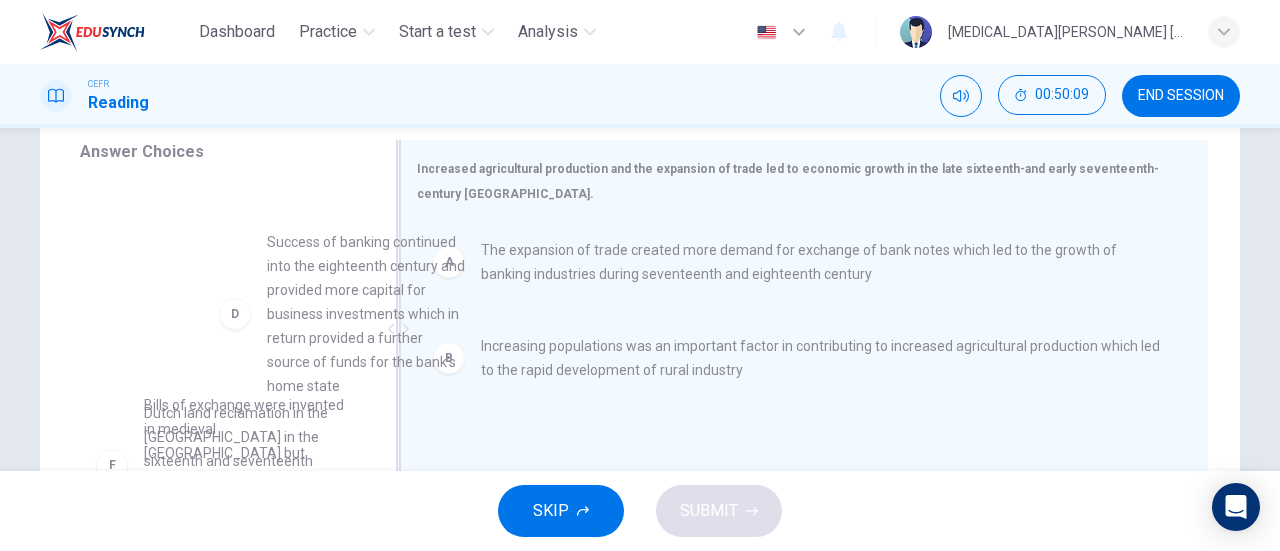 drag, startPoint x: 238, startPoint y: 319, endPoint x: 484, endPoint y: 346, distance: 247.47726 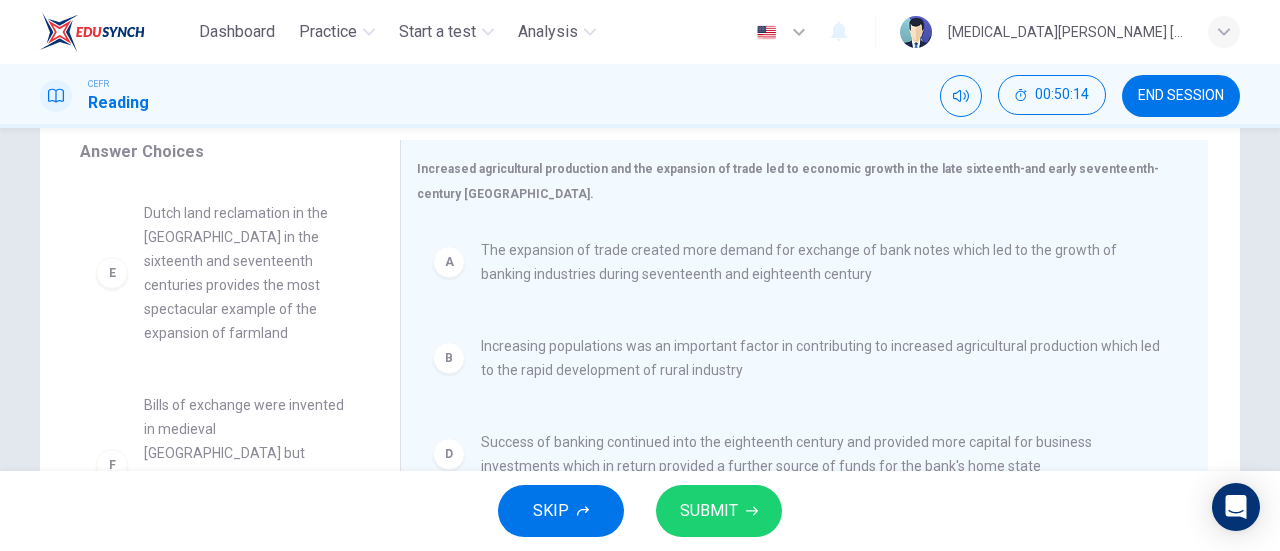 scroll, scrollTop: 204, scrollLeft: 0, axis: vertical 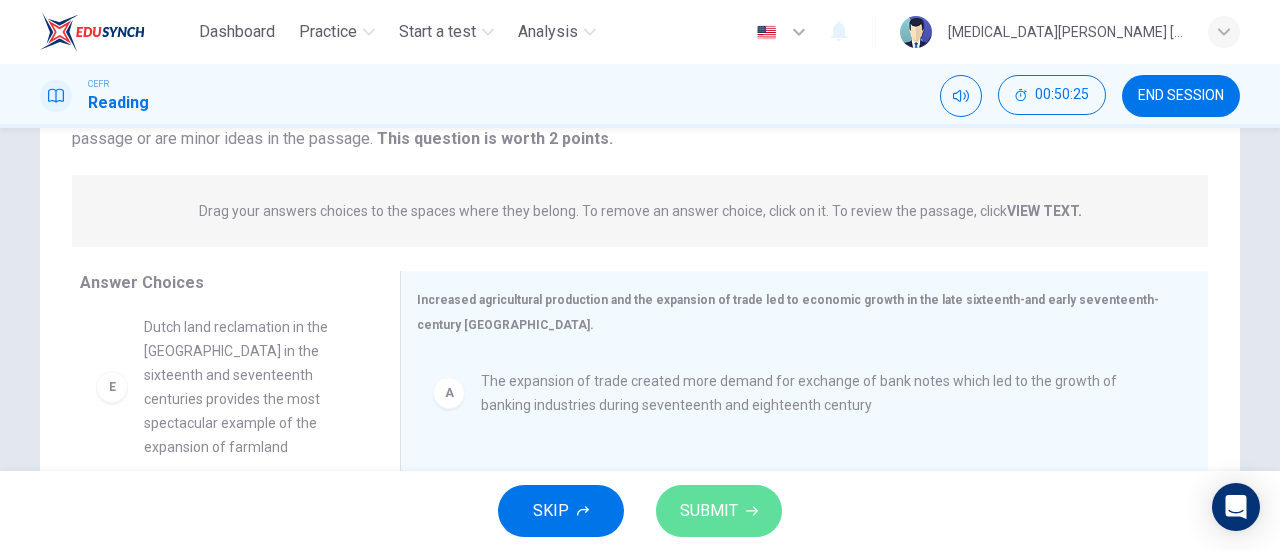 click on "SUBMIT" at bounding box center [719, 511] 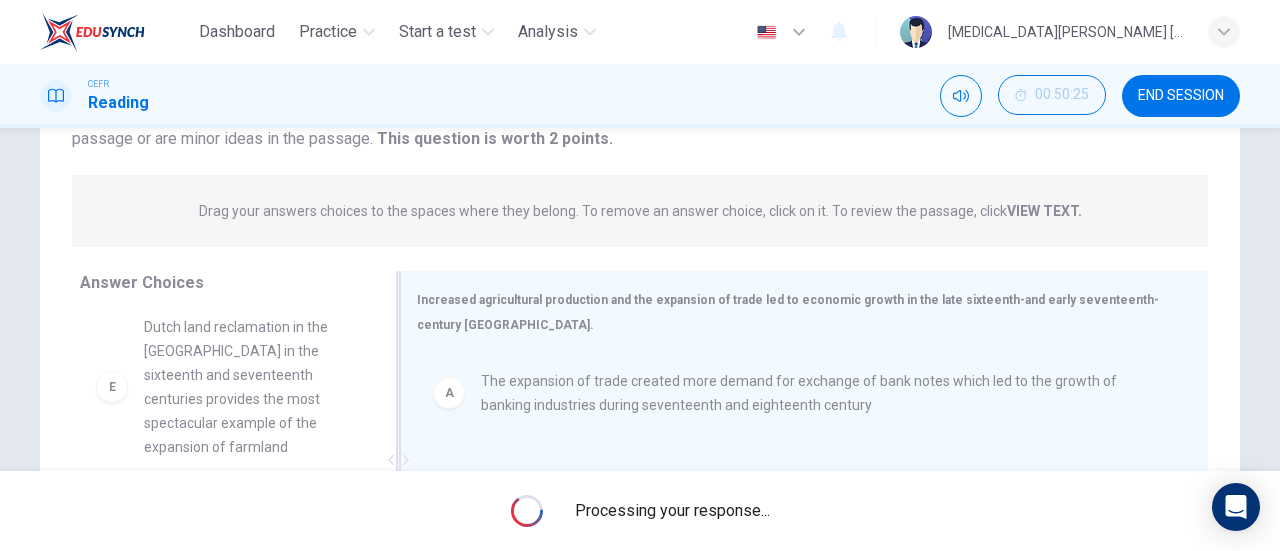 scroll, scrollTop: 4, scrollLeft: 0, axis: vertical 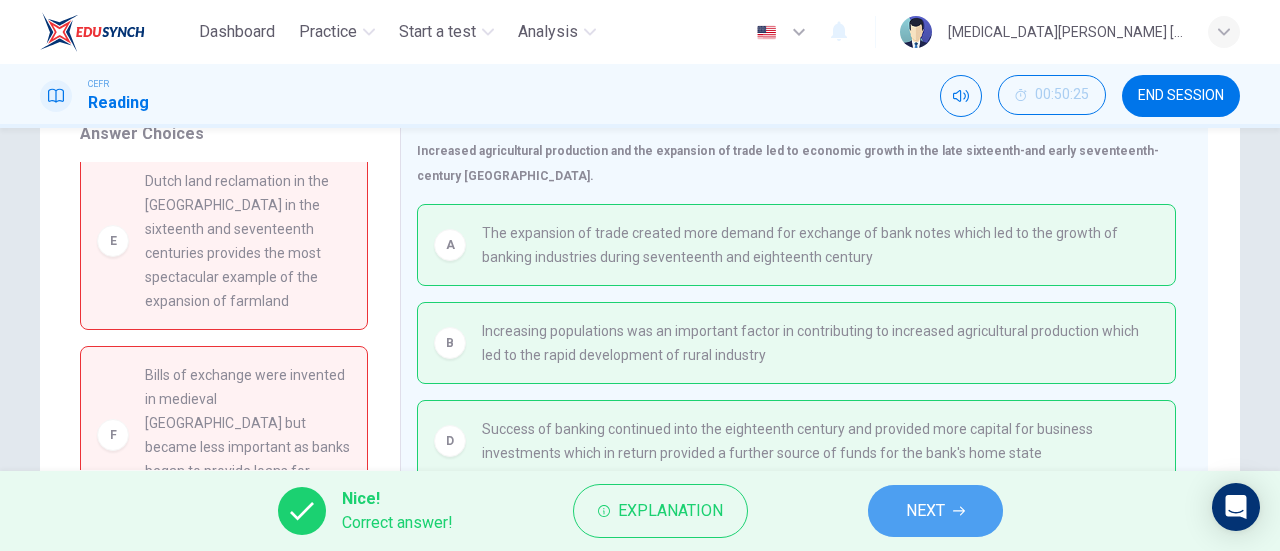 click on "NEXT" at bounding box center [925, 511] 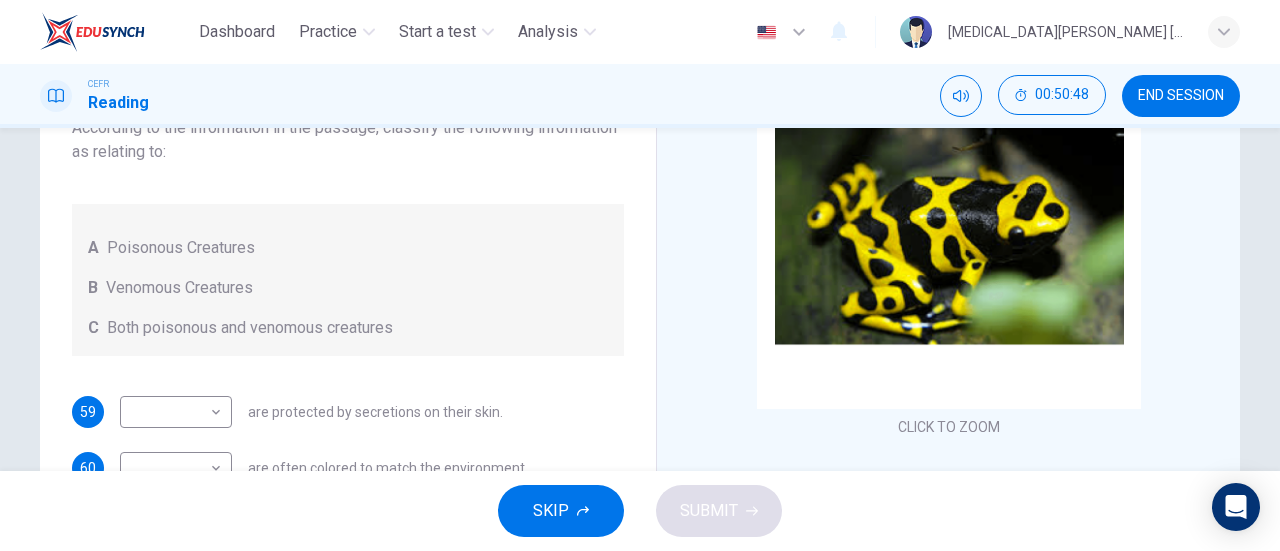 scroll, scrollTop: 269, scrollLeft: 0, axis: vertical 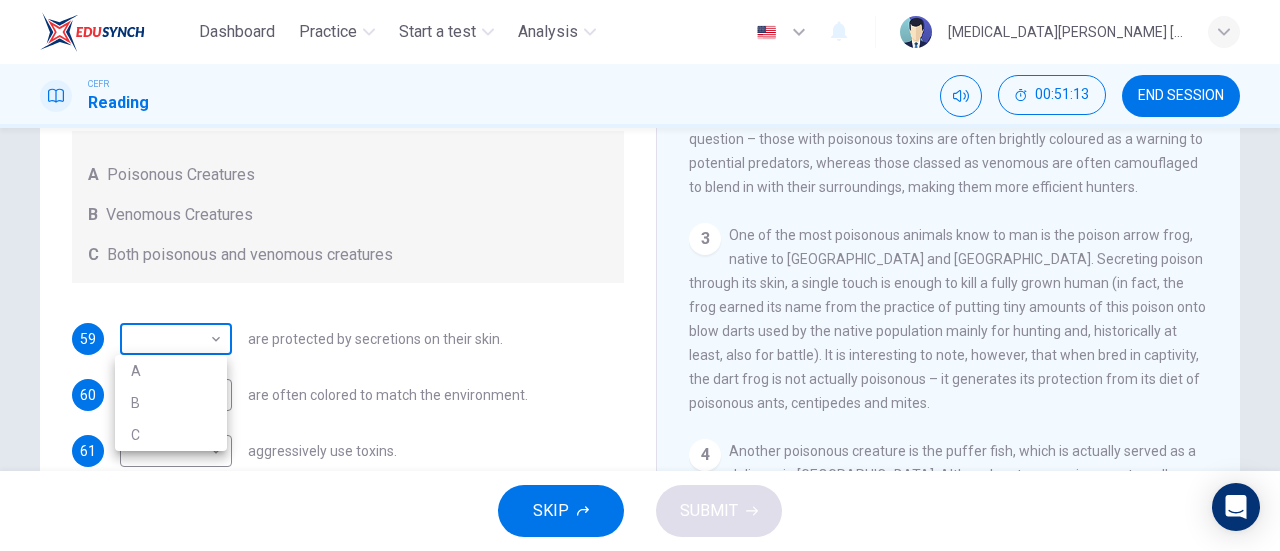 click on "Dashboard Practice Start a test Analysis English en ​ [MEDICAL_DATA][PERSON_NAME] [PERSON_NAME] CEFR Reading 00:51:13 END SESSION Questions 59 - 61 Write the correct letter,  A ,  B  or  C  in the boxes below.
According to the information in the passage, classify the following information
as relating to: A Poisonous Creatures B Venomous Creatures C Both poisonous and venomous creatures 59 ​ ​ are protected by secretions on their skin. 60 ​ ​ are often colored to match the environment. 61 ​ ​ aggressively use toxins. Poisonous Animals CLICK TO ZOOM Click to Zoom 1 Often [MEDICAL_DATA] and beautiful, there are so many potential dangers, often lethal, hidden in the natural world that our continued existence on the planet is actually quite astounding. Earthquakes, tsunami and volcanoes are some of natures more cataclysmic risks, but fade in comparison to the dangers presented by the more aggressive flora and fauna around the world. 2 3 4 5 6 SKIP SUBMIT EduSynch - Online Language Proficiency Testing
Dashboard 2025" at bounding box center (640, 275) 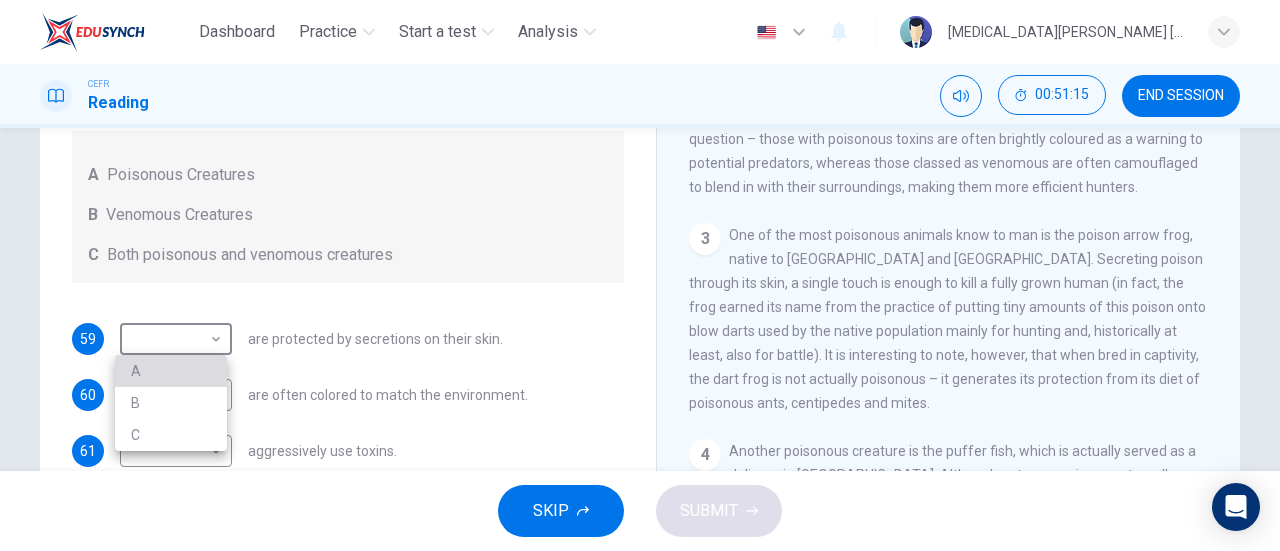 click on "A" at bounding box center [171, 371] 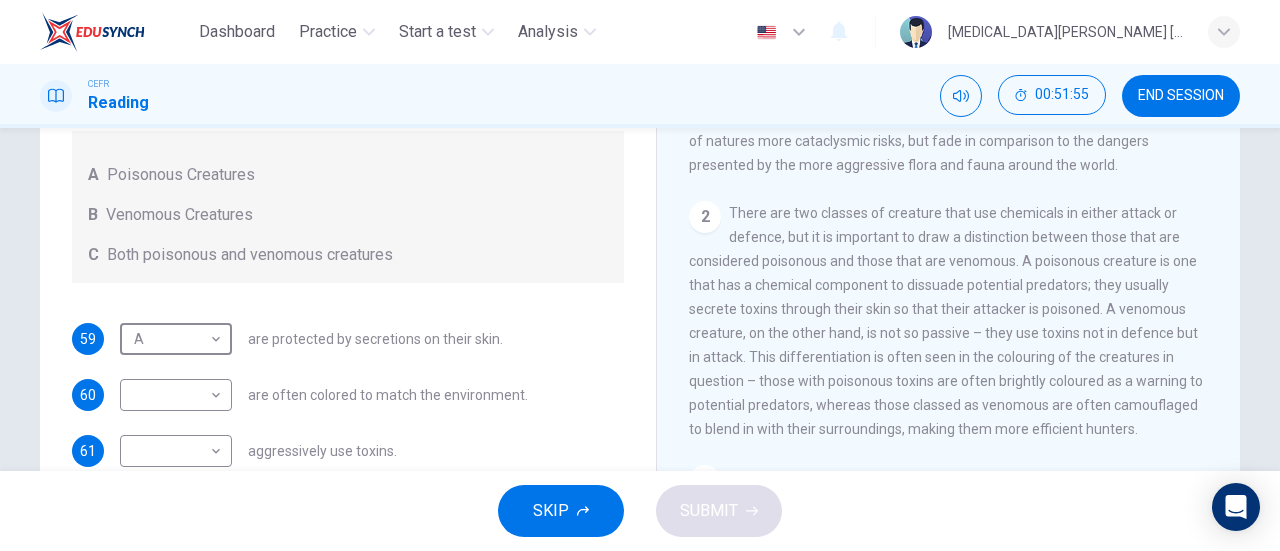 scroll, scrollTop: 354, scrollLeft: 0, axis: vertical 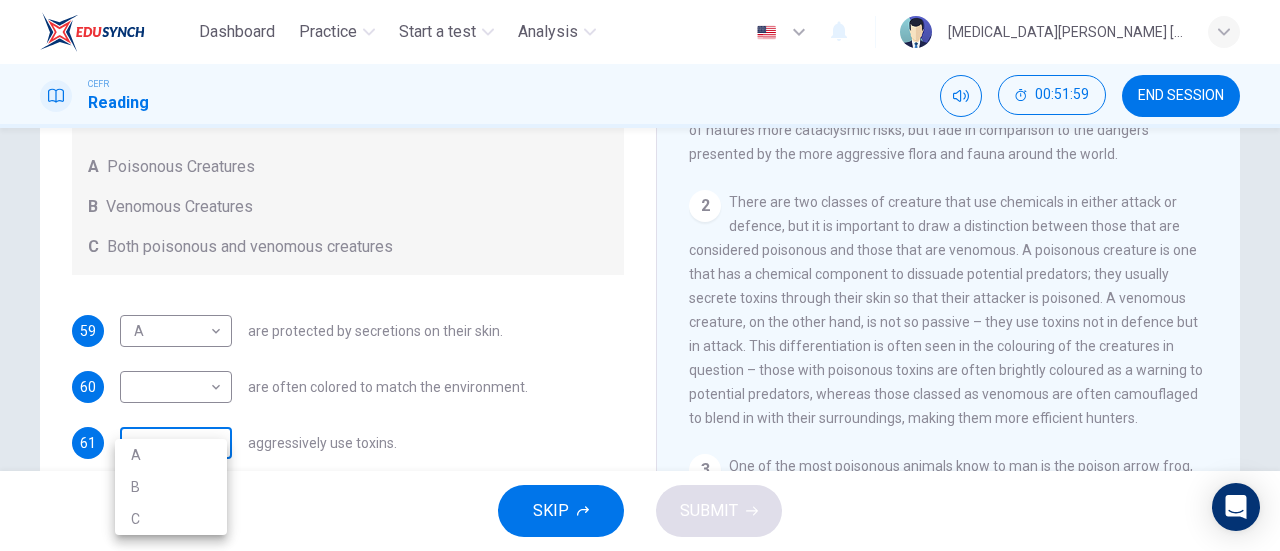 click on "Dashboard Practice Start a test Analysis English en ​ [MEDICAL_DATA][PERSON_NAME] [PERSON_NAME] CEFR Reading 00:51:59 END SESSION Questions 59 - 61 Write the correct letter,  A ,  B  or  C  in the boxes below.
According to the information in the passage, classify the following information
as relating to: A Poisonous Creatures B Venomous Creatures C Both poisonous and venomous creatures 59 A A ​ are protected by secretions on their skin. 60 ​ ​ are often colored to match the environment. 61 ​ ​ aggressively use toxins. Poisonous Animals CLICK TO ZOOM Click to Zoom 1 Often [MEDICAL_DATA] and beautiful, there are so many potential dangers, often lethal, hidden in the natural world that our continued existence on the planet is actually quite astounding. Earthquakes, tsunami and volcanoes are some of natures more cataclysmic risks, but fade in comparison to the dangers presented by the more aggressive flora and fauna around the world. 2 3 4 5 6 SKIP SUBMIT EduSynch - Online Language Proficiency Testing
Dashboard 2025" at bounding box center (640, 275) 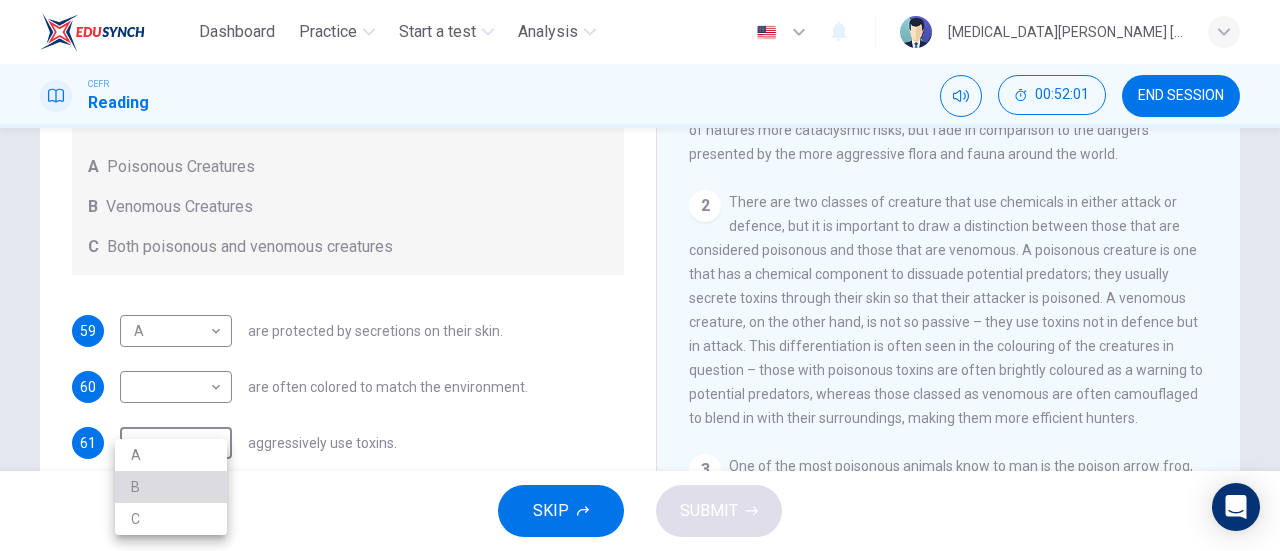click on "B" at bounding box center (171, 487) 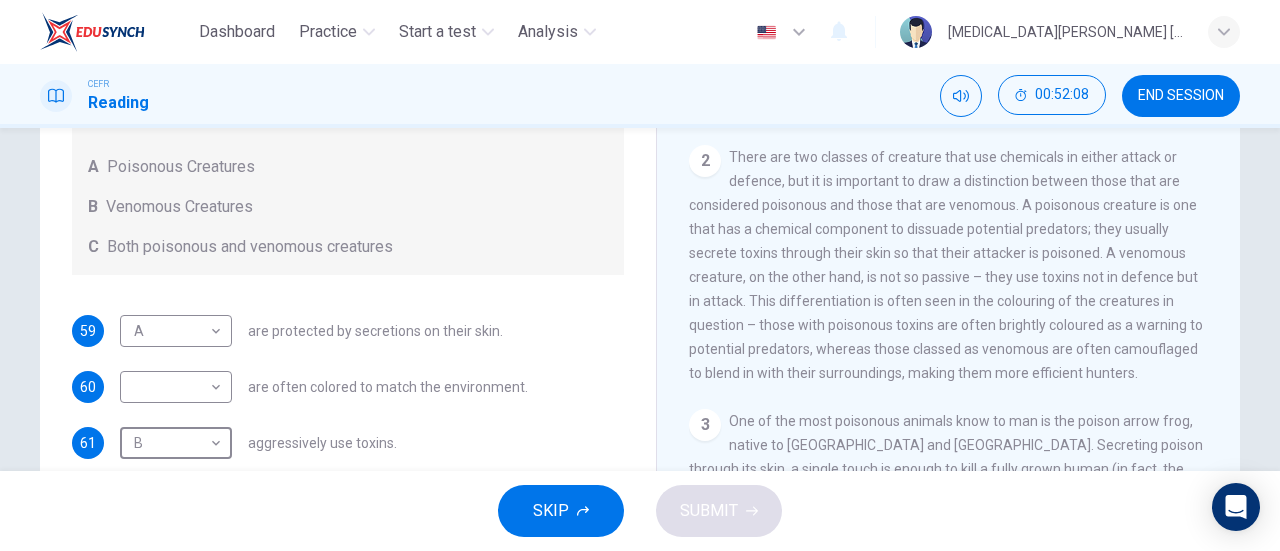 scroll, scrollTop: 400, scrollLeft: 0, axis: vertical 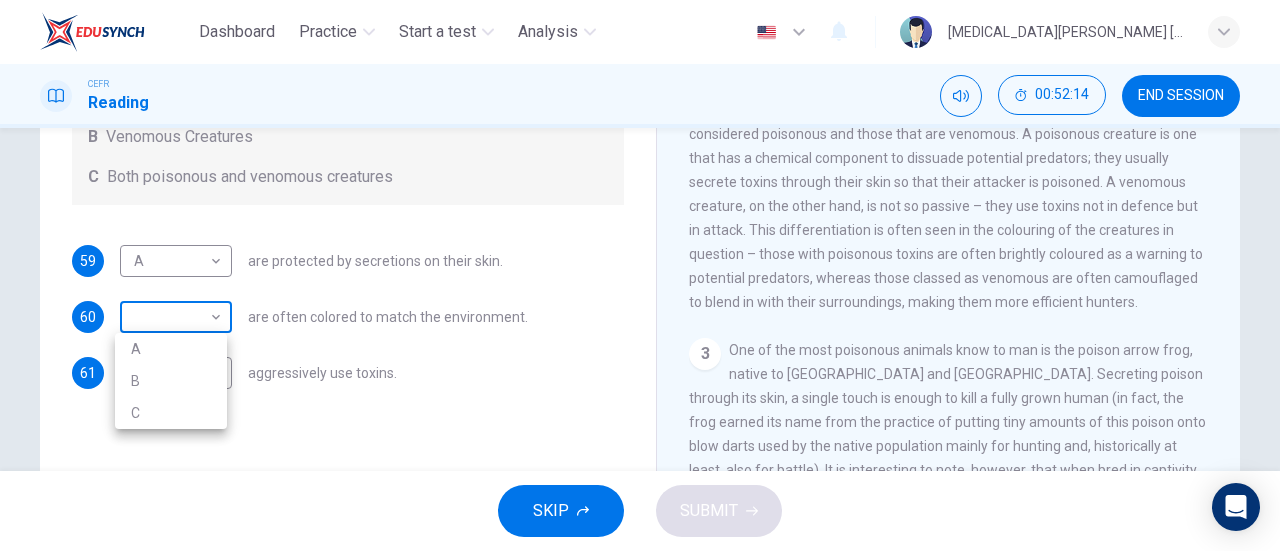 click on "Dashboard Practice Start a test Analysis English en ​ [MEDICAL_DATA][PERSON_NAME] [PERSON_NAME] CEFR Reading 00:52:14 END SESSION Questions 59 - 61 Write the correct letter,  A ,  B  or  C  in the boxes below.
According to the information in the passage, classify the following information
as relating to: A Poisonous Creatures B Venomous Creatures C Both poisonous and venomous creatures 59 A A ​ are protected by secretions on their skin. 60 ​ ​ are often colored to match the environment. 61 B B ​ aggressively use toxins. Poisonous Animals CLICK TO ZOOM Click to Zoom 1 Often [MEDICAL_DATA] and beautiful, there are so many potential dangers, often lethal, hidden in the natural world that our continued existence on the planet is actually quite astounding. Earthquakes, tsunami and volcanoes are some of natures more cataclysmic risks, but fade in comparison to the dangers presented by the more aggressive flora and fauna around the world. 2 3 4 5 6 SKIP SUBMIT EduSynch - Online Language Proficiency Testing
Dashboard 2025" at bounding box center (640, 275) 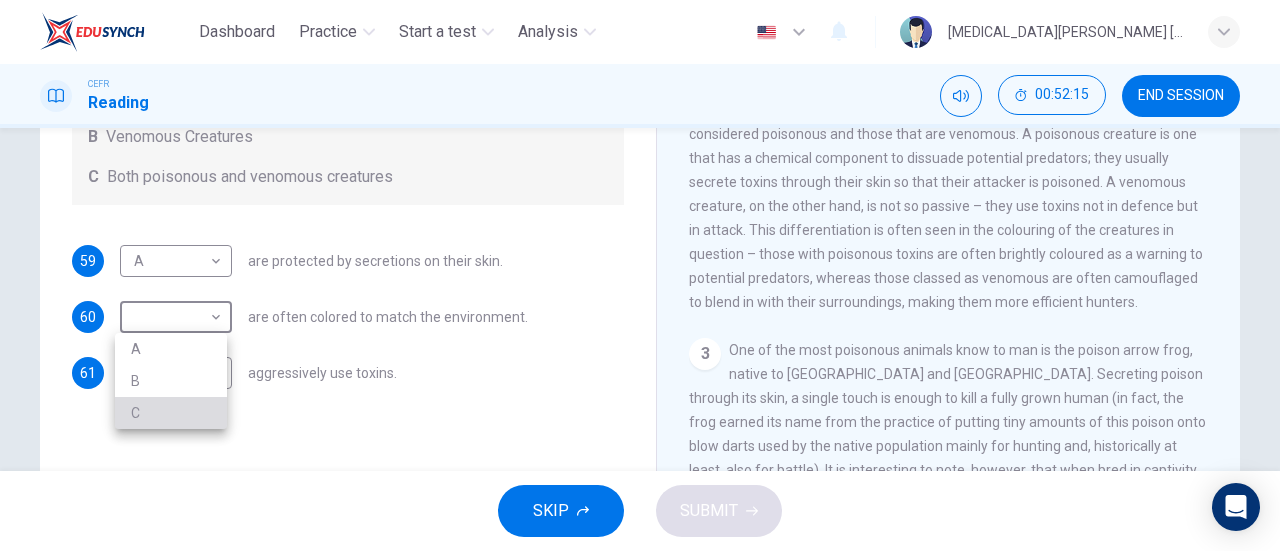 click on "C" at bounding box center (171, 413) 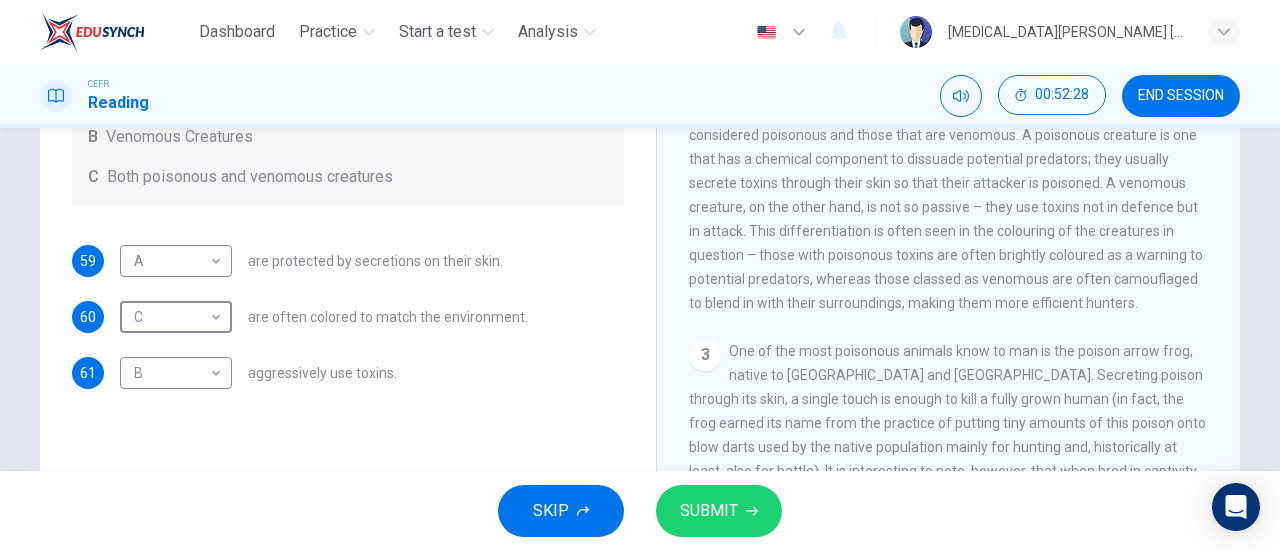 scroll, scrollTop: 398, scrollLeft: 0, axis: vertical 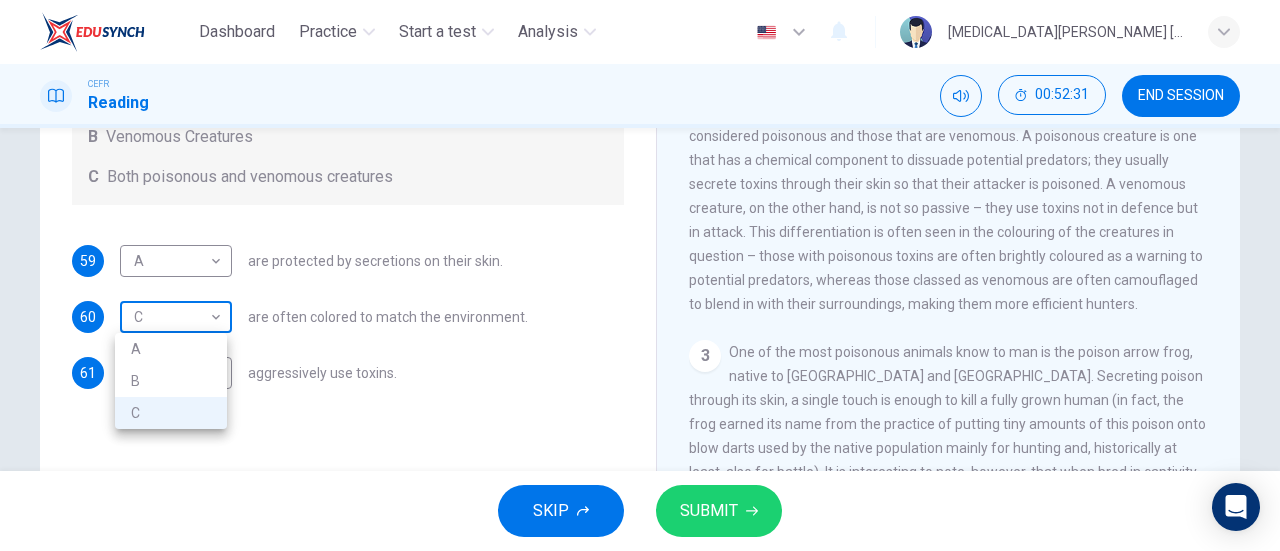 click on "Dashboard Practice Start a test Analysis English en ​ [MEDICAL_DATA][PERSON_NAME] [PERSON_NAME] CEFR Reading 00:52:31 END SESSION Questions 59 - 61 Write the correct letter,  A ,  B  or  C  in the boxes below.
According to the information in the passage, classify the following information
as relating to: A Poisonous Creatures B Venomous Creatures C Both poisonous and venomous creatures 59 A A ​ are protected by secretions on their skin. 60 C C ​ are often colored to match the environment. 61 B B ​ aggressively use toxins. Poisonous Animals CLICK TO ZOOM Click to Zoom 1 Often [MEDICAL_DATA] and beautiful, there are so many potential dangers, often lethal, hidden in the natural world that our continued existence on the planet is actually quite astounding. Earthquakes, tsunami and volcanoes are some of natures more cataclysmic risks, but fade in comparison to the dangers presented by the more aggressive flora and fauna around the world. 2 3 4 5 6 SKIP SUBMIT EduSynch - Online Language Proficiency Testing
Dashboard 2025" at bounding box center (640, 275) 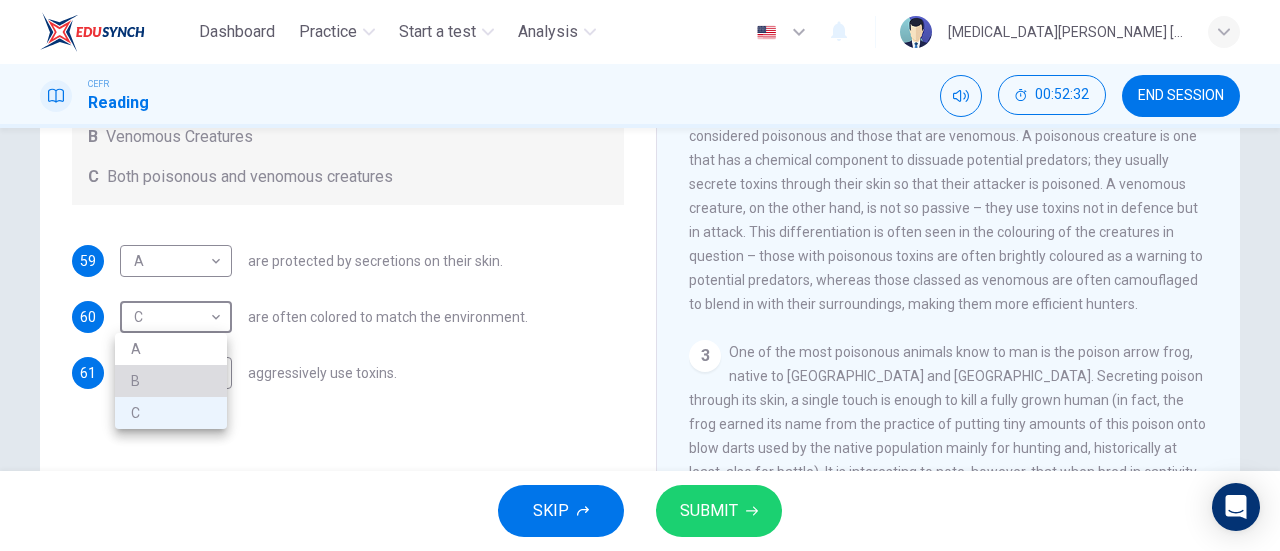 click on "B" at bounding box center [171, 381] 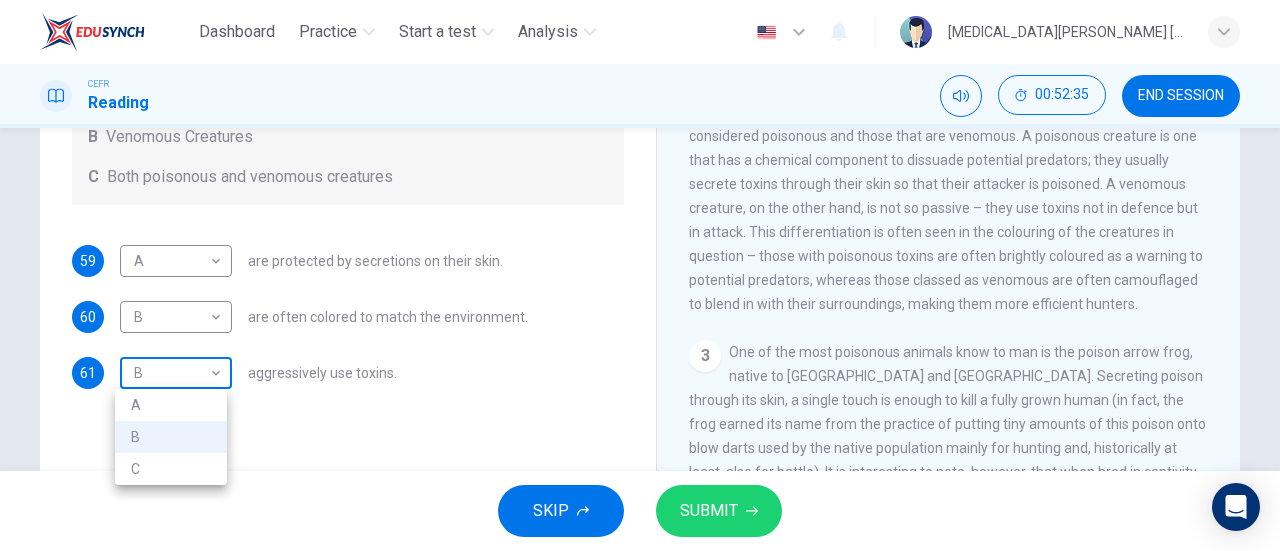 click on "Dashboard Practice Start a test Analysis English en ​ [MEDICAL_DATA][PERSON_NAME] [PERSON_NAME] CEFR Reading 00:52:35 END SESSION Questions 59 - 61 Write the correct letter,  A ,  B  or  C  in the boxes below.
According to the information in the passage, classify the following information
as relating to: A Poisonous Creatures B Venomous Creatures C Both poisonous and venomous creatures 59 A A ​ are protected by secretions on their skin. 60 B B ​ are often colored to match the environment. 61 B B ​ aggressively use toxins. Poisonous Animals CLICK TO ZOOM Click to Zoom 1 Often [MEDICAL_DATA] and beautiful, there are so many potential dangers, often lethal, hidden in the natural world that our continued existence on the planet is actually quite astounding. Earthquakes, tsunami and volcanoes are some of natures more cataclysmic risks, but fade in comparison to the dangers presented by the more aggressive flora and fauna around the world. 2 3 4 5 6 SKIP SUBMIT EduSynch - Online Language Proficiency Testing
Dashboard 2025" at bounding box center [640, 275] 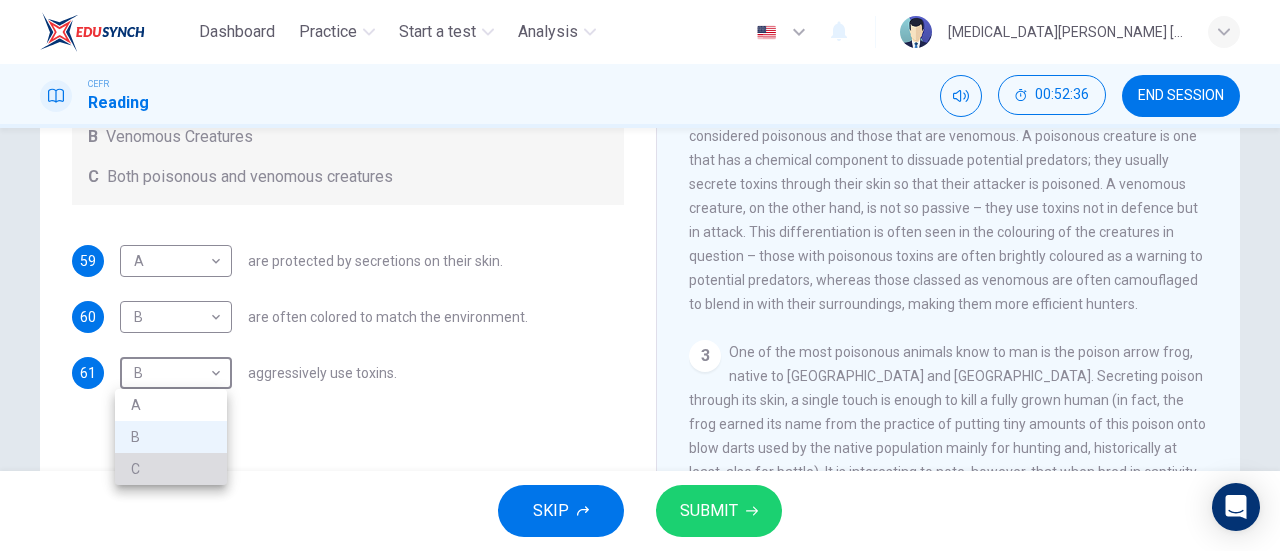 click on "C" at bounding box center (171, 469) 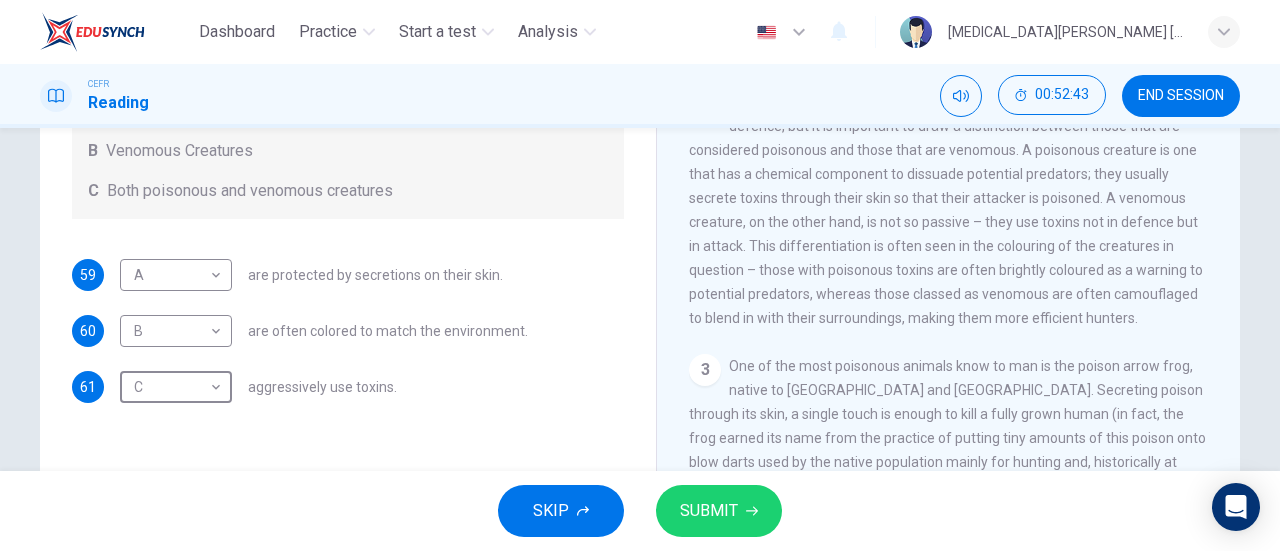 scroll, scrollTop: 347, scrollLeft: 0, axis: vertical 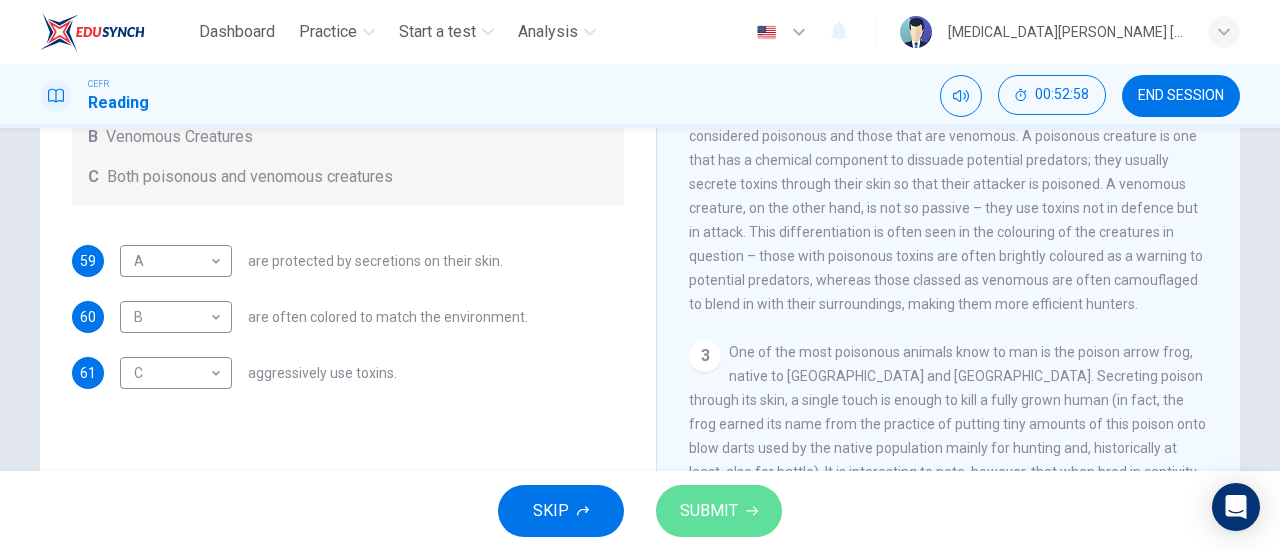 click on "SUBMIT" at bounding box center (719, 511) 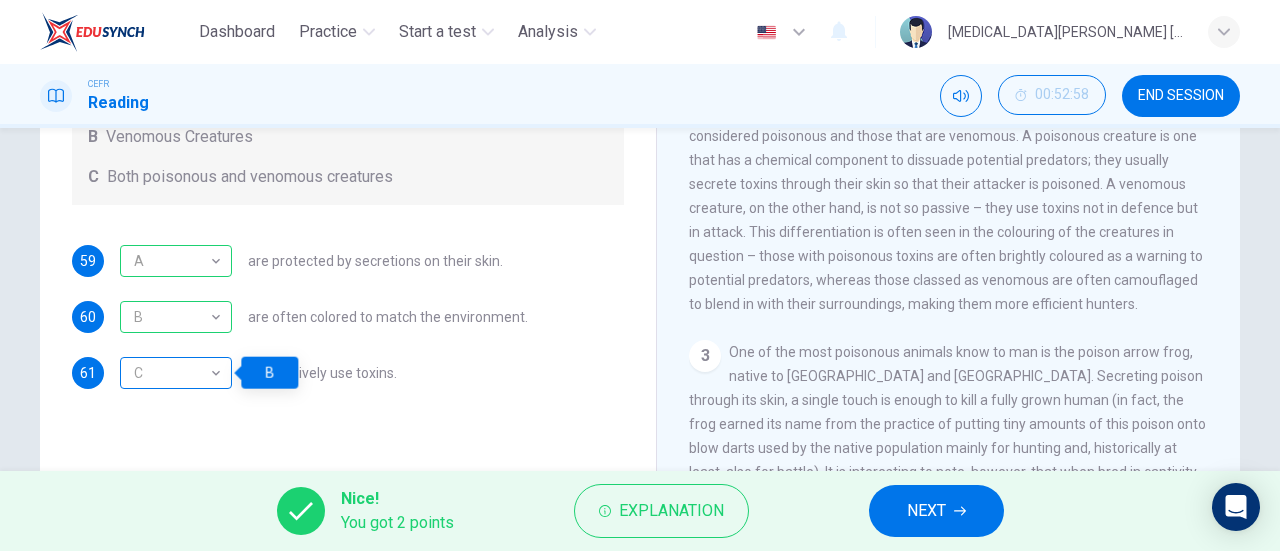 click on "C" at bounding box center [172, 373] 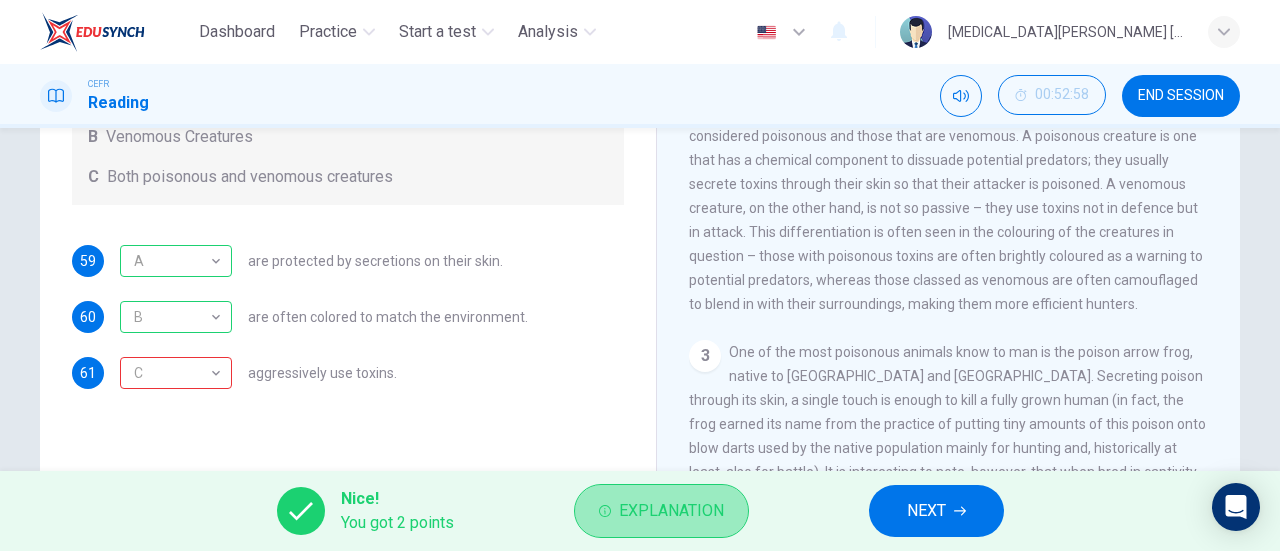 click on "Explanation" at bounding box center (671, 511) 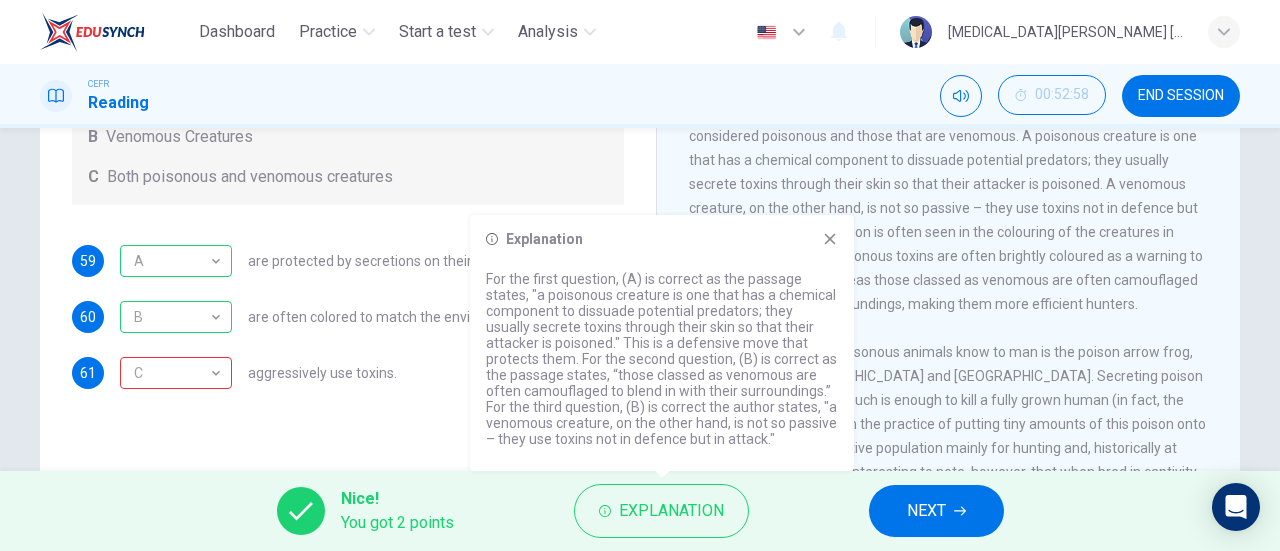 click 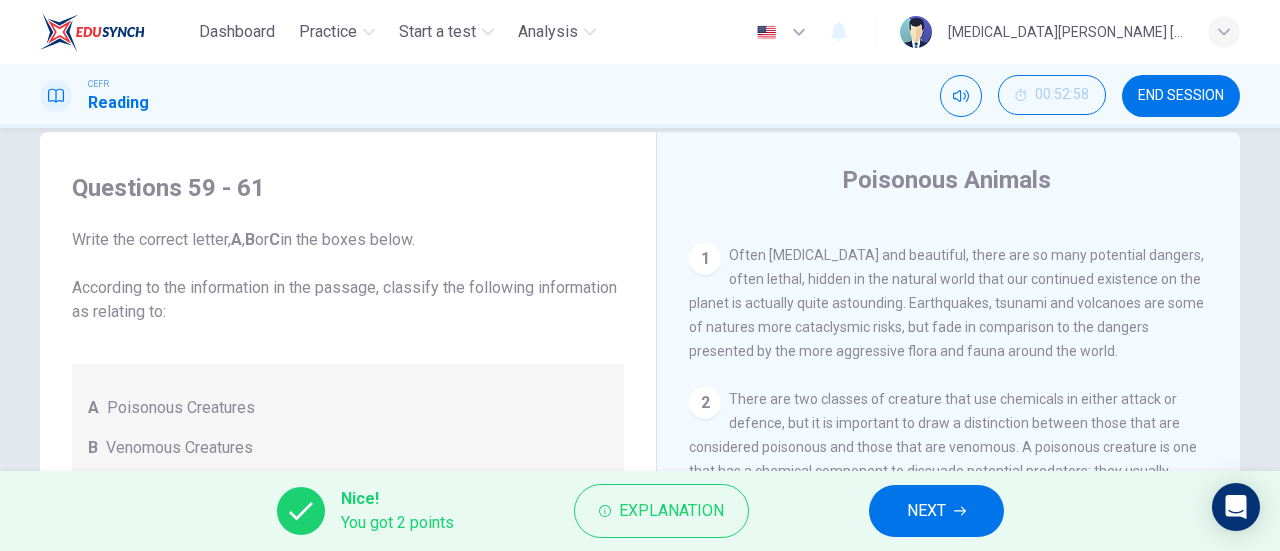 scroll, scrollTop: 33, scrollLeft: 0, axis: vertical 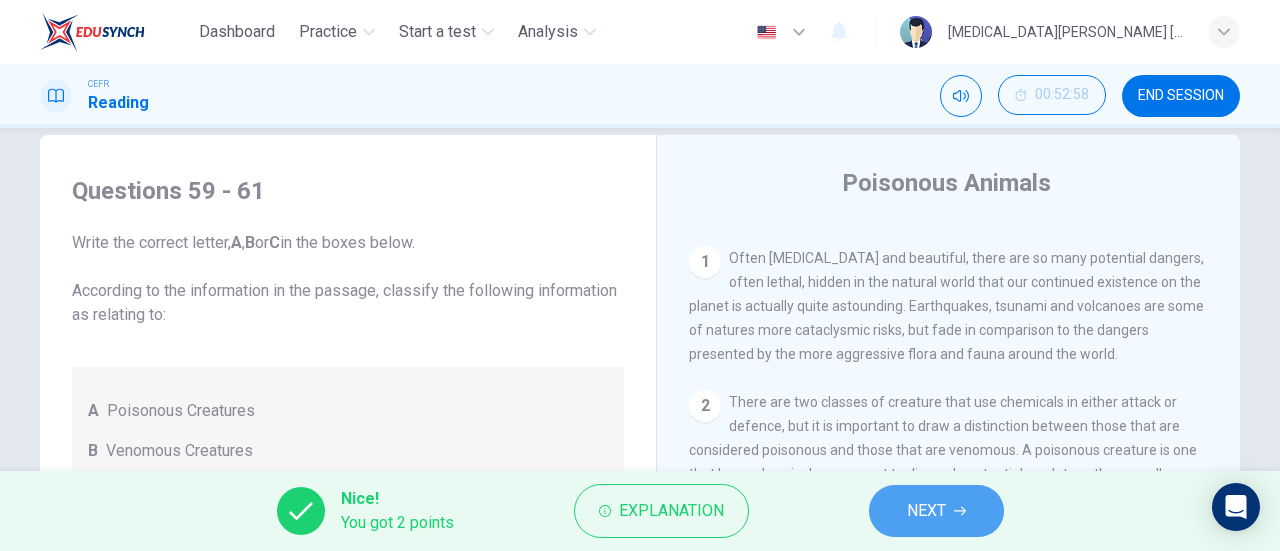 click on "NEXT" at bounding box center (926, 511) 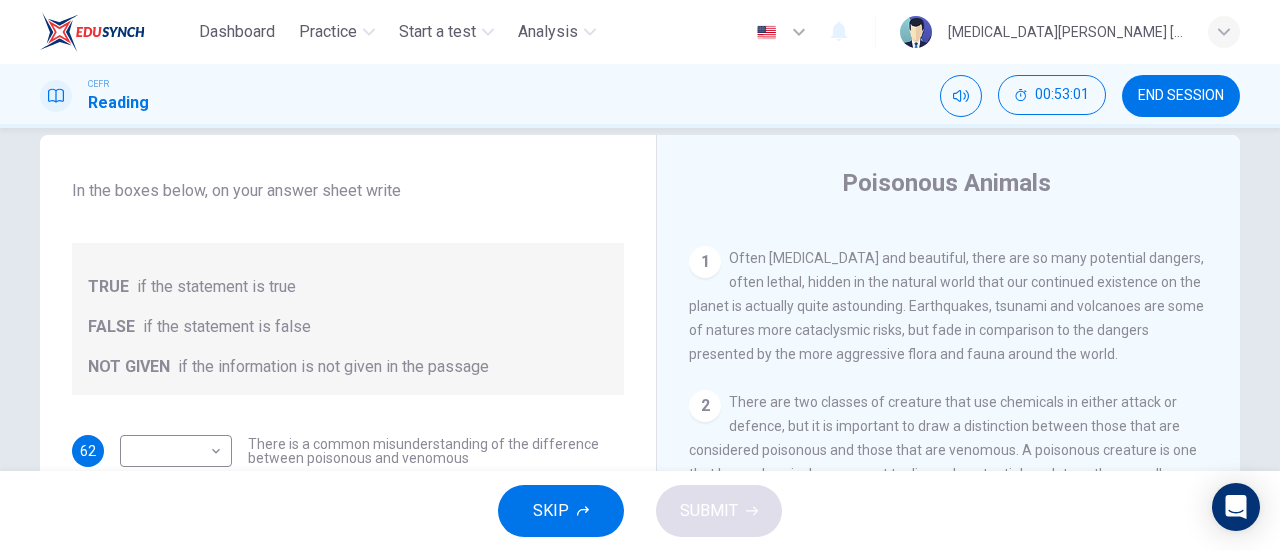 scroll, scrollTop: 136, scrollLeft: 0, axis: vertical 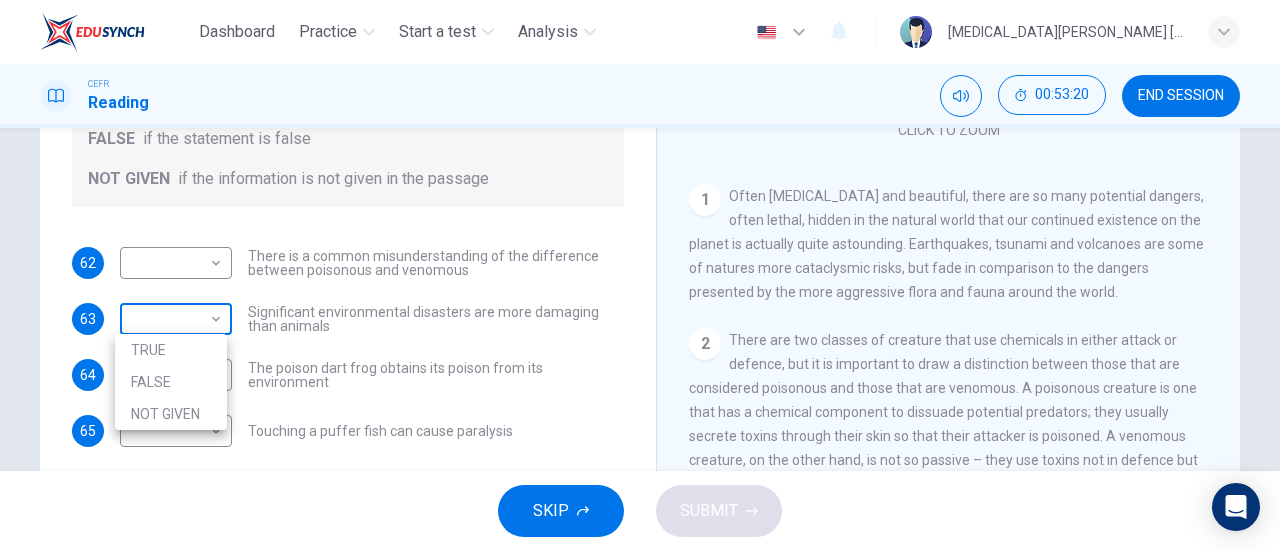 click on "Dashboard Practice Start a test Analysis English en ​ [MEDICAL_DATA][PERSON_NAME] [PERSON_NAME] CEFR Reading 00:53:20 END SESSION Questions 62 - 68 Do the following statements agree with the information given in the Reading Passage?
In the boxes below, on your answer sheet write TRUE if the statement is true FALSE if the statement is false NOT GIVEN if the information is not given in the passage 62 ​ ​ There is a common misunderstanding of the difference between poisonous and venomous 63 ​ ​ Significant environmental disasters are more damaging than animals 64 ​ ​ The poison dart frog obtains its poison from its environment 65 ​ ​ Touching a puffer fish can cause [MEDICAL_DATA] 66 ​ ​ The Brazilian Wandering spider kills more people every year than any other venomous creature. 67 ​ ​ The box jellyfish can cause death by [MEDICAL_DATA] 68 ​ ​ The tentacles on a box jellyfish are used for movement Poisonous Animals CLICK TO ZOOM Click to Zoom 1 2 3 4 5 6 SKIP SUBMIT
Dashboard Practice Start a test" at bounding box center [640, 275] 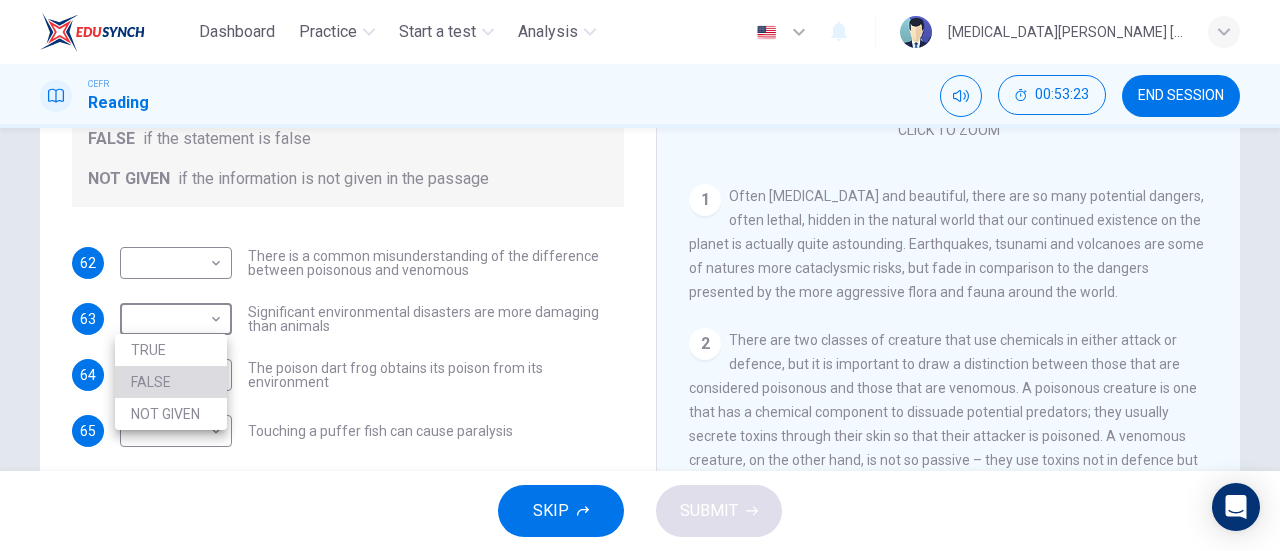 click on "FALSE" at bounding box center (171, 382) 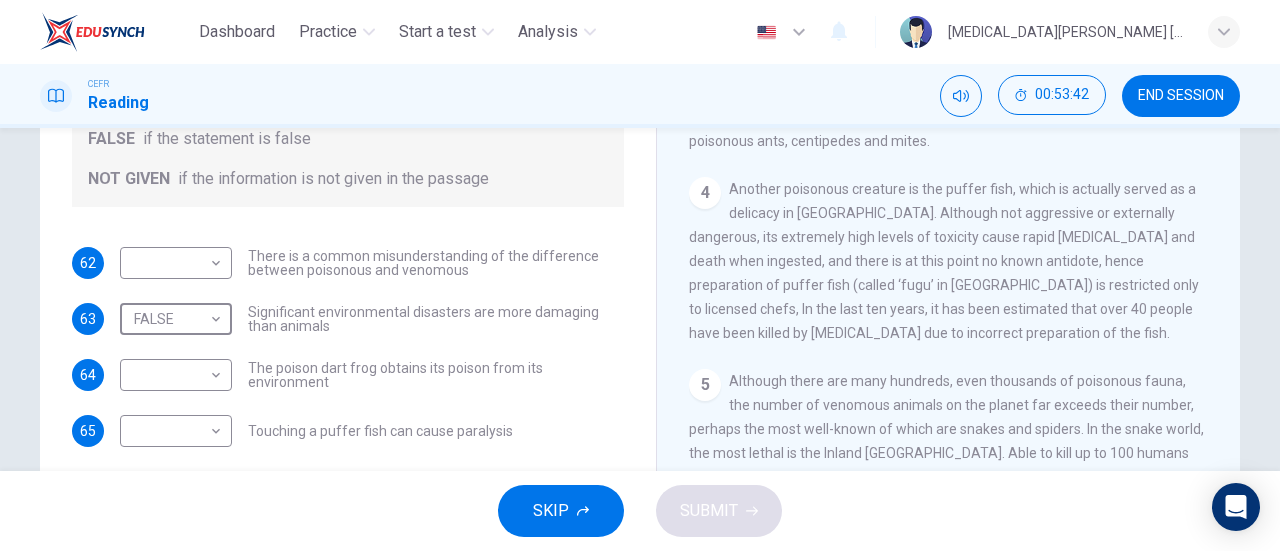 scroll, scrollTop: 923, scrollLeft: 0, axis: vertical 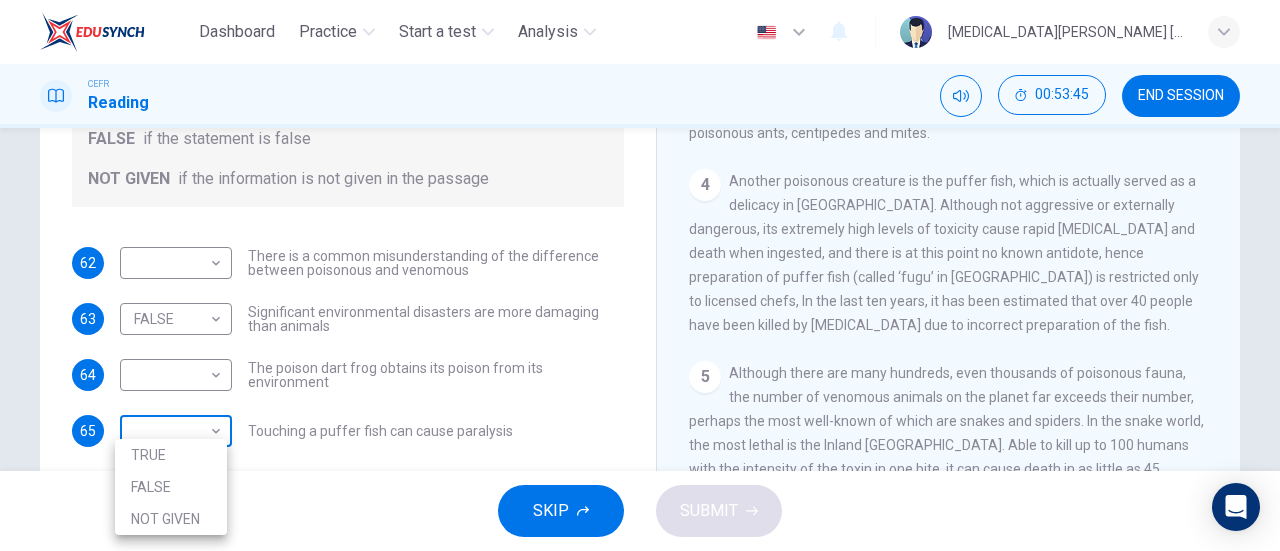 click on "Dashboard Practice Start a test Analysis English en ​ [MEDICAL_DATA][PERSON_NAME] [PERSON_NAME] CEFR Reading 00:53:45 END SESSION Questions 62 - 68 Do the following statements agree with the information given in the Reading Passage?
In the boxes below, on your answer sheet write TRUE if the statement is true FALSE if the statement is false NOT GIVEN if the information is not given in the passage 62 ​ ​ There is a common misunderstanding of the difference between poisonous and venomous 63 FALSE FALSE ​ Significant environmental disasters are more damaging than animals 64 ​ ​ The poison dart frog obtains its poison from its environment 65 ​ ​ Touching a puffer fish can cause [MEDICAL_DATA] 66 ​ ​ The Brazilian Wandering spider kills more people every year than any other venomous creature. 67 ​ ​ The box jellyfish can cause death by [MEDICAL_DATA] 68 ​ ​ The tentacles on a box jellyfish are used for movement Poisonous Animals CLICK TO ZOOM Click to Zoom 1 2 3 4 5 6 SKIP SUBMIT
Dashboard Practice 2025" at bounding box center [640, 275] 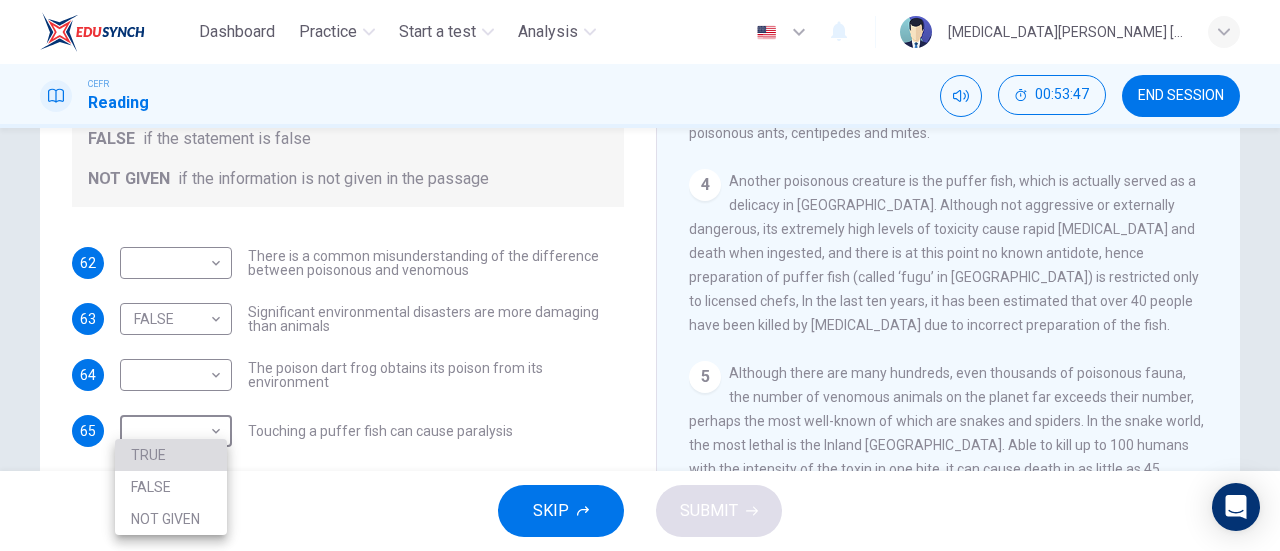 click on "TRUE" at bounding box center [171, 455] 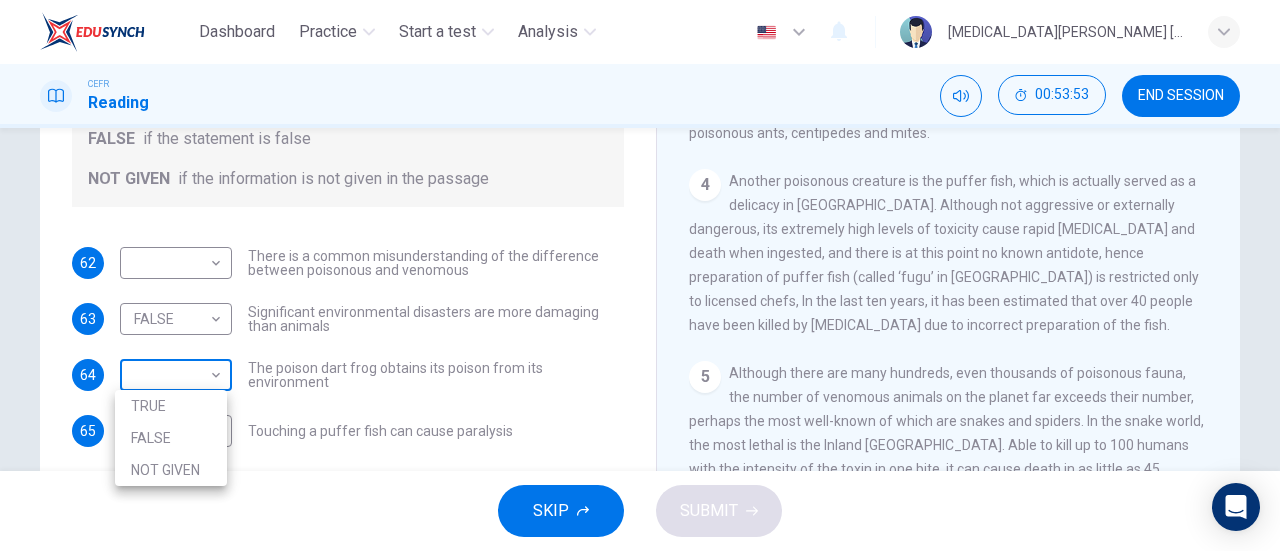 click on "Dashboard Practice Start a test Analysis English en ​ [MEDICAL_DATA][PERSON_NAME] [PERSON_NAME] CEFR Reading 00:53:53 END SESSION Questions 62 - 68 Do the following statements agree with the information given in the Reading Passage?
In the boxes below, on your answer sheet write TRUE if the statement is true FALSE if the statement is false NOT GIVEN if the information is not given in the passage 62 ​ ​ There is a common misunderstanding of the difference between poisonous and venomous 63 FALSE FALSE ​ Significant environmental disasters are more damaging than animals 64 ​ ​ The poison dart frog obtains its poison from its environment 65 TRUE TRUE ​ Touching a puffer fish can cause [MEDICAL_DATA] 66 ​ ​ The Brazilian Wandering spider kills more people every year than any other venomous creature. 67 ​ ​ The box jellyfish can cause death by [MEDICAL_DATA] 68 ​ ​ The tentacles on a box jellyfish are used for movement Poisonous Animals CLICK TO ZOOM Click to Zoom 1 2 3 4 5 6 SKIP SUBMIT
Dashboard Practice" at bounding box center (640, 275) 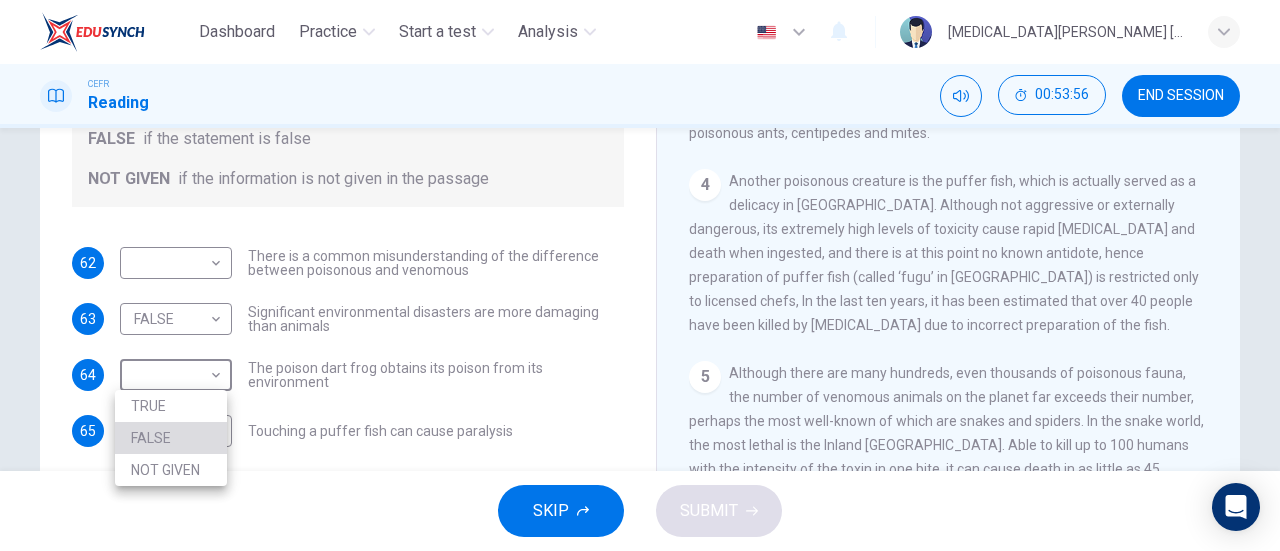 click on "FALSE" at bounding box center [171, 438] 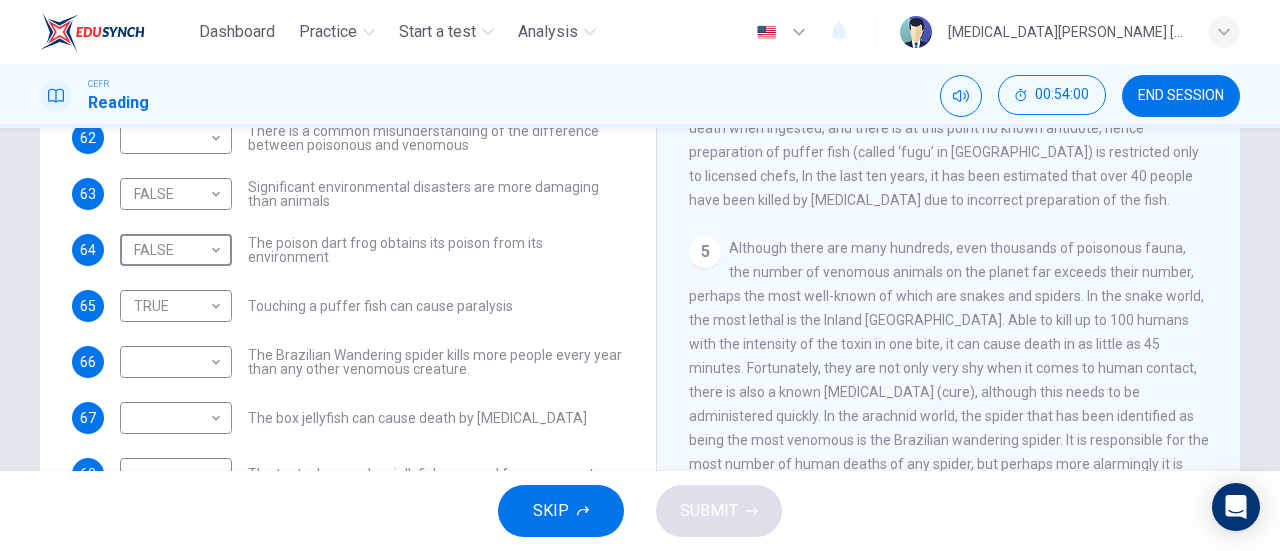 scroll, scrollTop: 335, scrollLeft: 0, axis: vertical 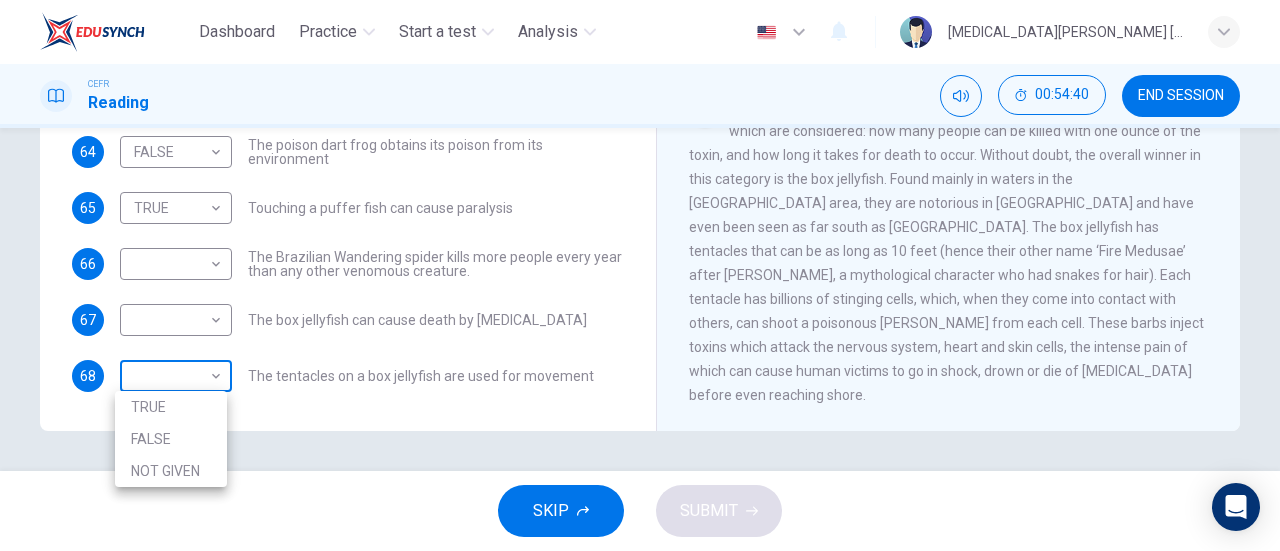 click on "Dashboard Practice Start a test Analysis English en ​ [MEDICAL_DATA][PERSON_NAME] [PERSON_NAME] CEFR Reading 00:54:40 END SESSION Questions 62 - 68 Do the following statements agree with the information given in the Reading Passage?
In the boxes below, on your answer sheet write TRUE if the statement is true FALSE if the statement is false NOT GIVEN if the information is not given in the passage 62 ​ ​ There is a common misunderstanding of the difference between poisonous and venomous 63 FALSE FALSE ​ Significant environmental disasters are more damaging than animals 64 FALSE FALSE ​ The poison dart frog obtains its poison from its environment 65 TRUE TRUE ​ Touching a puffer fish can cause [MEDICAL_DATA] 66 ​ ​ The Brazilian Wandering spider kills more people every year than any other venomous creature. 67 ​ ​ The box jellyfish can cause death by [MEDICAL_DATA] 68 ​ ​ The tentacles on a box jellyfish are used for movement Poisonous Animals CLICK TO ZOOM Click to Zoom 1 2 3 4 5 6 SKIP SUBMIT
Dashboard" at bounding box center (640, 275) 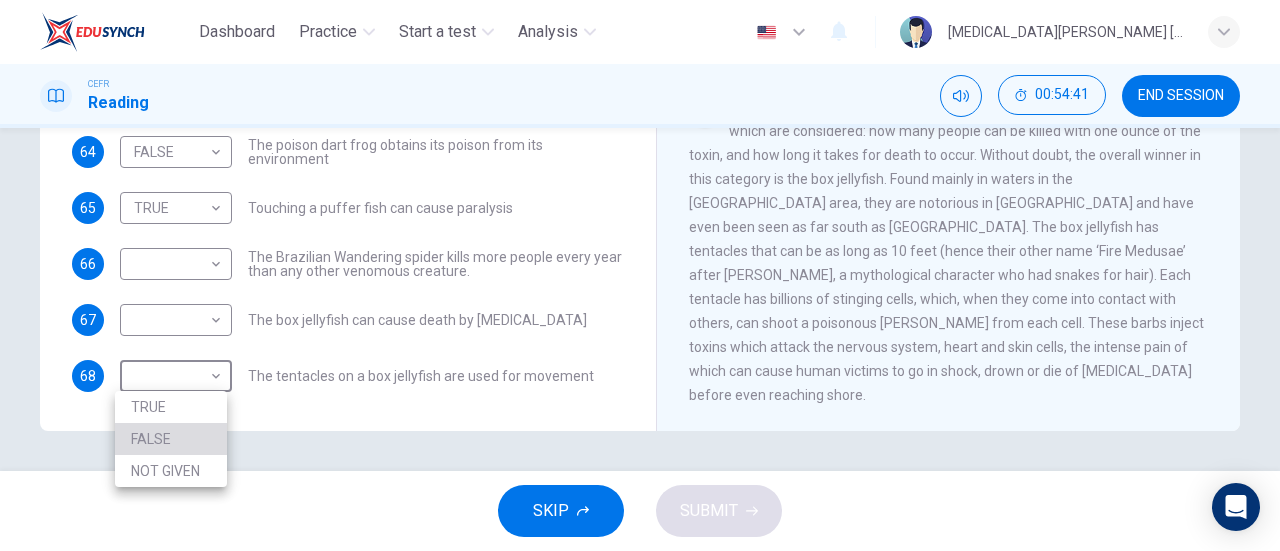 click on "FALSE" at bounding box center (171, 439) 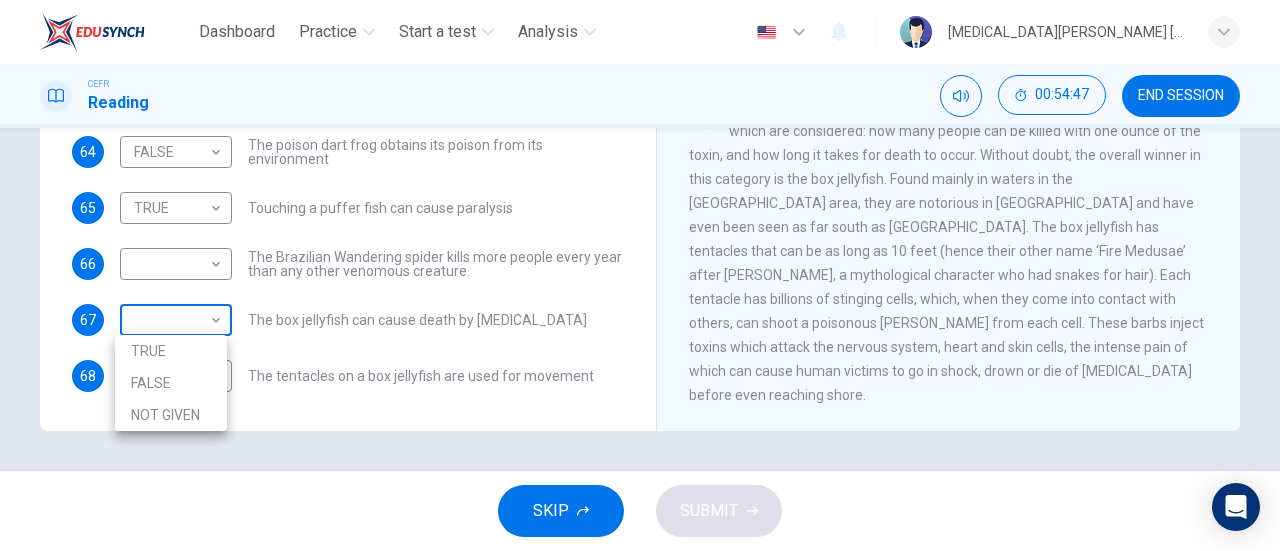 click on "Dashboard Practice Start a test Analysis English en ​ [MEDICAL_DATA][PERSON_NAME] [PERSON_NAME] CEFR Reading 00:54:47 END SESSION Questions 62 - 68 Do the following statements agree with the information given in the Reading Passage?
In the boxes below, on your answer sheet write TRUE if the statement is true FALSE if the statement is false NOT GIVEN if the information is not given in the passage 62 ​ ​ There is a common misunderstanding of the difference between poisonous and venomous 63 FALSE FALSE ​ Significant environmental disasters are more damaging than animals 64 FALSE FALSE ​ The poison dart frog obtains its poison from its environment 65 TRUE TRUE ​ Touching a puffer fish can cause [MEDICAL_DATA] 66 ​ ​ The Brazilian Wandering spider kills more people every year than any other venomous creature. 67 ​ ​ The box jellyfish can cause death by [MEDICAL_DATA] 68 FALSE FALSE ​ The tentacles on a box jellyfish are used for movement Poisonous Animals CLICK TO ZOOM Click to Zoom 1 2 3 4 5 6 SKIP SUBMIT" at bounding box center [640, 275] 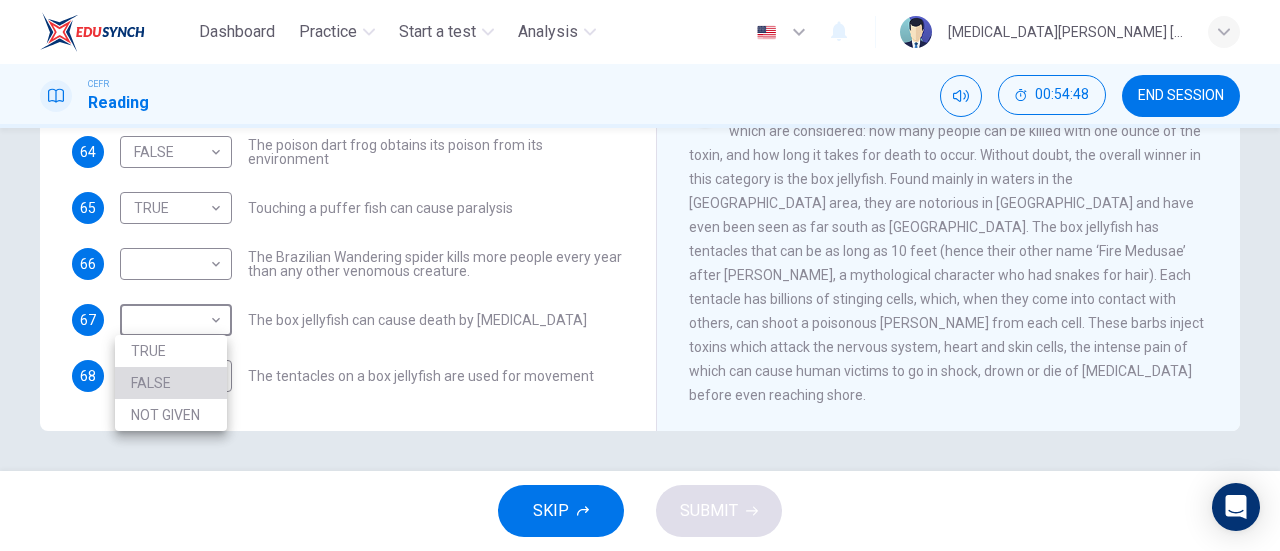 click on "FALSE" at bounding box center (171, 383) 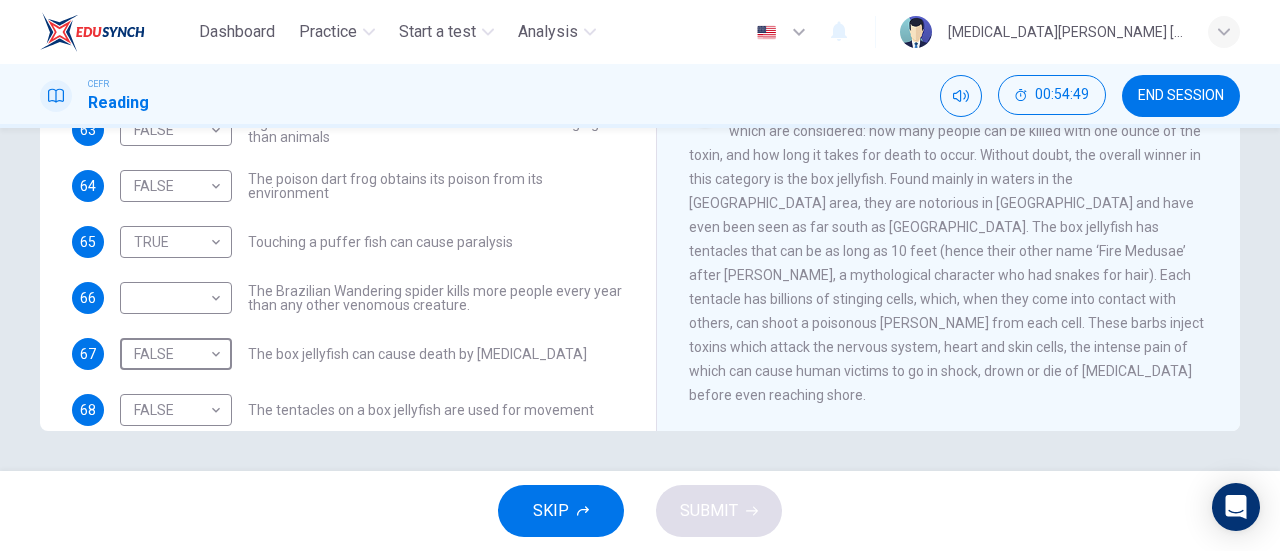 scroll, scrollTop: 100, scrollLeft: 0, axis: vertical 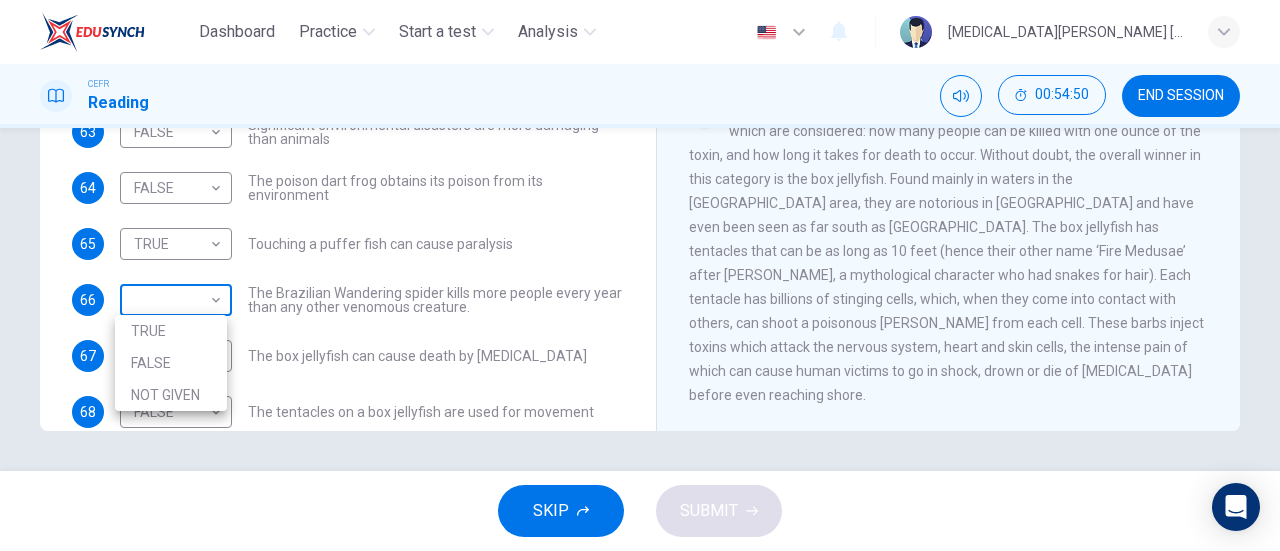 click on "Dashboard Practice Start a test Analysis English en ​ [MEDICAL_DATA][PERSON_NAME] [PERSON_NAME] CEFR Reading 00:54:50 END SESSION Questions 62 - 68 Do the following statements agree with the information given in the Reading Passage?
In the boxes below, on your answer sheet write TRUE if the statement is true FALSE if the statement is false NOT GIVEN if the information is not given in the passage 62 ​ ​ There is a common misunderstanding of the difference between poisonous and venomous 63 FALSE FALSE ​ Significant environmental disasters are more damaging than animals 64 FALSE FALSE ​ The poison dart frog obtains its poison from its environment 65 TRUE TRUE ​ Touching a puffer fish can cause [MEDICAL_DATA] 66 ​ ​ The Brazilian Wandering spider kills more people every year than any other venomous creature. 67 FALSE FALSE ​ The box jellyfish can cause death by [MEDICAL_DATA] 68 FALSE FALSE ​ The tentacles on a box jellyfish are used for movement Poisonous Animals CLICK TO ZOOM Click to Zoom 1 2 3 4 5 6 SKIP SUBMIT" at bounding box center (640, 275) 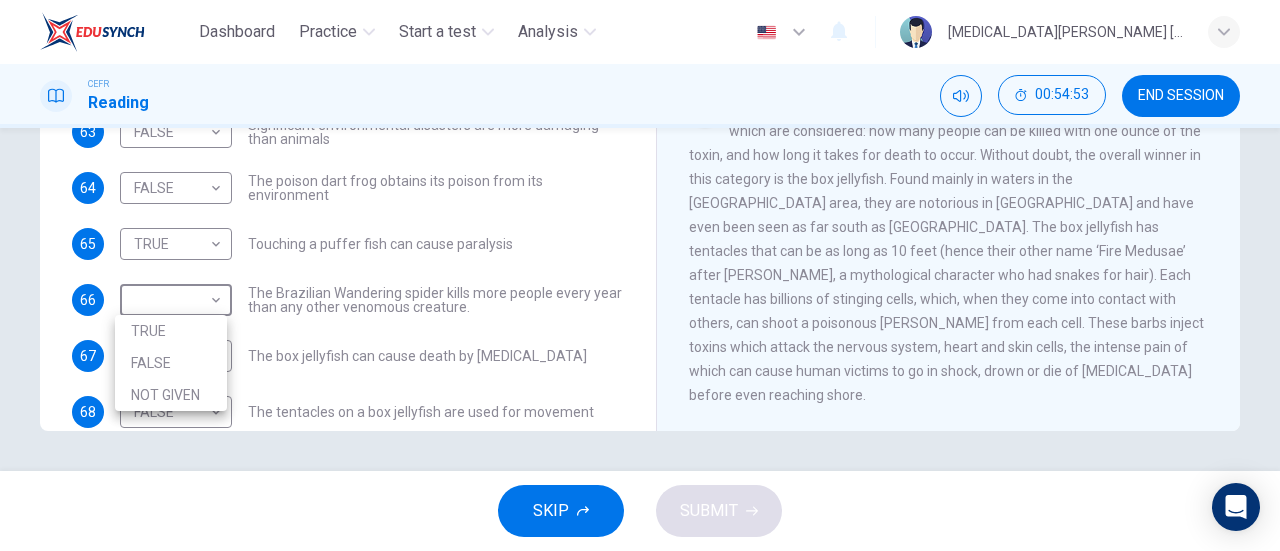 click at bounding box center (640, 275) 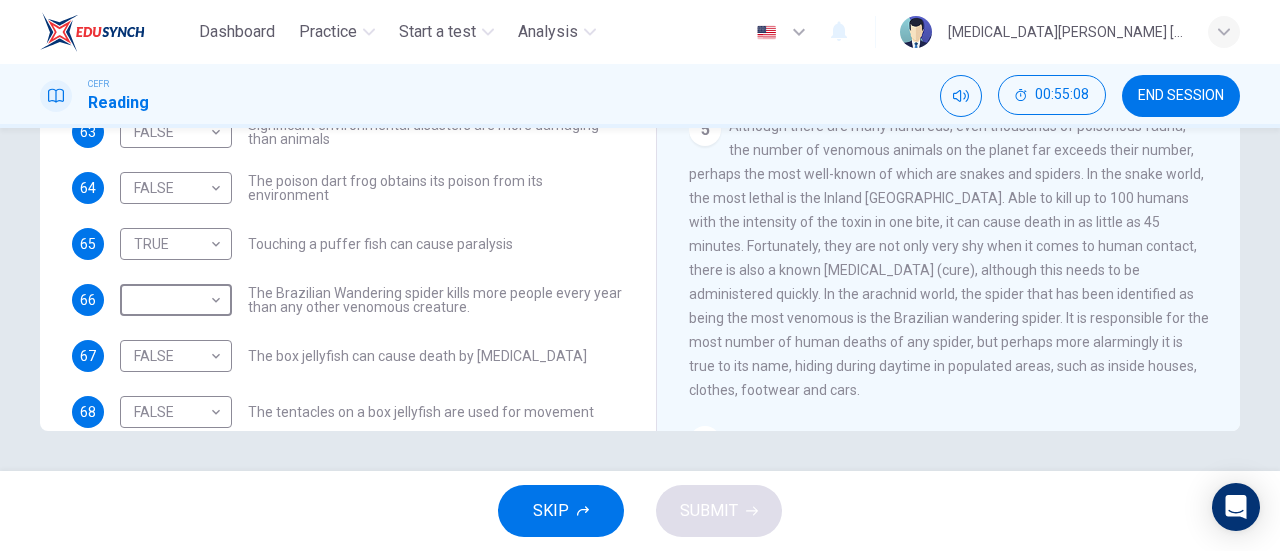 scroll, scrollTop: 949, scrollLeft: 0, axis: vertical 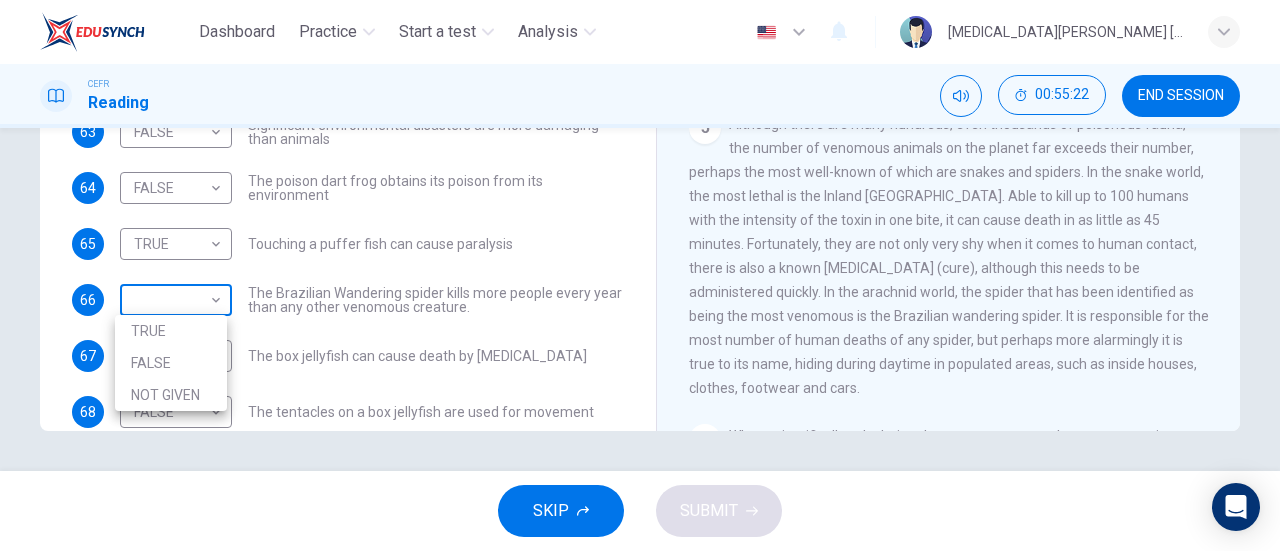 click on "Dashboard Practice Start a test Analysis English en ​ [MEDICAL_DATA][PERSON_NAME] [PERSON_NAME] CEFR Reading 00:55:22 END SESSION Questions 62 - 68 Do the following statements agree with the information given in the Reading Passage?
In the boxes below, on your answer sheet write TRUE if the statement is true FALSE if the statement is false NOT GIVEN if the information is not given in the passage 62 ​ ​ There is a common misunderstanding of the difference between poisonous and venomous 63 FALSE FALSE ​ Significant environmental disasters are more damaging than animals 64 FALSE FALSE ​ The poison dart frog obtains its poison from its environment 65 TRUE TRUE ​ Touching a puffer fish can cause [MEDICAL_DATA] 66 ​ ​ The Brazilian Wandering spider kills more people every year than any other venomous creature. 67 FALSE FALSE ​ The box jellyfish can cause death by [MEDICAL_DATA] 68 FALSE FALSE ​ The tentacles on a box jellyfish are used for movement Poisonous Animals CLICK TO ZOOM Click to Zoom 1 2 3 4 5 6 SKIP SUBMIT" at bounding box center [640, 275] 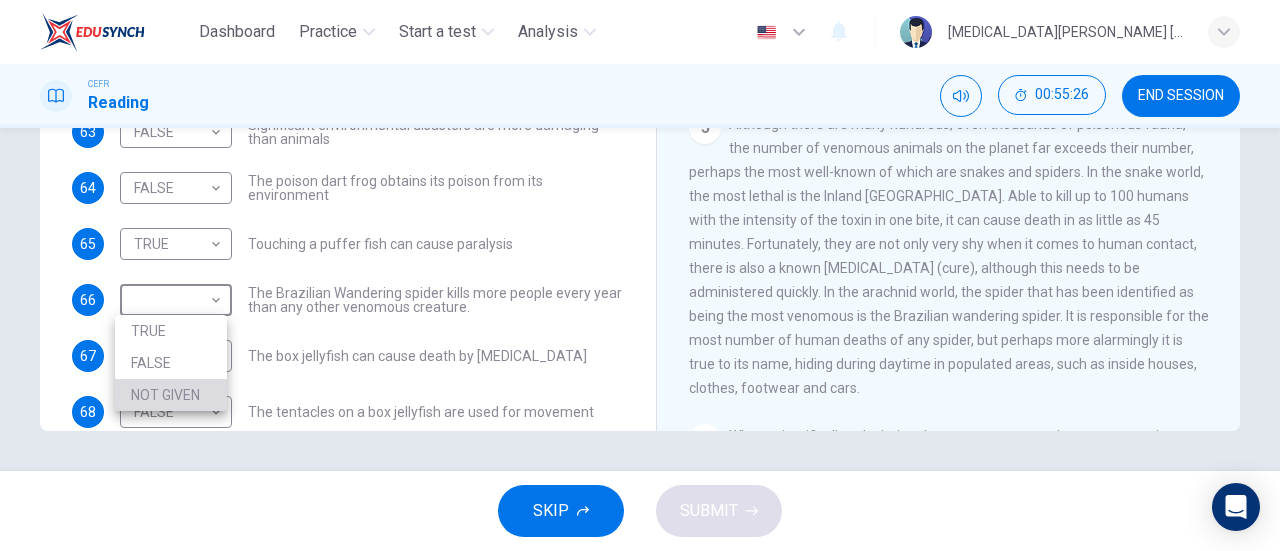 click on "NOT GIVEN" at bounding box center (171, 395) 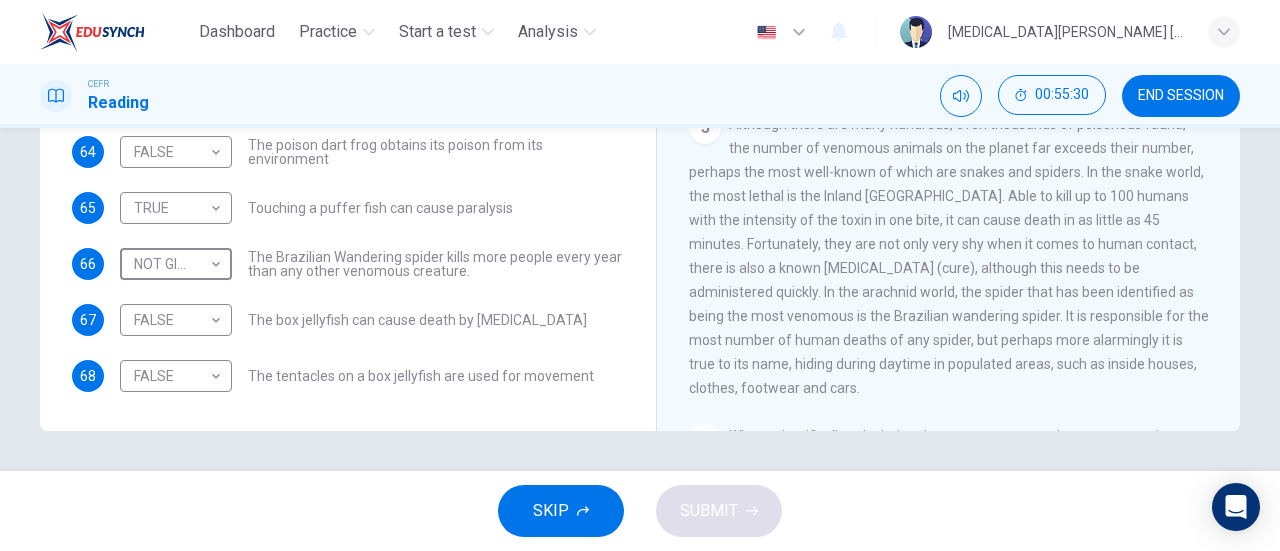 scroll, scrollTop: 0, scrollLeft: 0, axis: both 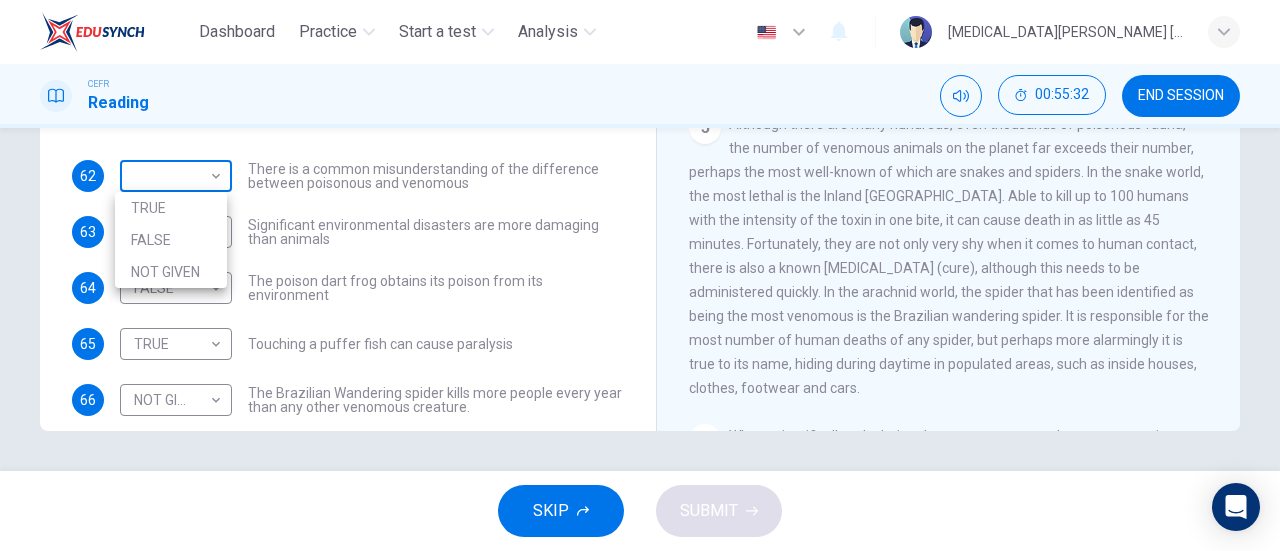 click on "Dashboard Practice Start a test Analysis English en ​ [MEDICAL_DATA][PERSON_NAME] [PERSON_NAME] CEFR Reading 00:55:32 END SESSION Questions 62 - 68 Do the following statements agree with the information given in the Reading Passage?
In the boxes below, on your answer sheet write TRUE if the statement is true FALSE if the statement is false NOT GIVEN if the information is not given in the passage 62 ​ ​ There is a common misunderstanding of the difference between poisonous and venomous 63 FALSE FALSE ​ Significant environmental disasters are more damaging than animals 64 FALSE FALSE ​ The poison dart frog obtains its poison from its environment 65 TRUE TRUE ​ Touching a puffer fish can cause [MEDICAL_DATA] 66 NOT GIVEN NOT GIVEN ​ The Brazilian Wandering spider kills more people every year than any other venomous creature. 67 FALSE FALSE ​ The box jellyfish can cause death by [MEDICAL_DATA] 68 FALSE FALSE ​ The tentacles on a box jellyfish are used for movement Poisonous Animals CLICK TO ZOOM Click to Zoom 1 2 3 4 5 6" at bounding box center (640, 275) 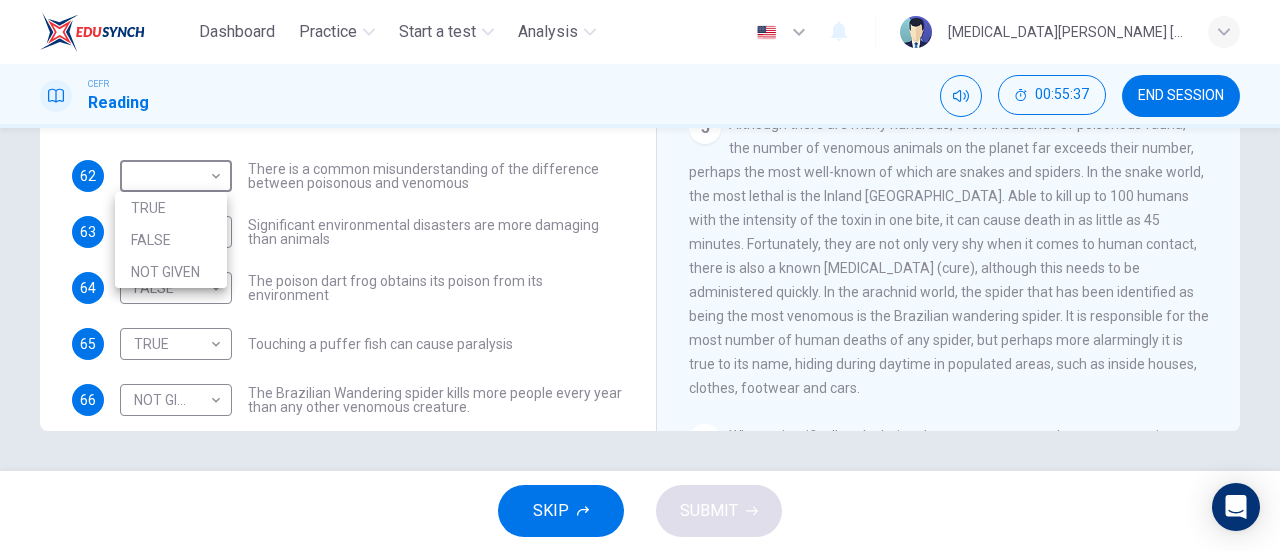 click at bounding box center [640, 275] 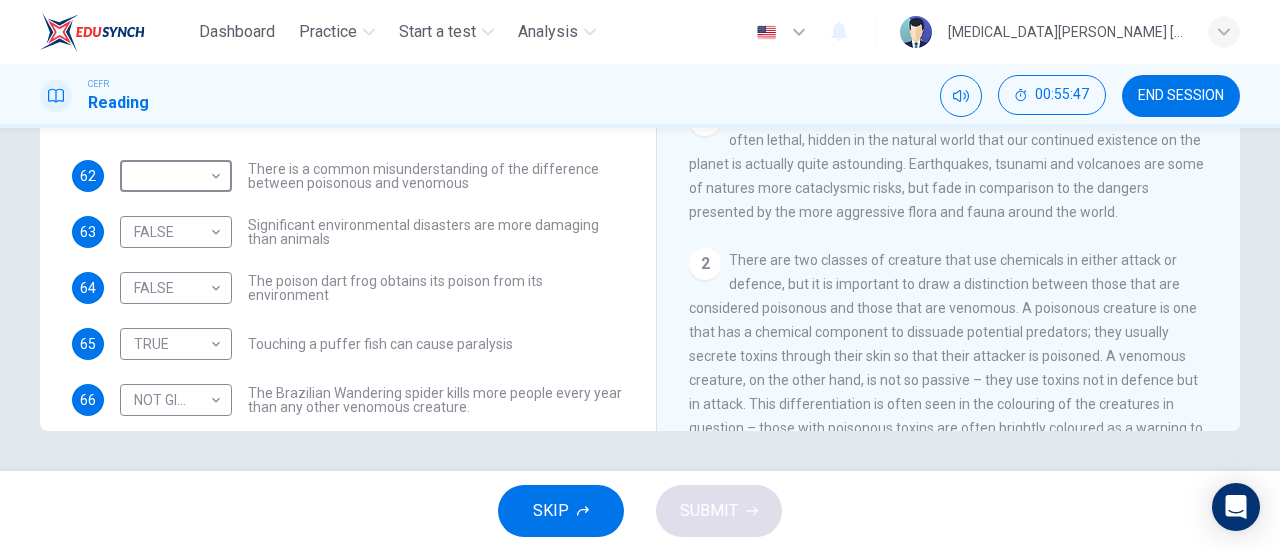 scroll, scrollTop: 144, scrollLeft: 0, axis: vertical 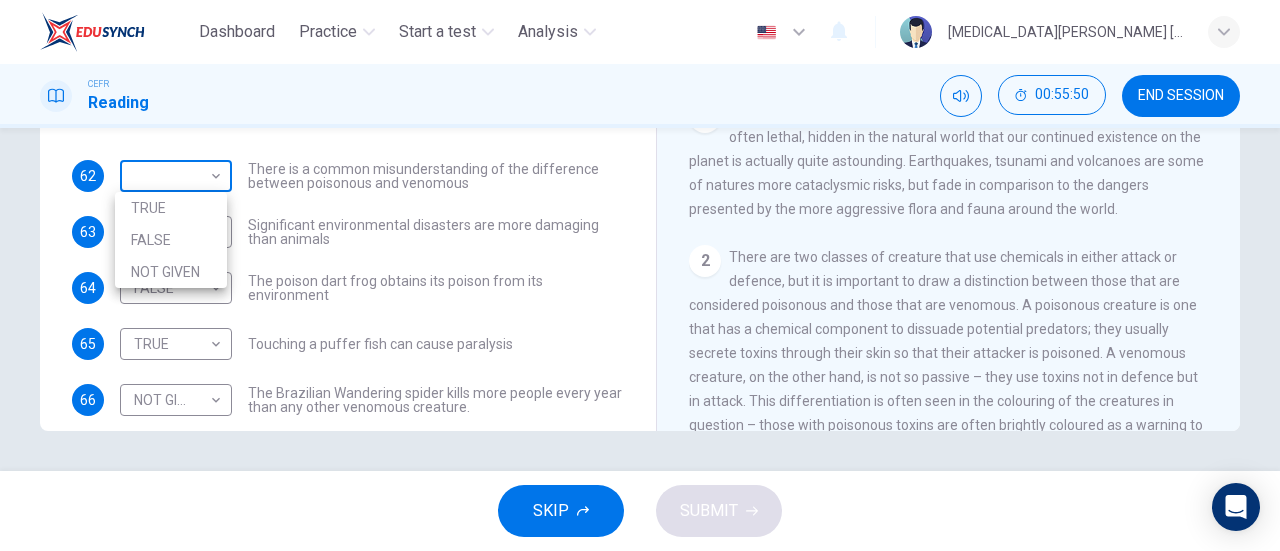 click on "Dashboard Practice Start a test Analysis English en ​ [MEDICAL_DATA][PERSON_NAME] [PERSON_NAME] CEFR Reading 00:55:50 END SESSION Questions 62 - 68 Do the following statements agree with the information given in the Reading Passage?
In the boxes below, on your answer sheet write TRUE if the statement is true FALSE if the statement is false NOT GIVEN if the information is not given in the passage 62 ​ ​ There is a common misunderstanding of the difference between poisonous and venomous 63 FALSE FALSE ​ Significant environmental disasters are more damaging than animals 64 FALSE FALSE ​ The poison dart frog obtains its poison from its environment 65 TRUE TRUE ​ Touching a puffer fish can cause paralysis 66 NOT GIVEN NOT GIVEN ​ The Brazilian Wandering spider kills more people every year than any other venomous creature. 67 FALSE FALSE ​ The box jellyfish can cause death by drowning 68 FALSE FALSE ​ The tentacles on a box jellyfish are used for movement Poisonous Animals CLICK TO ZOOM Click to Zoom 1 2 3 4 5 6" at bounding box center (640, 275) 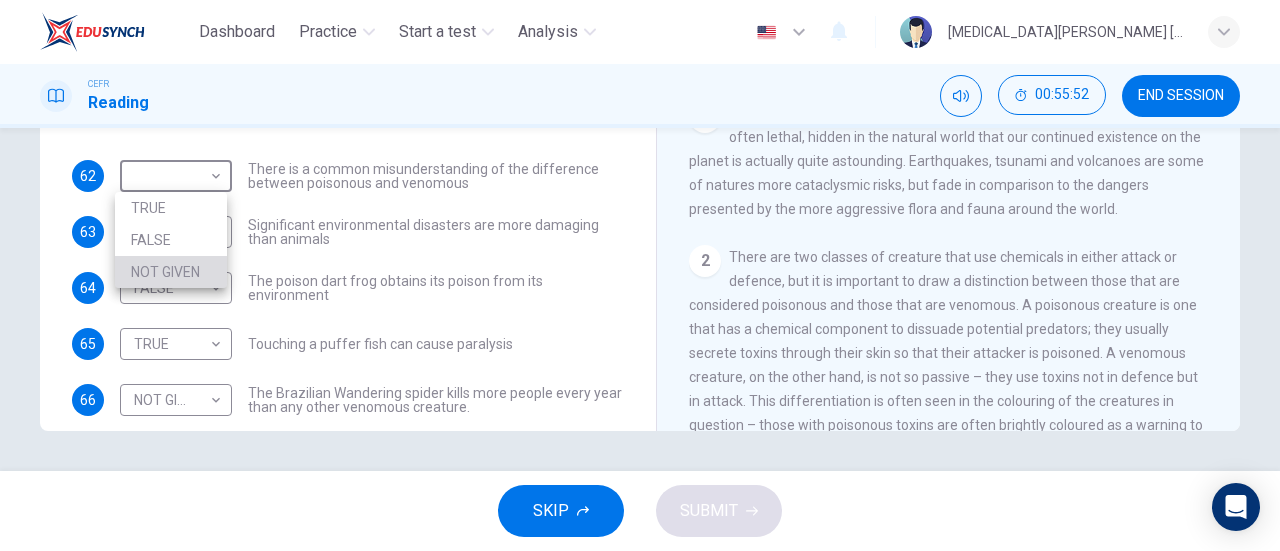 click on "NOT GIVEN" at bounding box center (171, 272) 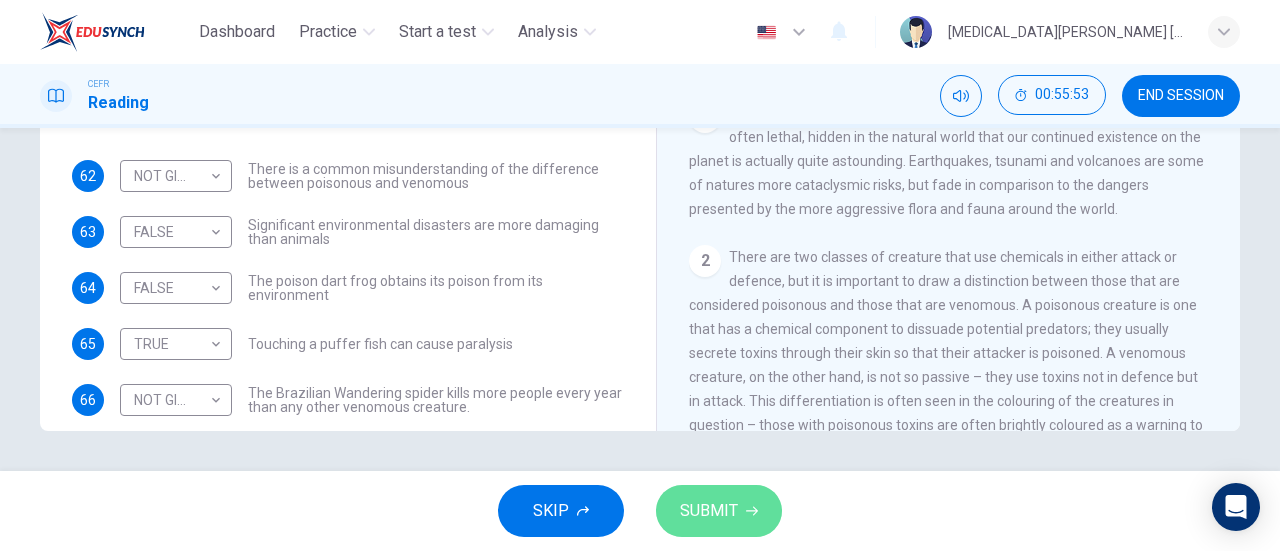 click on "SUBMIT" at bounding box center [719, 511] 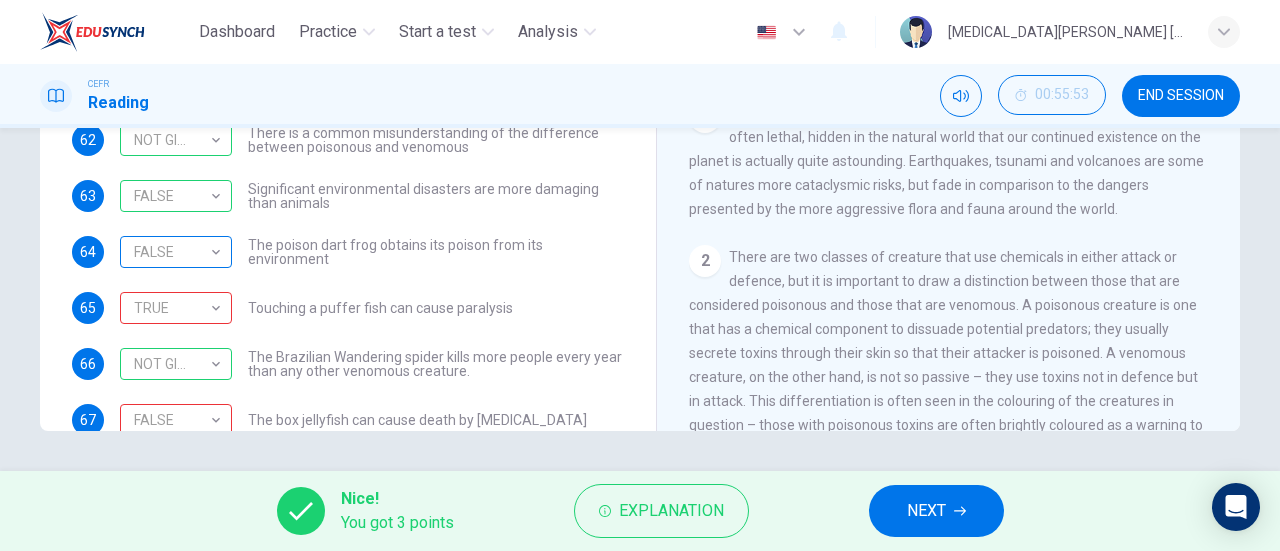 scroll, scrollTop: 34, scrollLeft: 0, axis: vertical 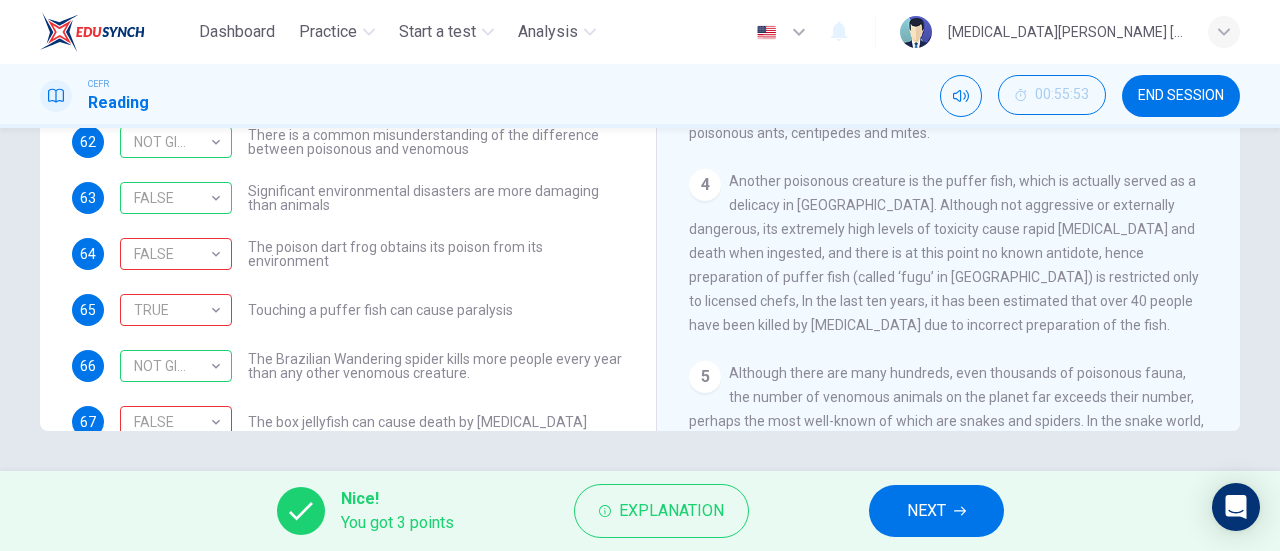 click on "NOT GIVEN NOT GIVEN ​ The Brazilian Wandering spider kills more people every year than any other venomous creature." at bounding box center (372, 366) 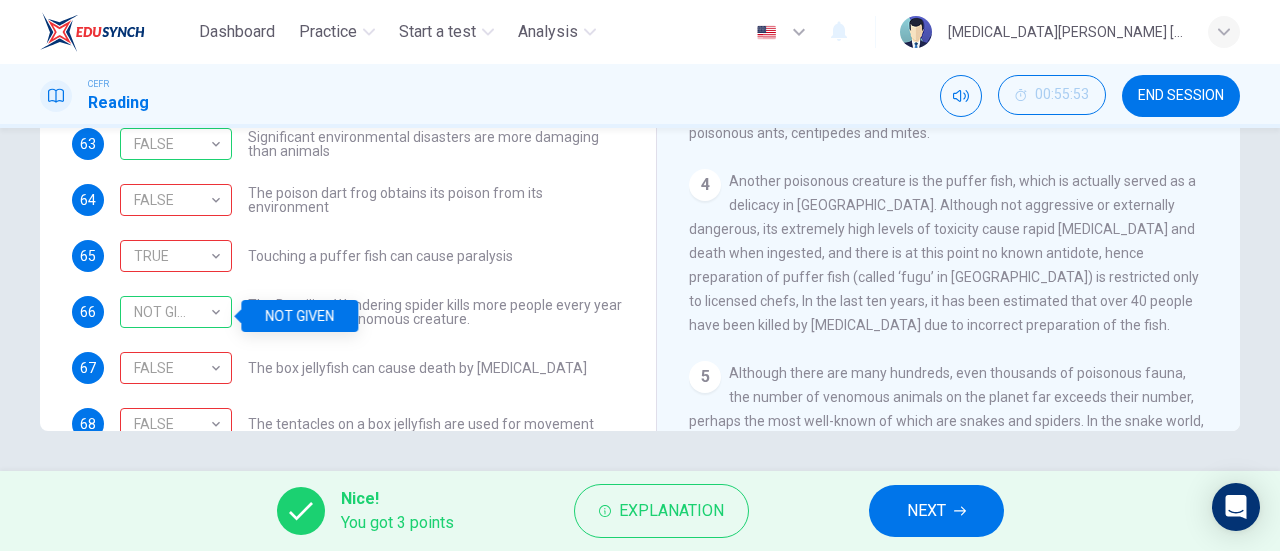 scroll, scrollTop: 84, scrollLeft: 0, axis: vertical 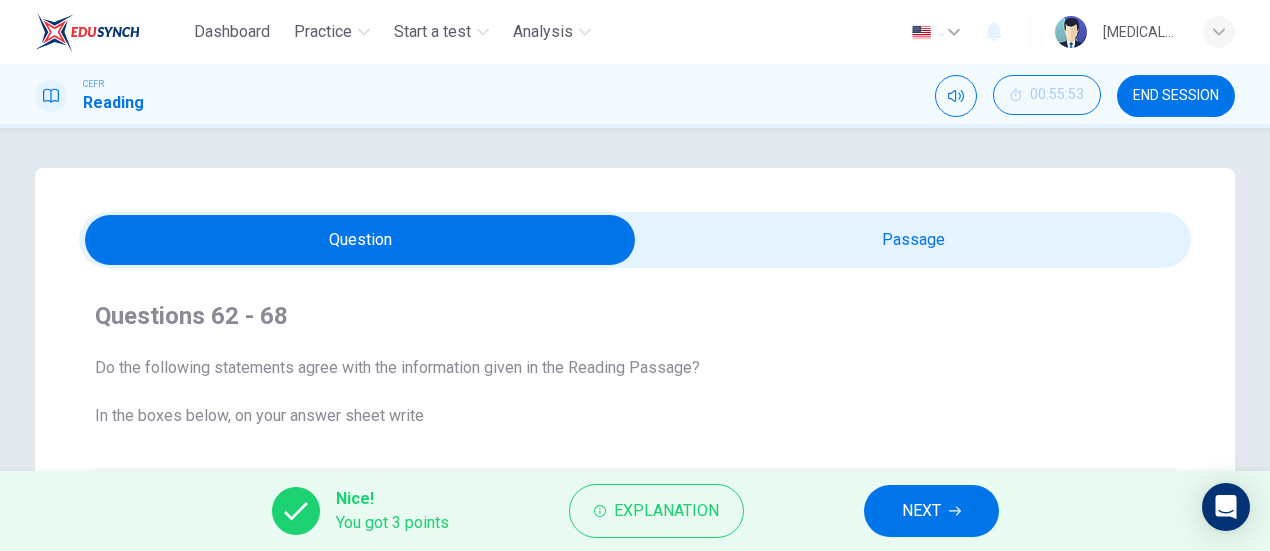click on "NEXT" at bounding box center (921, 511) 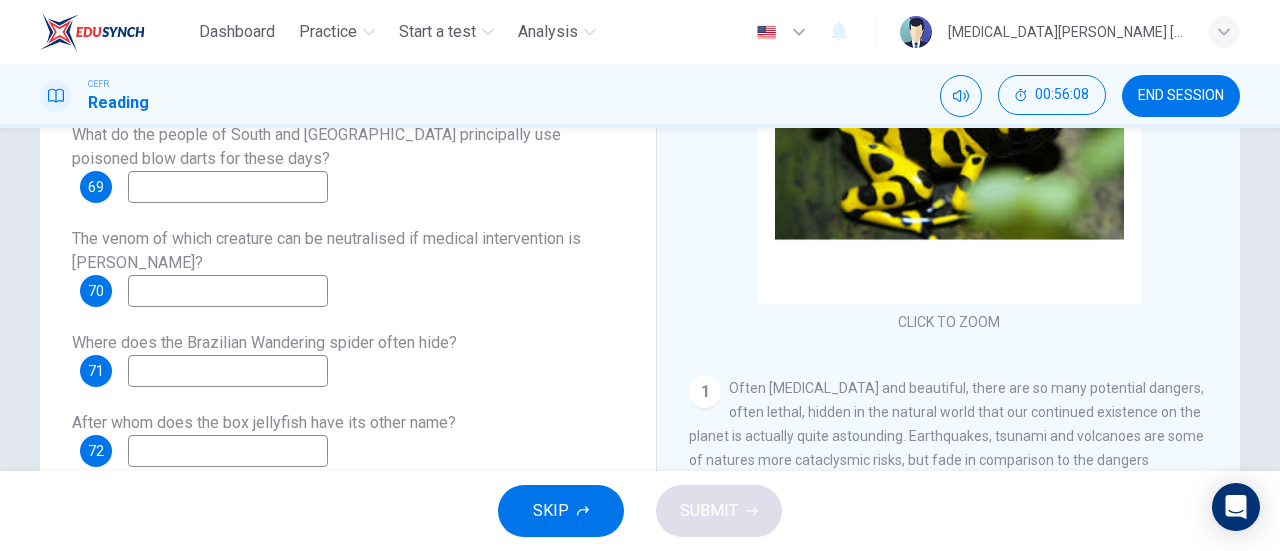 scroll, scrollTop: 300, scrollLeft: 0, axis: vertical 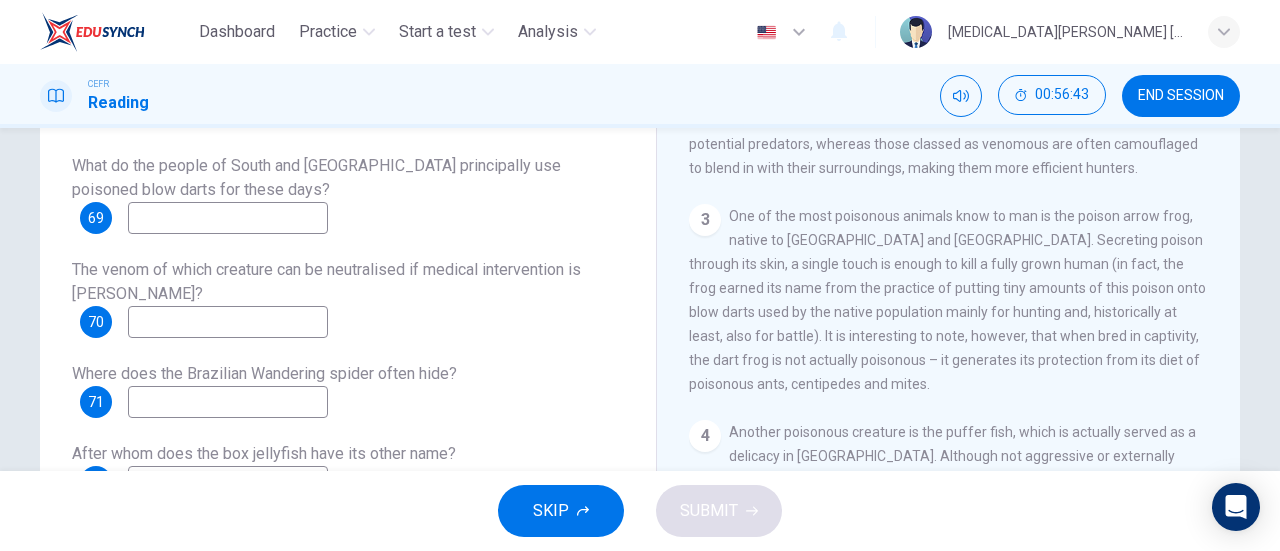 click at bounding box center (228, 218) 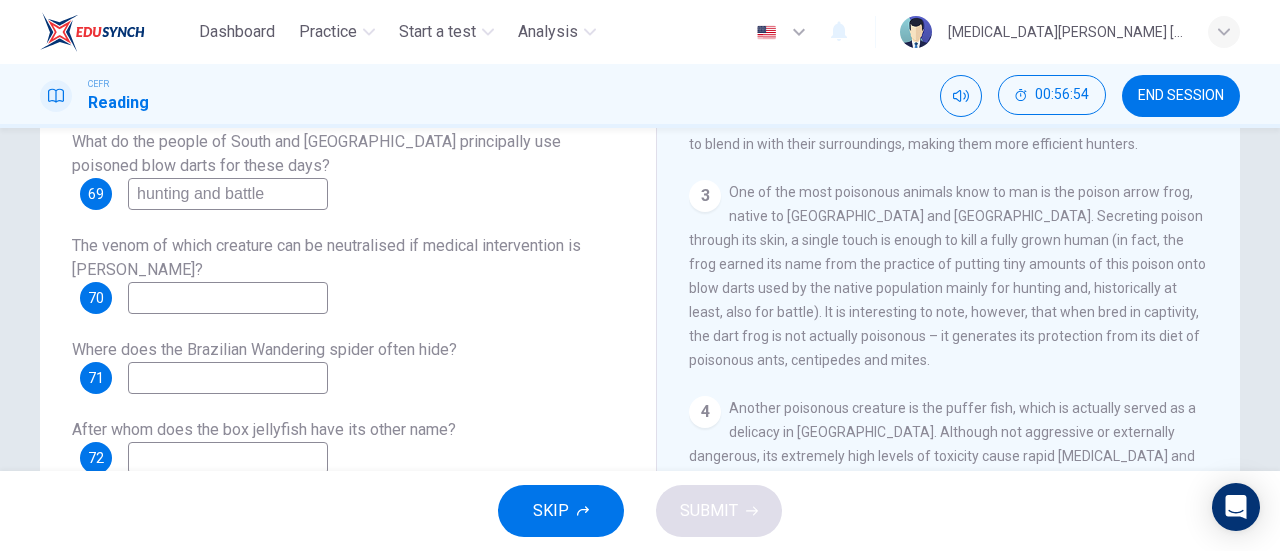 scroll, scrollTop: 297, scrollLeft: 0, axis: vertical 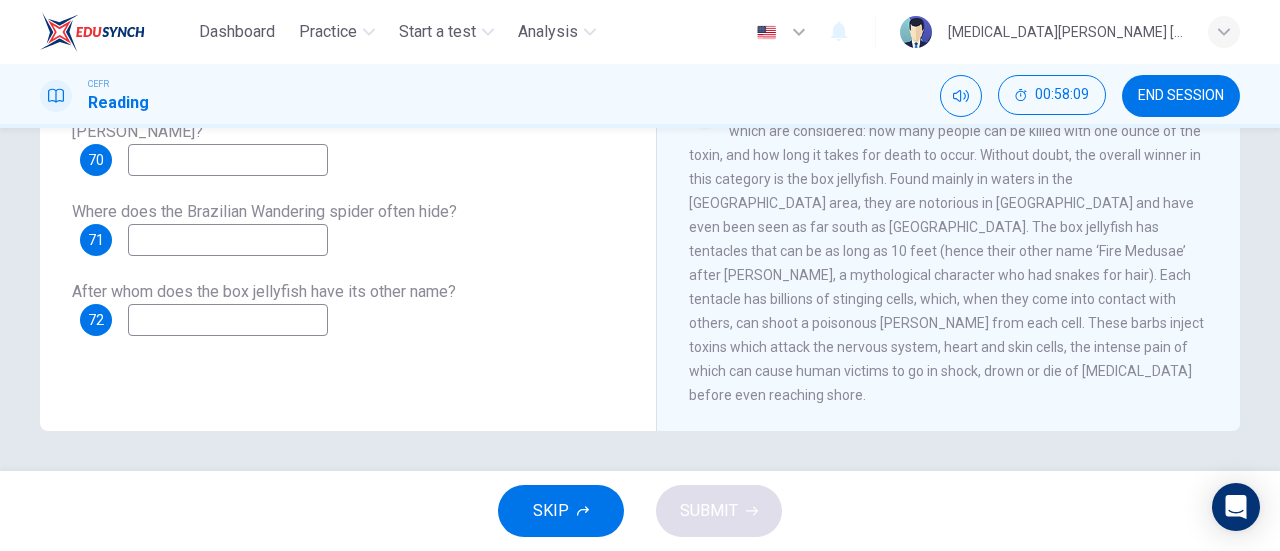 type on "hunting and battle" 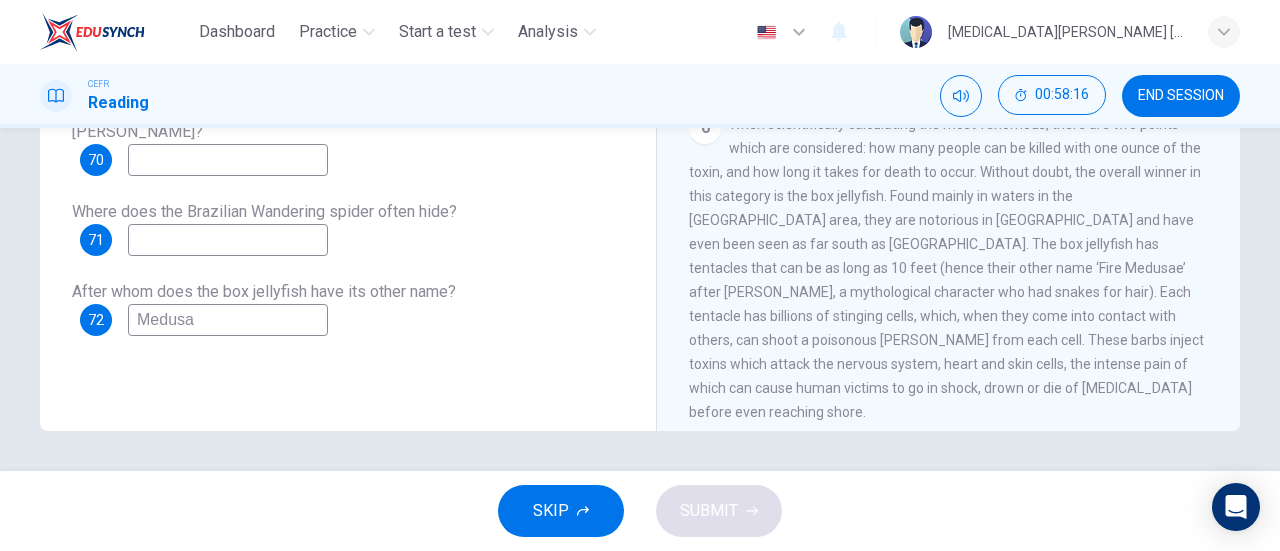 scroll, scrollTop: 1260, scrollLeft: 0, axis: vertical 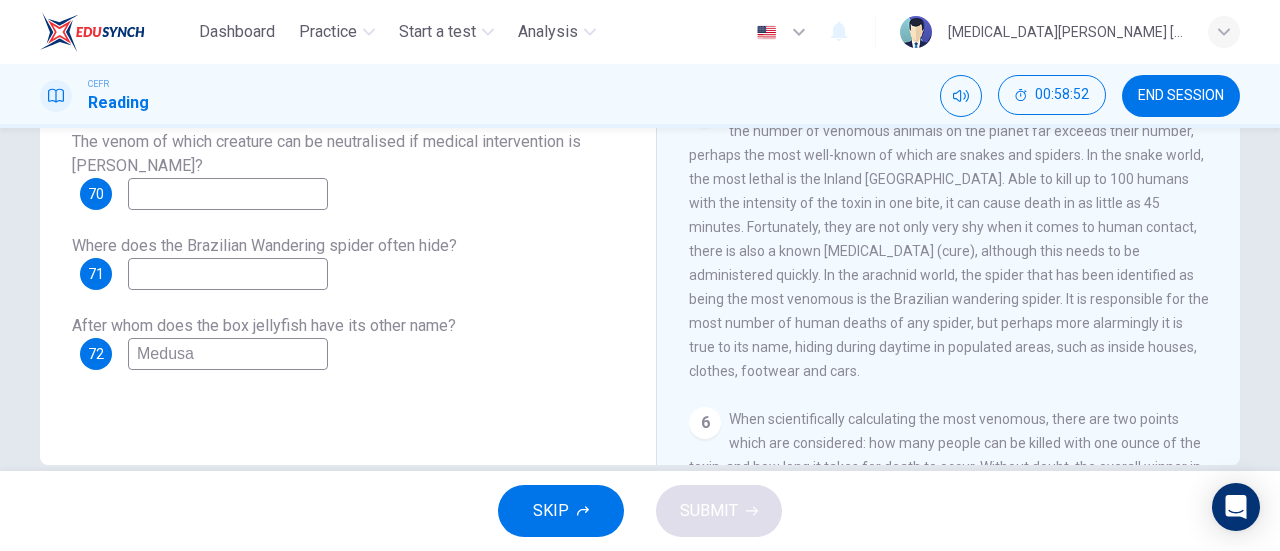 type on "Medusa" 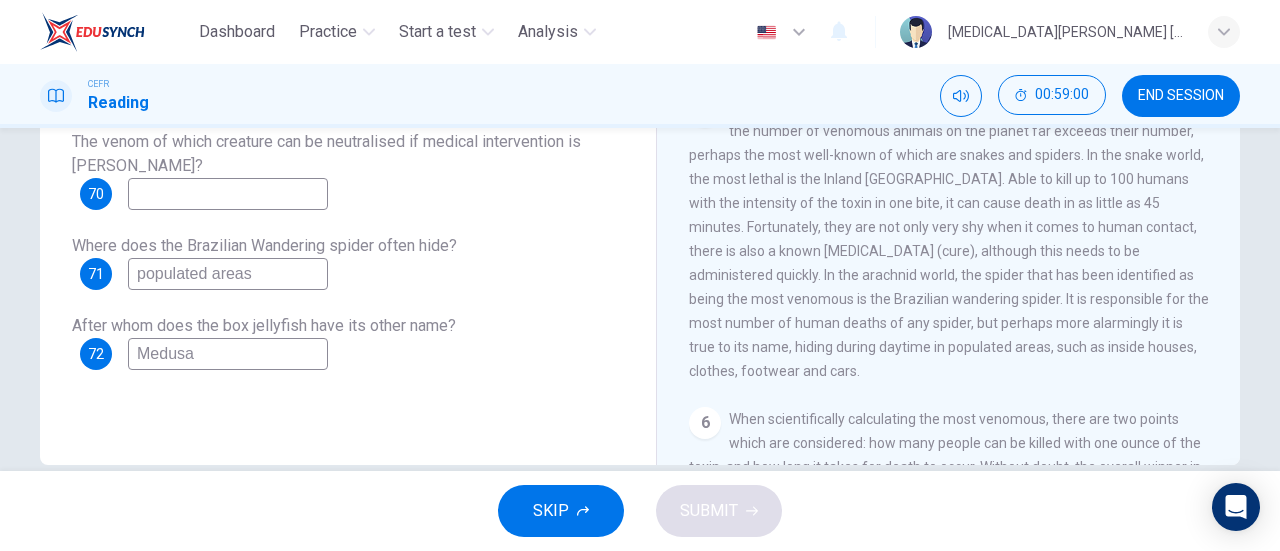 click on "populated areas" at bounding box center (228, 274) 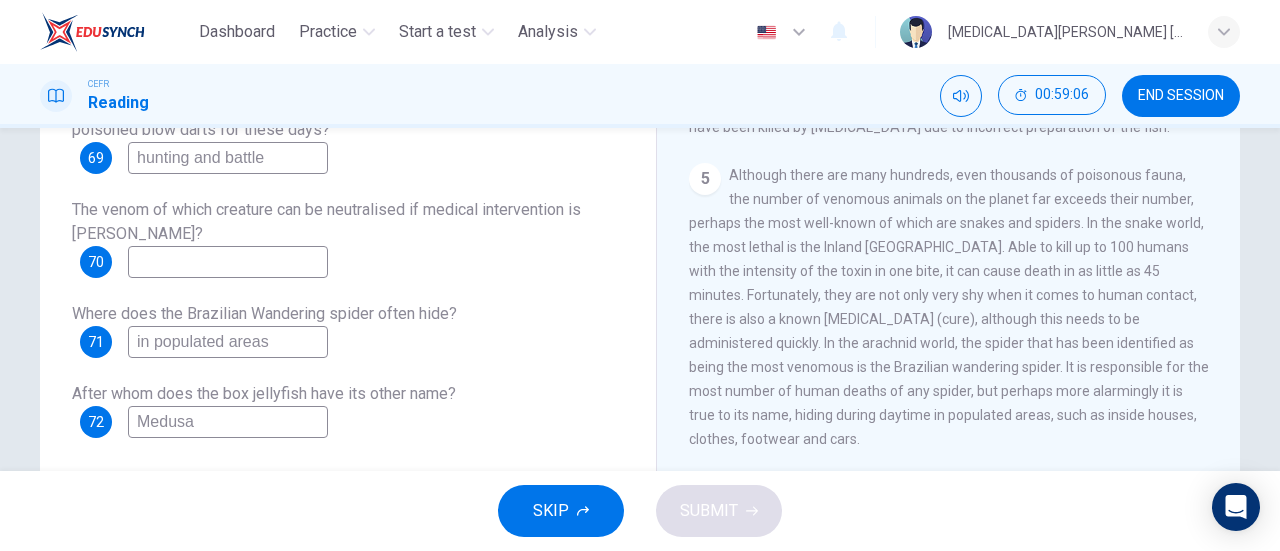 scroll, scrollTop: 329, scrollLeft: 0, axis: vertical 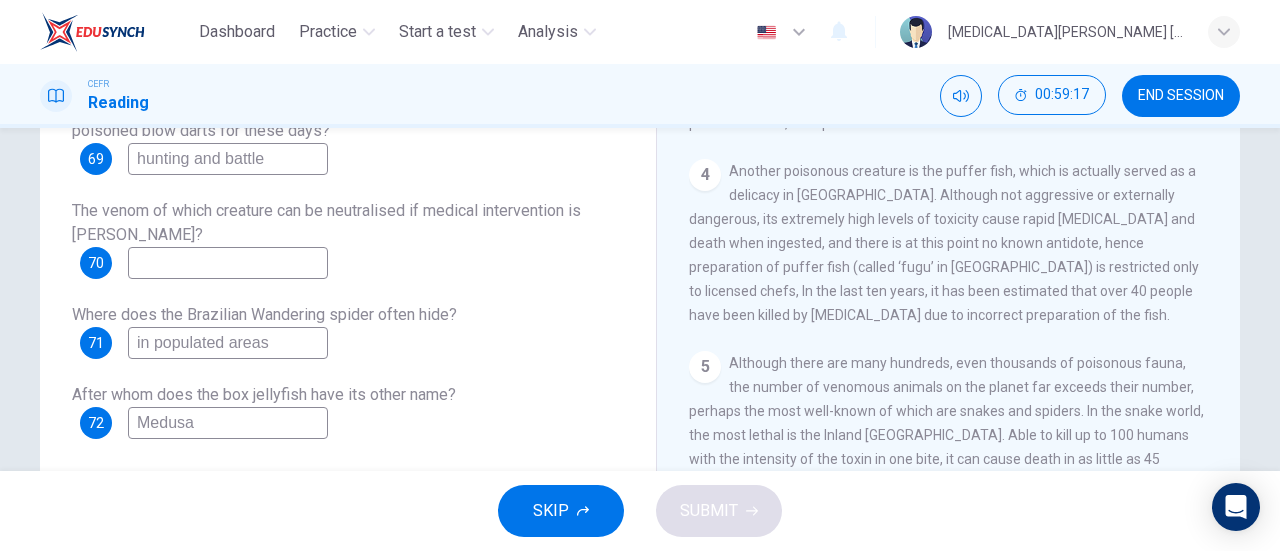 type on "in populated areas" 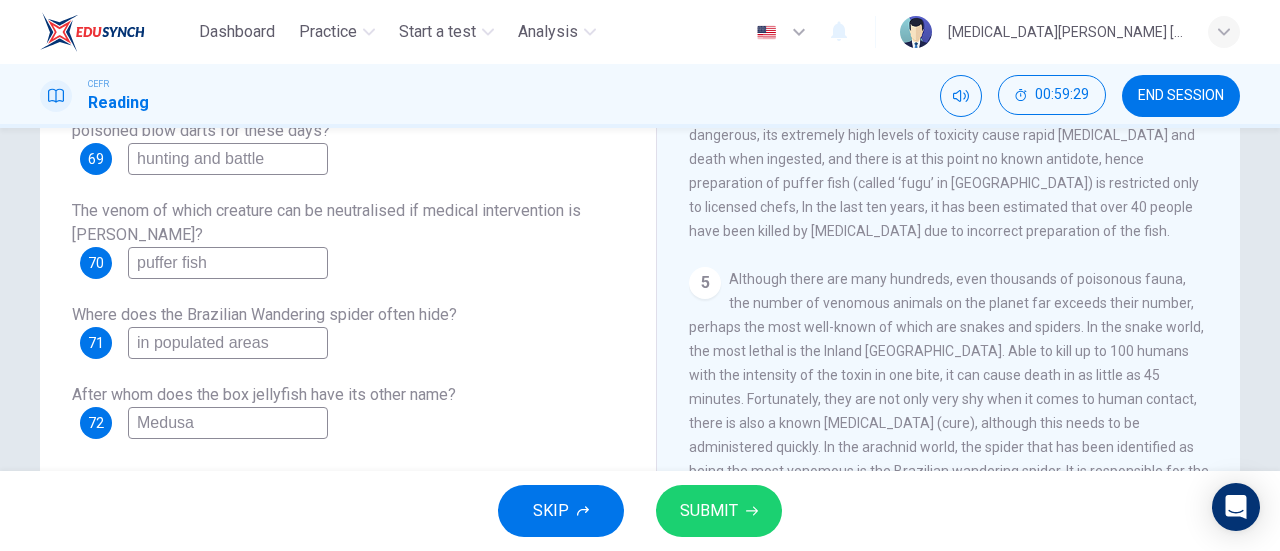 scroll, scrollTop: 899, scrollLeft: 0, axis: vertical 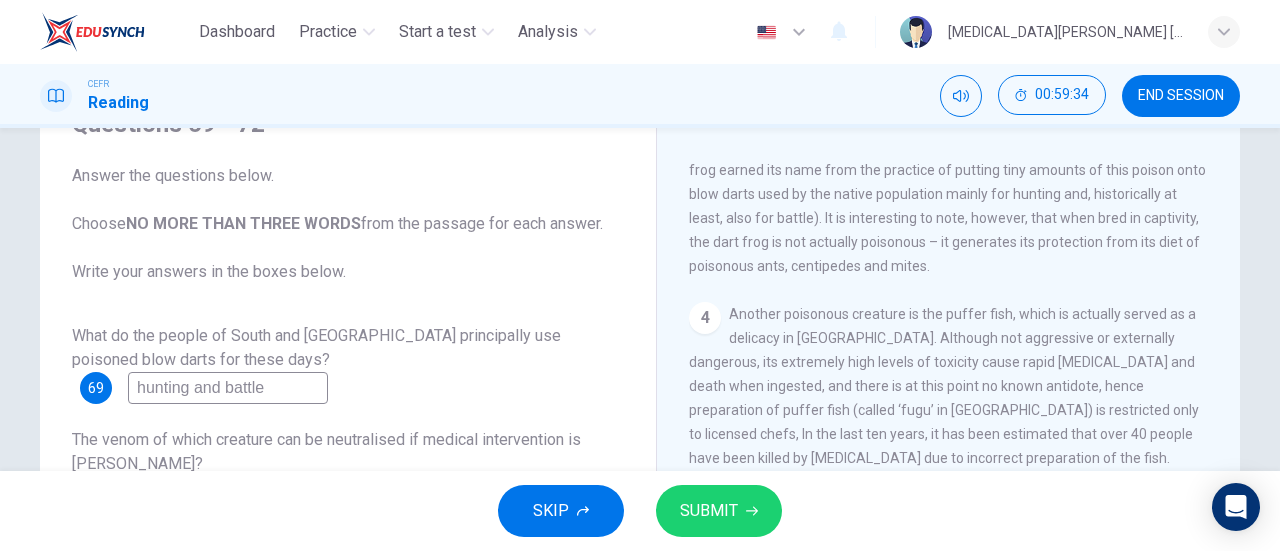 type on "puffer fish" 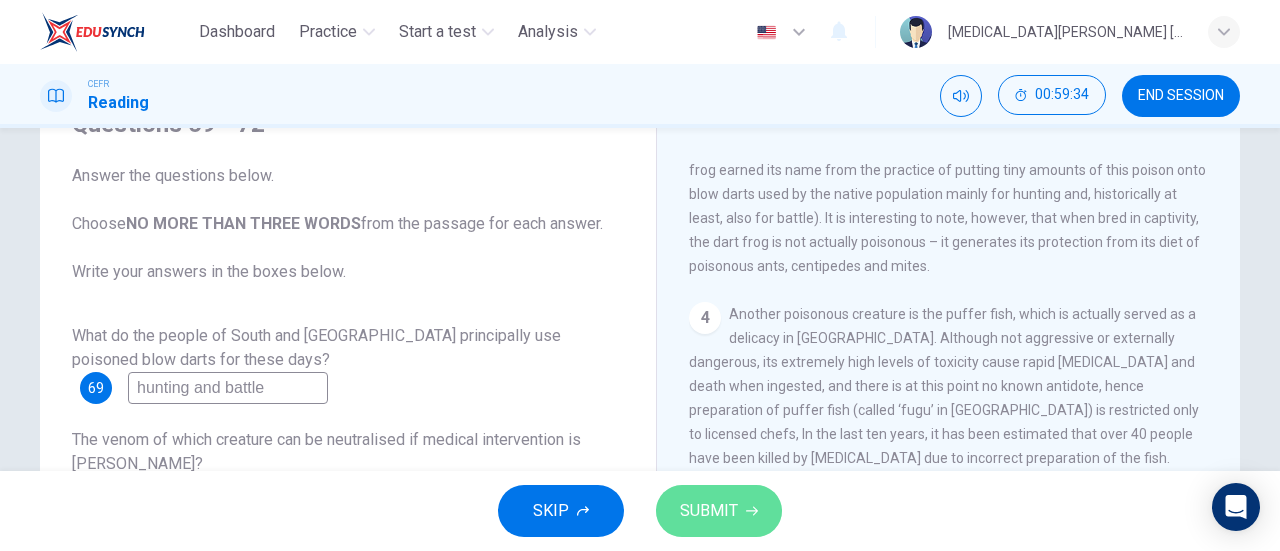 click on "SUBMIT" at bounding box center (709, 511) 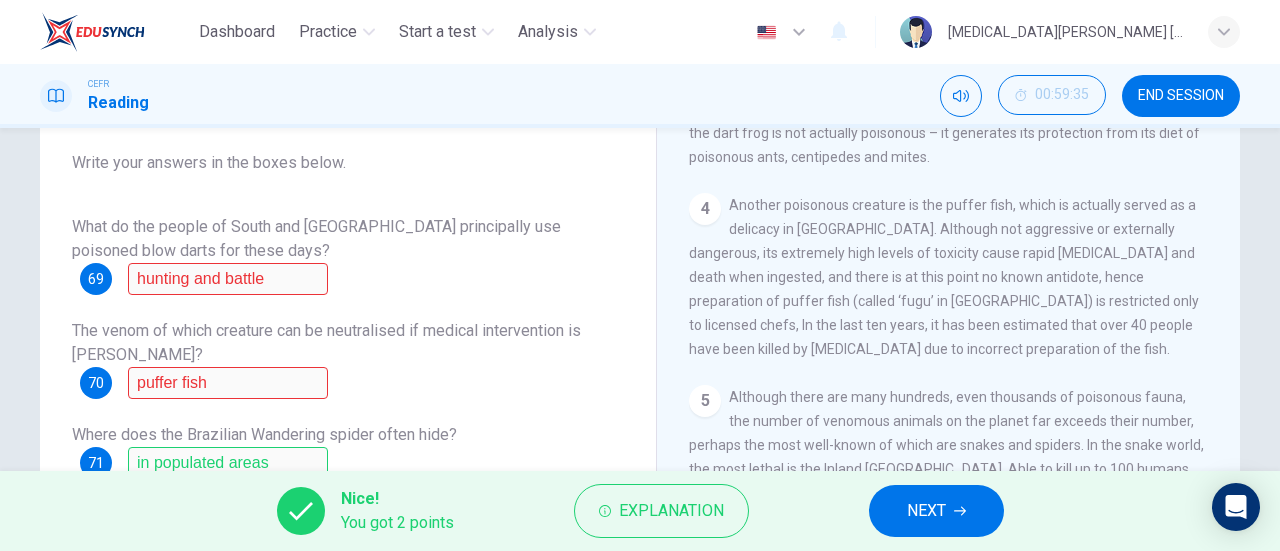 scroll, scrollTop: 206, scrollLeft: 0, axis: vertical 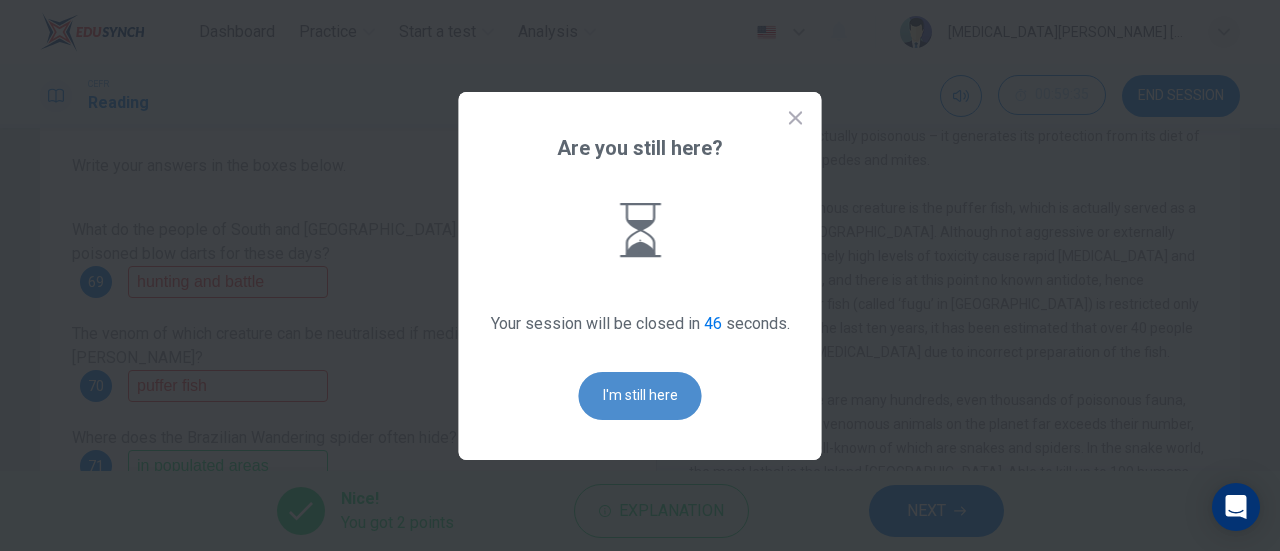 click on "I'm still here" at bounding box center [640, 396] 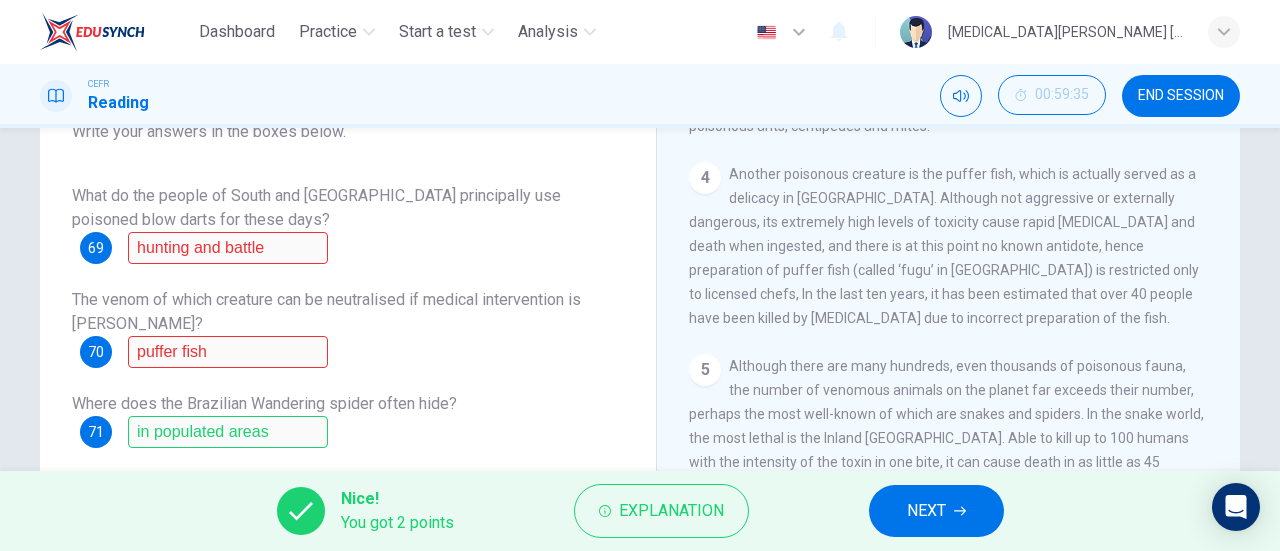 scroll, scrollTop: 0, scrollLeft: 0, axis: both 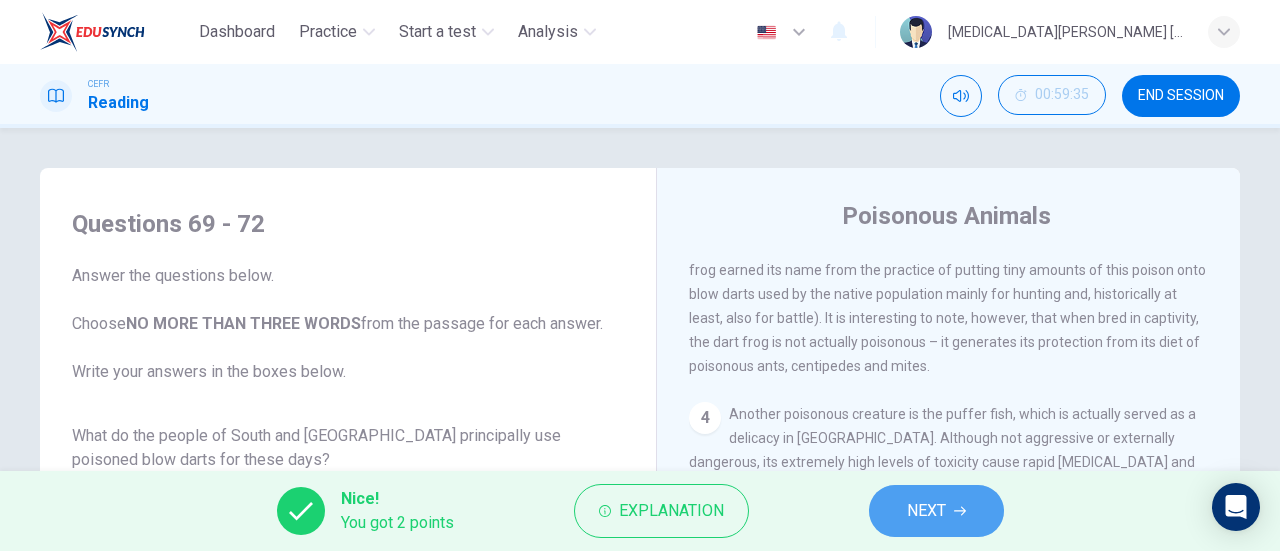 click on "NEXT" at bounding box center [926, 511] 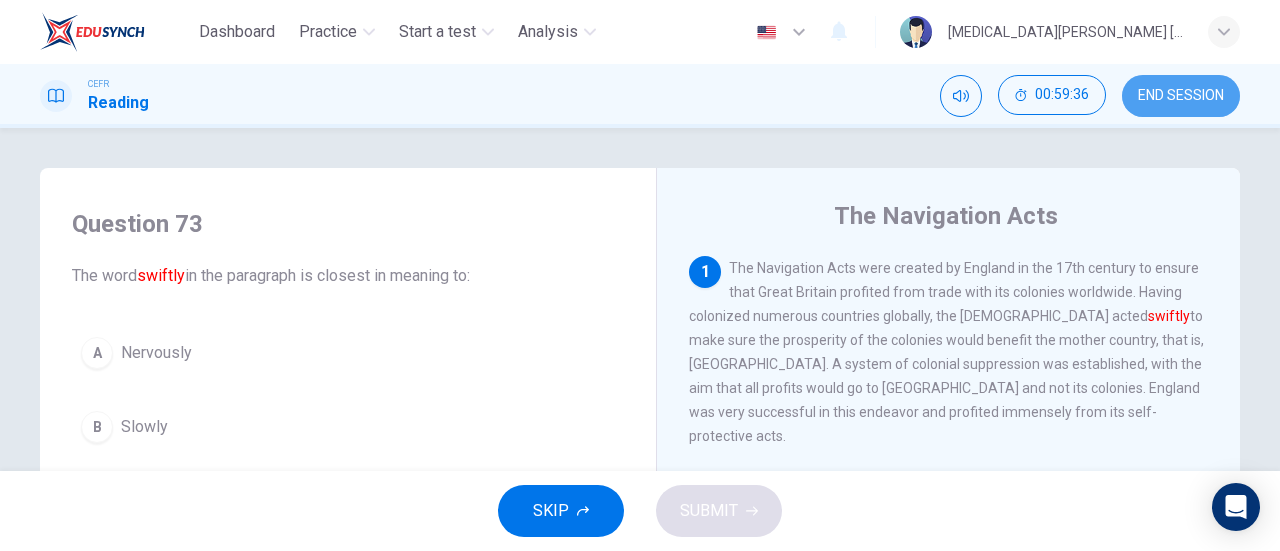 click on "END SESSION" at bounding box center [1181, 96] 